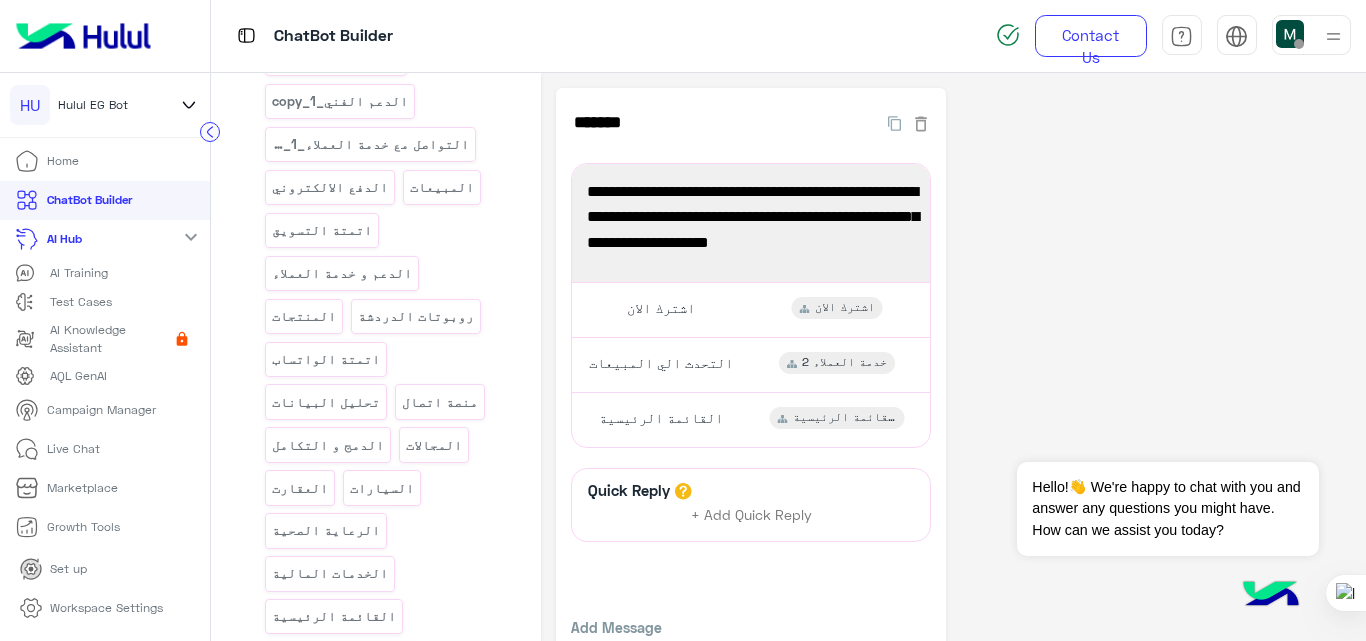 click on "AI Training" 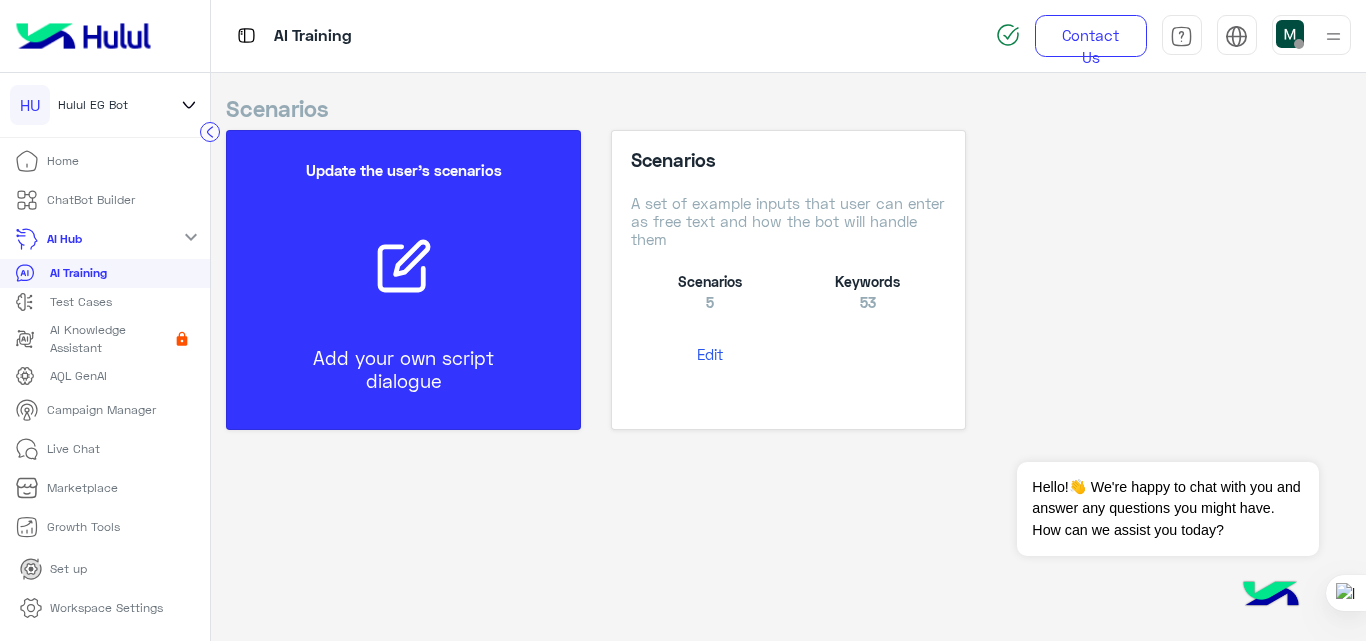 click 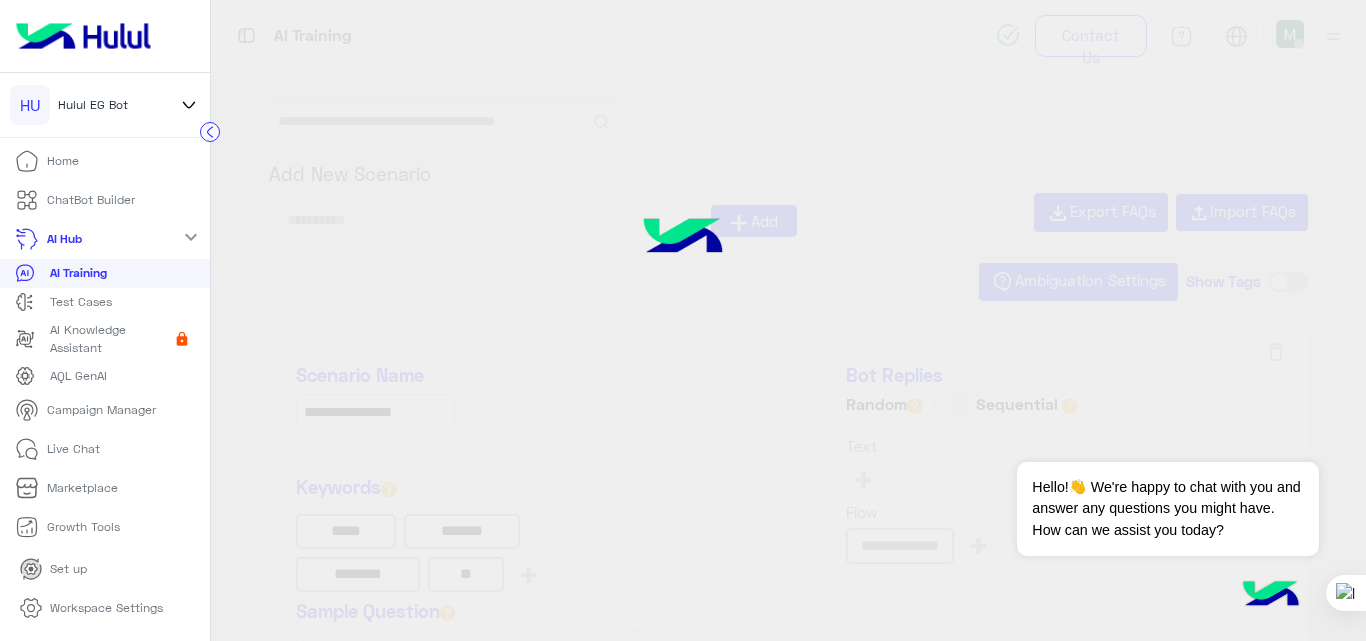 type on "******" 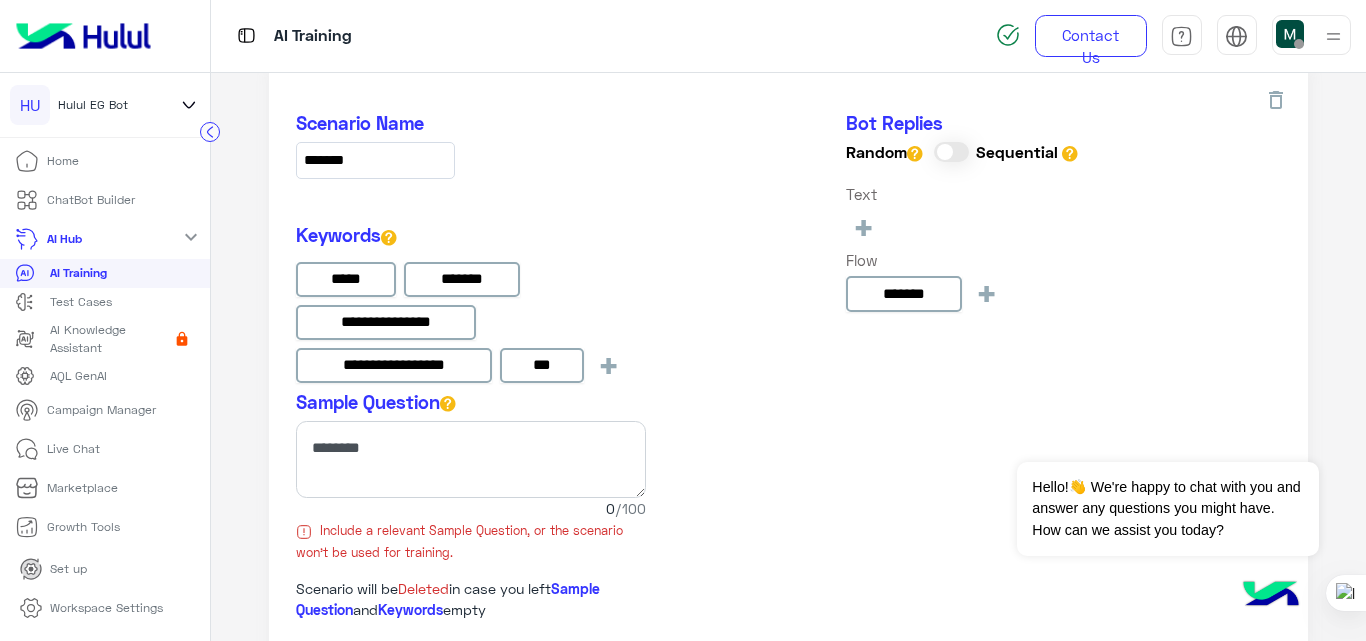 scroll, scrollTop: 3222, scrollLeft: 0, axis: vertical 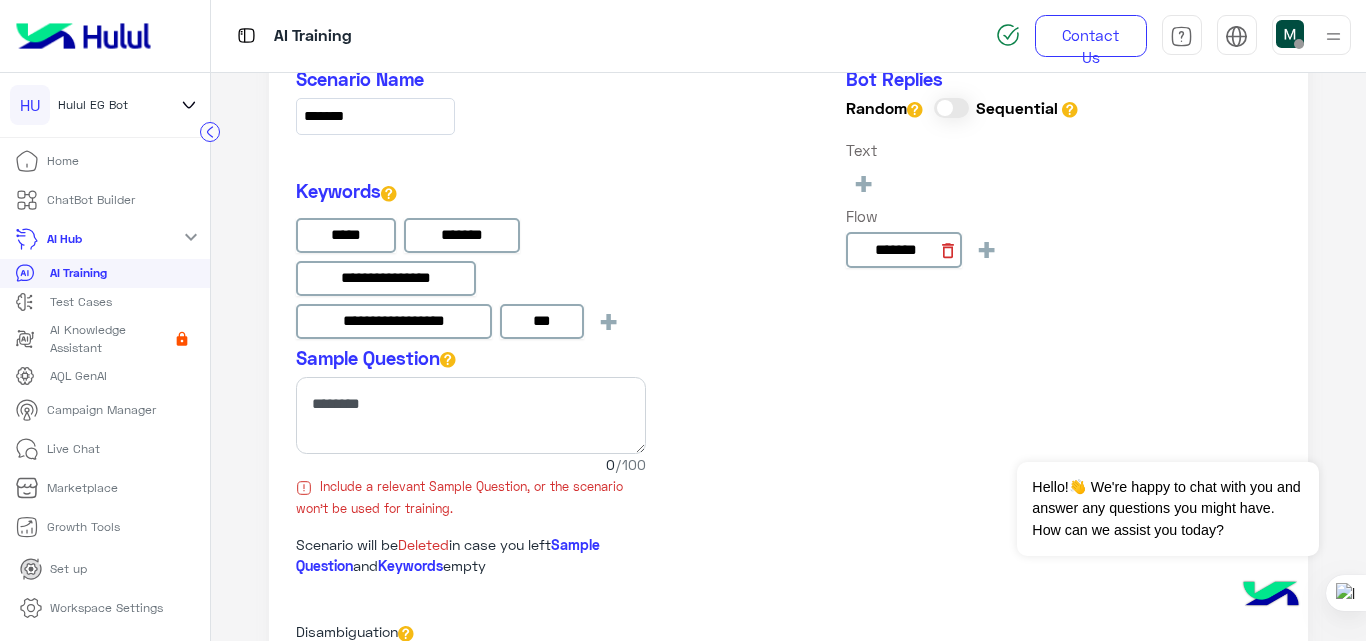 click 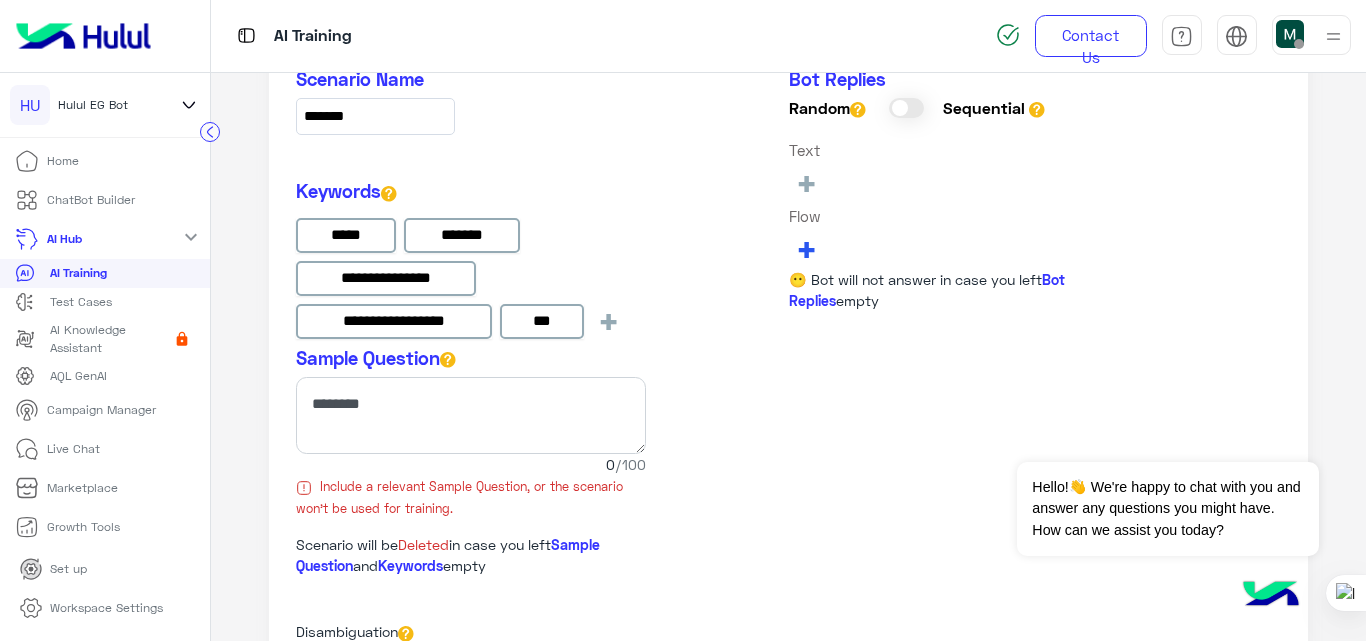 click on "+" at bounding box center [806, 248] 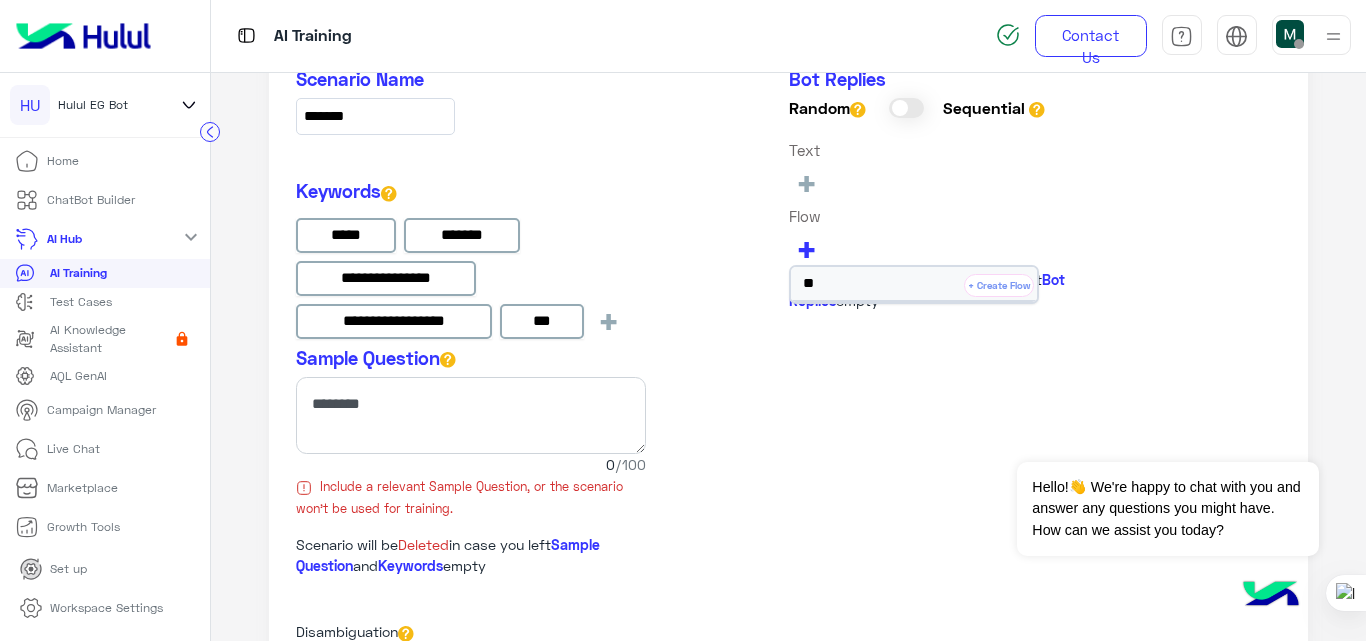 type on "*" 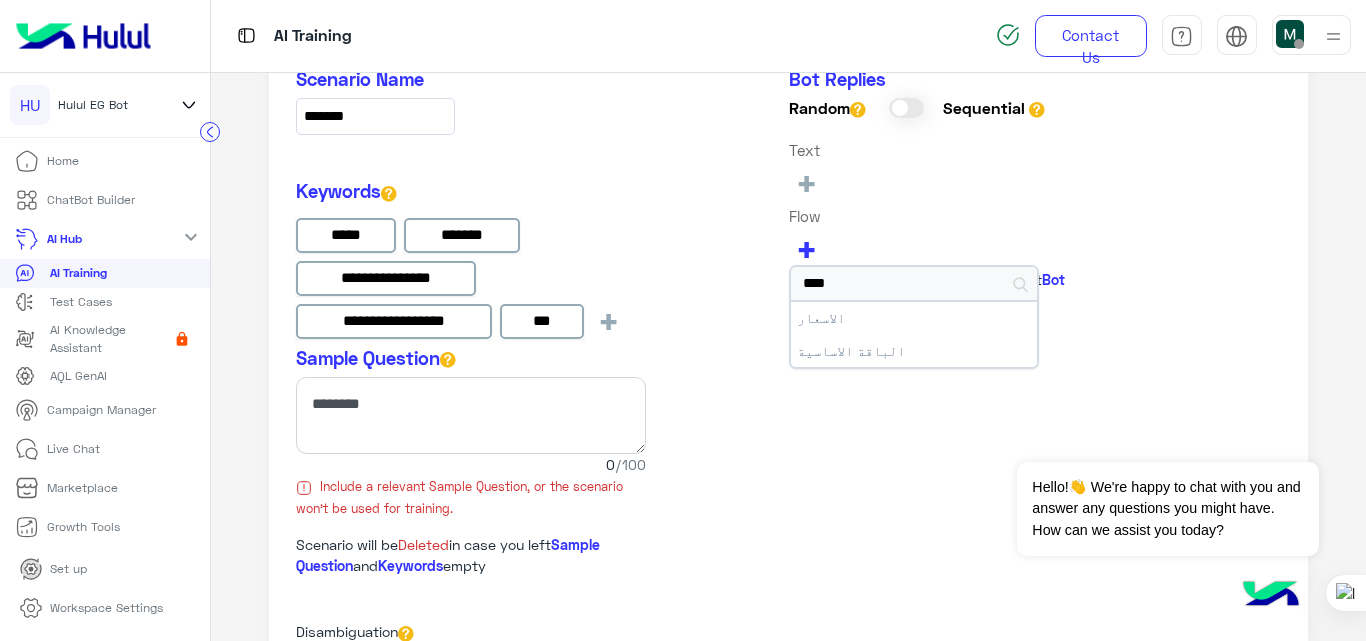 type on "*******" 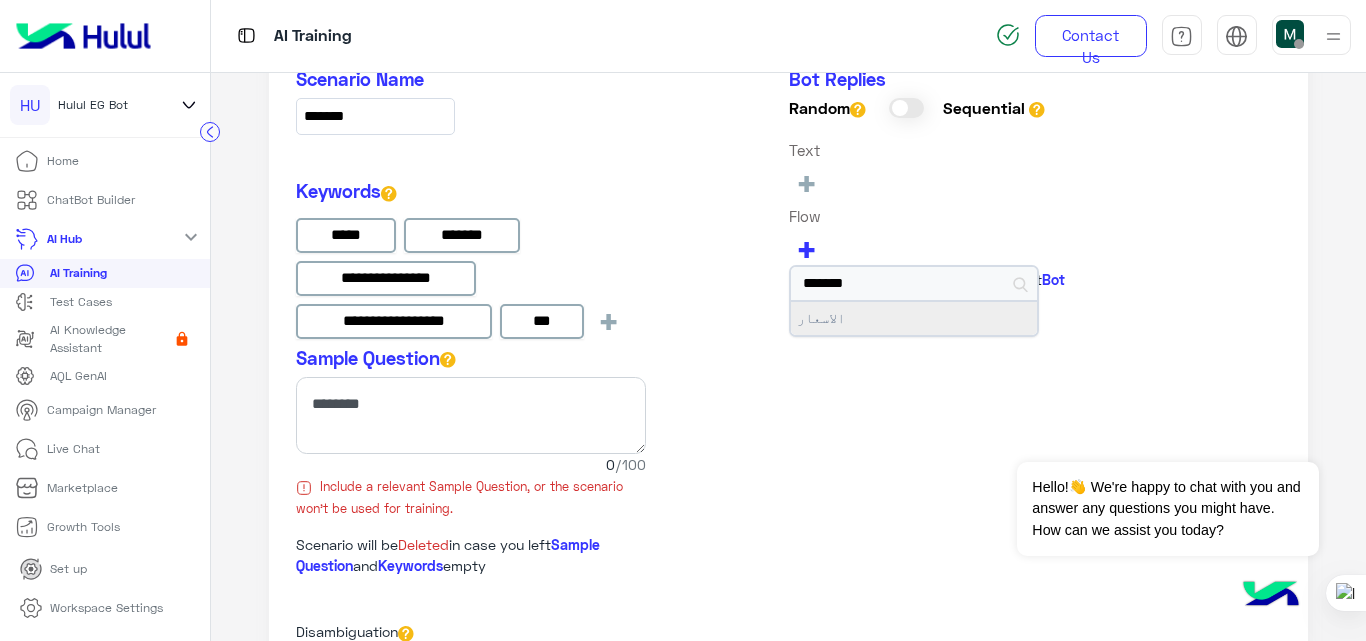 click on "الاسعار" at bounding box center (914, 318) 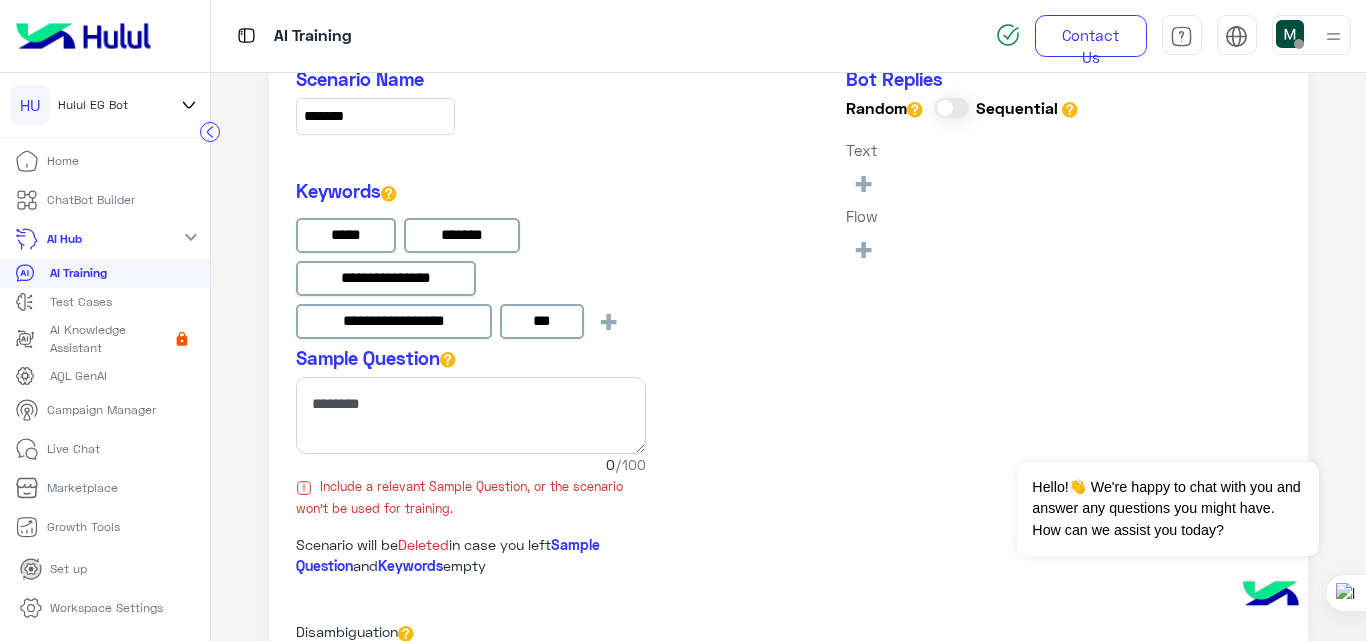 type on "*******" 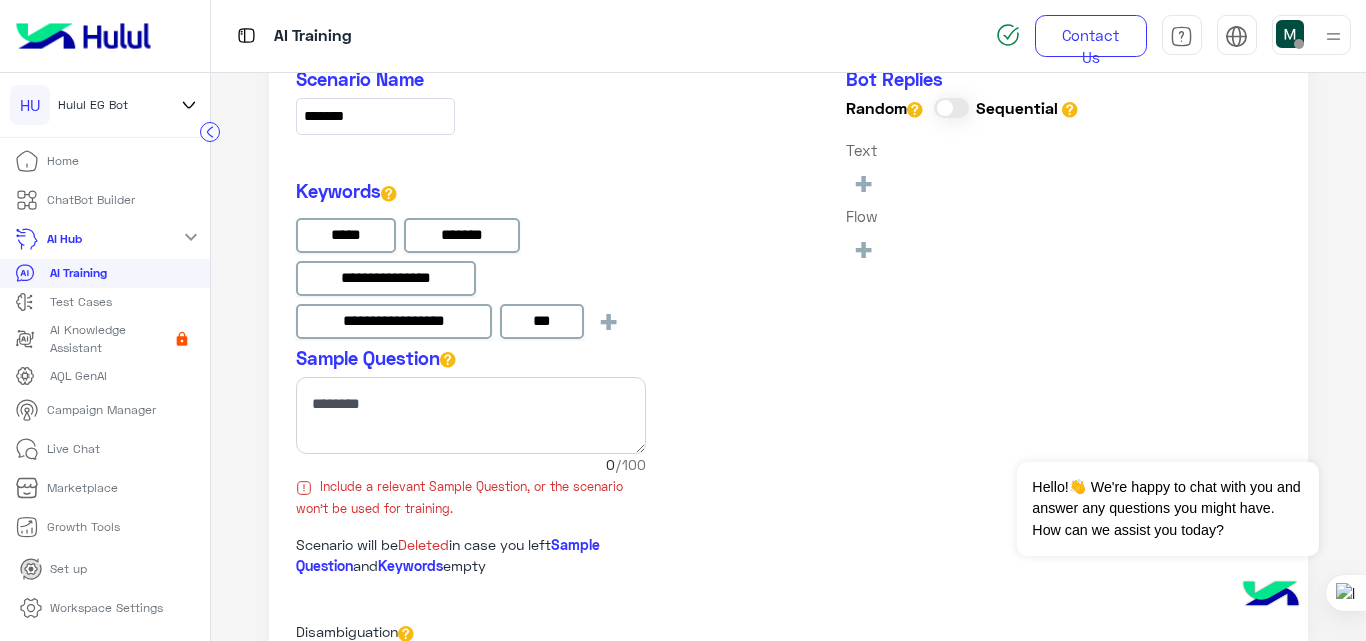 type on "*******" 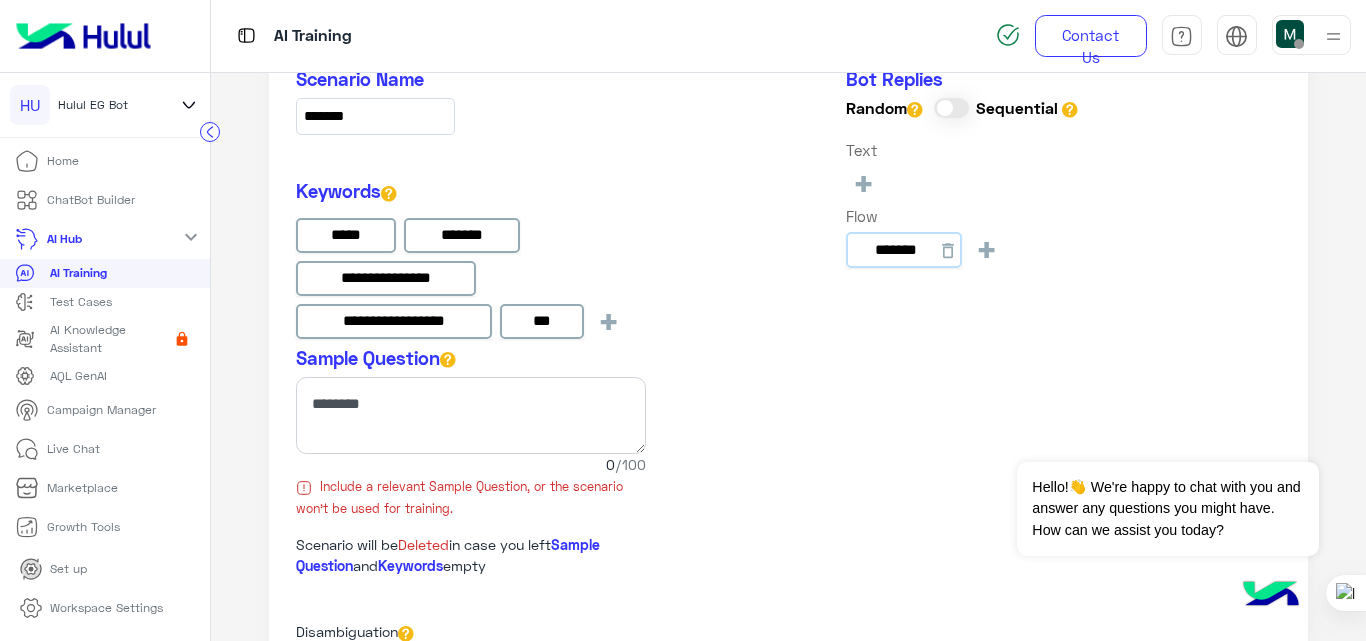 click on "*******" at bounding box center (900, -2676) 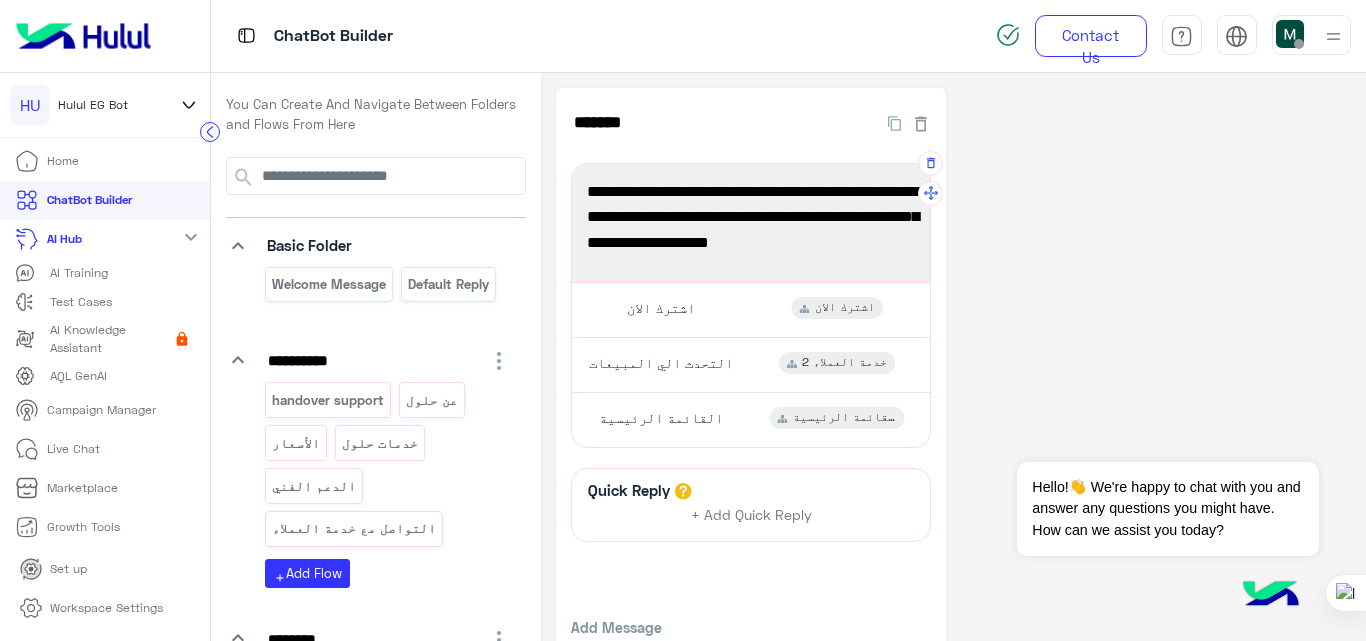 click on "خطط أسعار مرنة تناسب جميع احتياجات الأعمال من مختلف الأحجام تقدر تزور موقعنا لي اختيار الباقات المناسبه https://hulul.net/pricing?" at bounding box center [751, 230] 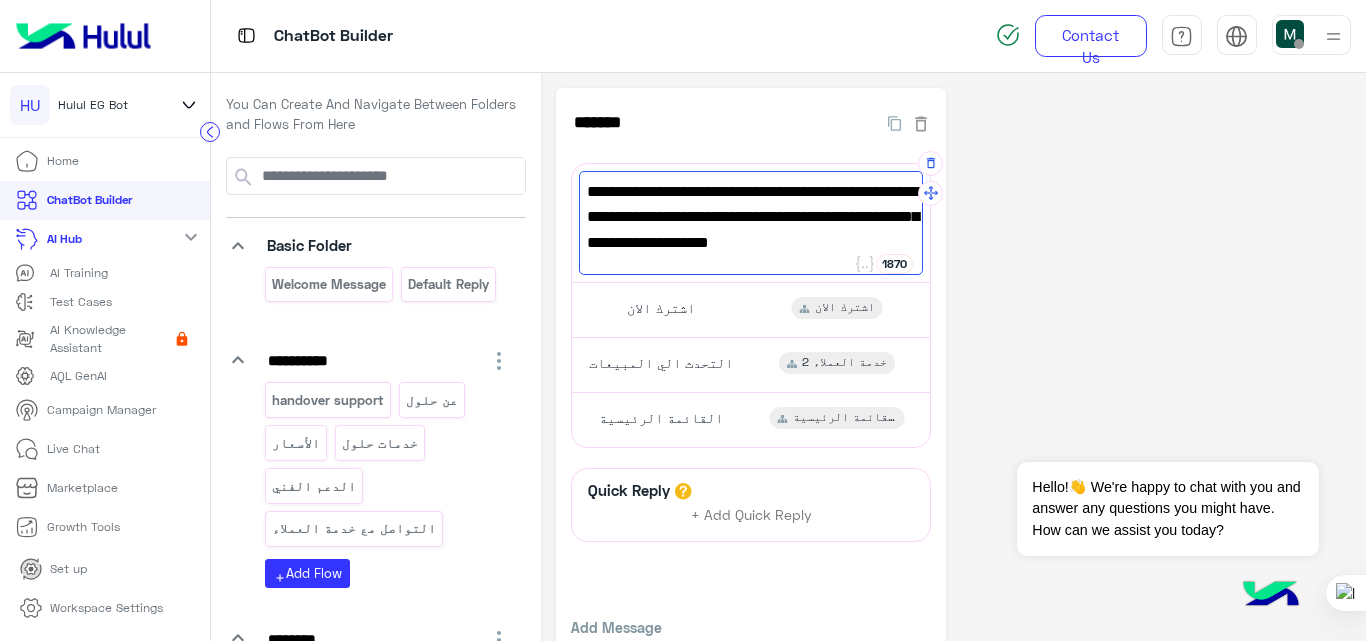 click on "خطط أسعار مرنة تناسب جميع احتياجات الأعمال من مختلف الأحجام تقدر تزور موقعنا لي اختيار الباقات المناسبه https://hulul.net/pricing?" at bounding box center (751, 230) 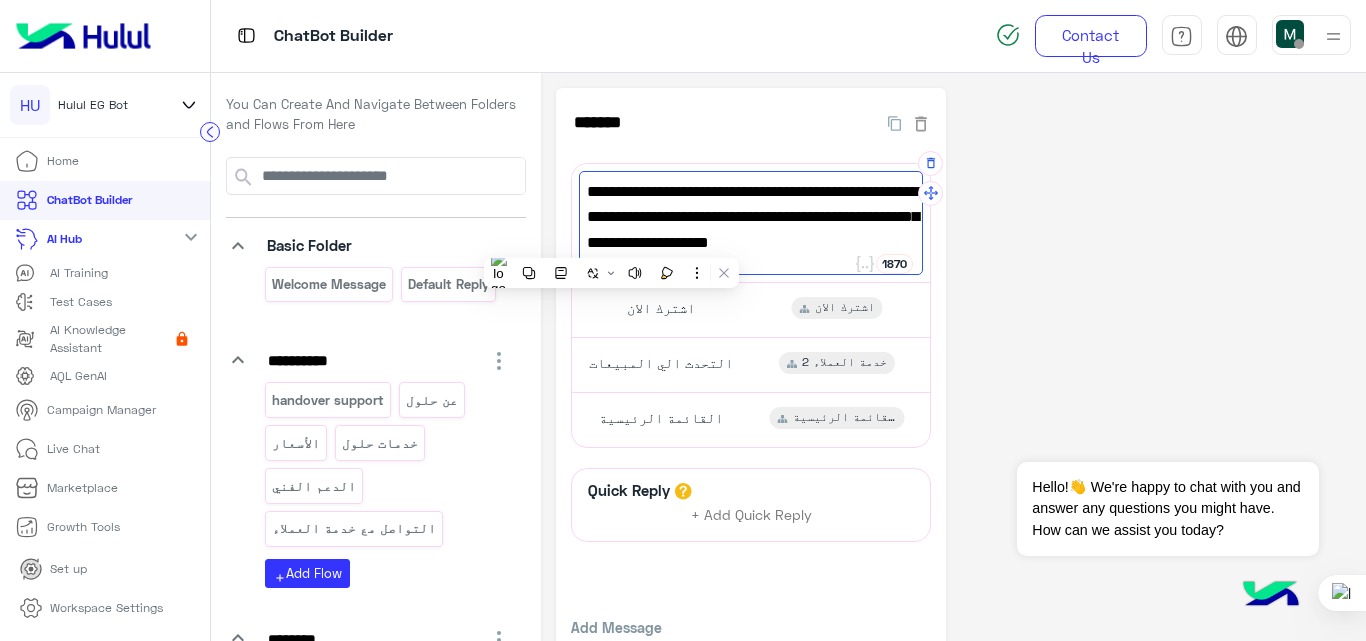 drag, startPoint x: 611, startPoint y: 243, endPoint x: 848, endPoint y: 190, distance: 242.85387 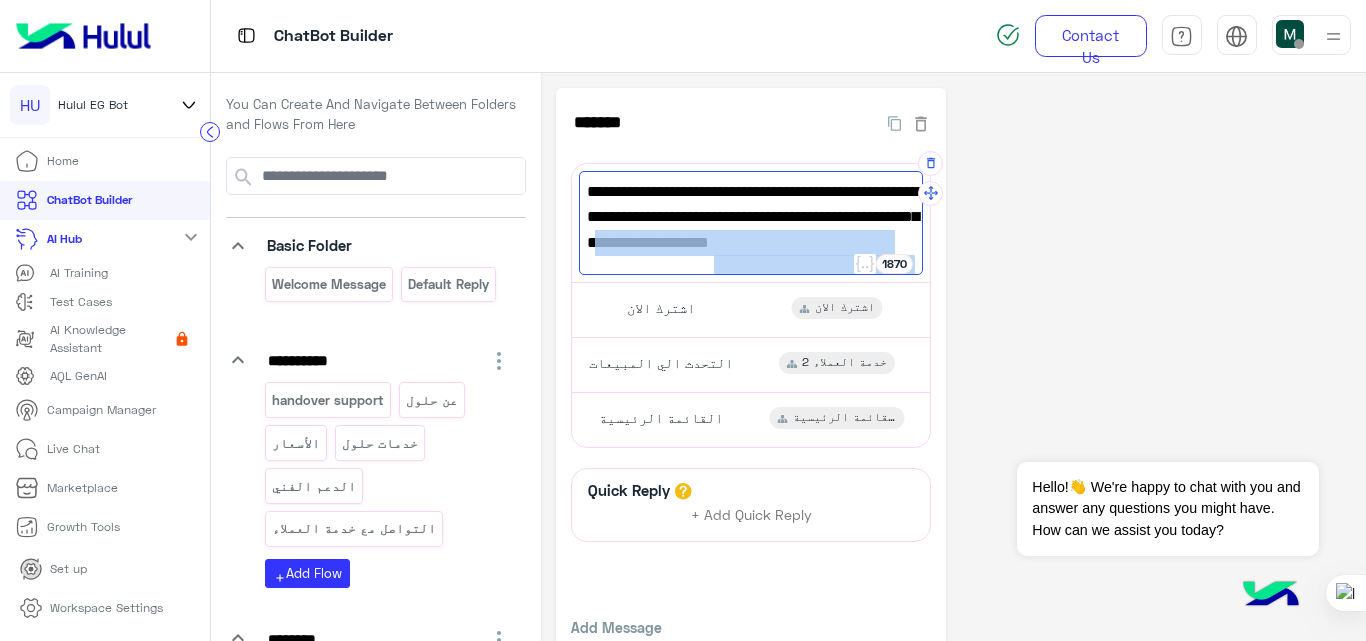 drag, startPoint x: 597, startPoint y: 239, endPoint x: 701, endPoint y: 218, distance: 106.09901 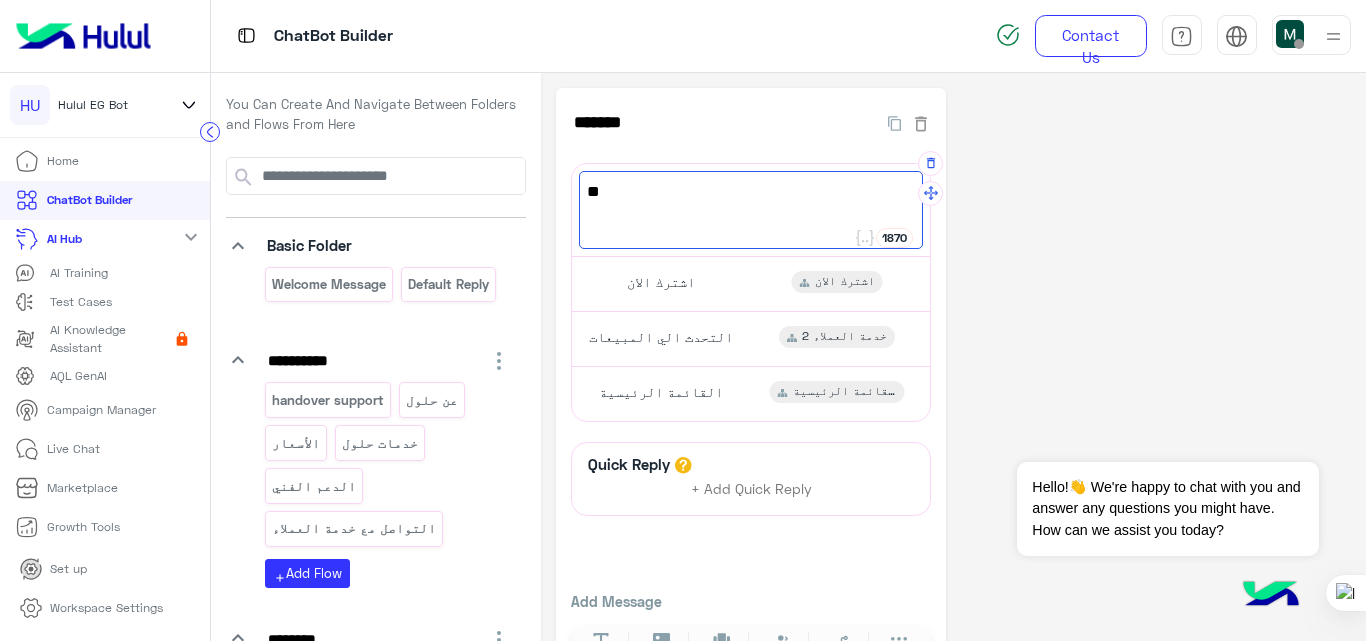 type on "*" 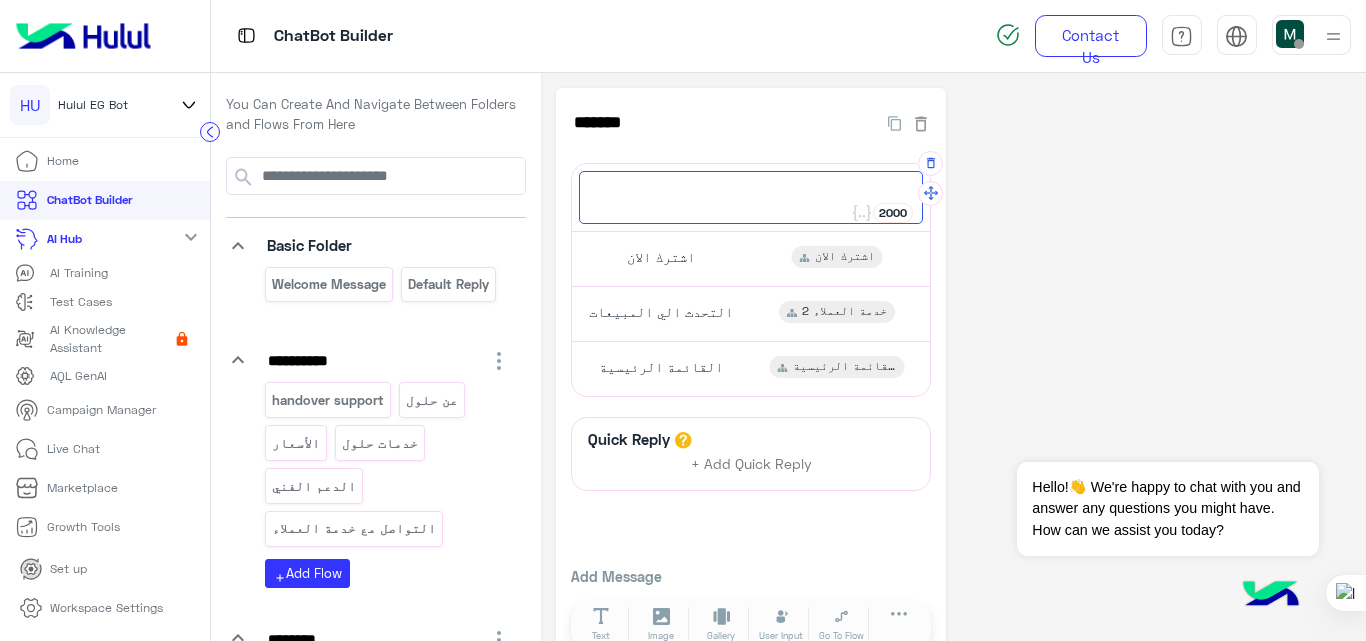 paste on "**********" 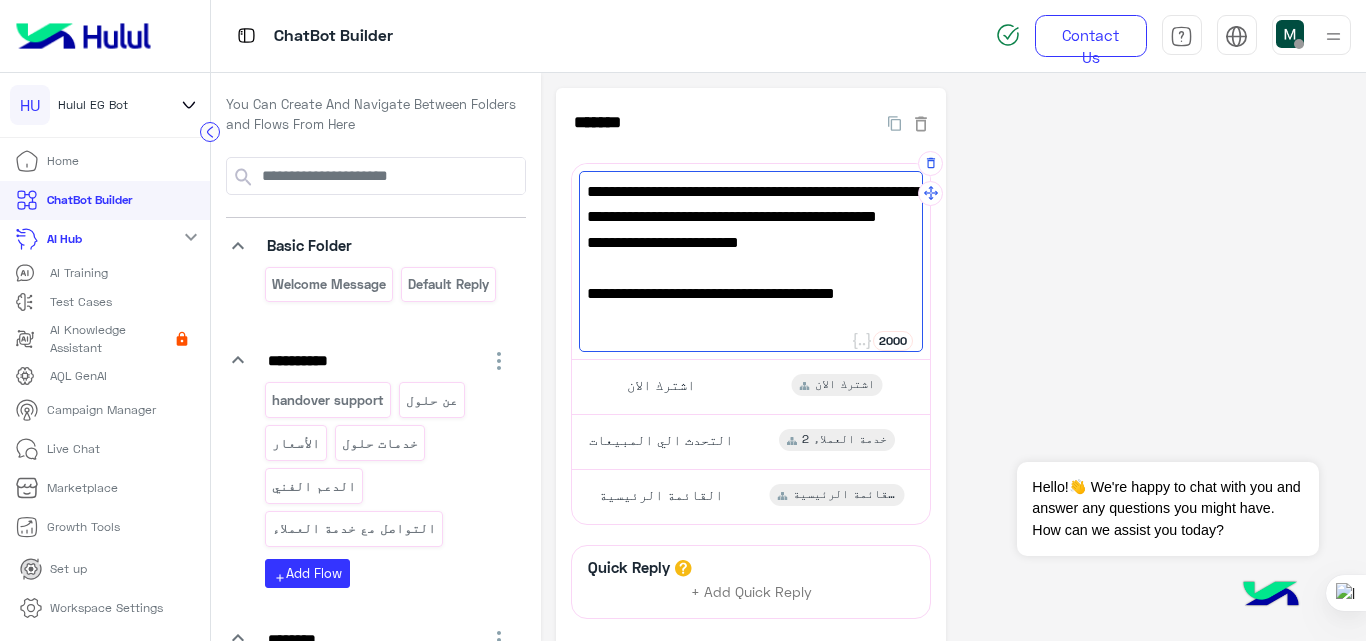 scroll, scrollTop: 0, scrollLeft: 0, axis: both 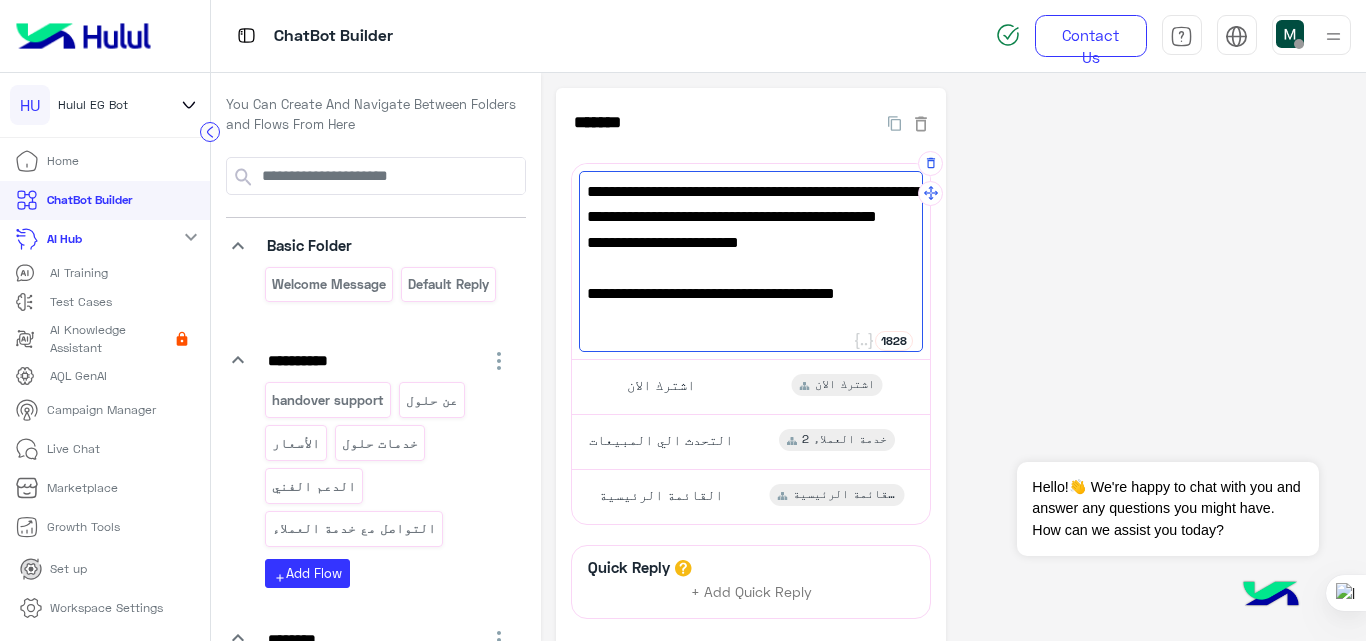 type on "**********" 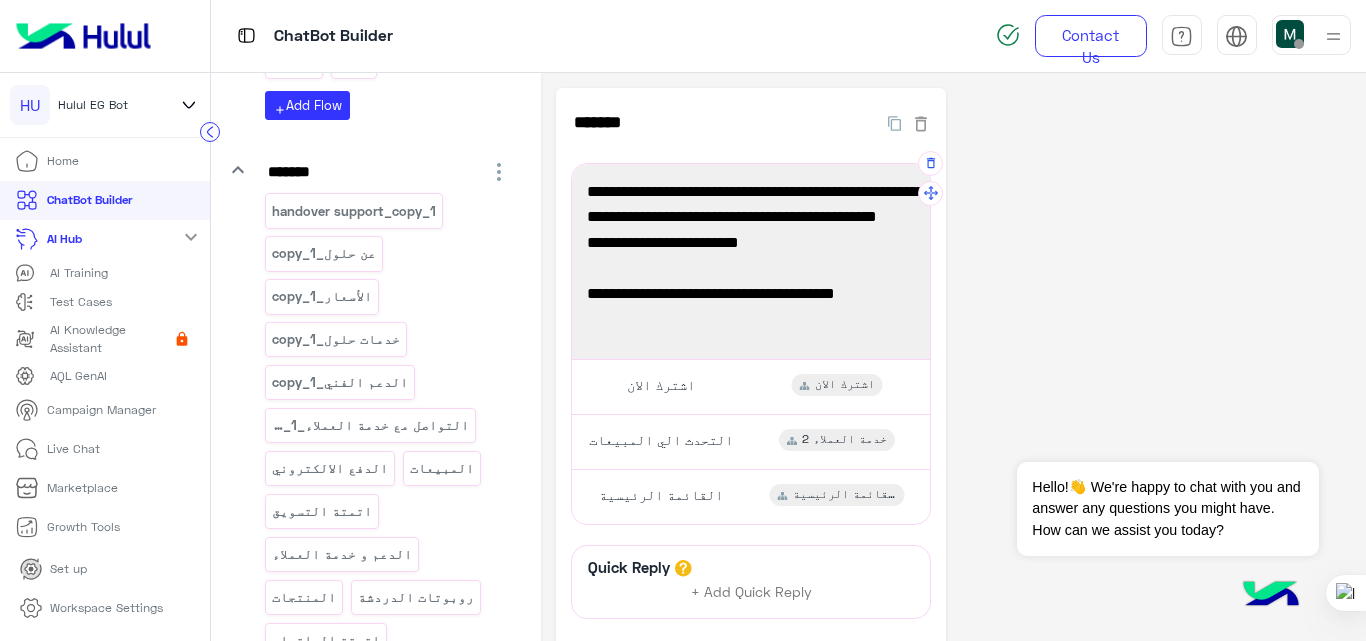 scroll, scrollTop: 619, scrollLeft: 0, axis: vertical 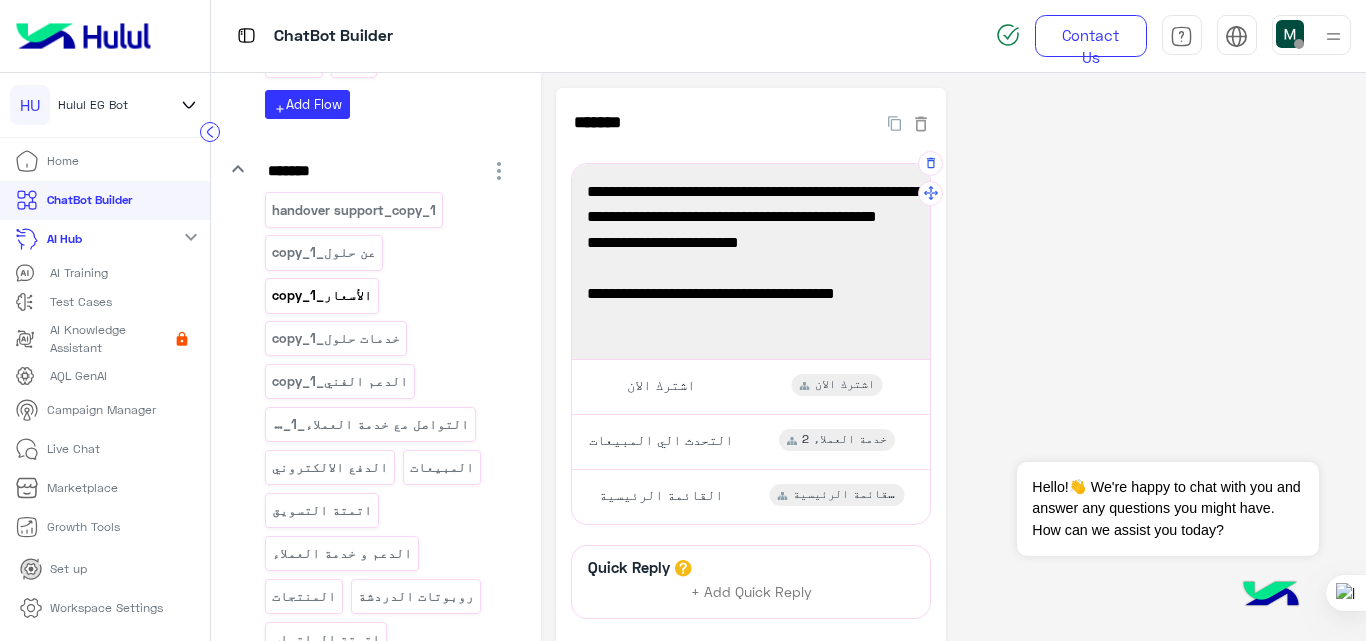 click on "الأسعار_copy_1" at bounding box center [322, 295] 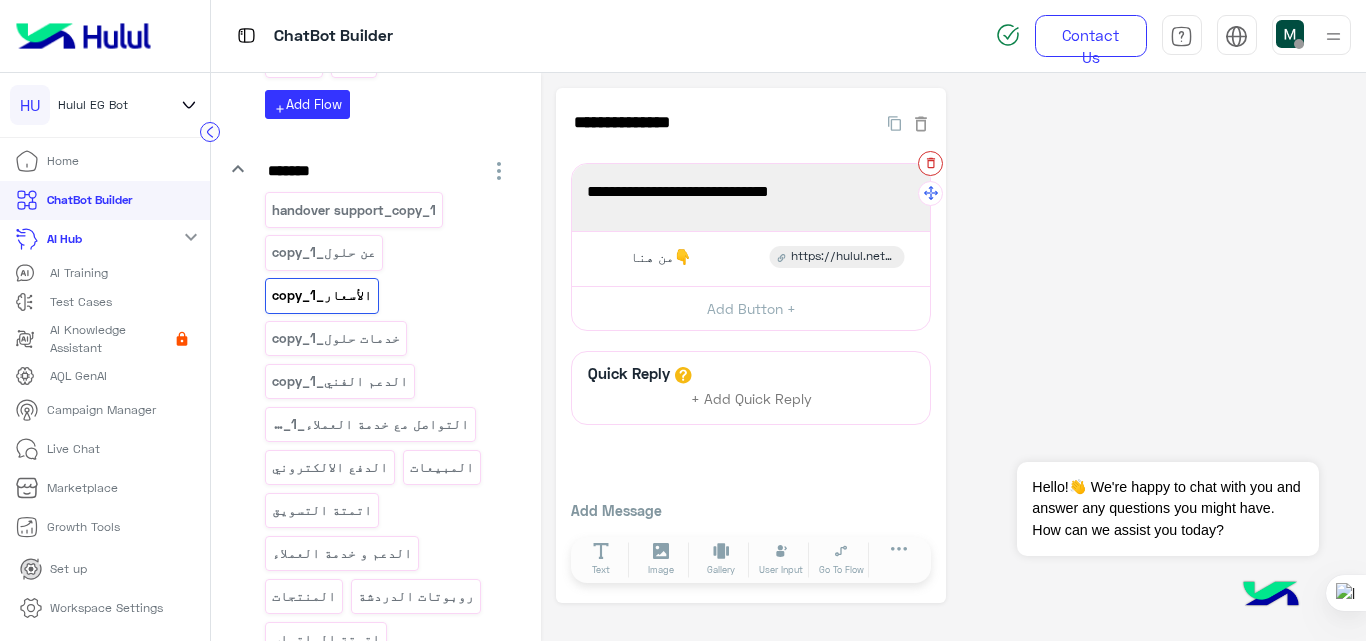 click 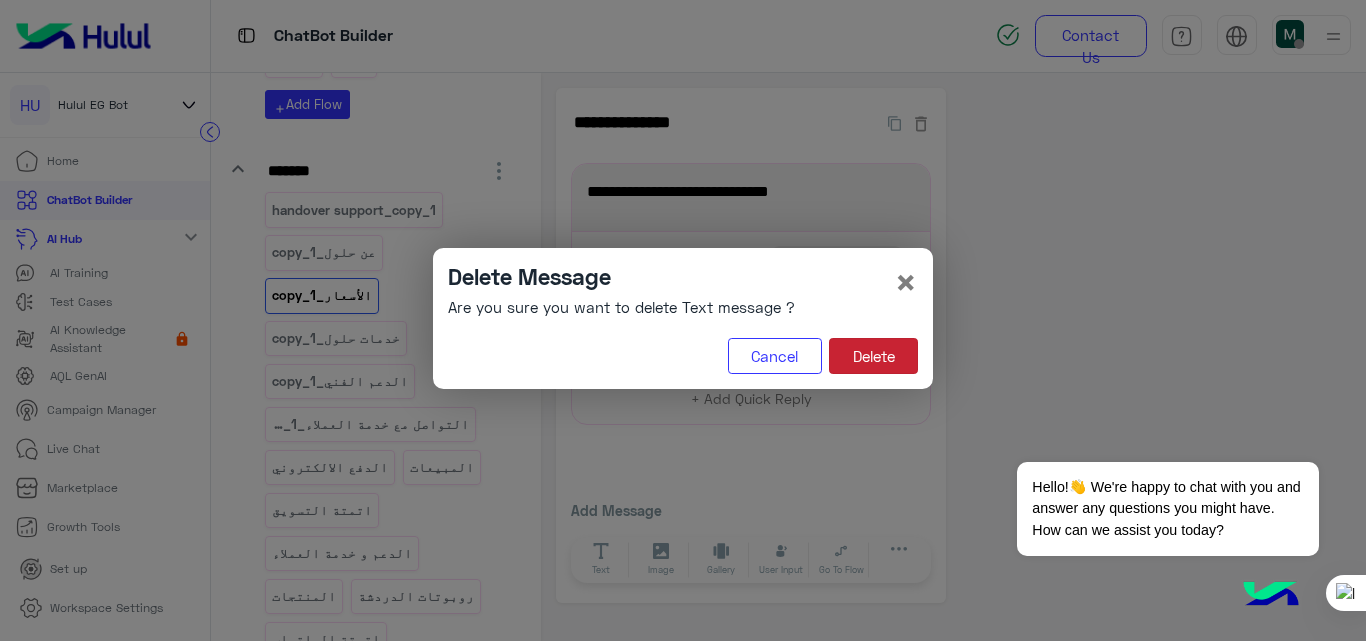 click on "Delete" 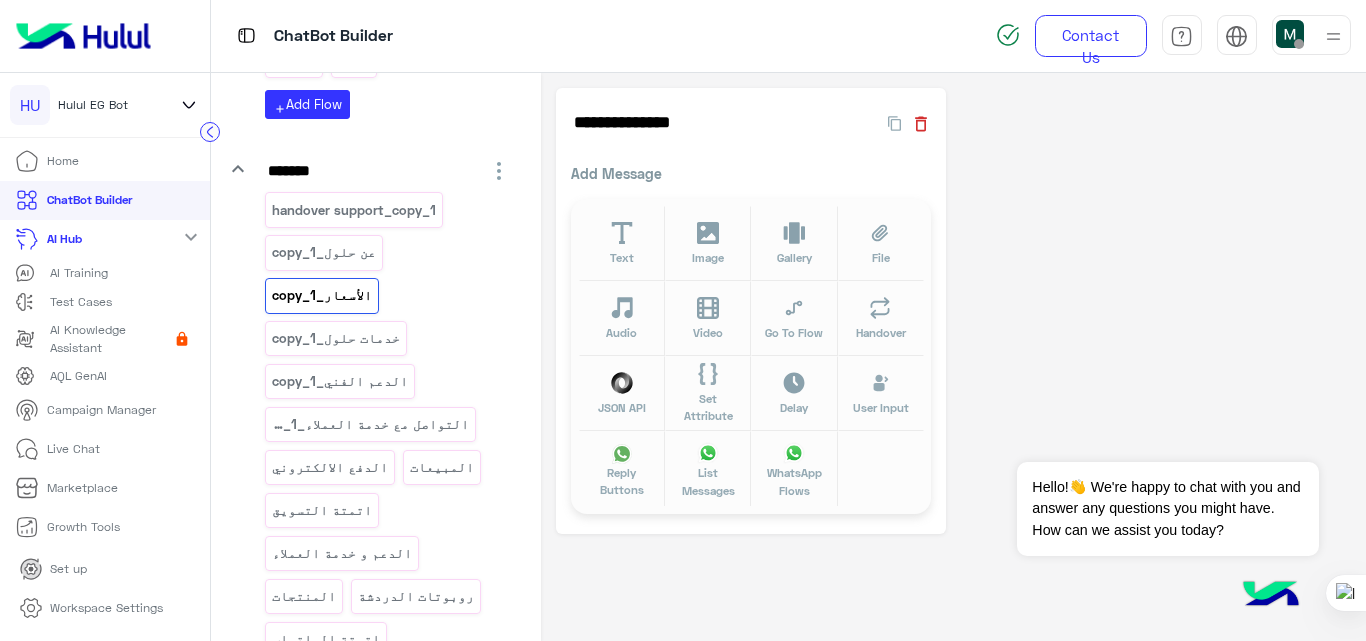 click 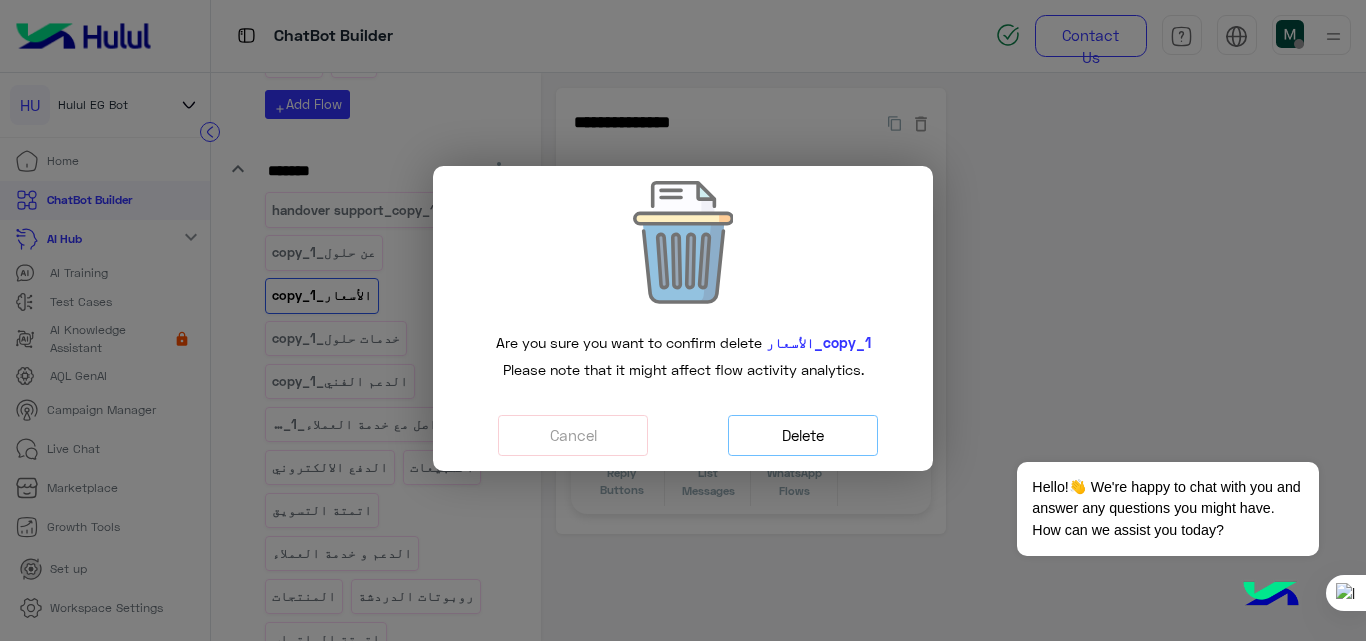 click on "Delete" 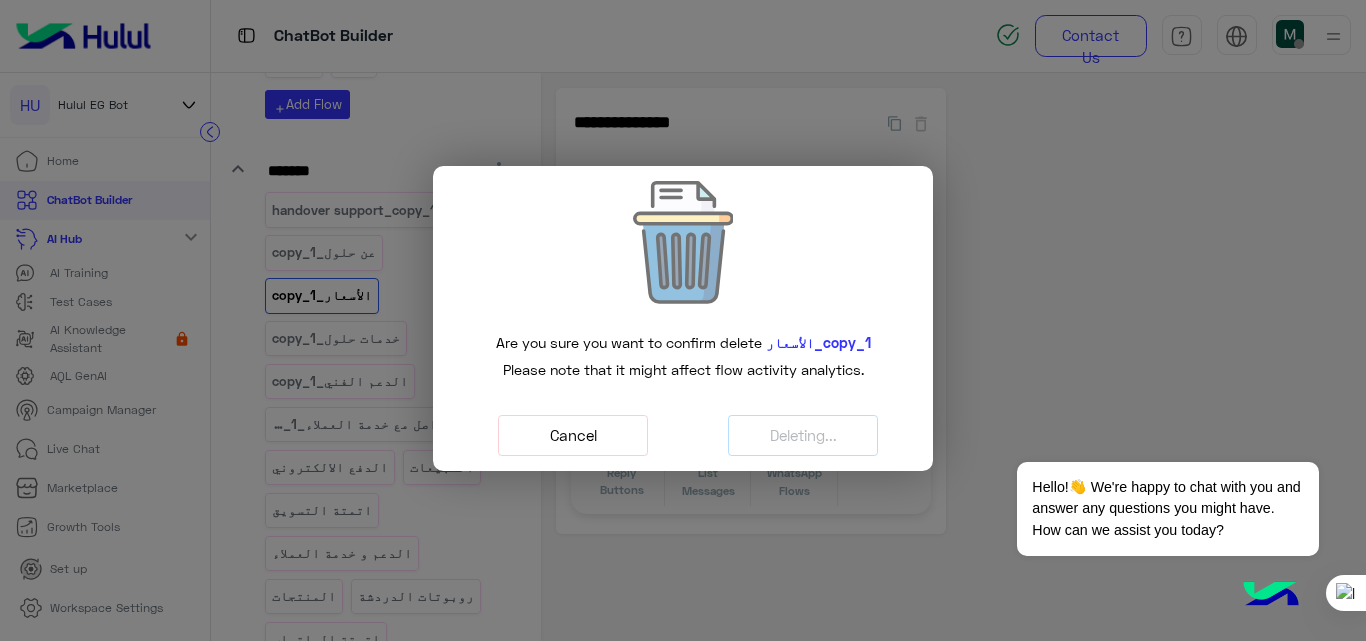 click on "Cancel Deleting..." 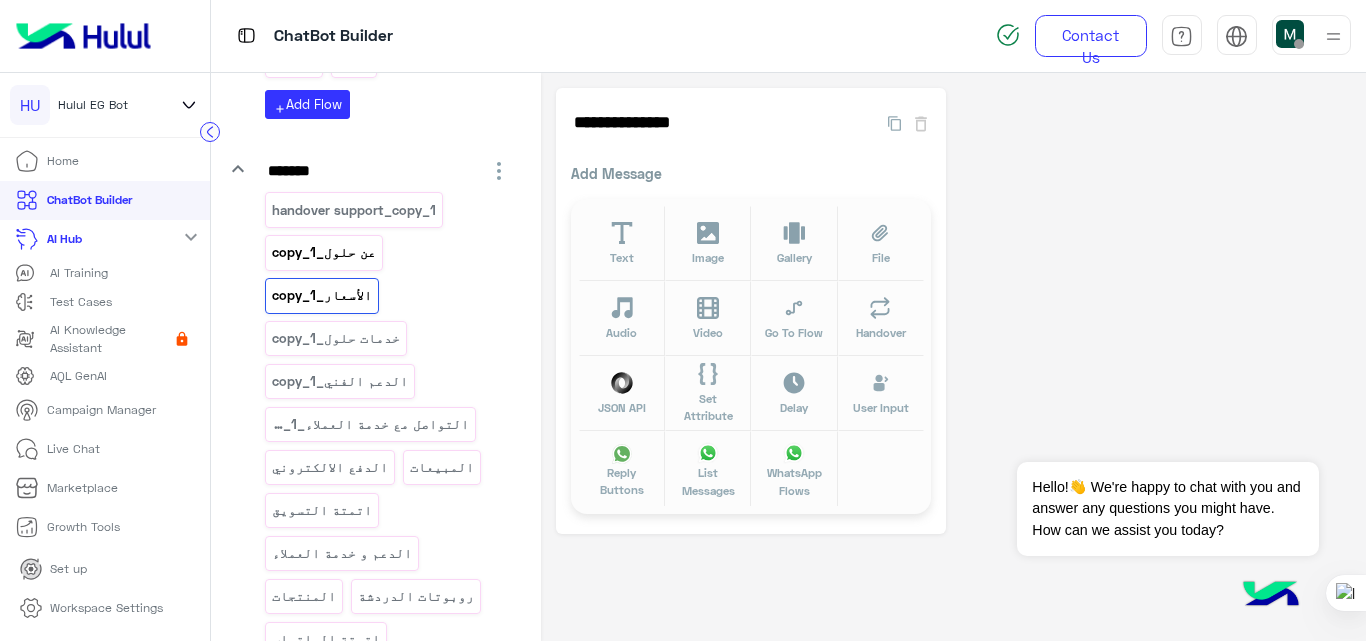 click on "عن حلول_copy_1" at bounding box center (324, 252) 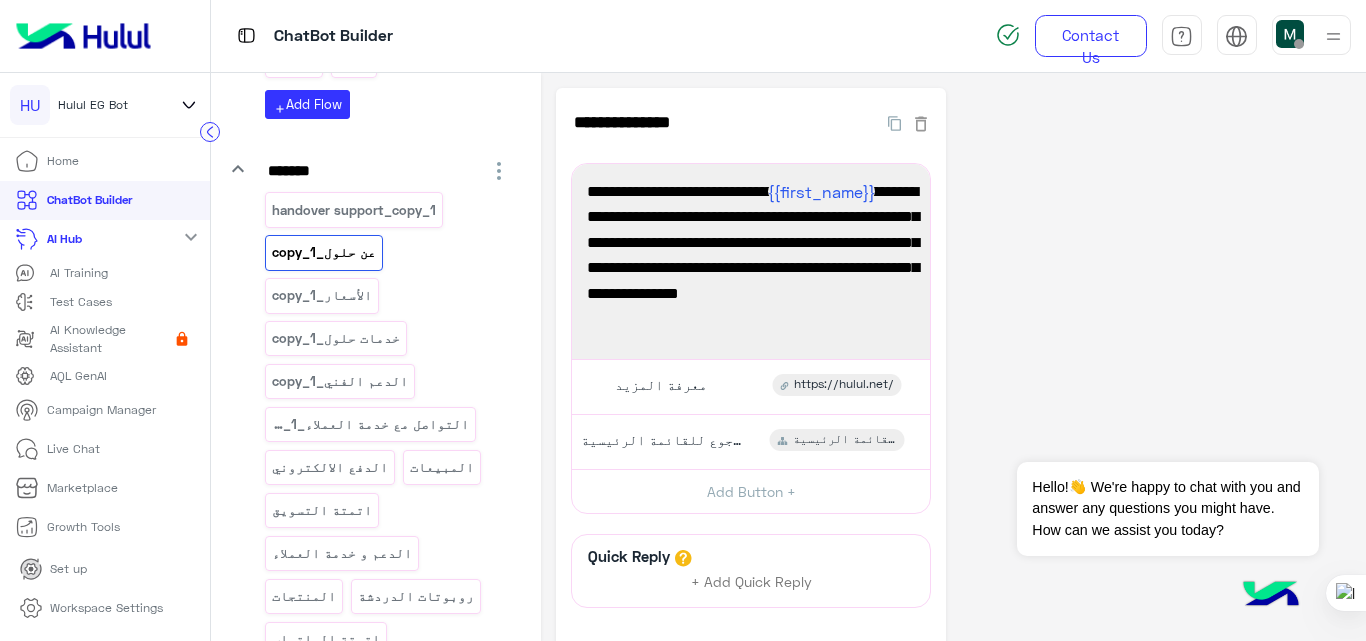click on "خدمات حلول_copy_1" at bounding box center (336, 338) 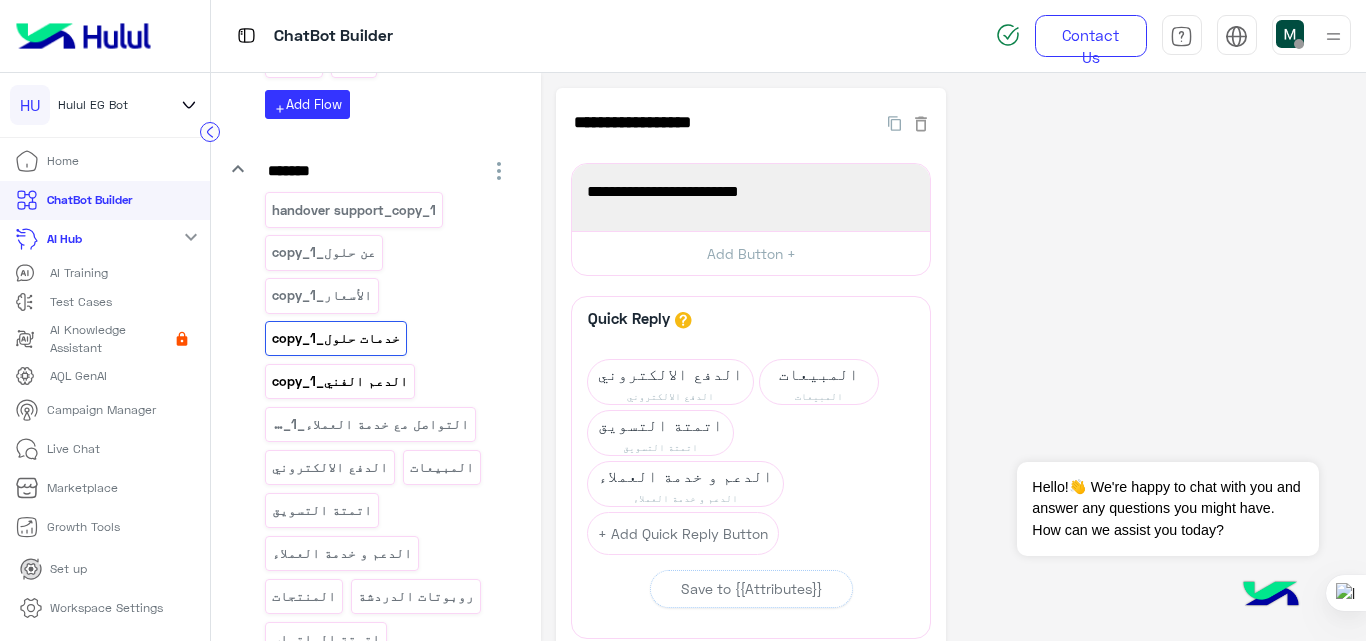 click on "الدعم الفني_copy_1" at bounding box center [340, 381] 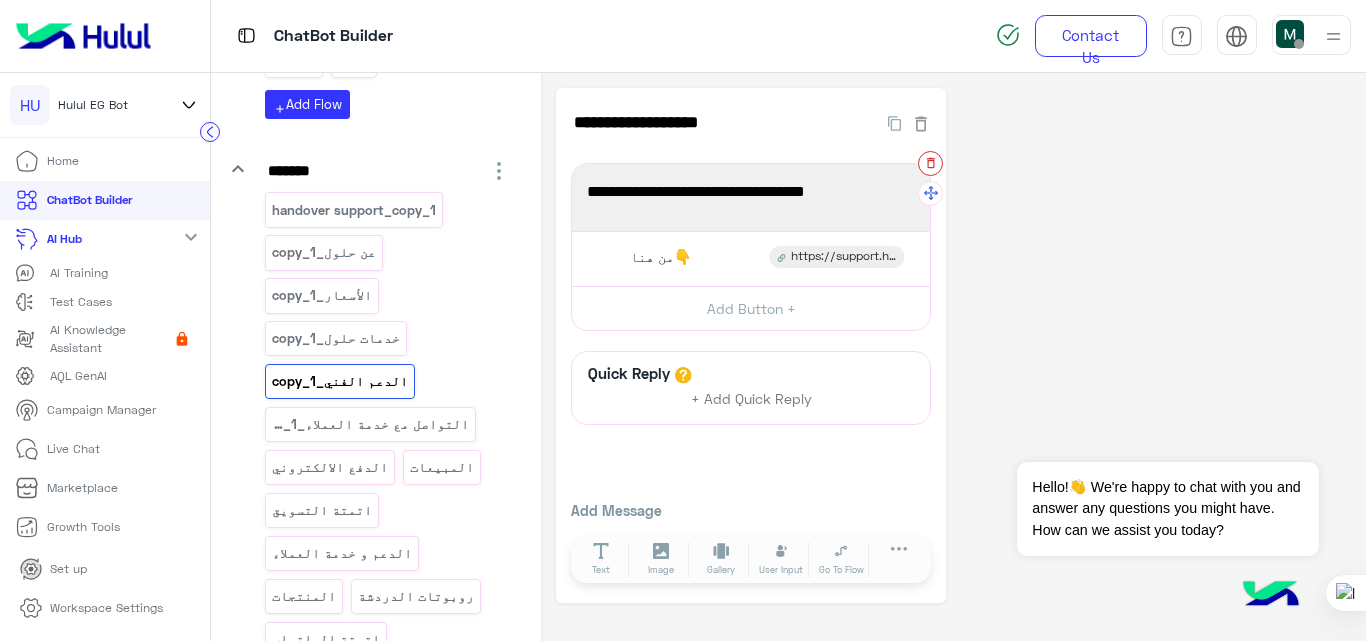 click at bounding box center (930, 163) 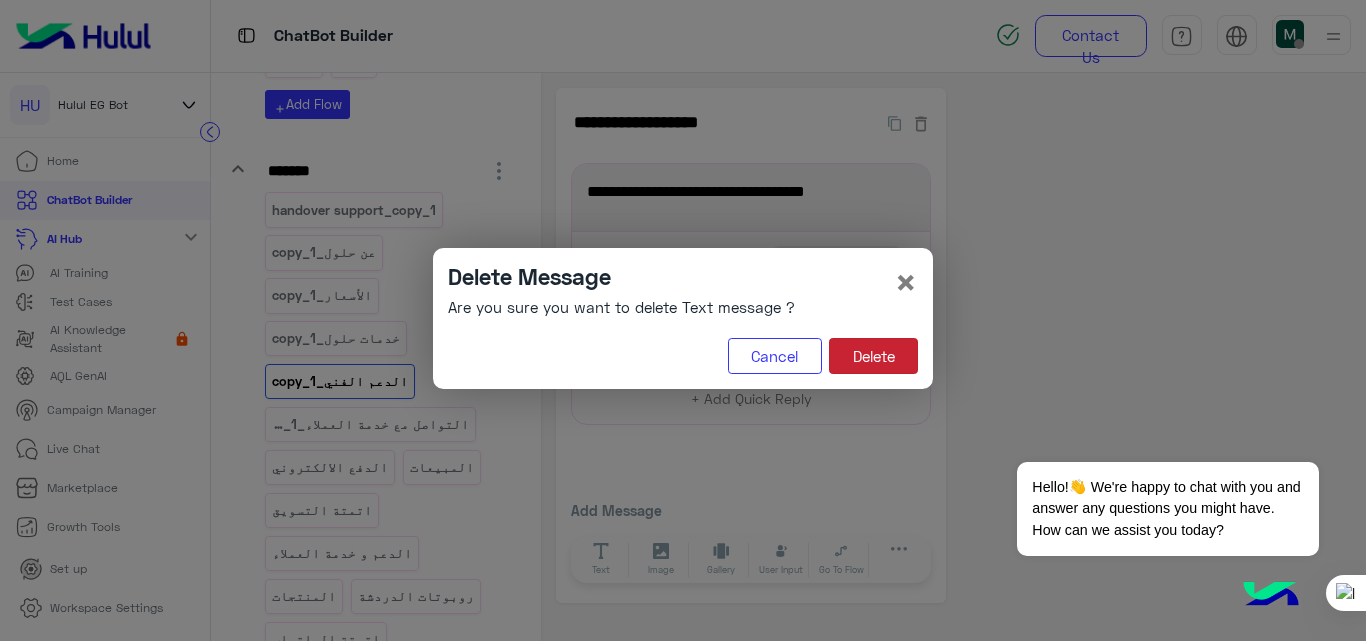 click on "Delete" 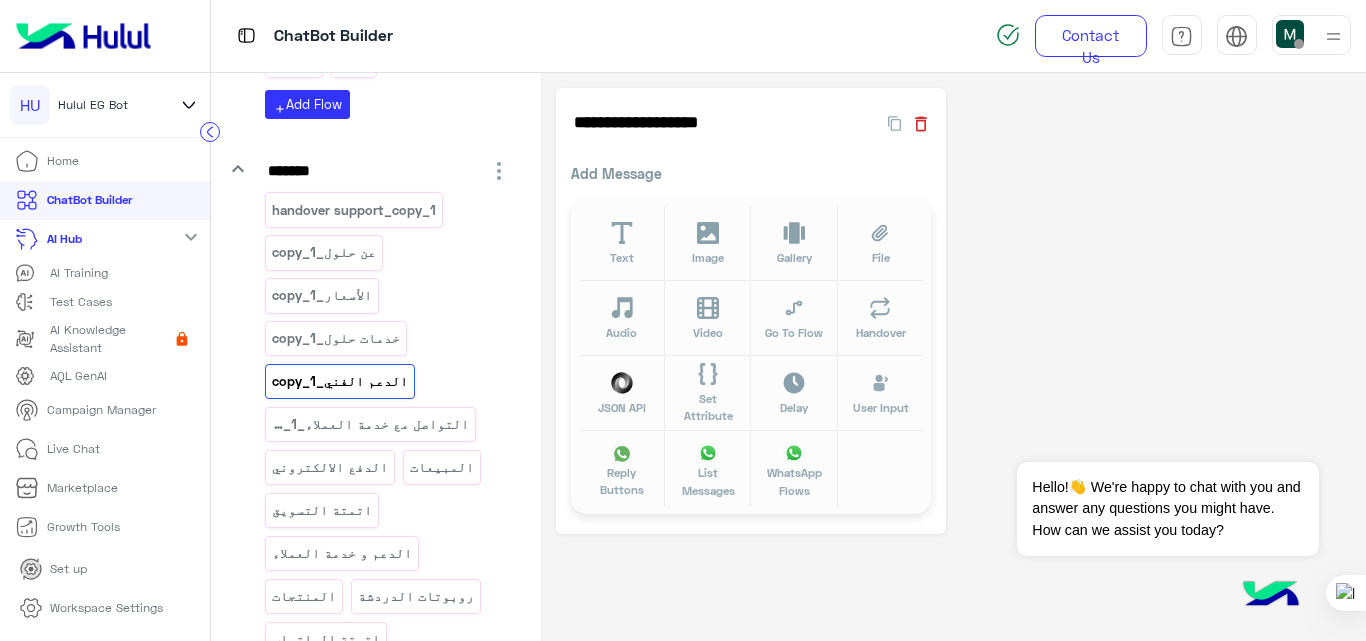 click 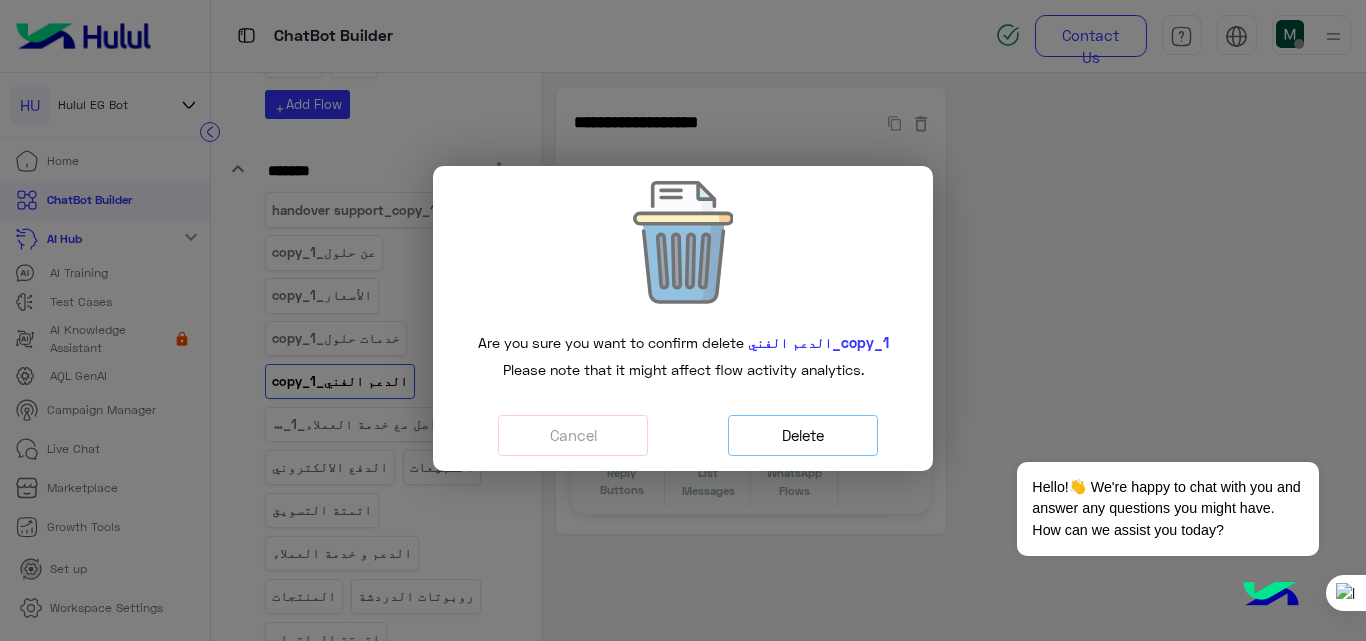 click on "Delete" 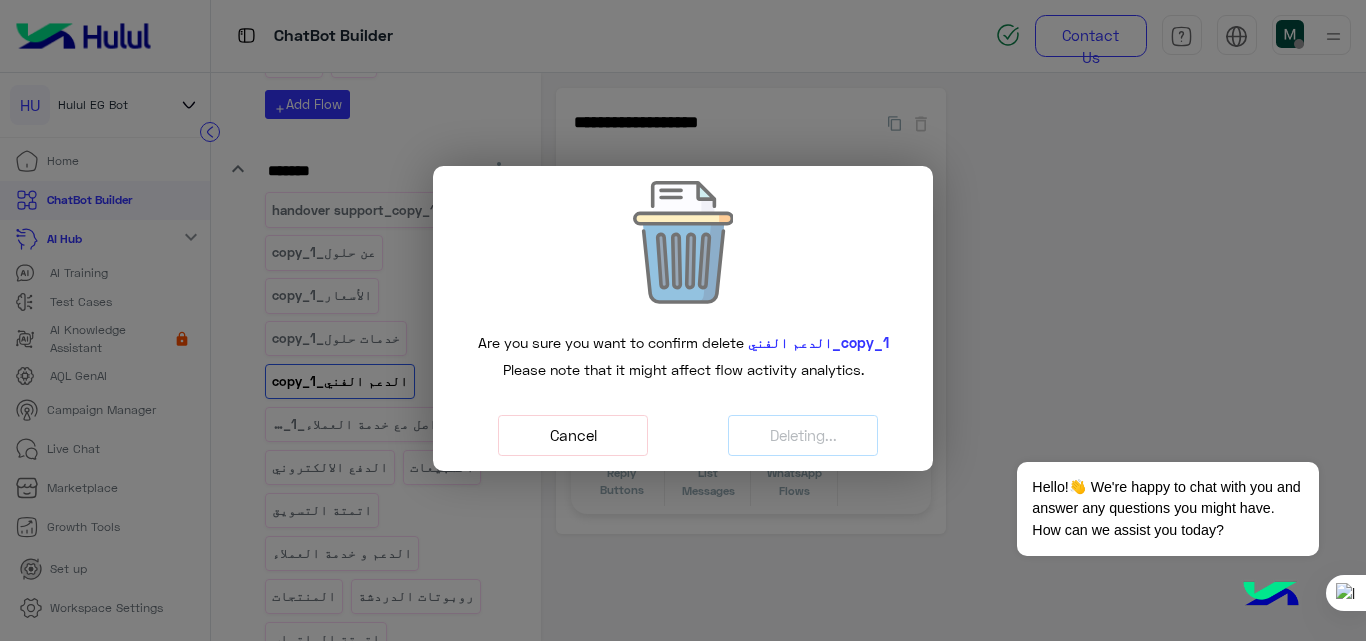click on "Cancel" 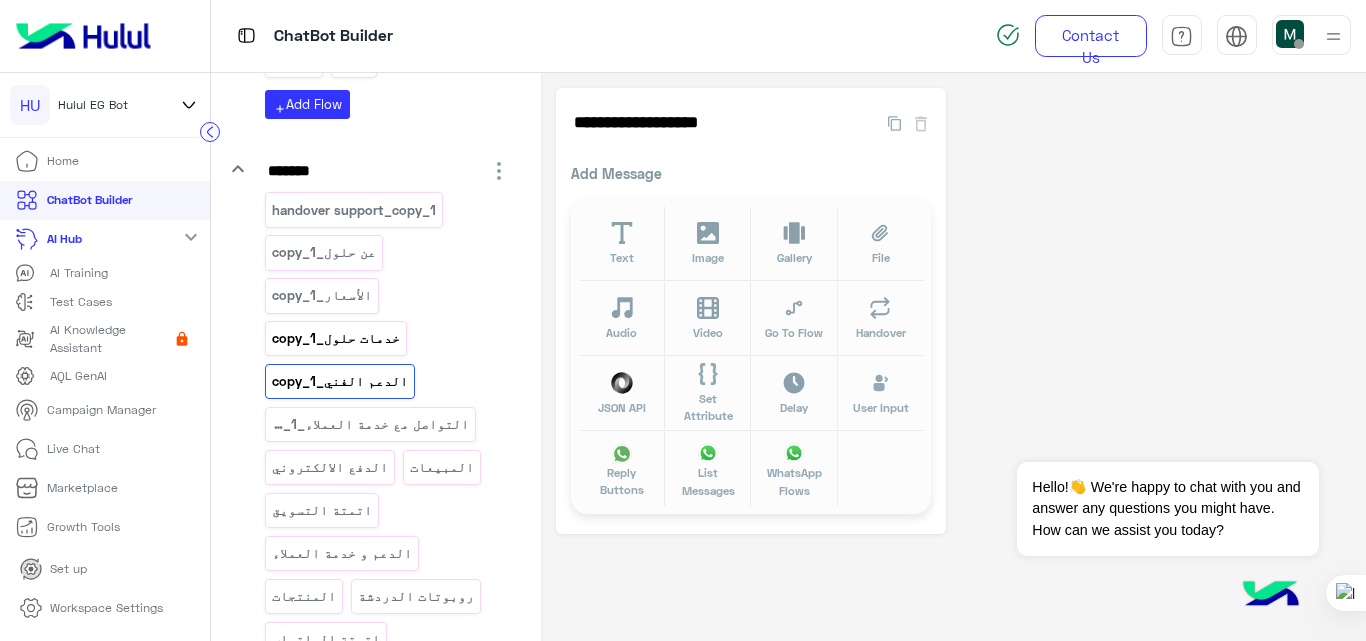 click on "خدمات حلول_copy_1" at bounding box center [336, 338] 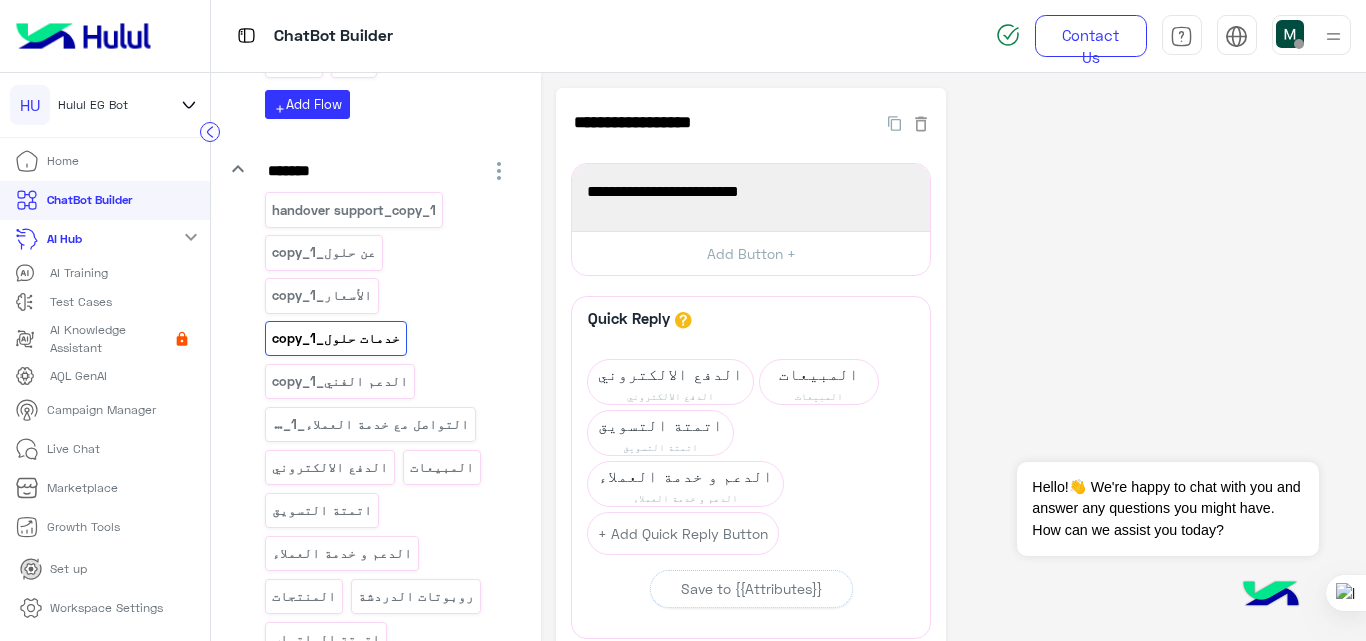 click on "**********" 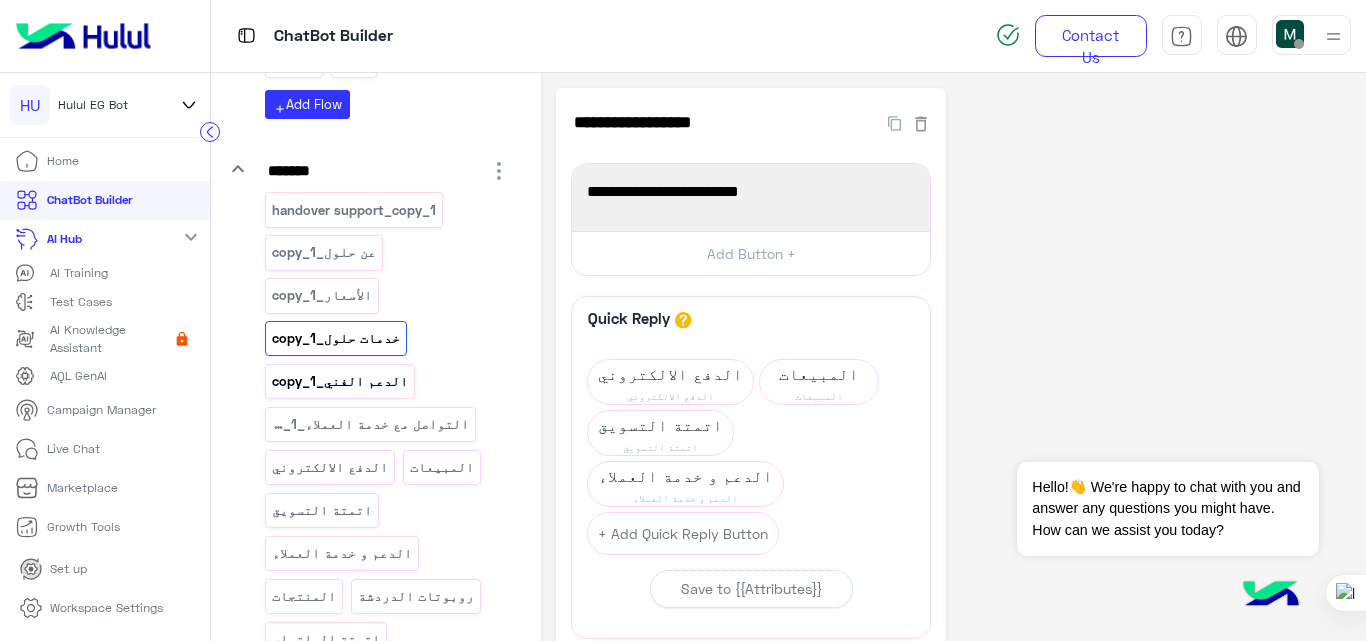 click on "الدعم الفني_copy_1" at bounding box center [340, 381] 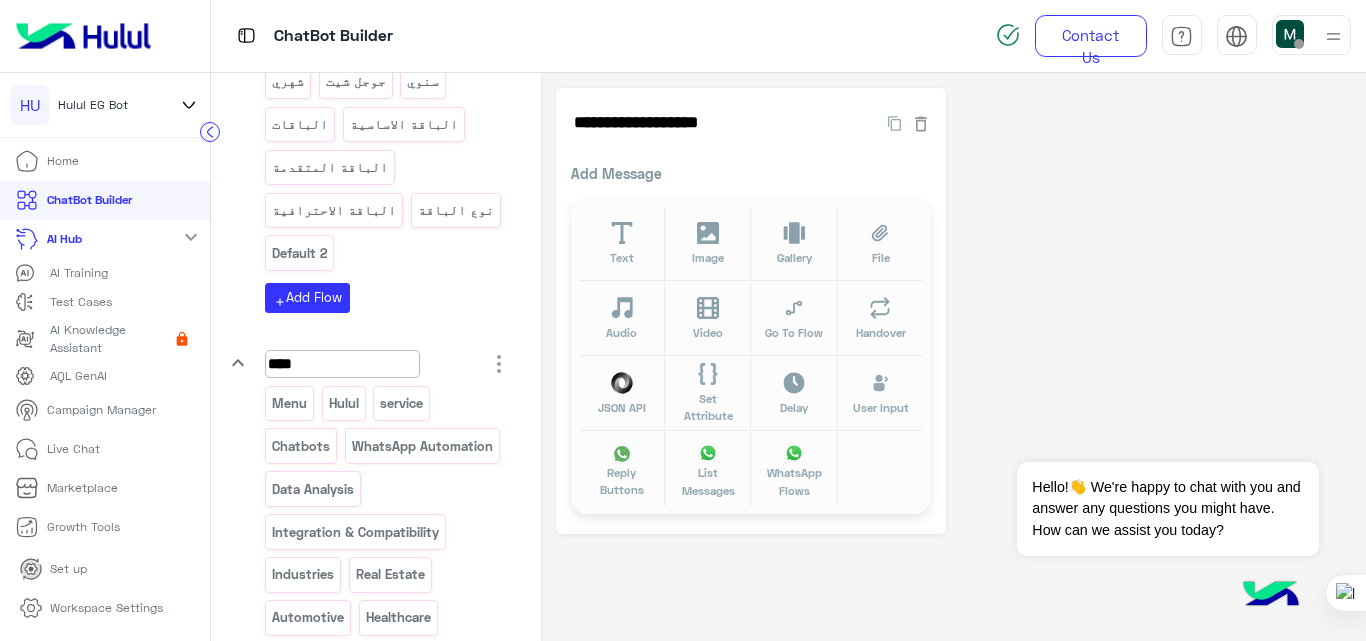 scroll, scrollTop: 1564, scrollLeft: 0, axis: vertical 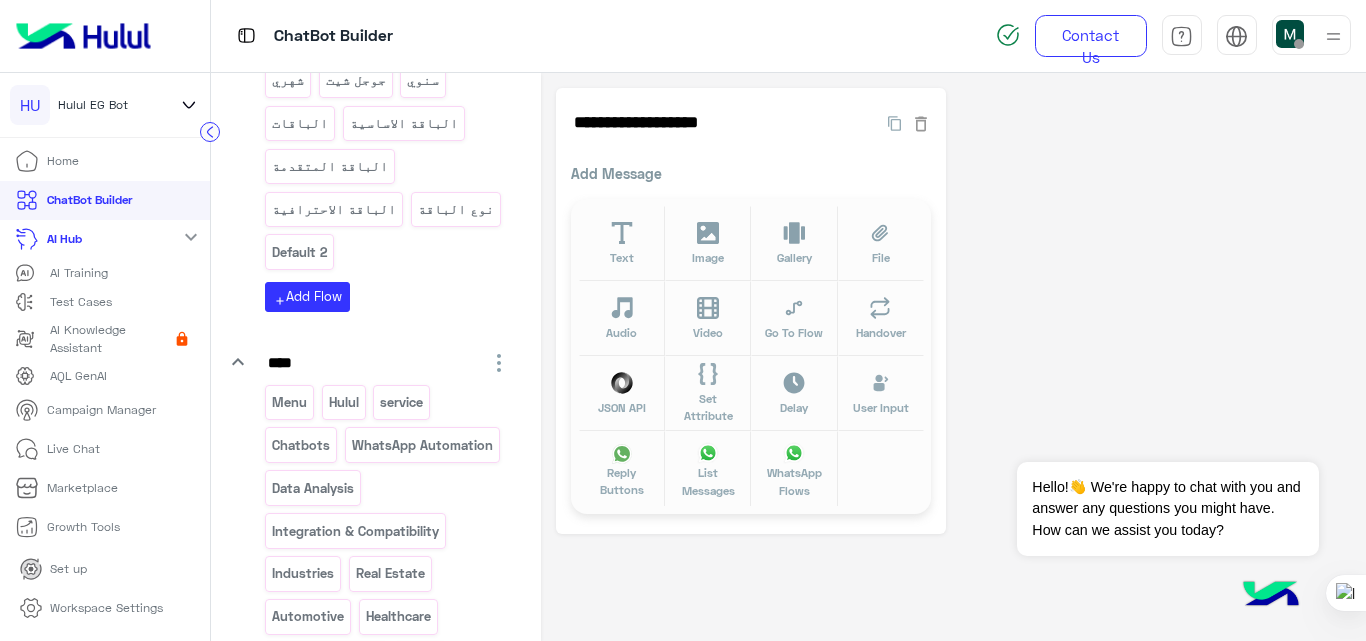 click on "prices" at bounding box center [420, 659] 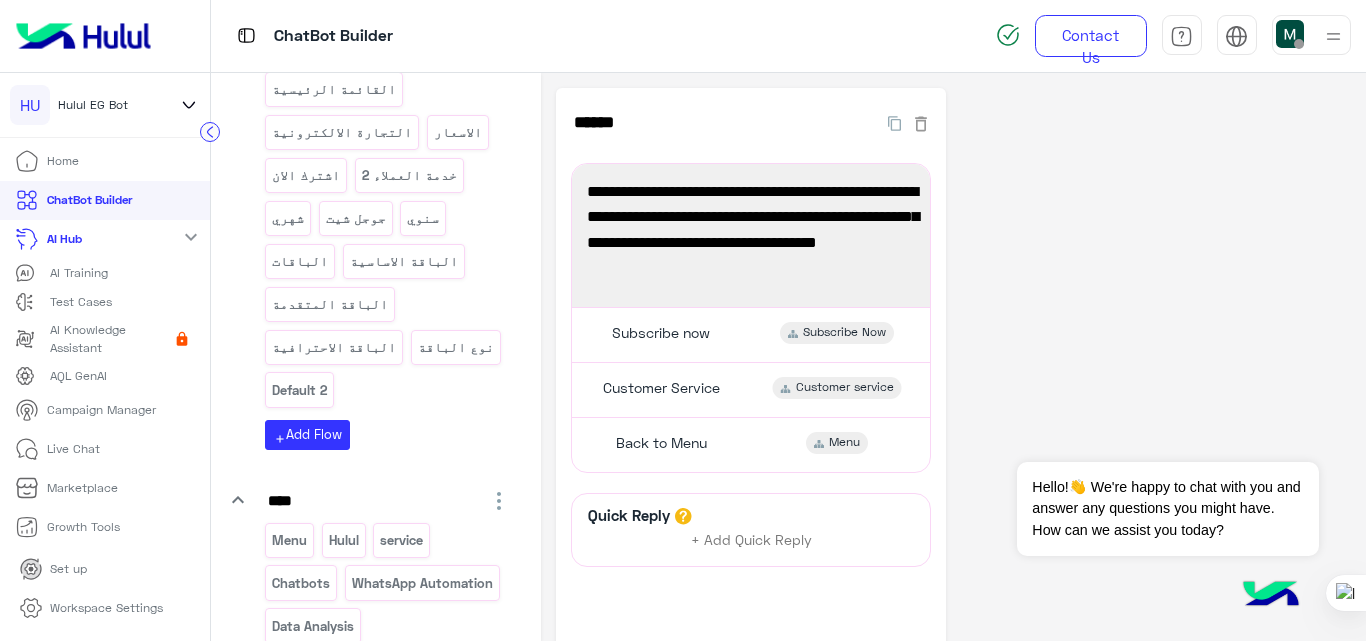 scroll, scrollTop: 1425, scrollLeft: 0, axis: vertical 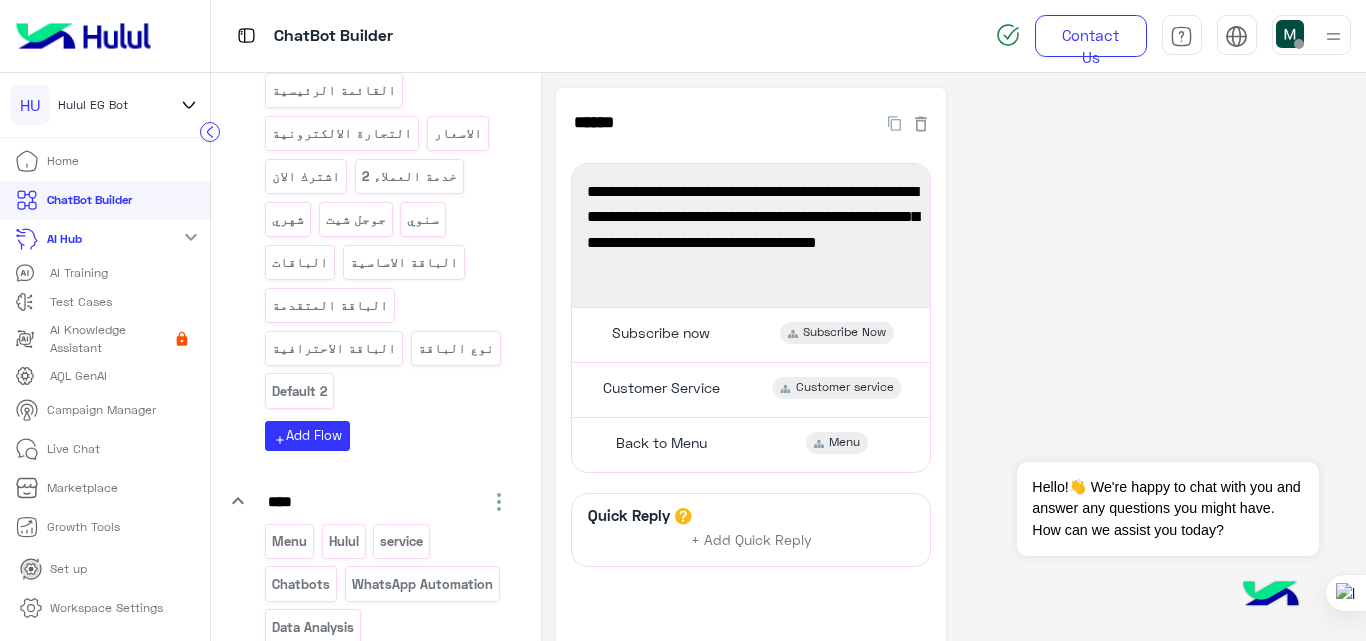 click on "Financial Services" at bounding box center [326, 798] 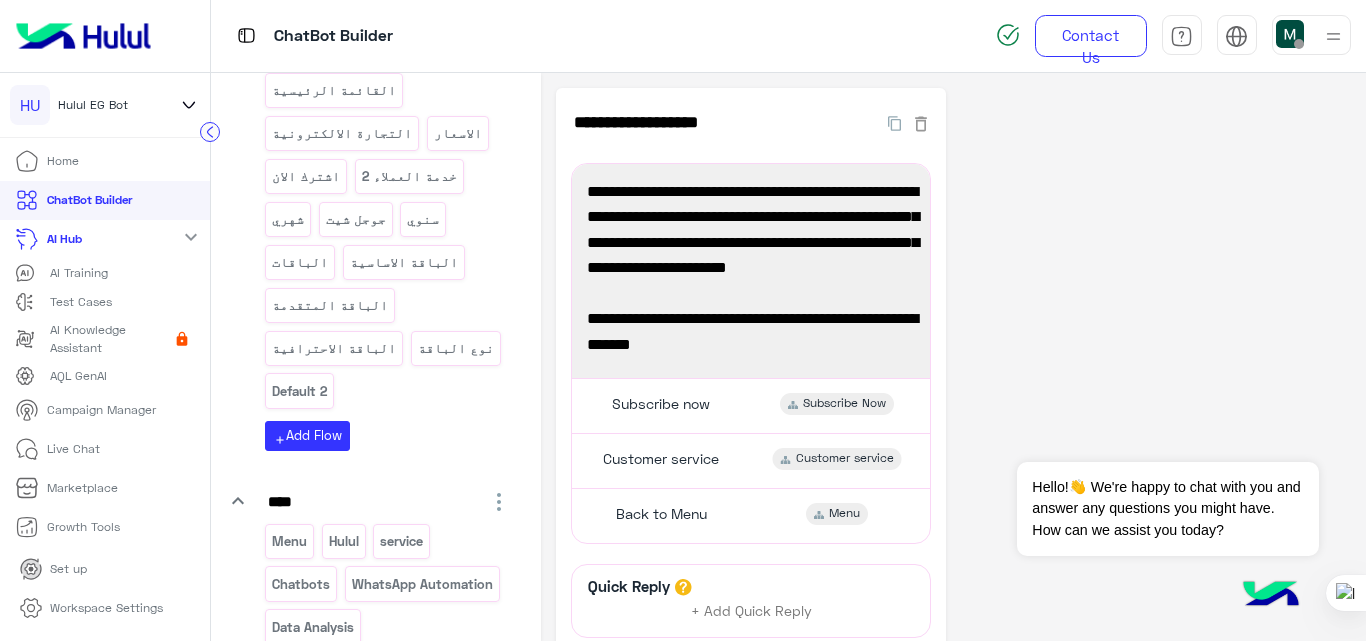 click on "prices" at bounding box center [420, 798] 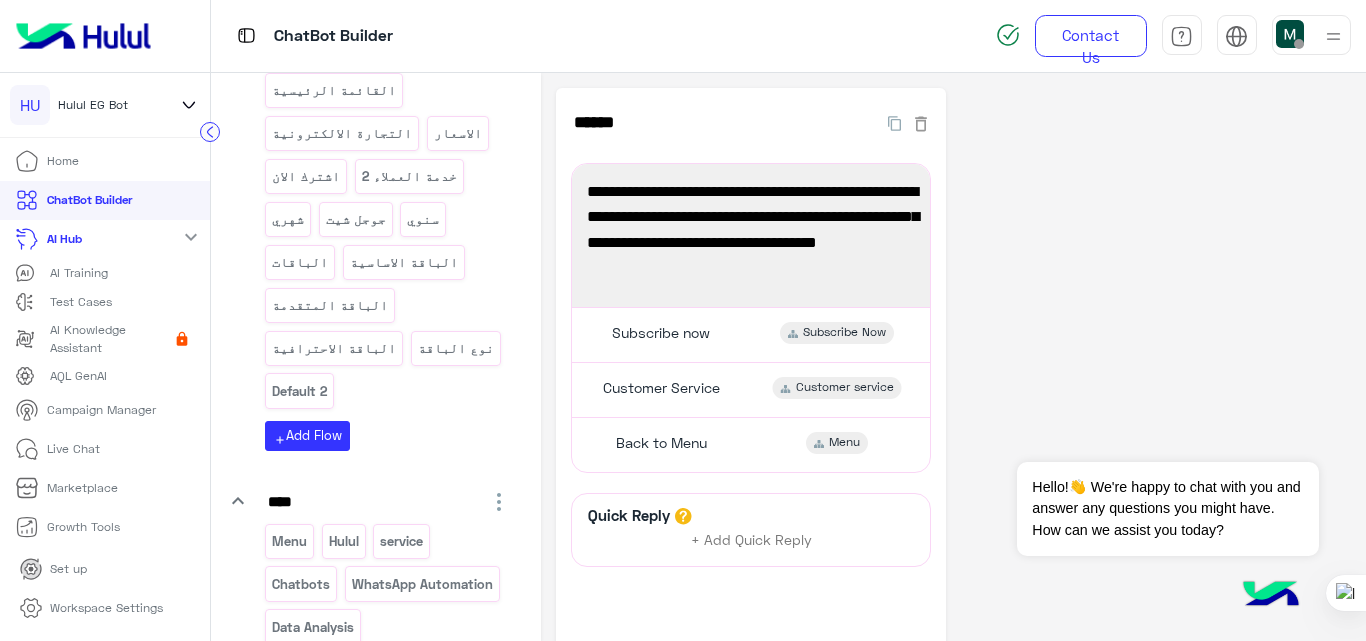 click on "**********" 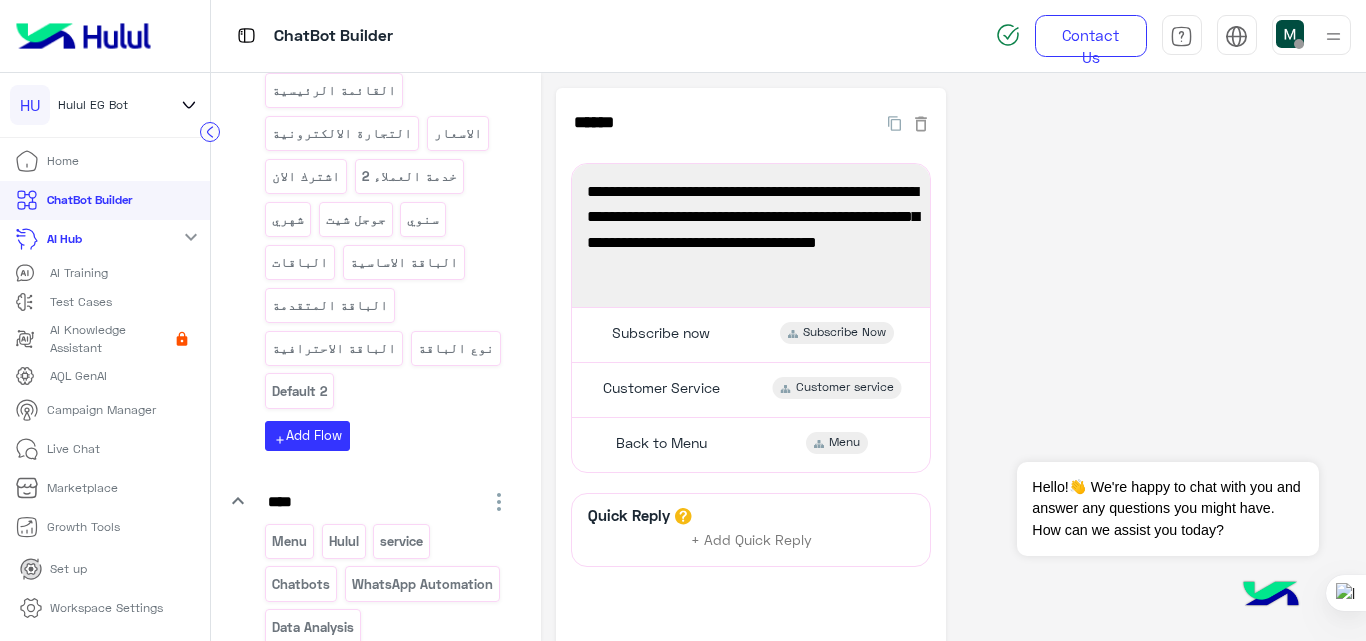 click on "Financial Services" at bounding box center [326, 798] 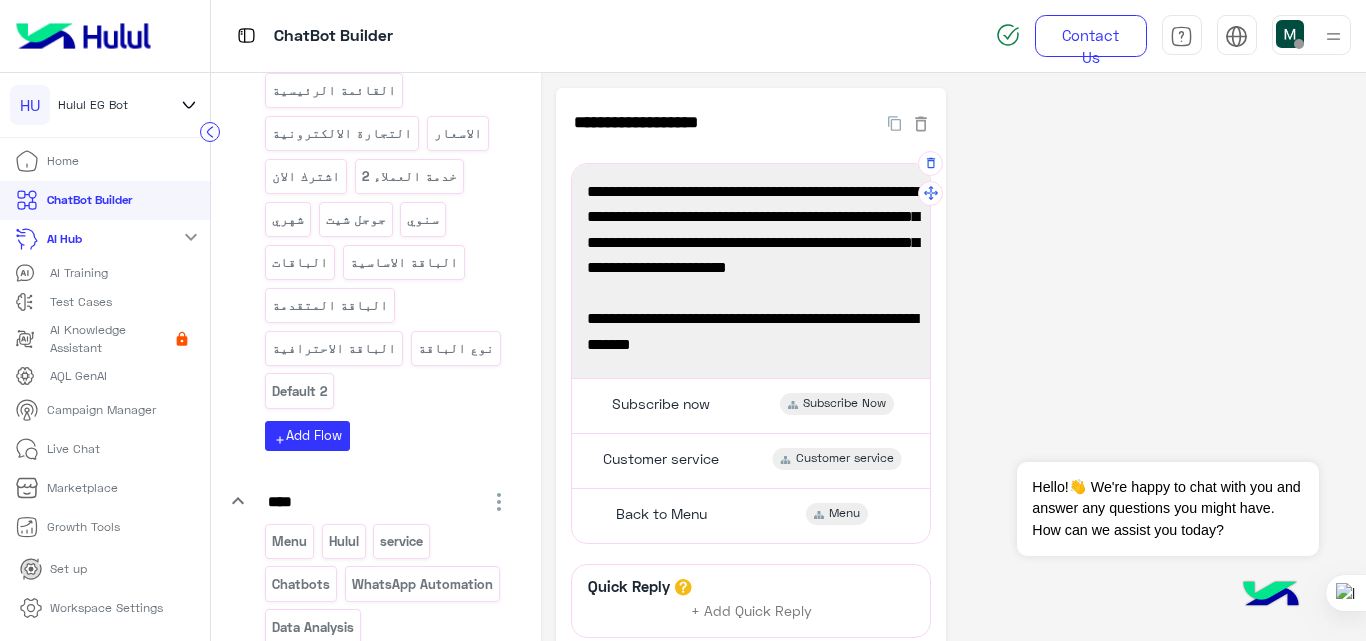 scroll, scrollTop: 54, scrollLeft: 0, axis: vertical 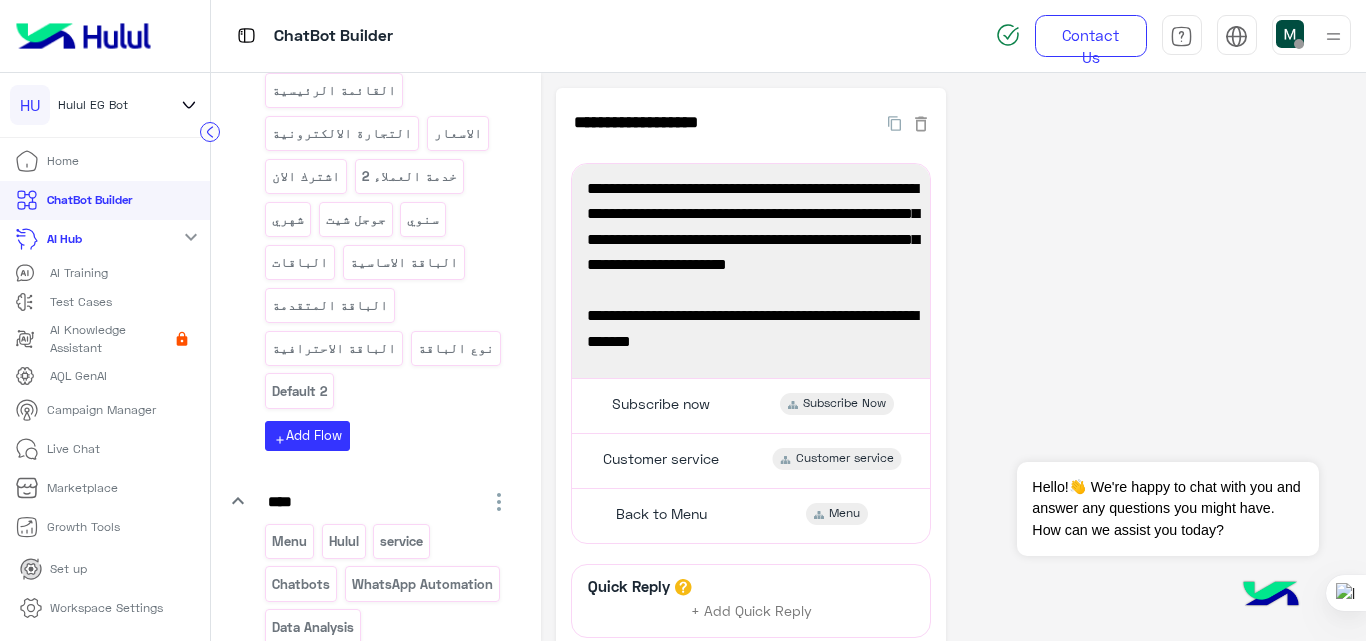 click on "prices" at bounding box center [420, 798] 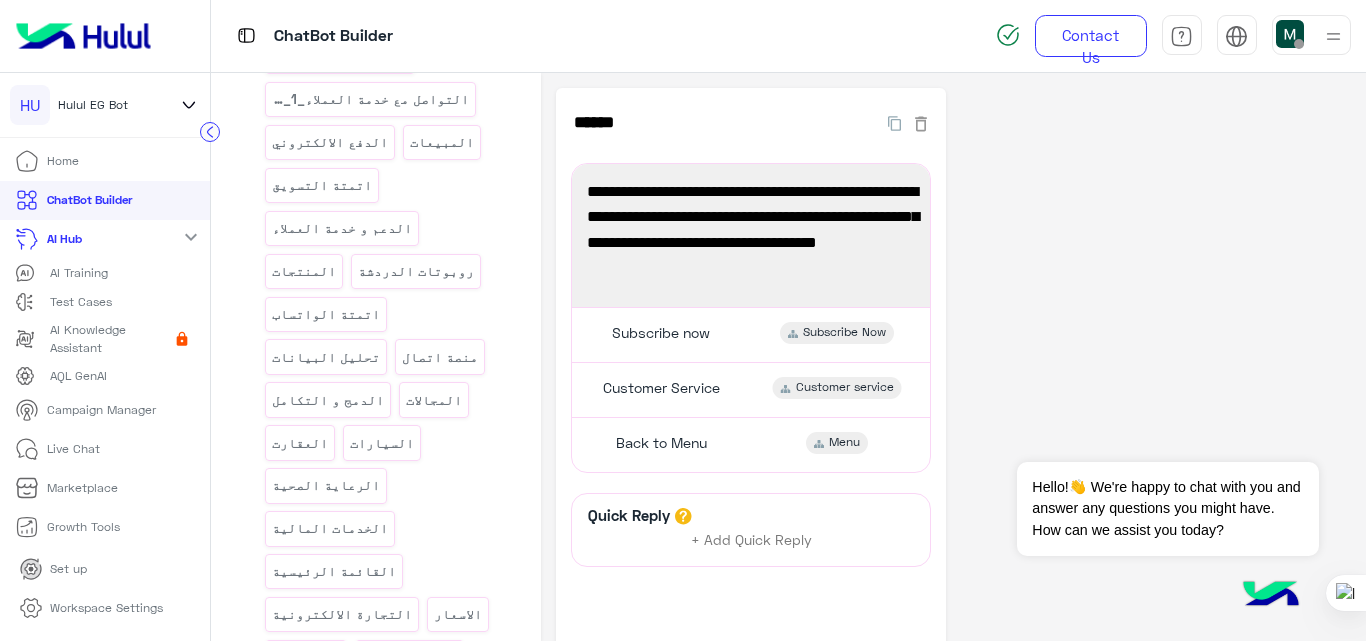 scroll, scrollTop: 943, scrollLeft: 0, axis: vertical 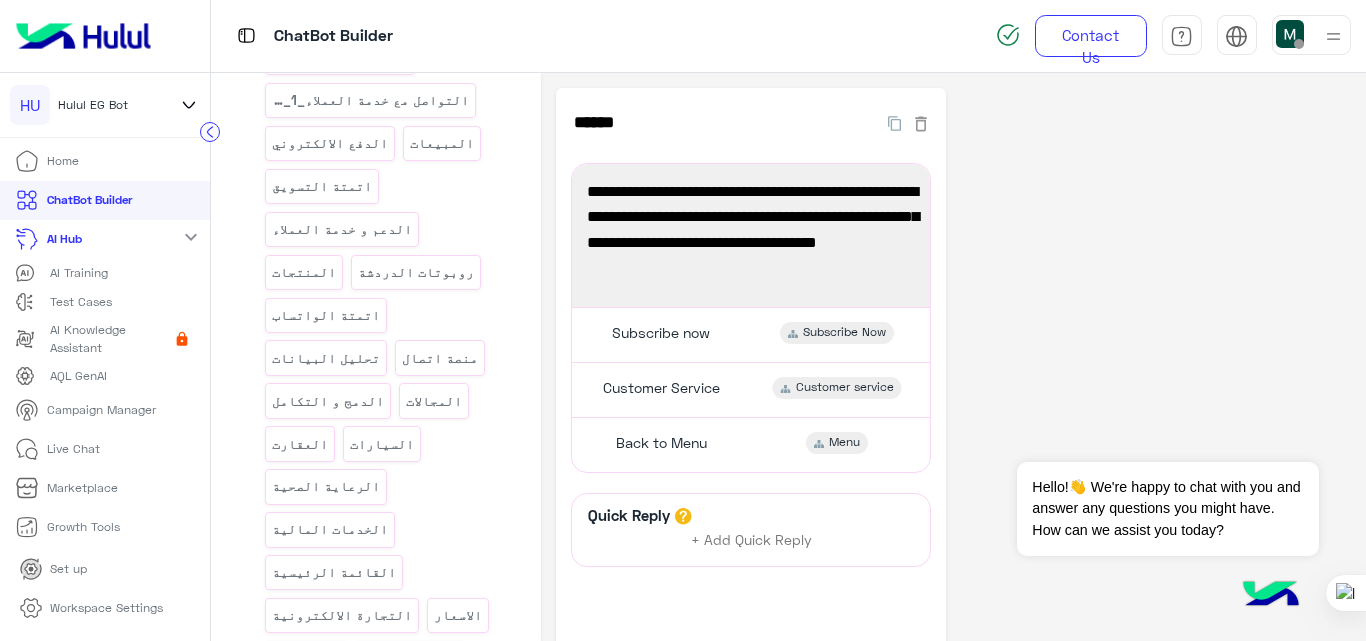 click on "خدمة العملاء 2" at bounding box center [409, 658] 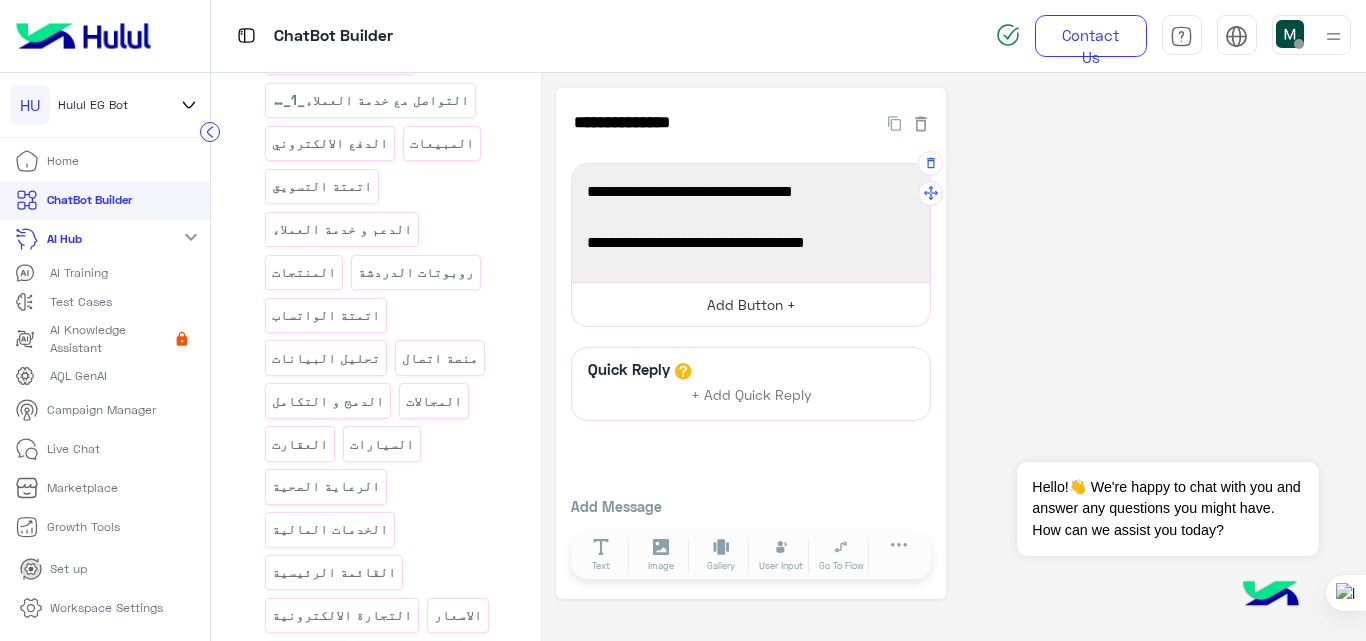 click on "Add Button +" at bounding box center (751, 304) 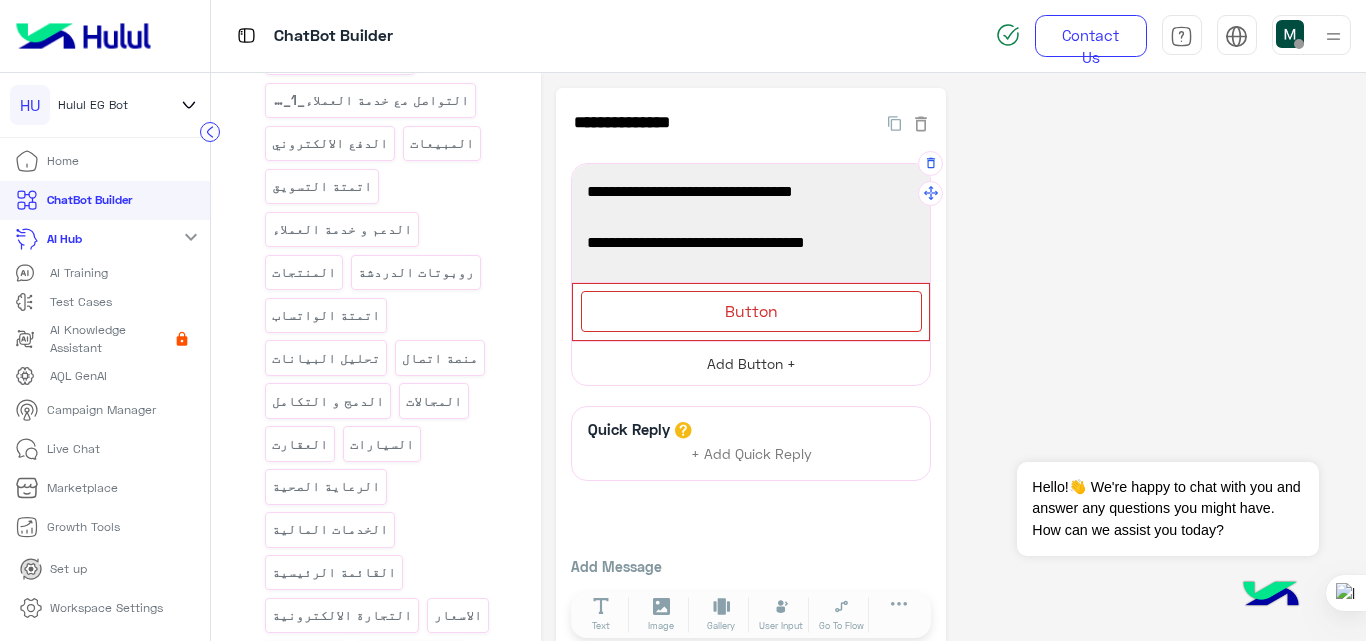 click on "Button" at bounding box center (751, 311) 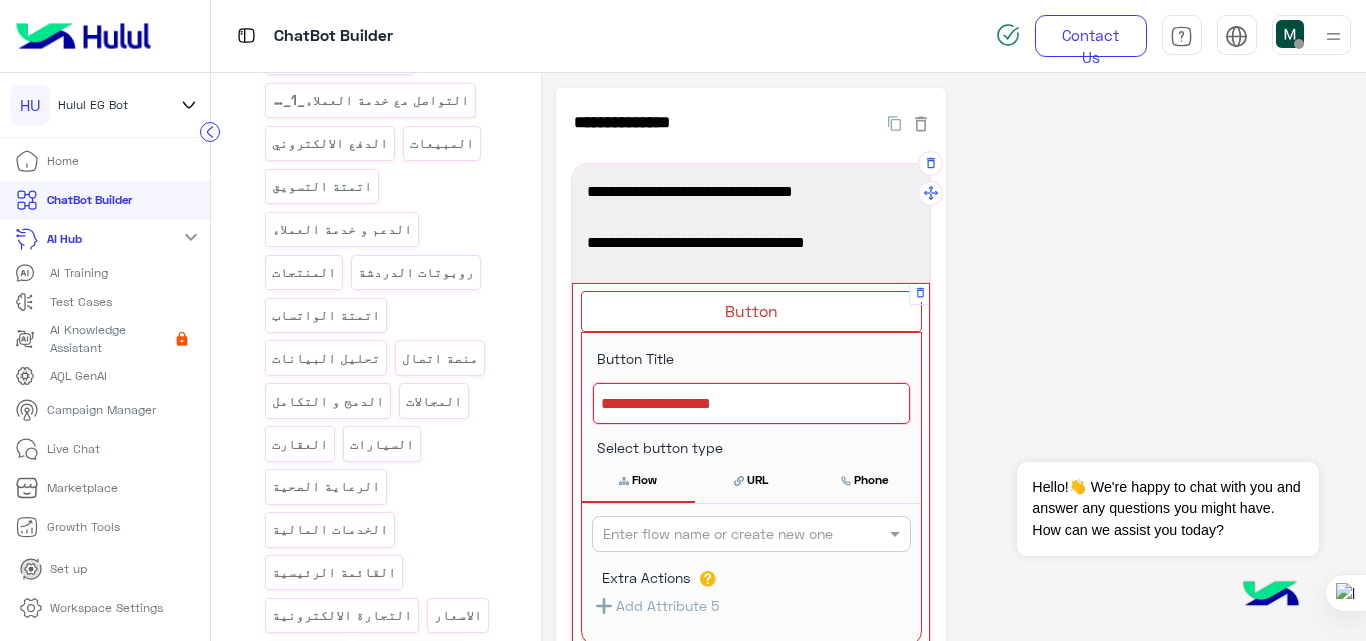 click at bounding box center [751, 404] 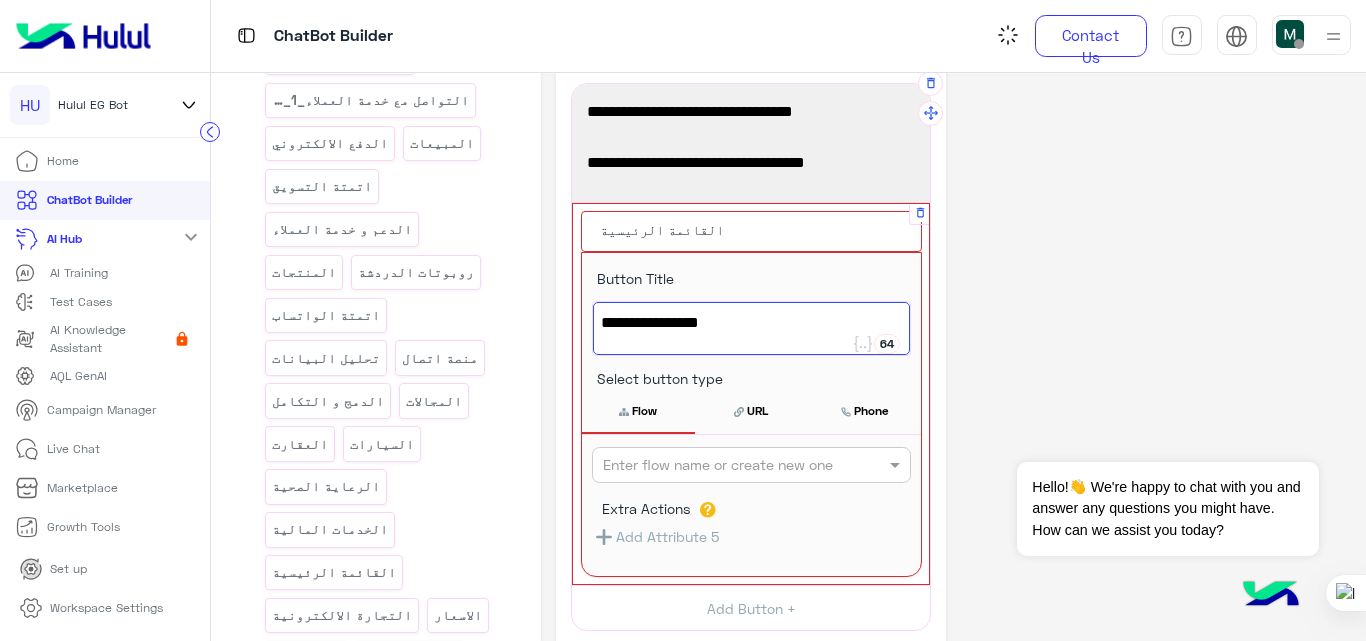 scroll, scrollTop: 82, scrollLeft: 0, axis: vertical 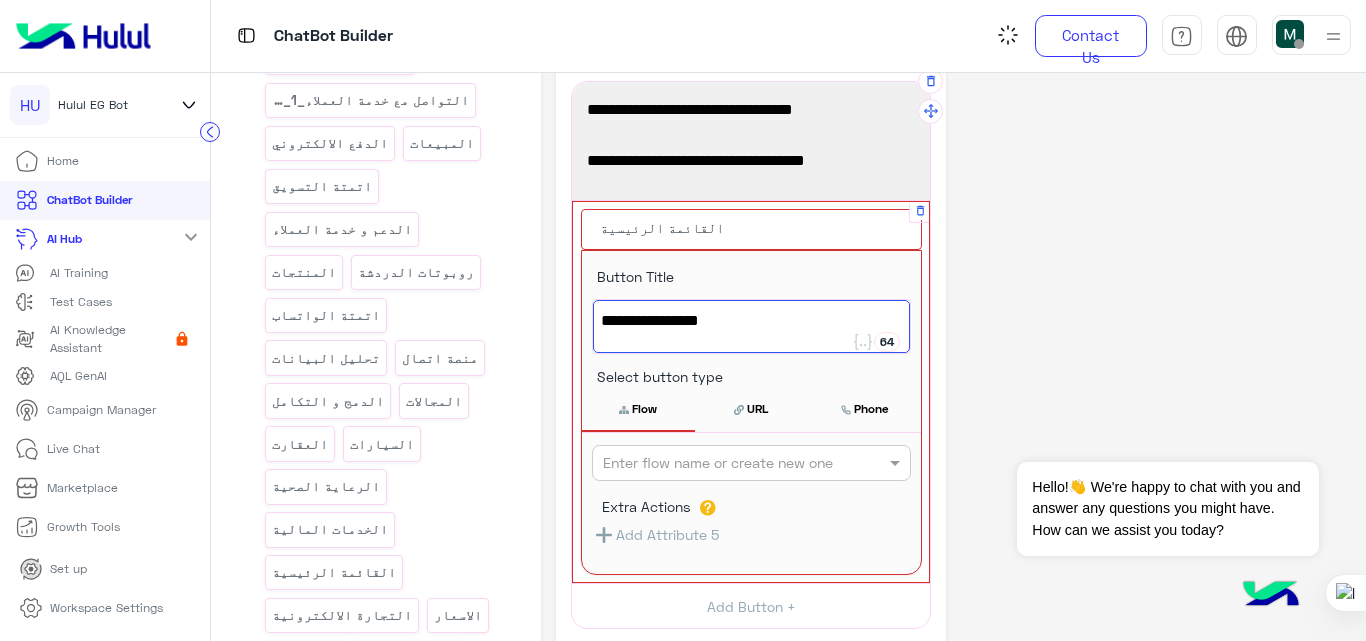 type on "**********" 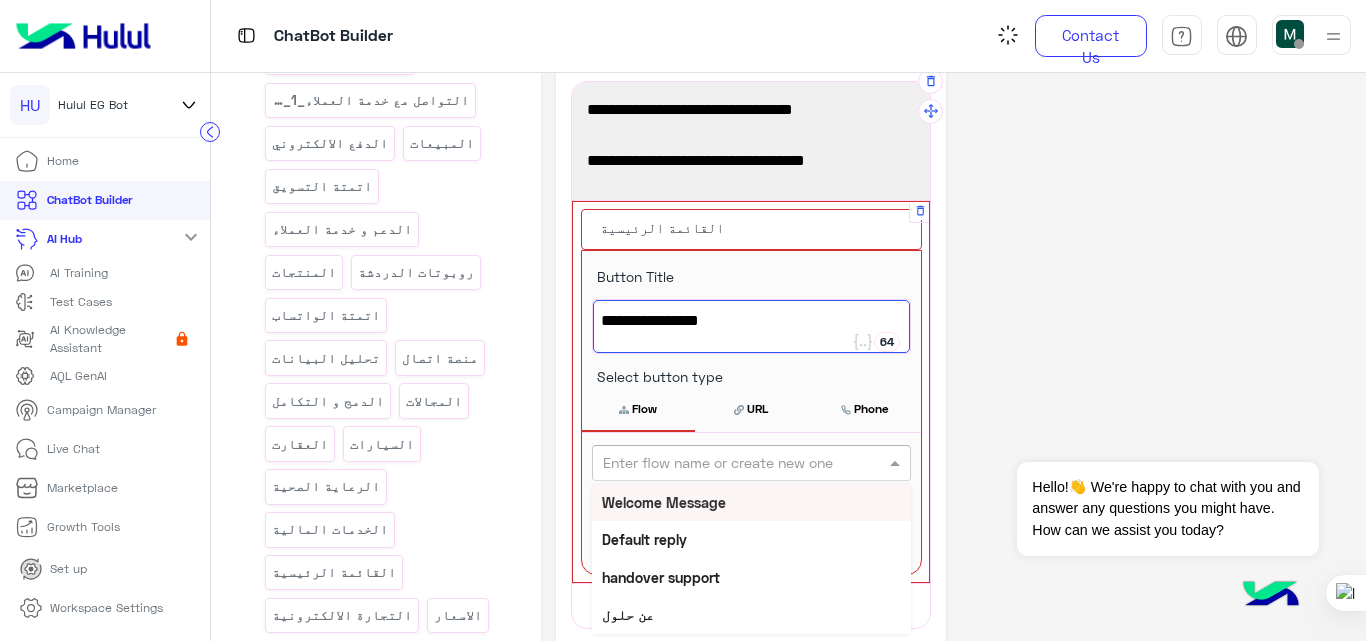 click at bounding box center [718, 463] 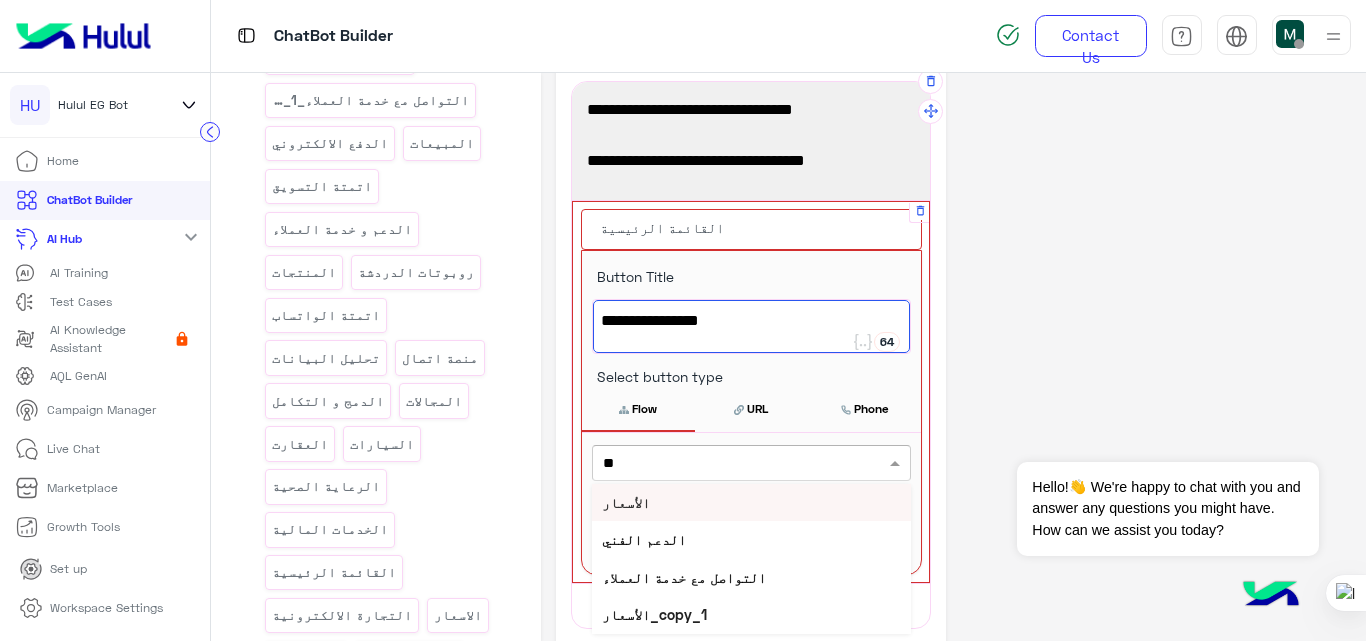 type on "***" 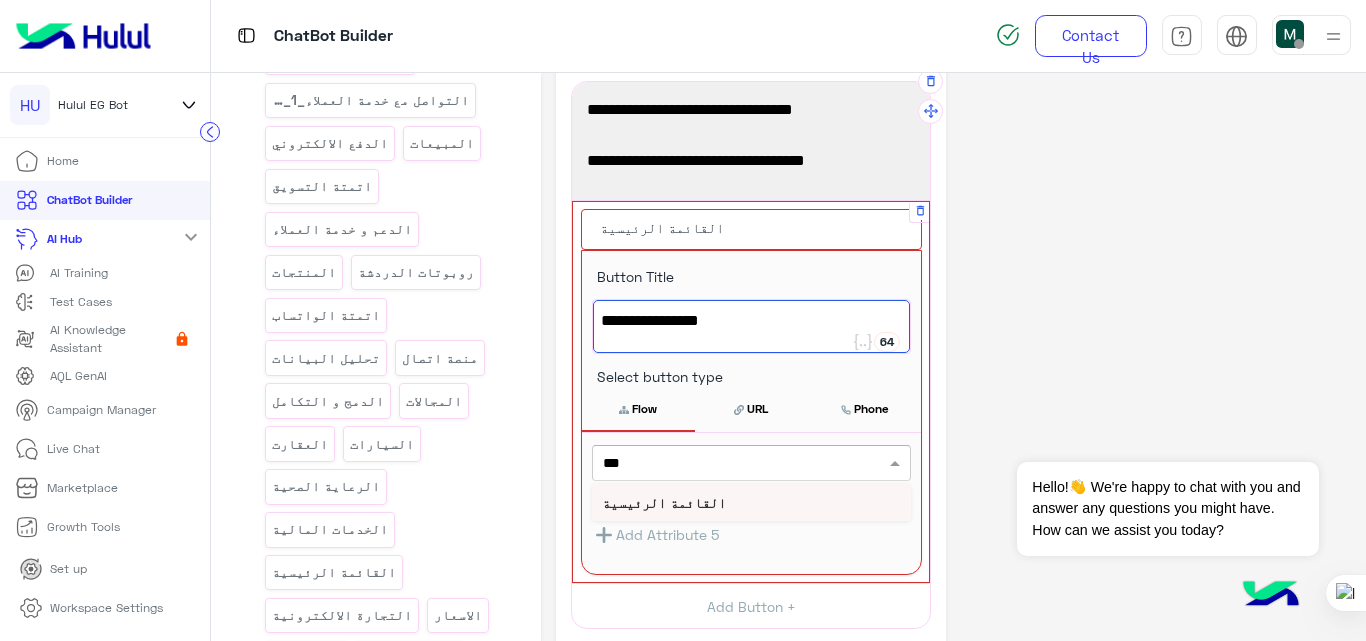 click on "القائمة الرئيسية" at bounding box center [664, 502] 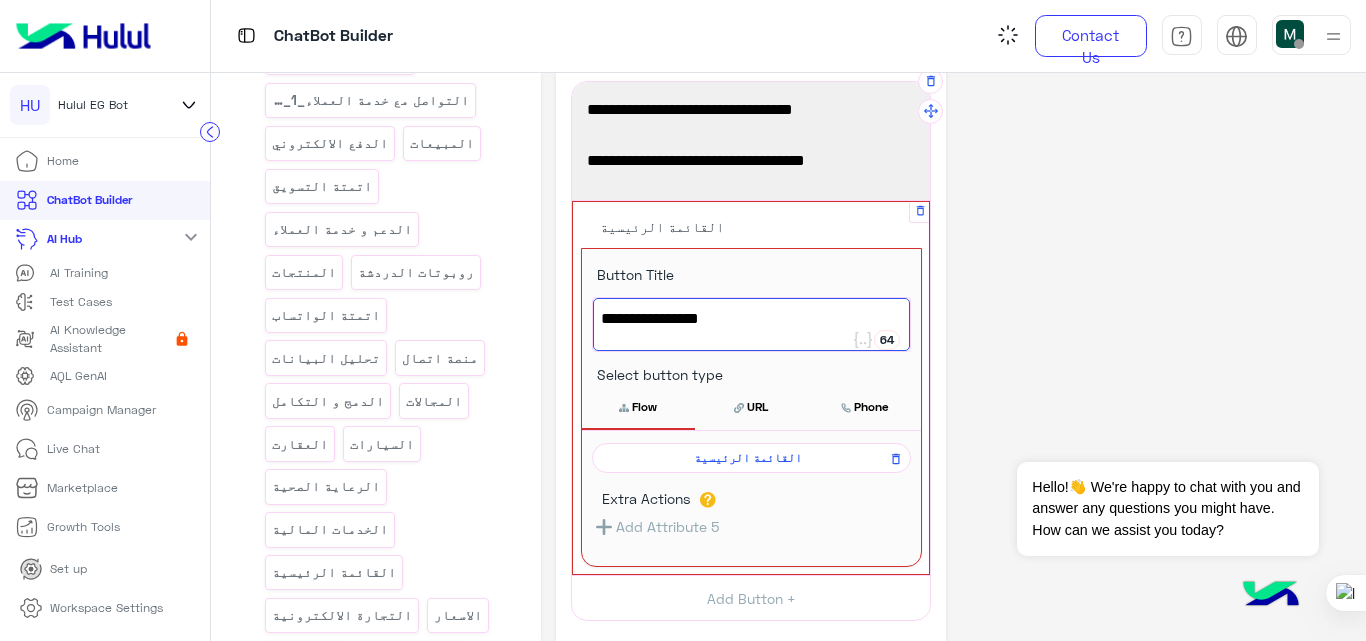click on "**********" 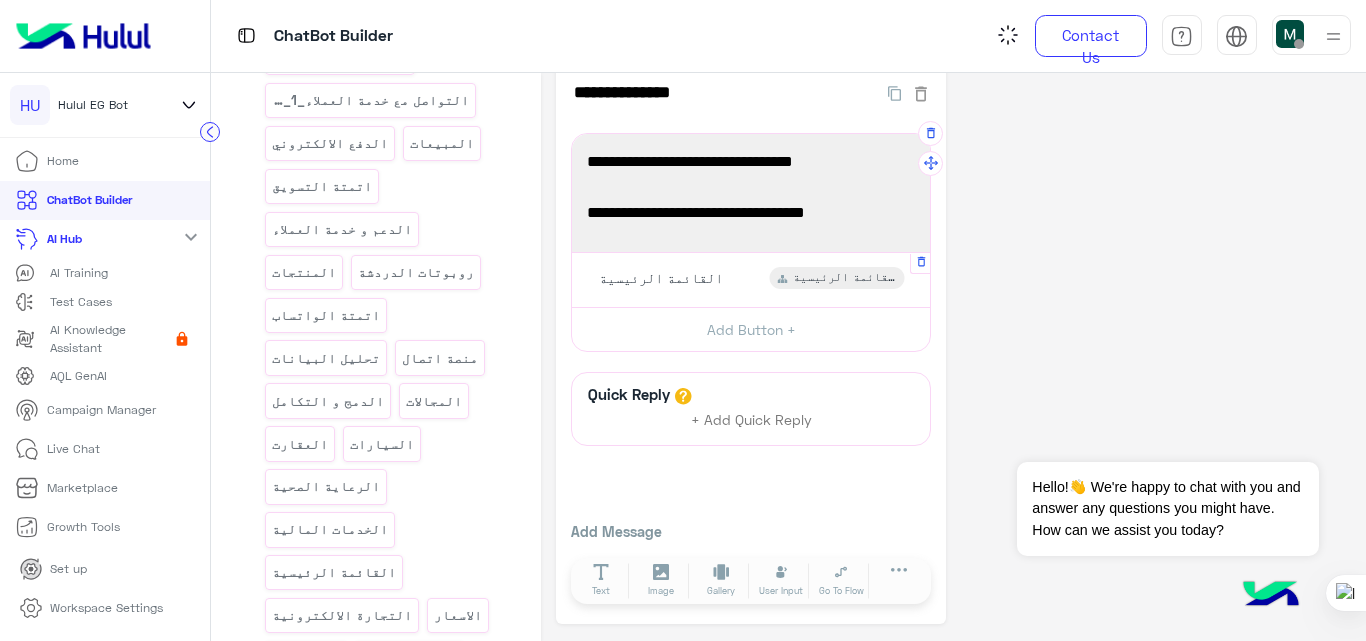 scroll, scrollTop: 30, scrollLeft: 0, axis: vertical 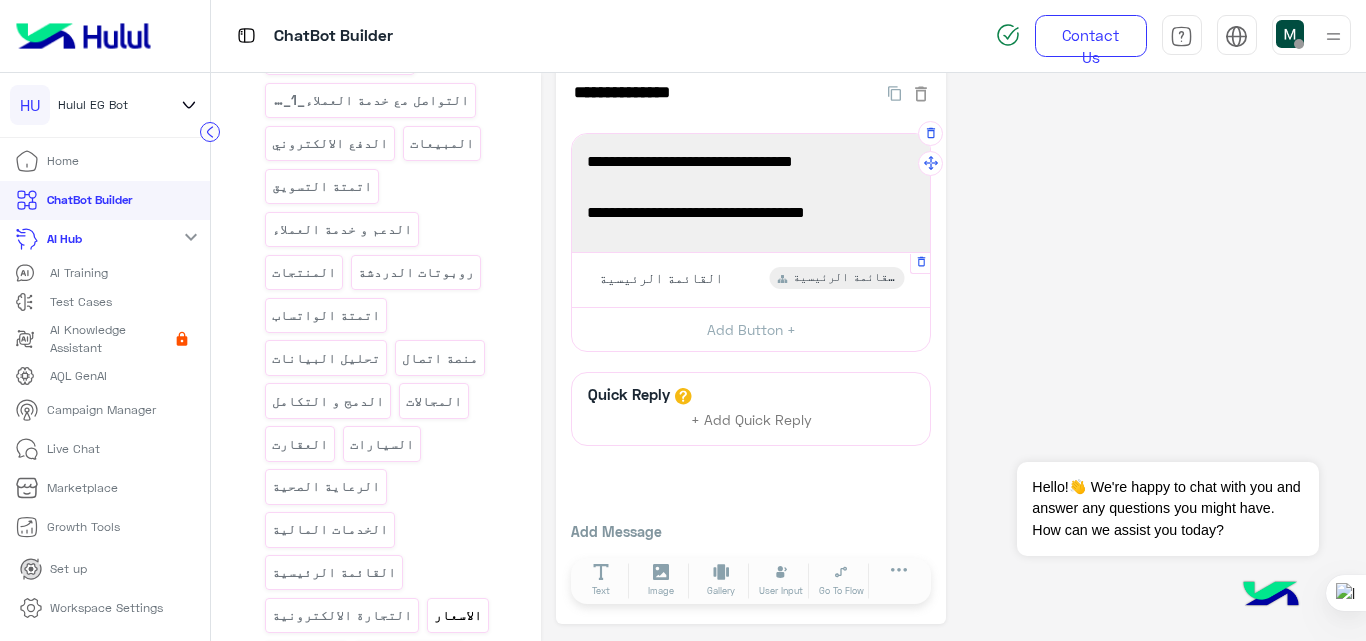 click on "الاسعار" at bounding box center (457, 615) 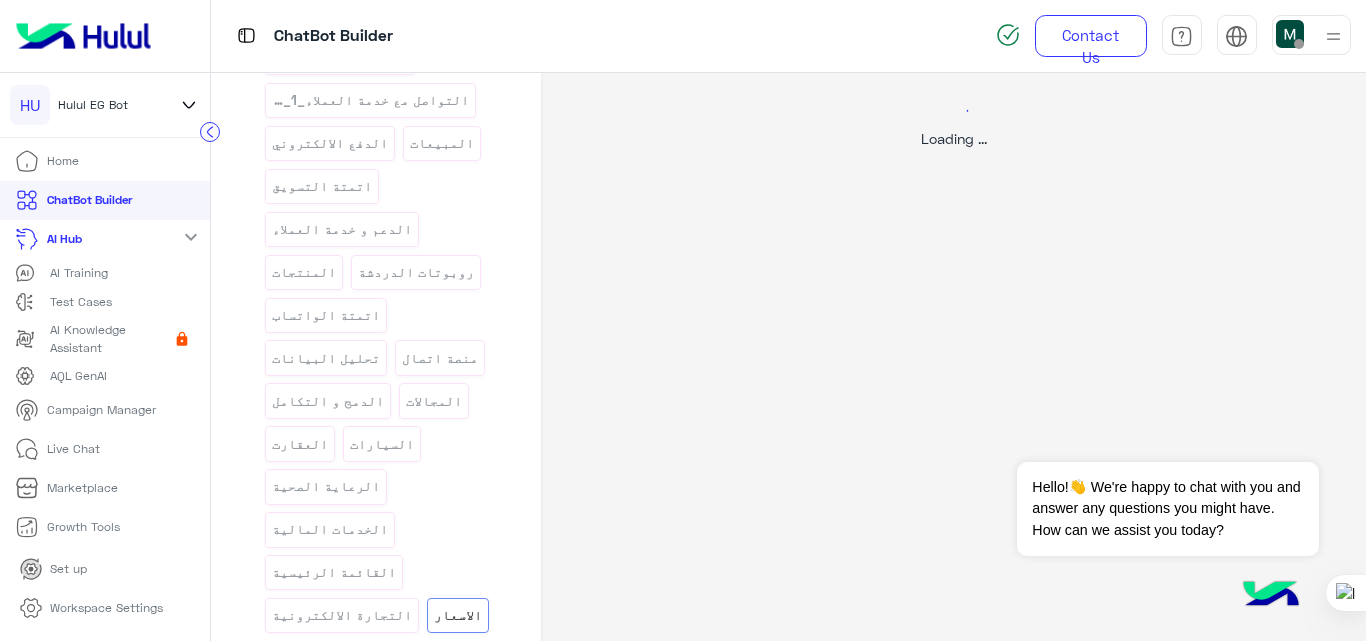 scroll, scrollTop: 0, scrollLeft: 0, axis: both 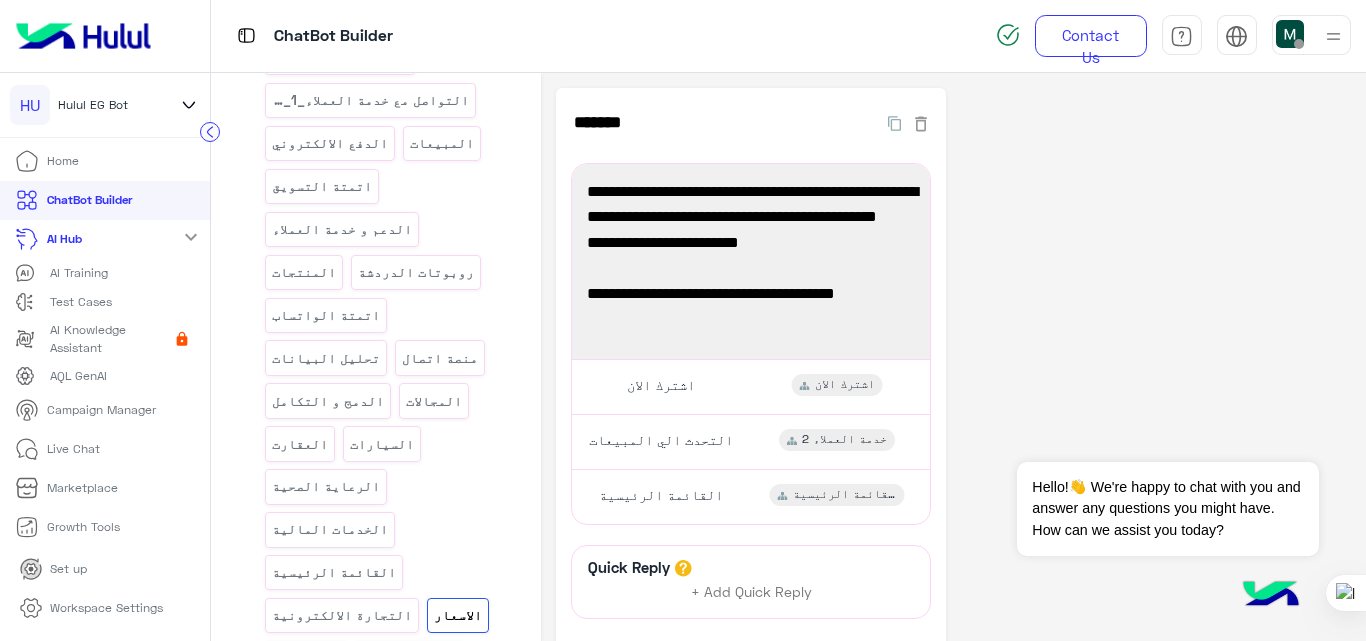 click on "AI Training" 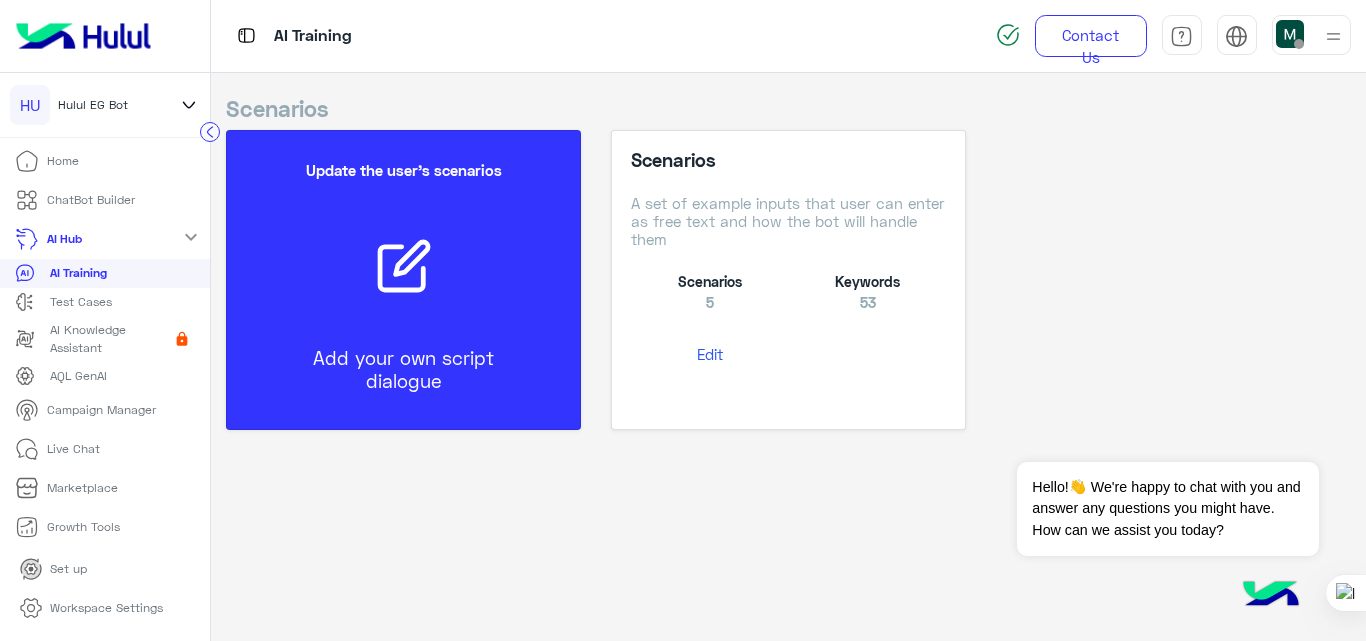 click at bounding box center (404, 267) 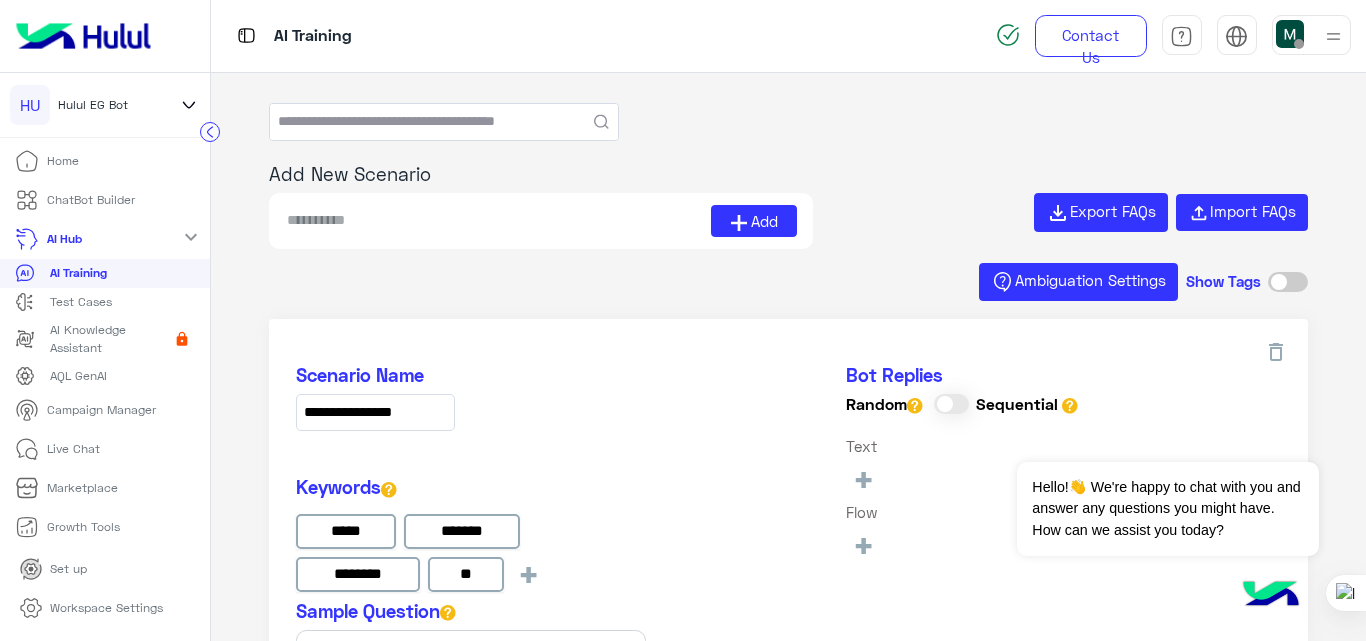 type on "******" 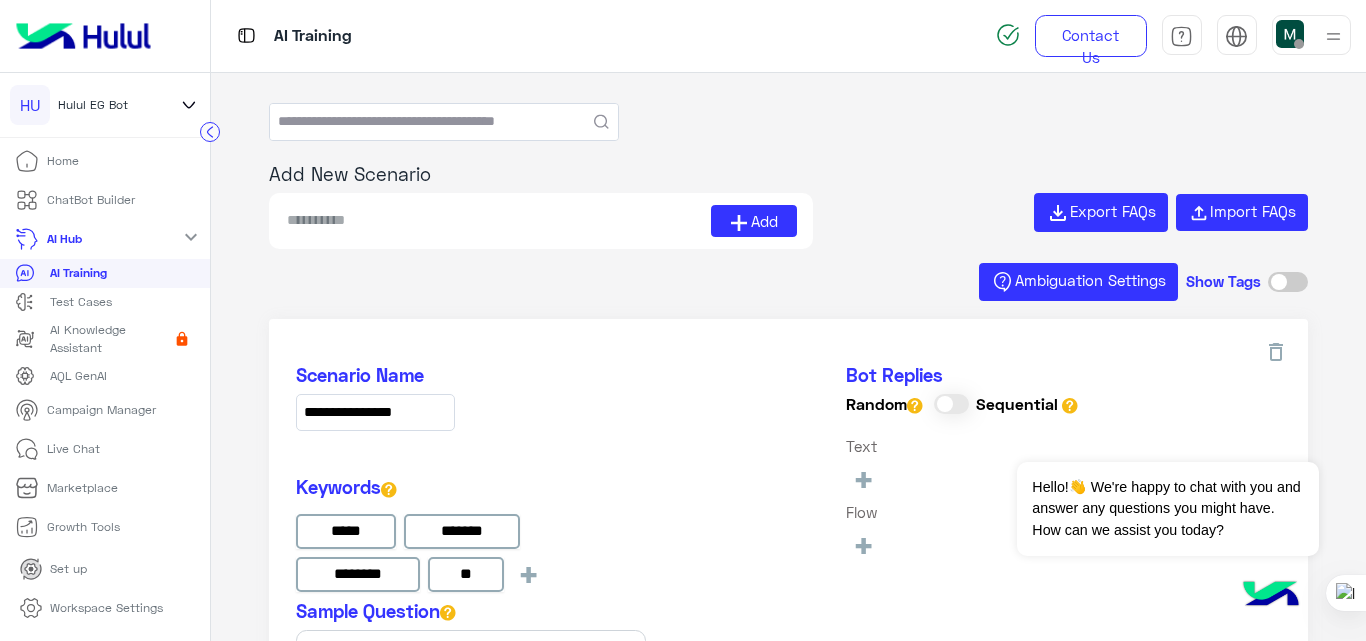 type on "**********" 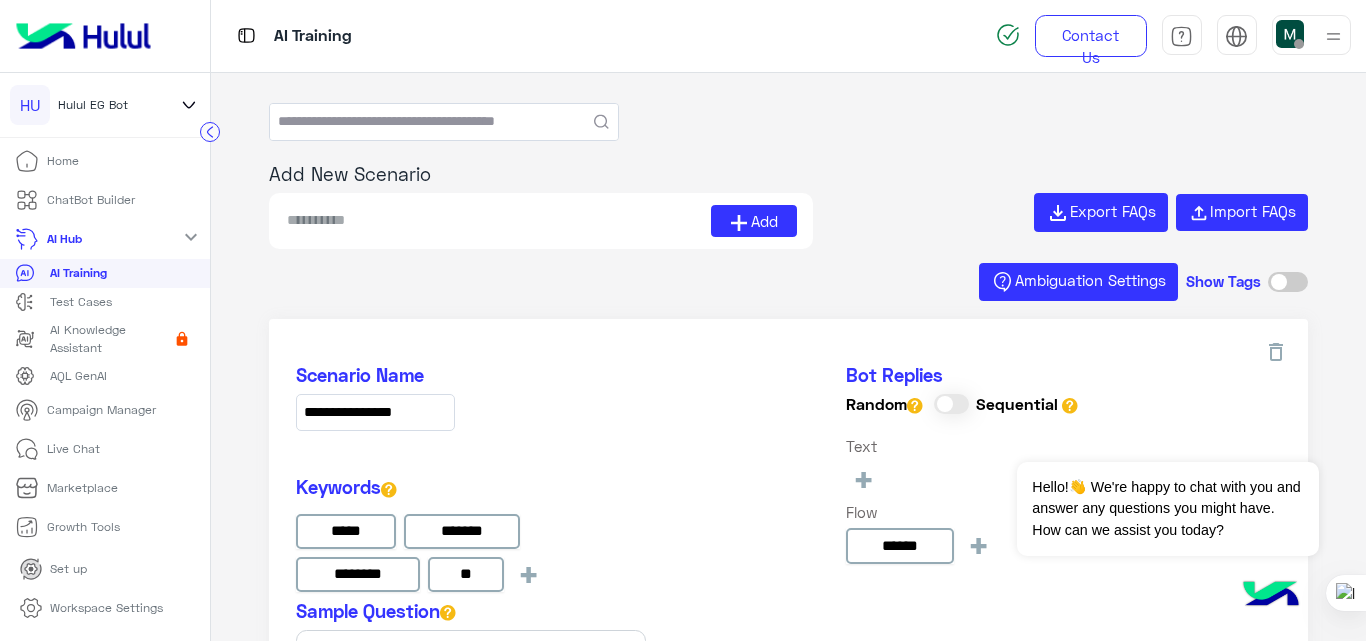 type on "*******" 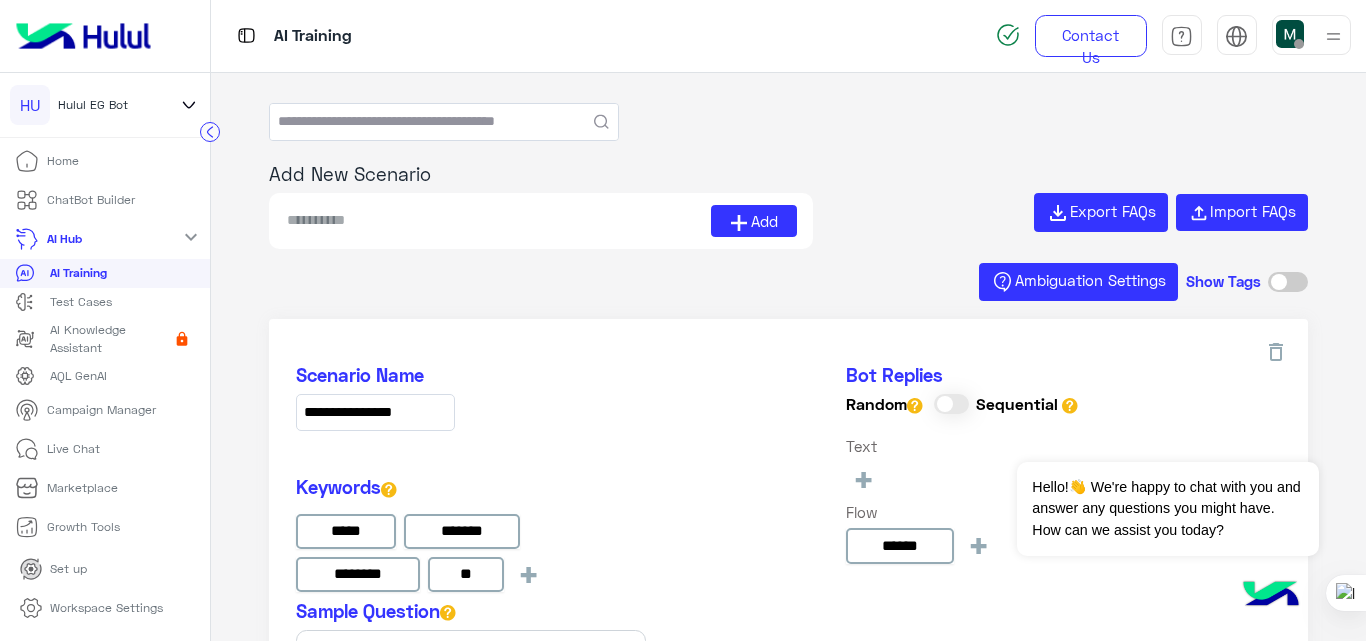 type on "*******" 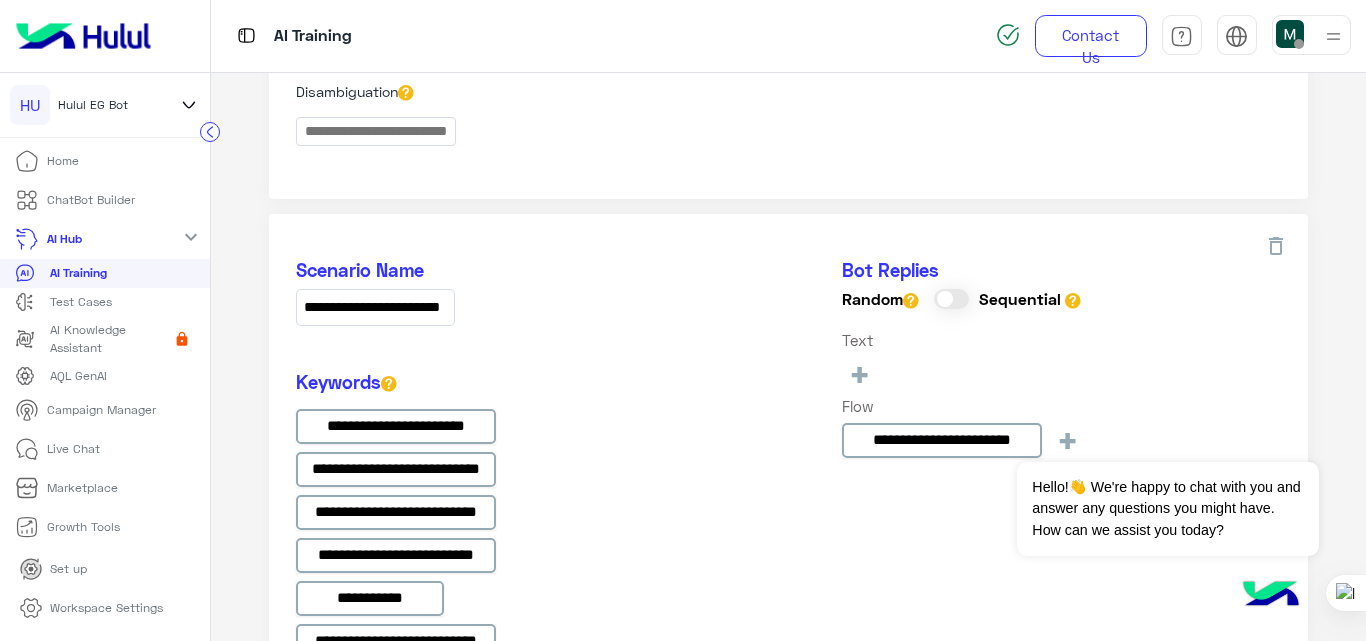 scroll, scrollTop: 800, scrollLeft: 0, axis: vertical 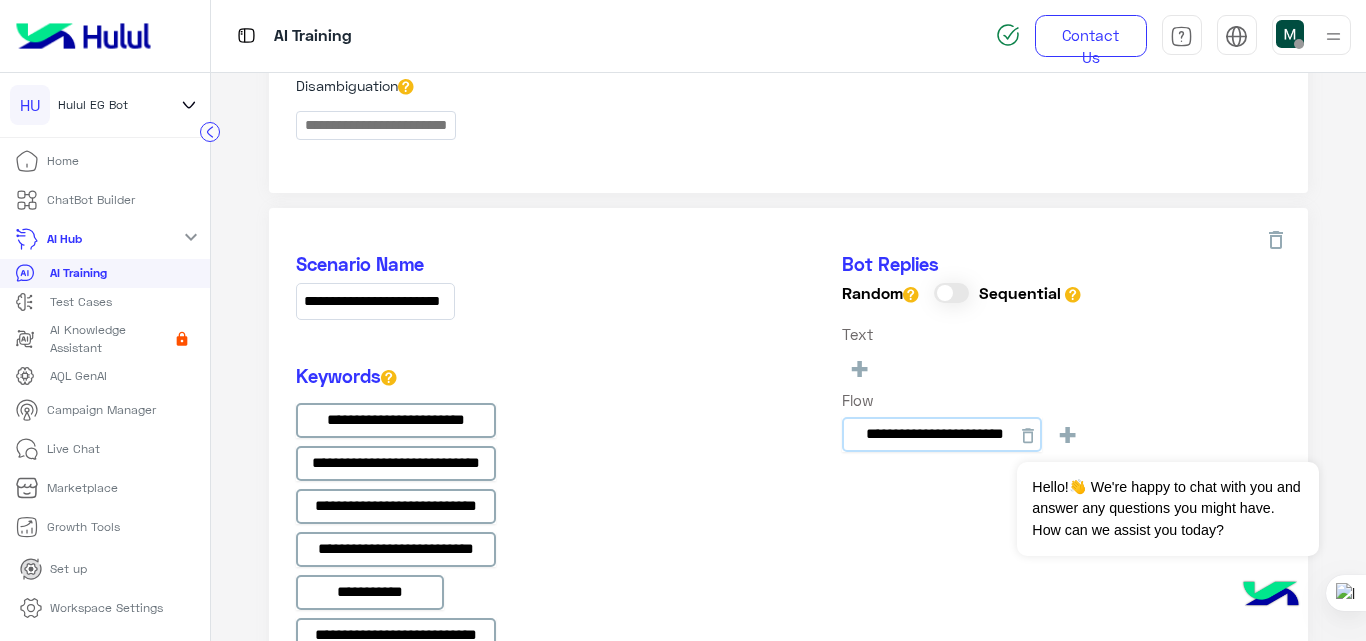 click on "**********" at bounding box center (900, -254) 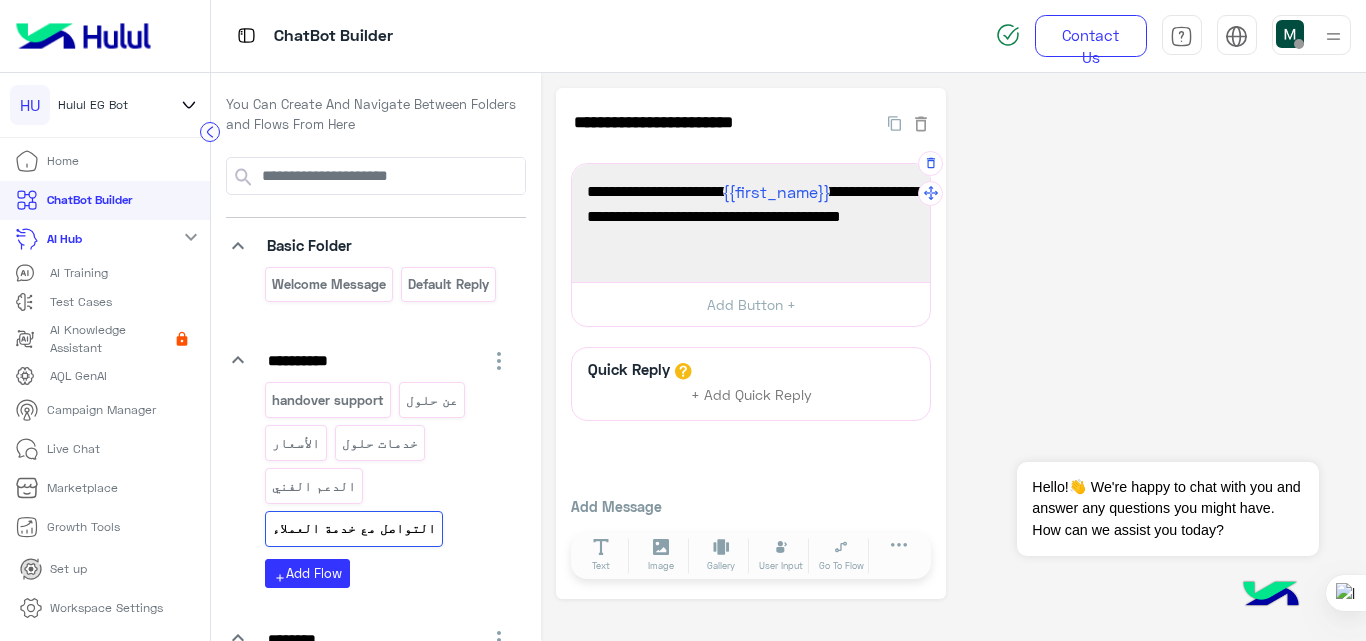 click on "نورتنا يا  {{first_name}}  👋، من فضلك اكتب الاسم ورقم للتواصل في رسالة واحدة، وهنكلمك في أقرب وقت✨" at bounding box center (751, 217) 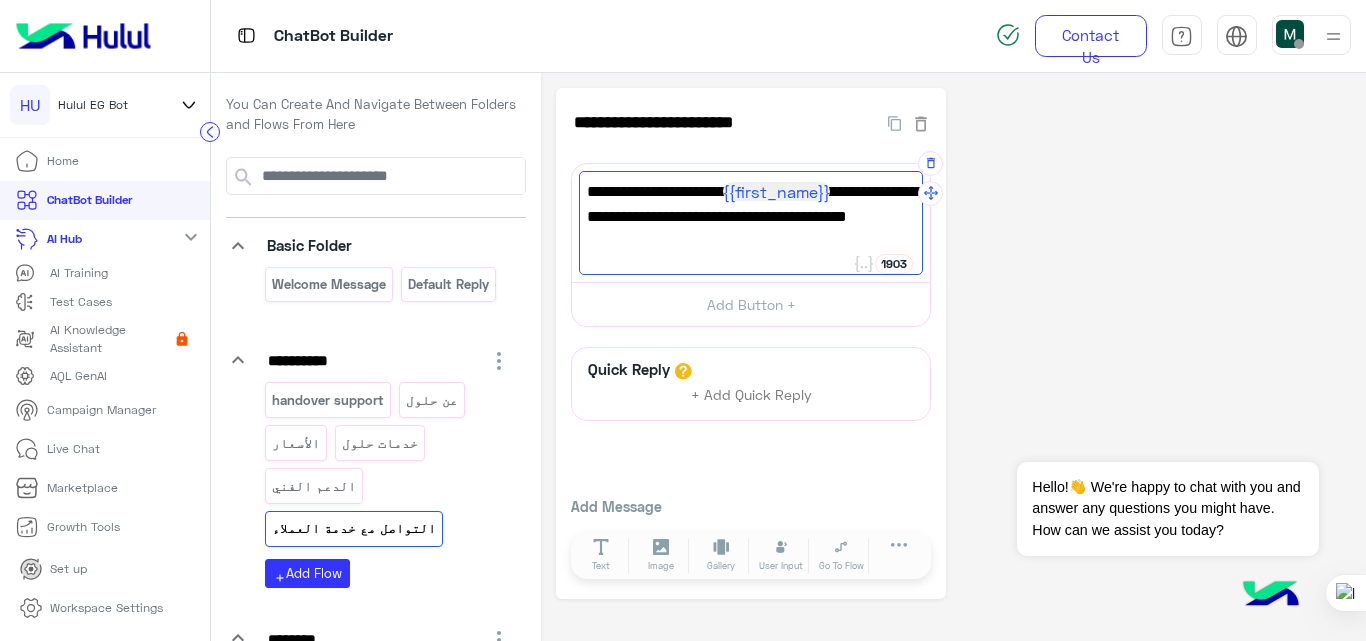 scroll, scrollTop: 5, scrollLeft: 0, axis: vertical 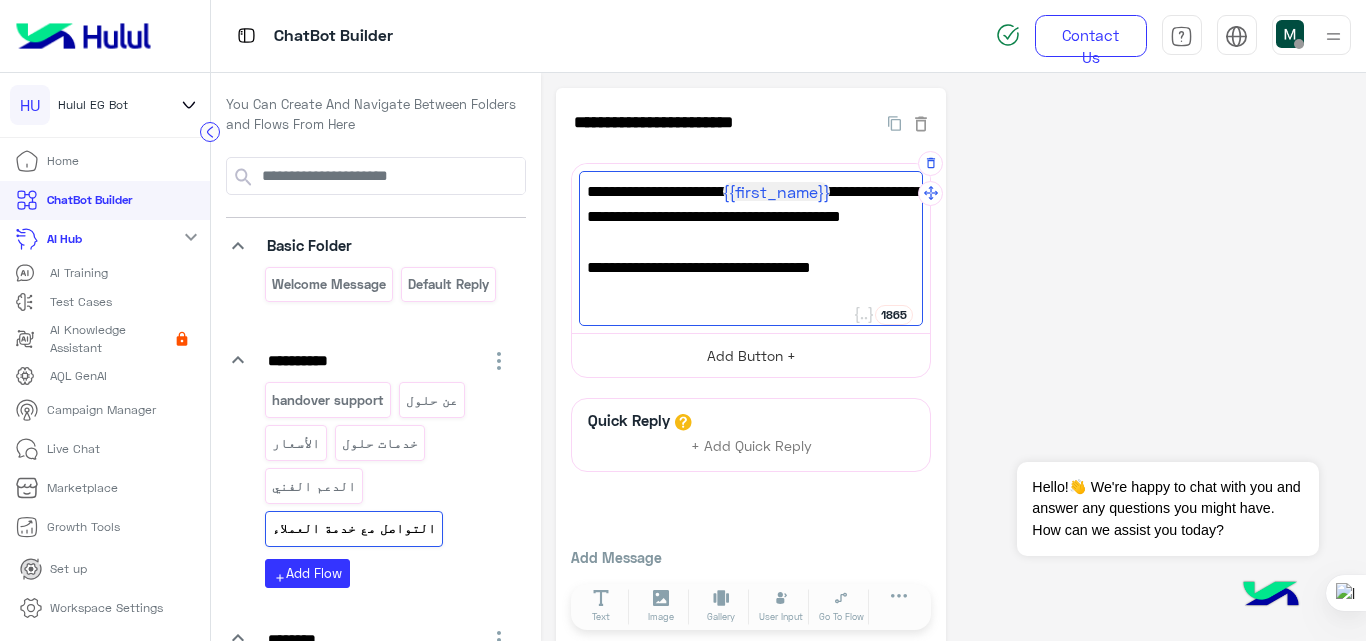 paste on "***" 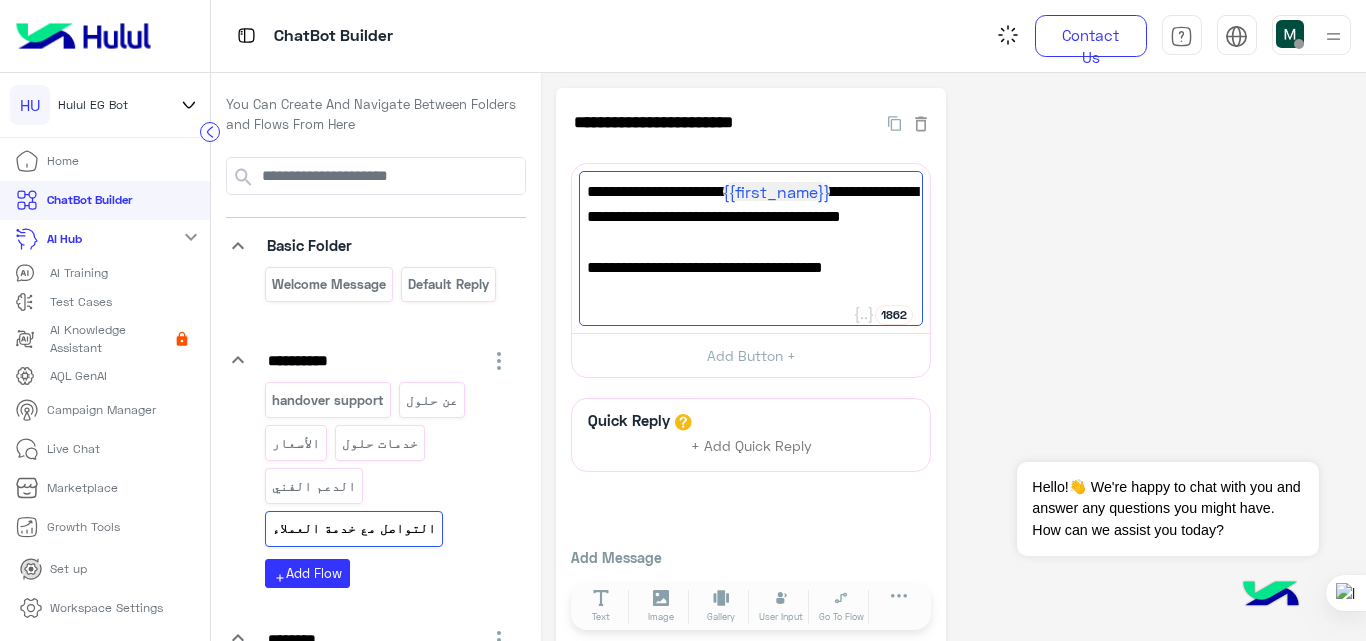 type on "**********" 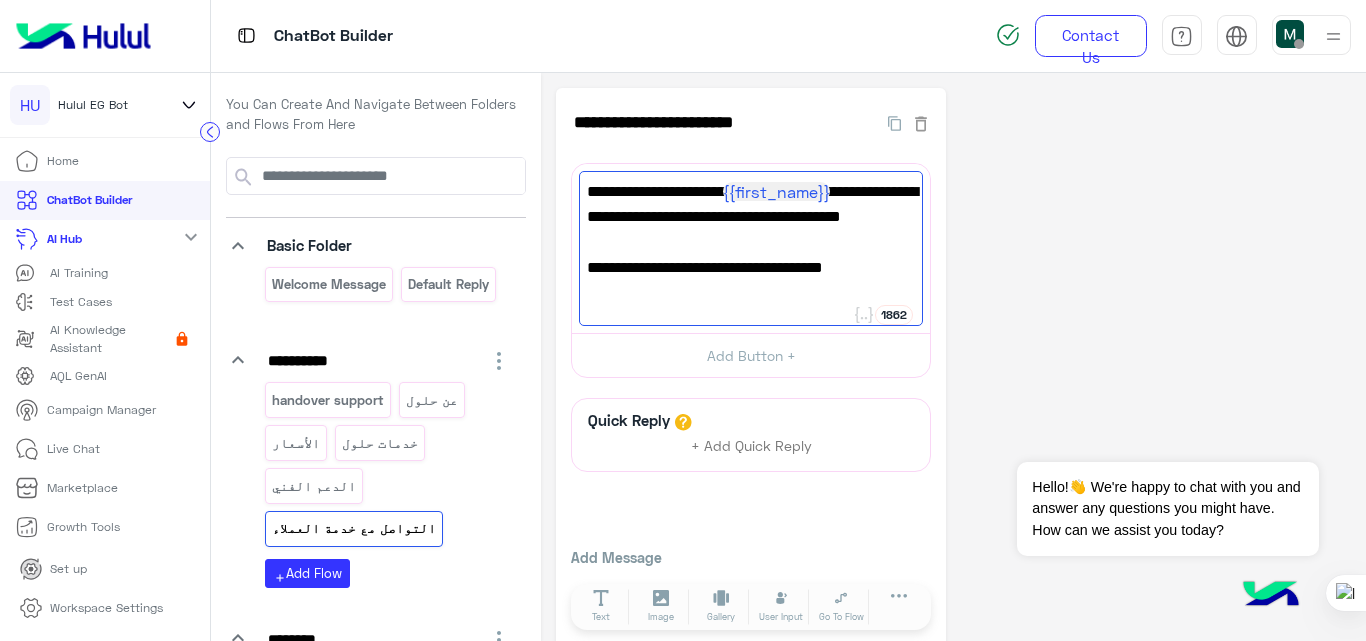 click on "**********" 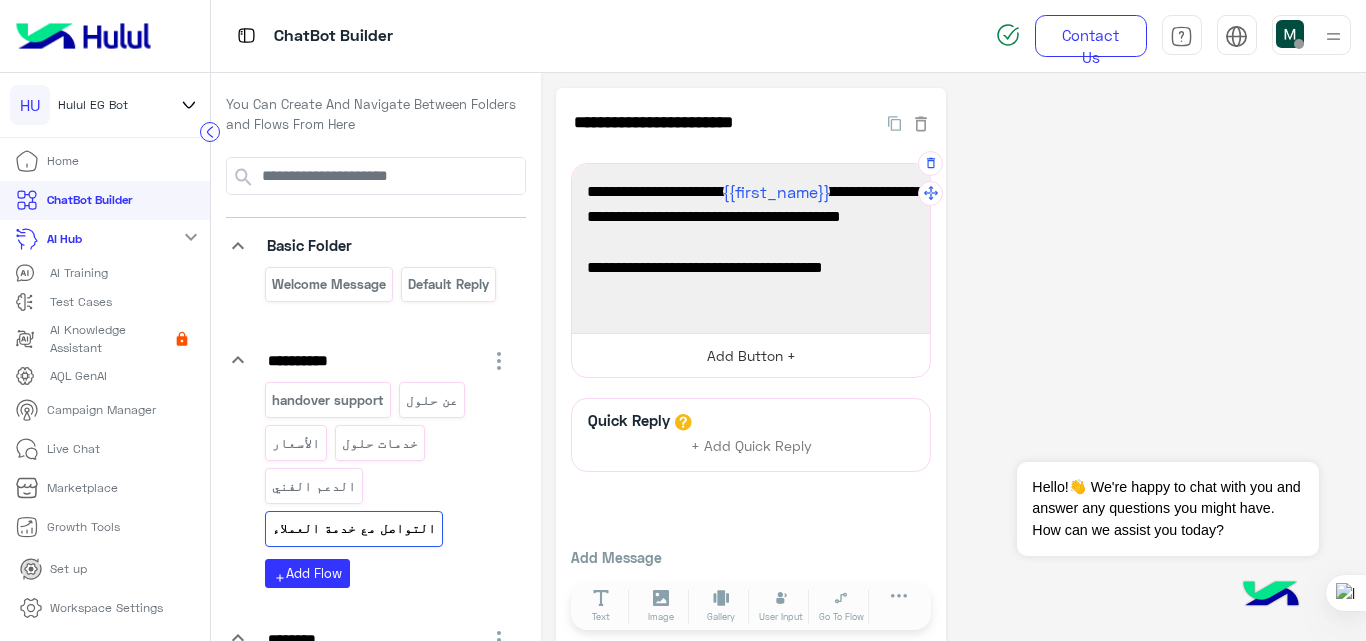 click on "Add Button +" at bounding box center (751, 355) 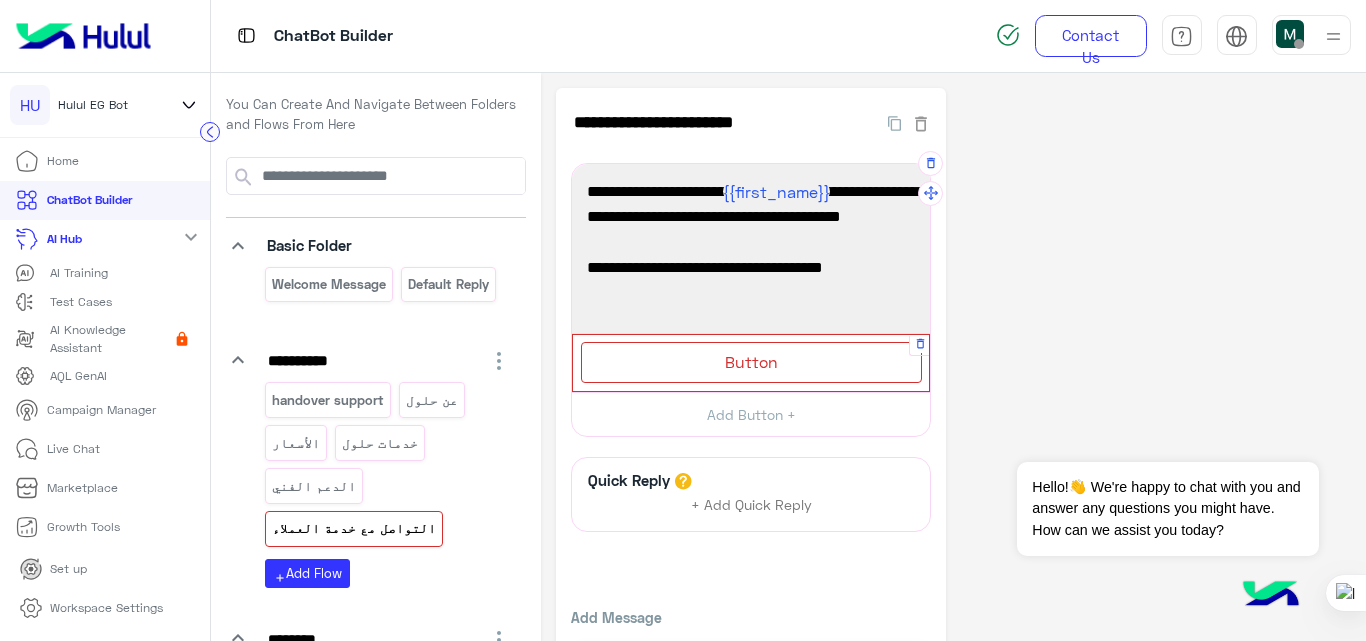 click on "Button" at bounding box center (751, 361) 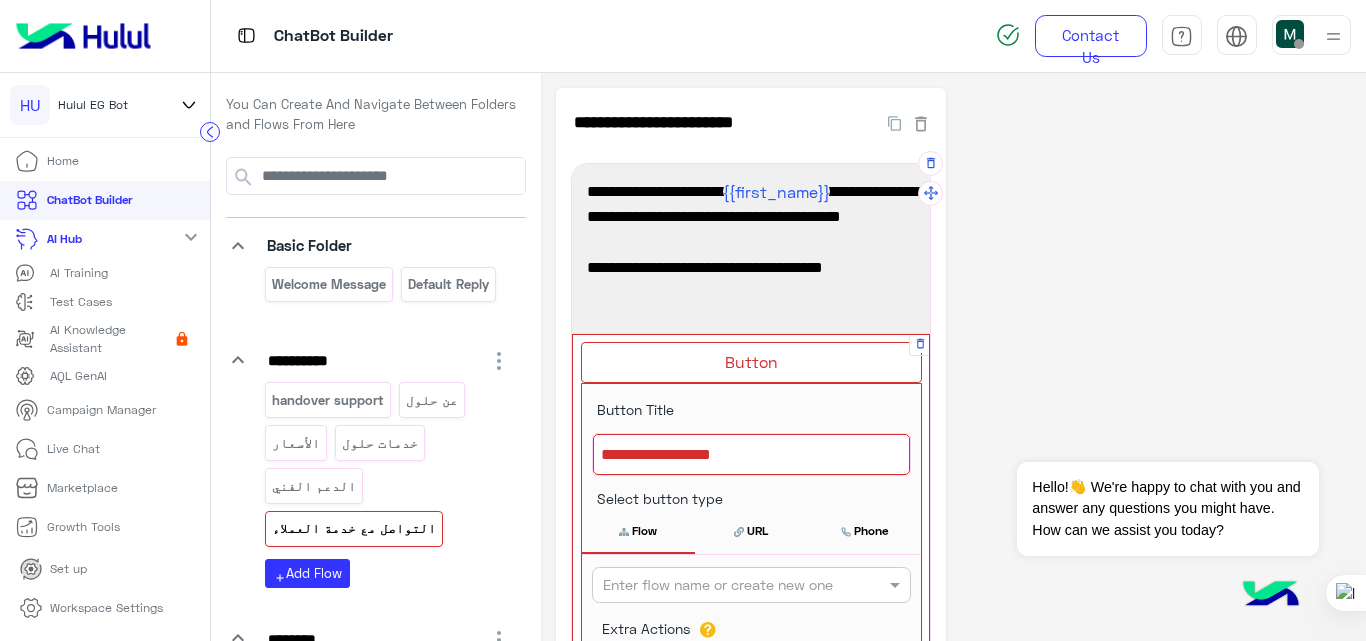 click at bounding box center (751, 455) 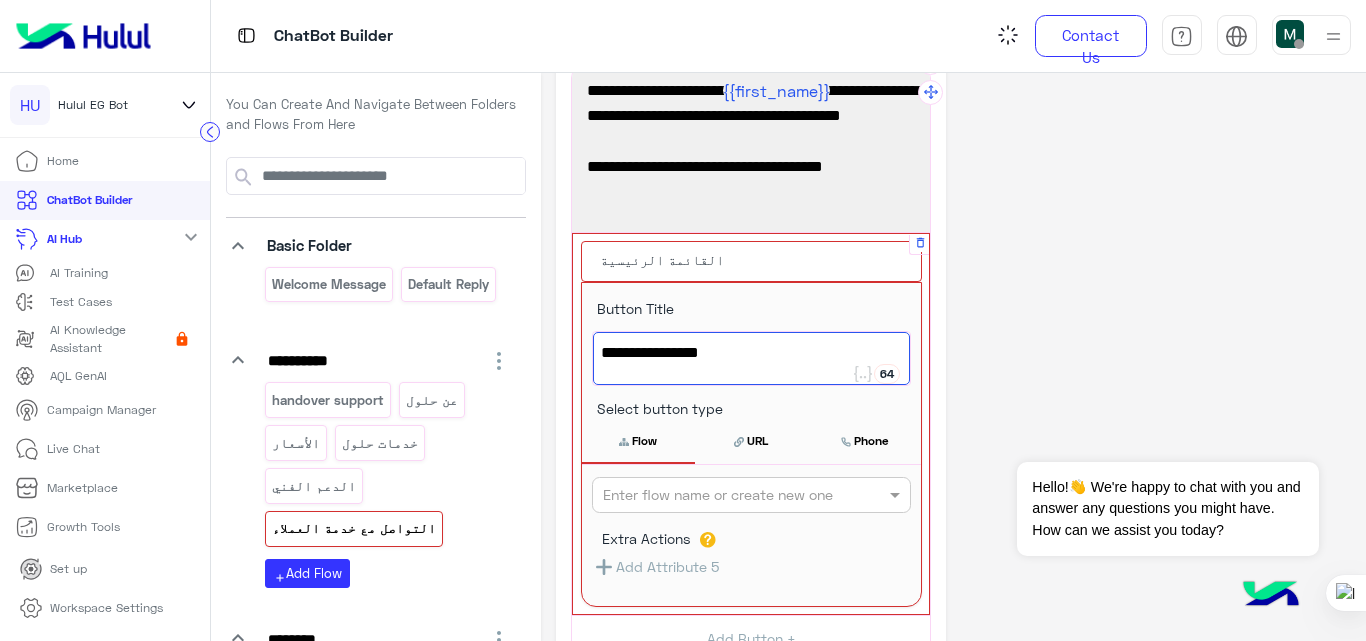 scroll, scrollTop: 102, scrollLeft: 0, axis: vertical 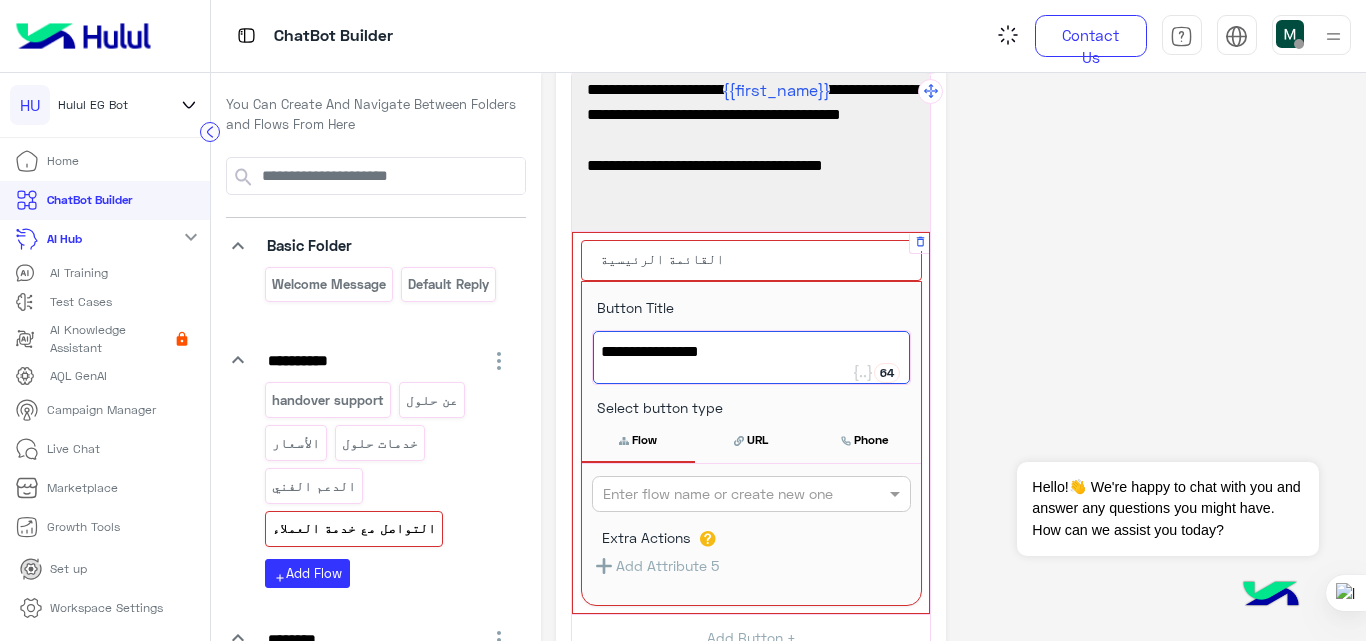 type on "**********" 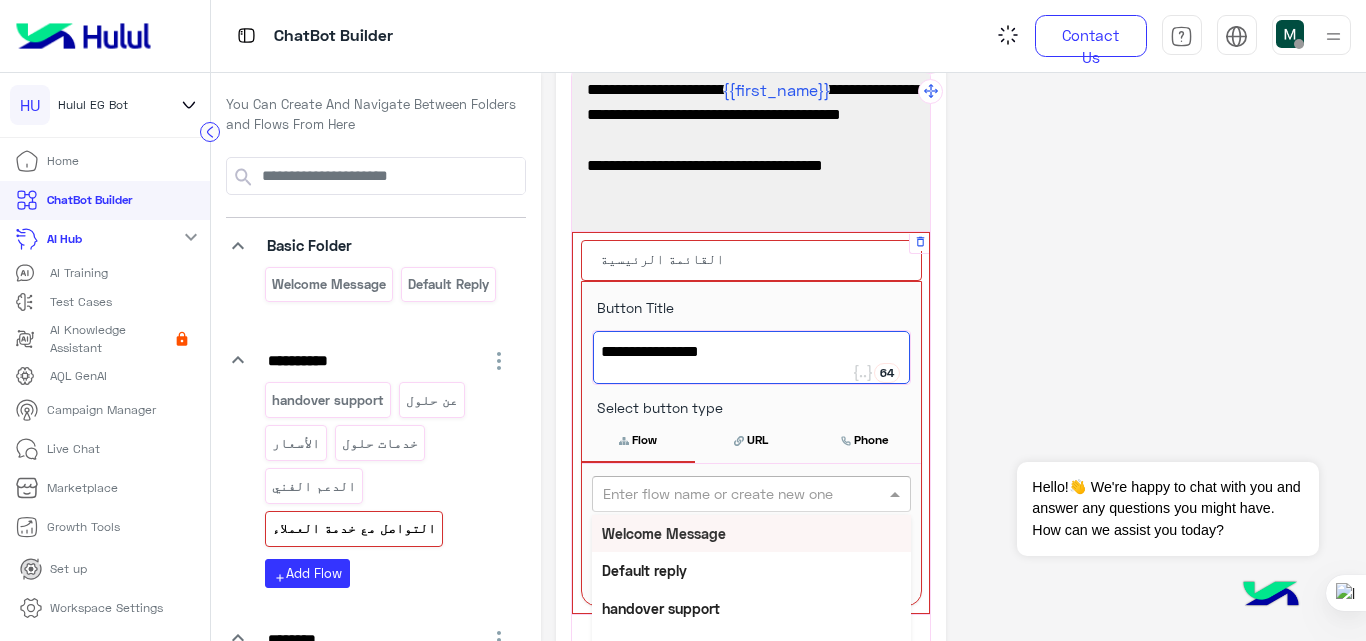 click at bounding box center [718, 494] 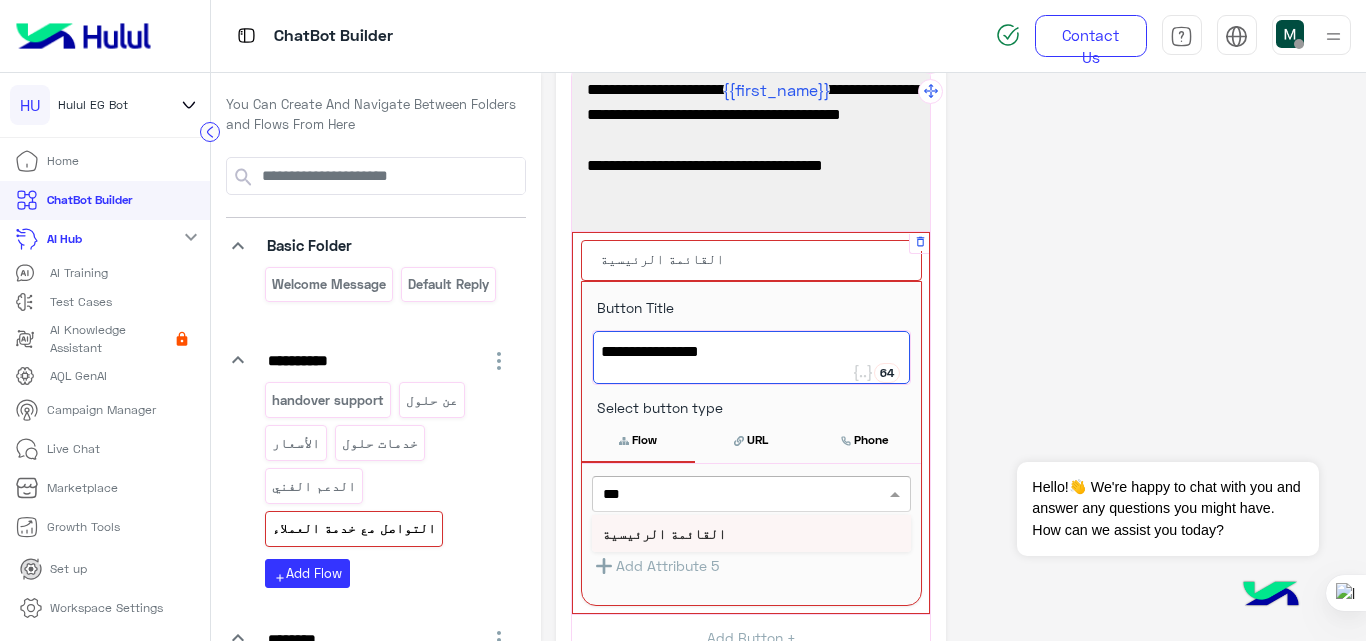type on "****" 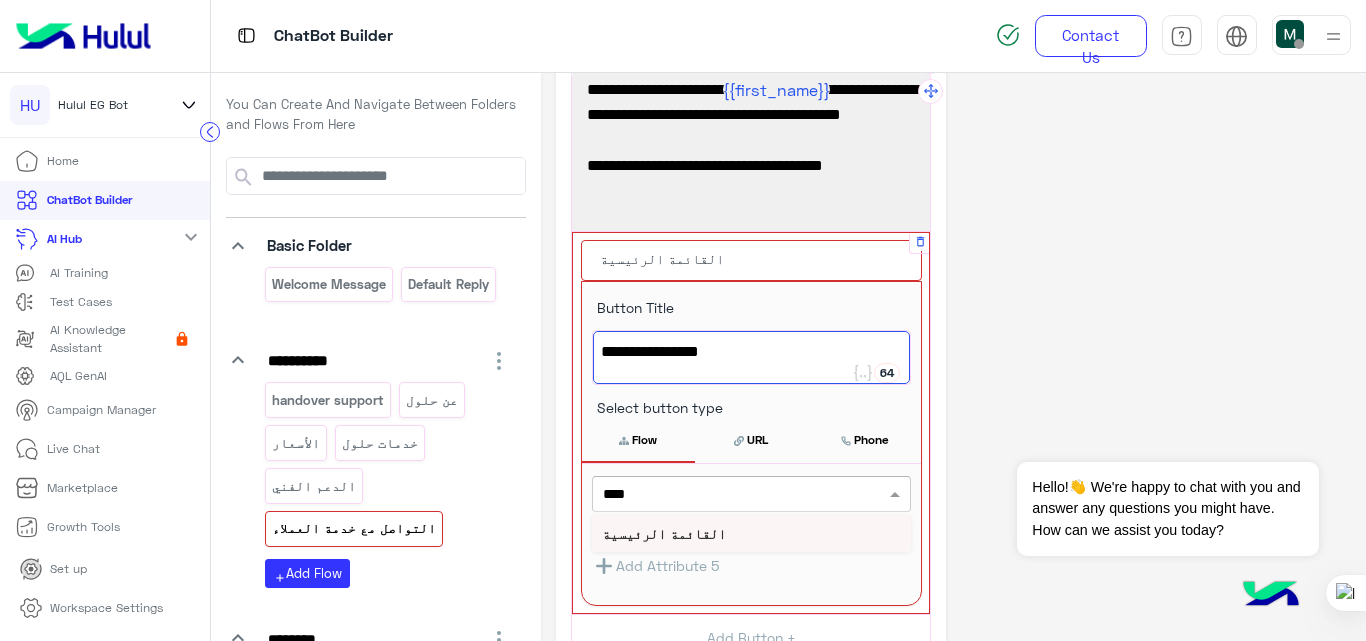 click on "القائمة الرئيسية" at bounding box center [664, 533] 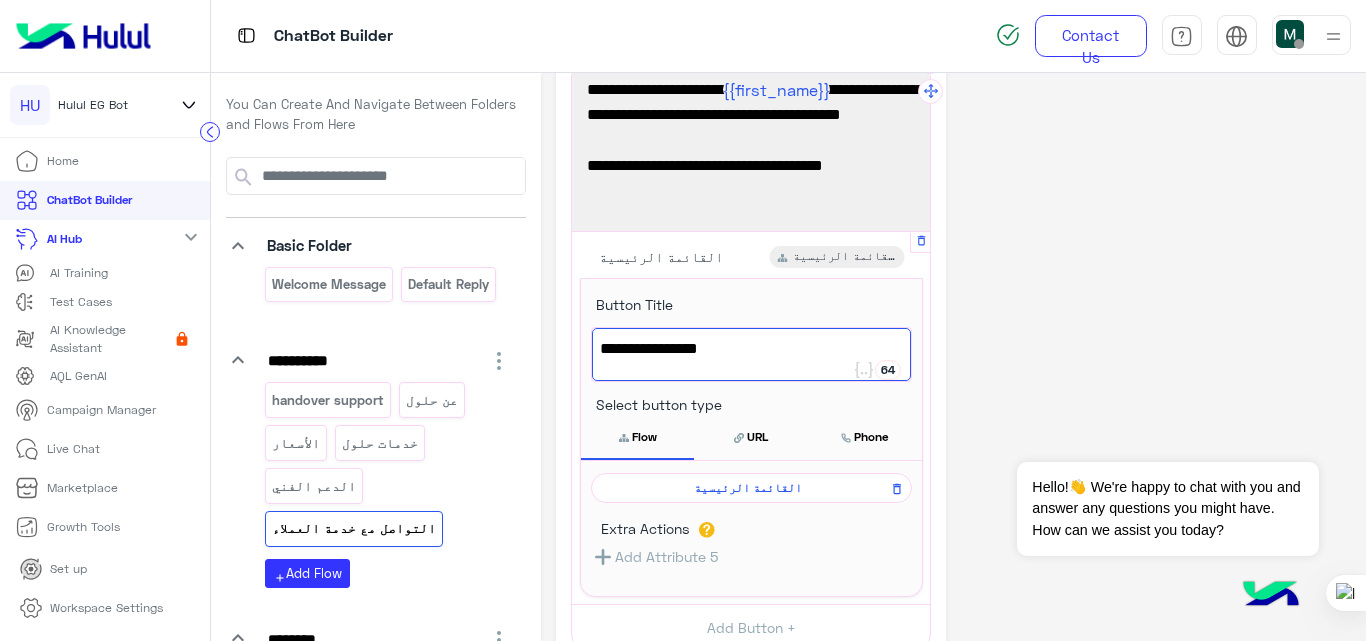 click on "**********" 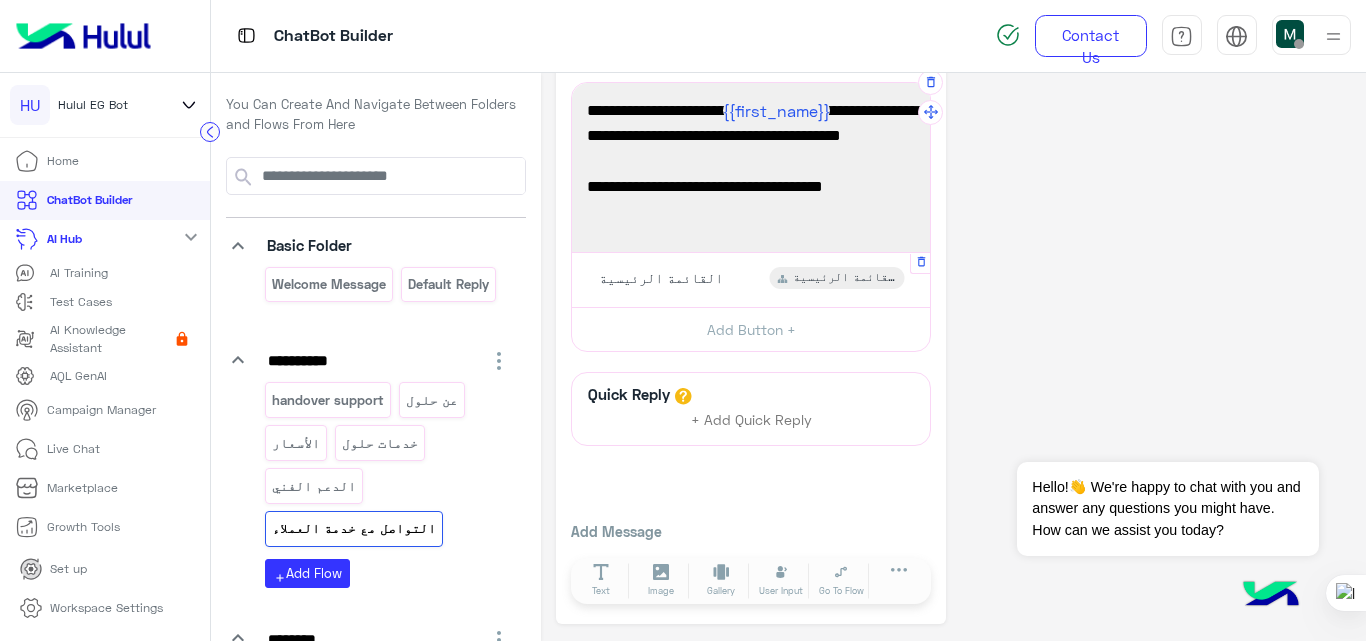 scroll, scrollTop: 0, scrollLeft: 0, axis: both 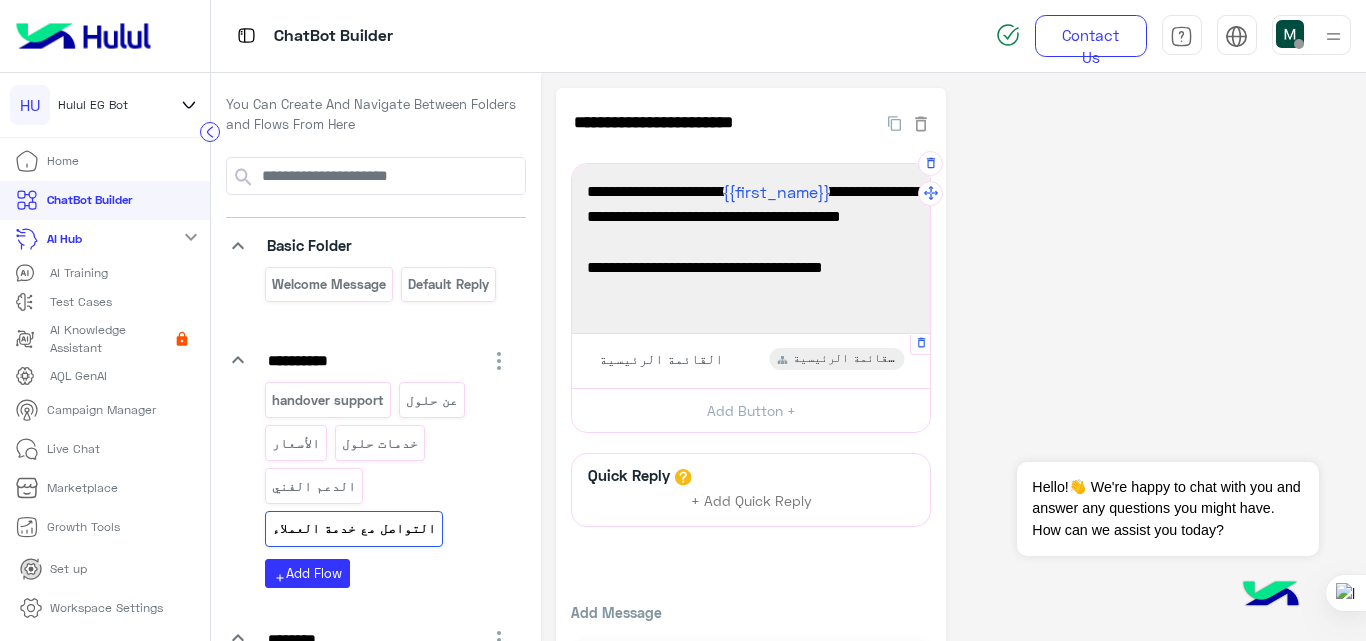 click on "**********" 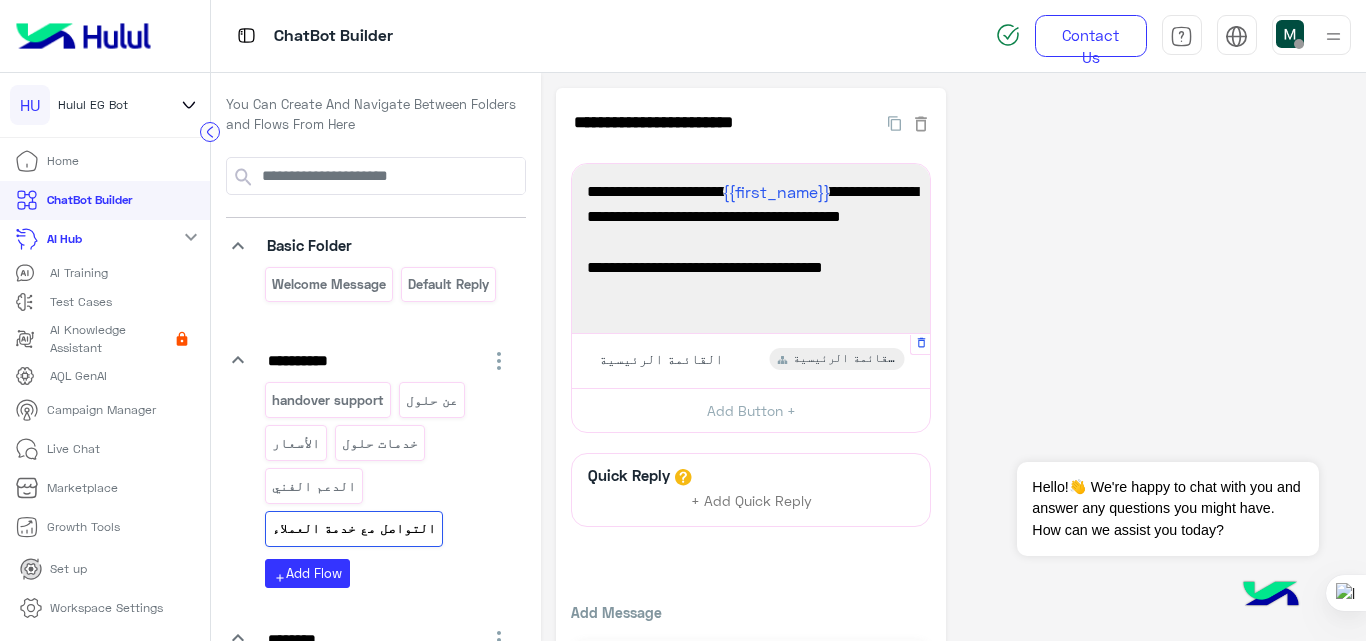 drag, startPoint x: 616, startPoint y: 297, endPoint x: 1027, endPoint y: 208, distance: 420.52585 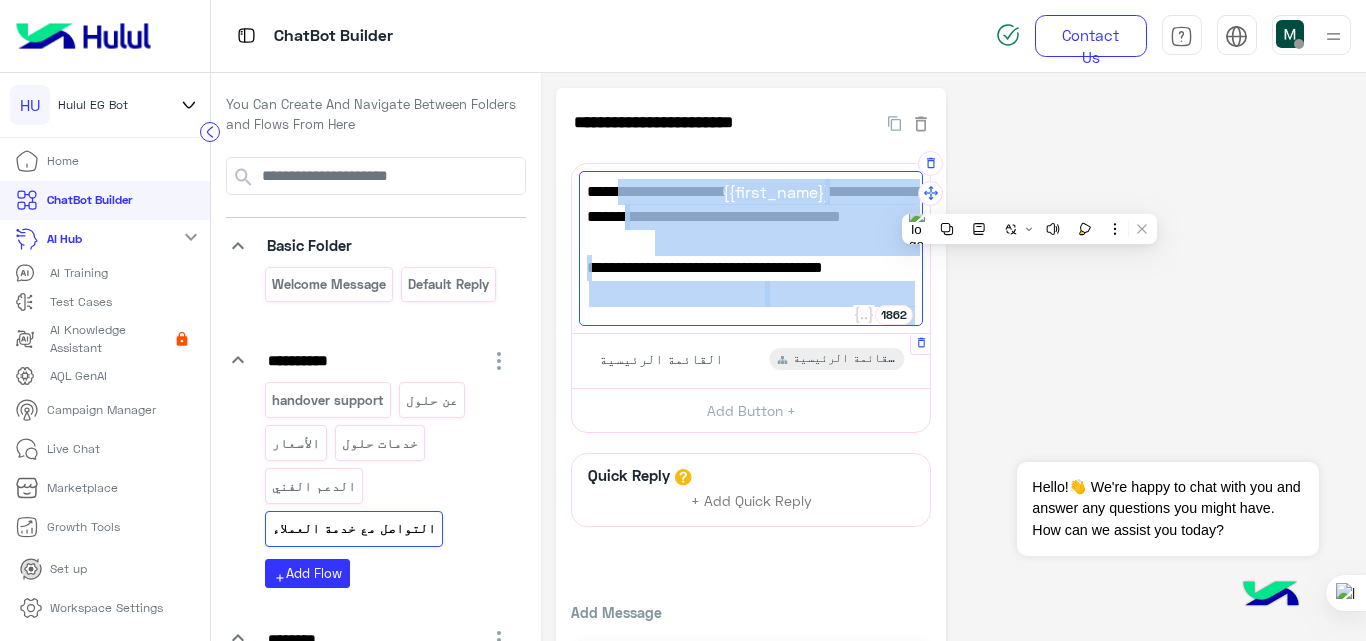 drag, startPoint x: 616, startPoint y: 298, endPoint x: 854, endPoint y: 171, distance: 269.7647 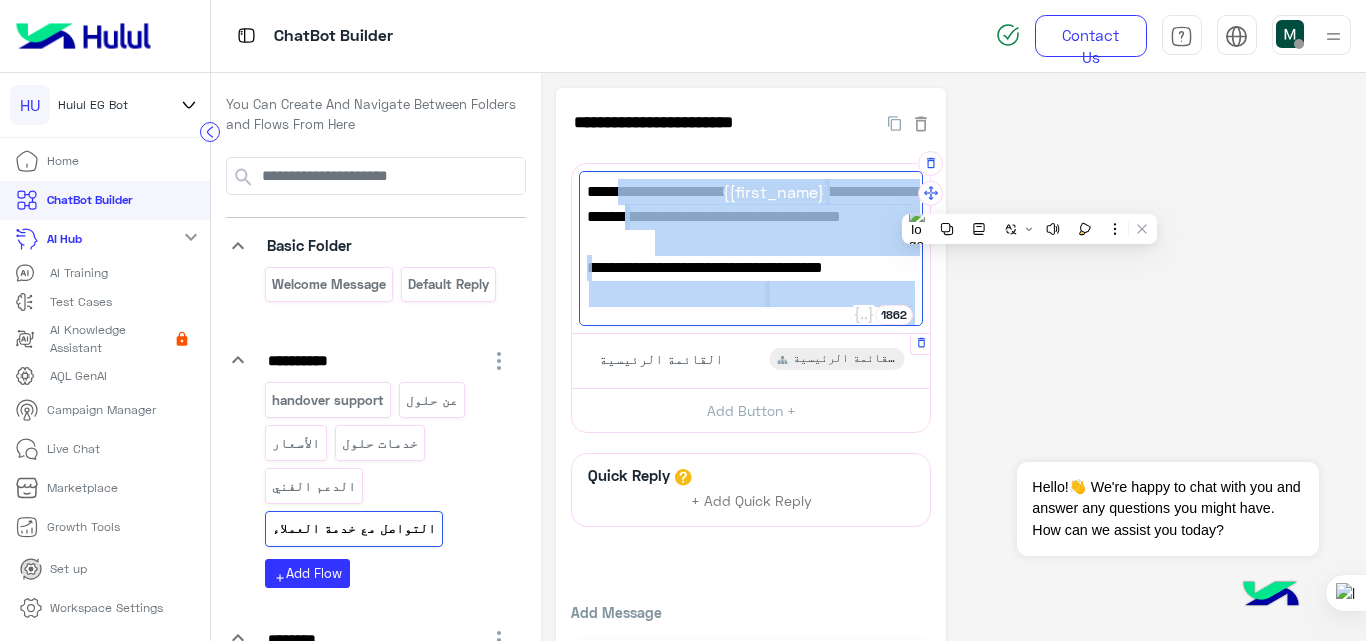 click on "نورتنا يا  {{first_name}}  👋، من فضلك اكتب الاسم ورقم للتواصل في رسالة واحدة، وهنكلمك في أقرب وقت✨
مواعيد العمل من 10 صباحا الي 6 مساءا ☺️" at bounding box center [751, 248] 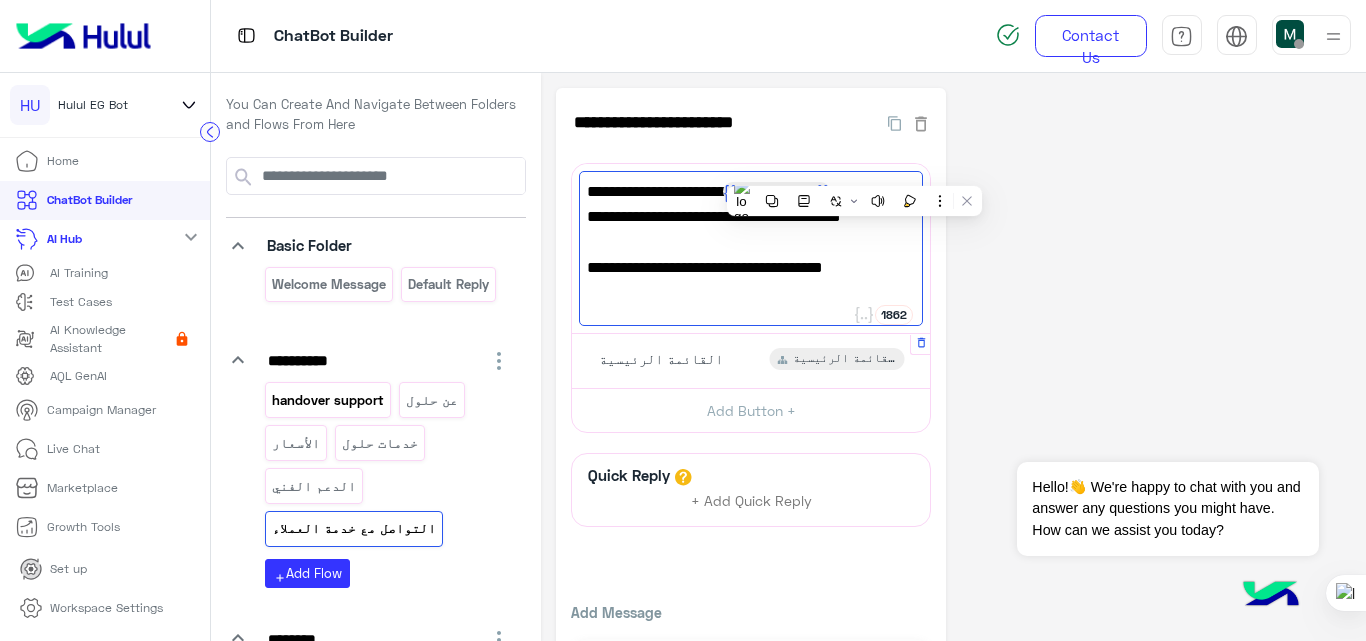 click on "handover support" at bounding box center (328, 400) 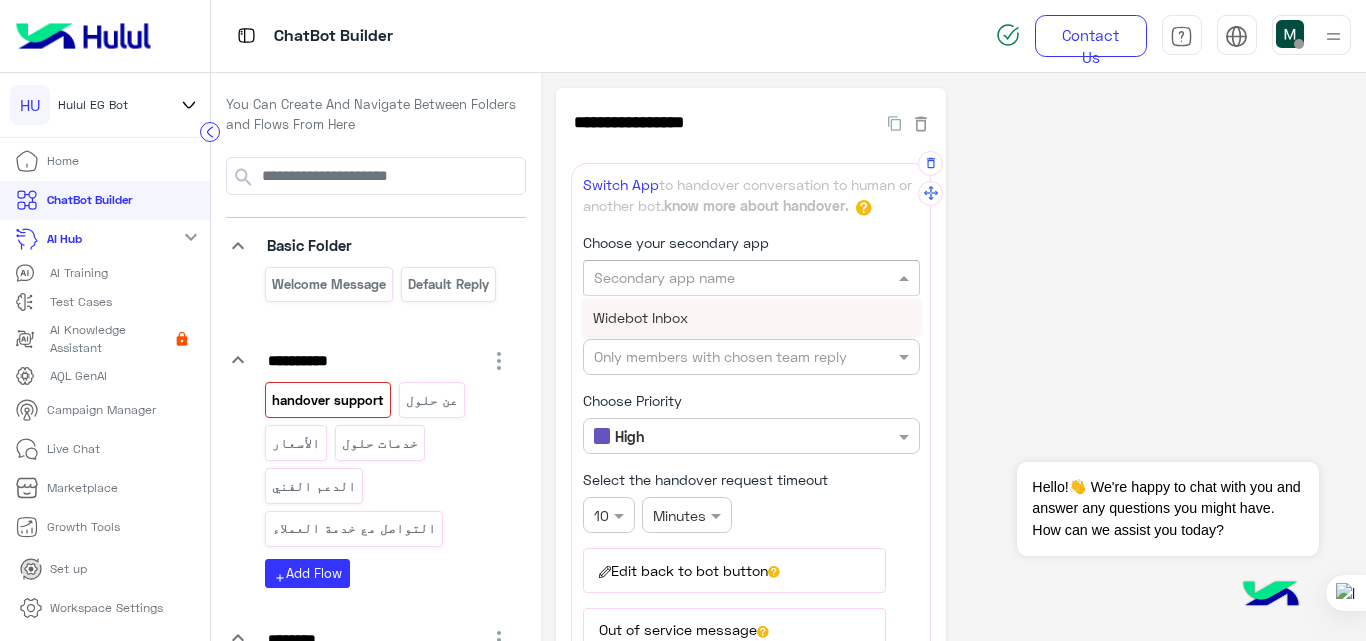 click at bounding box center (718, 278) 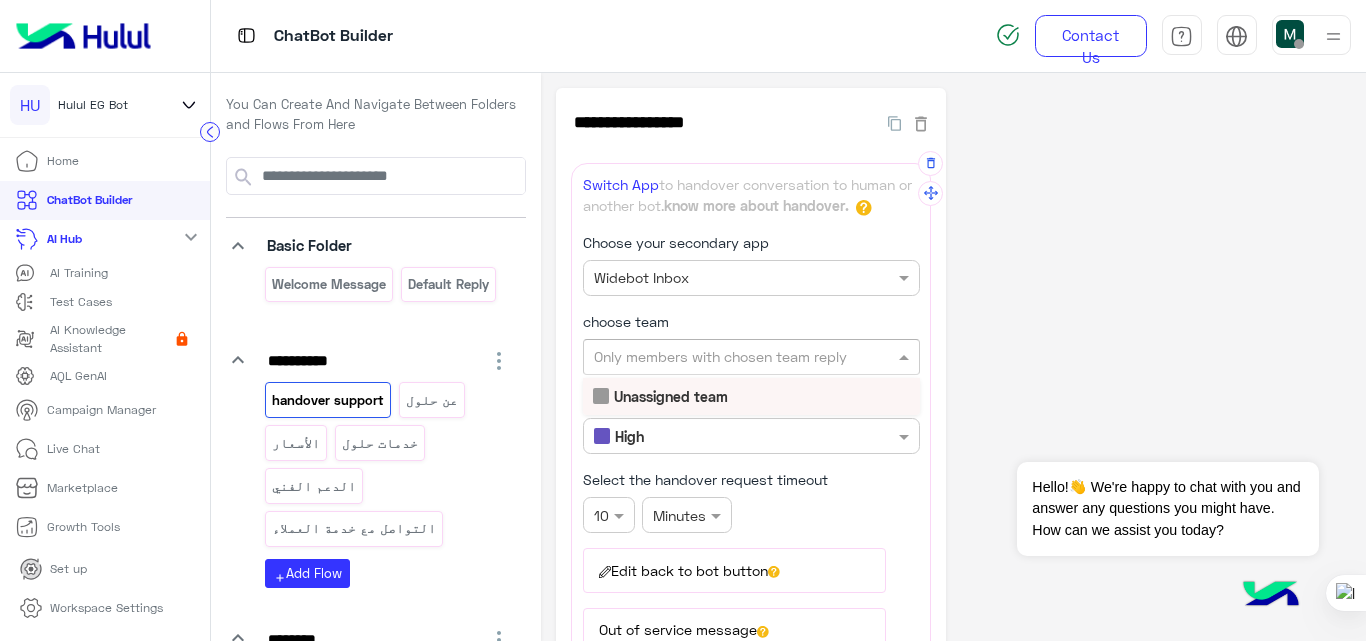 click at bounding box center (718, 357) 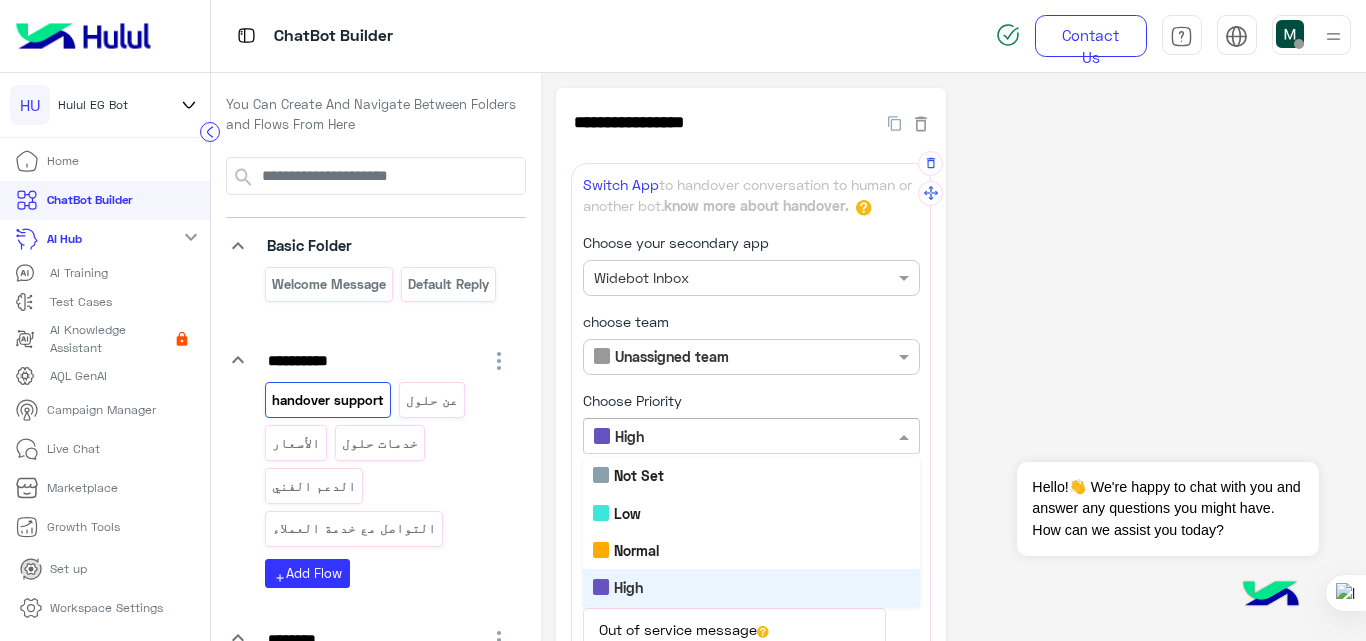 click on "High" at bounding box center [751, 436] 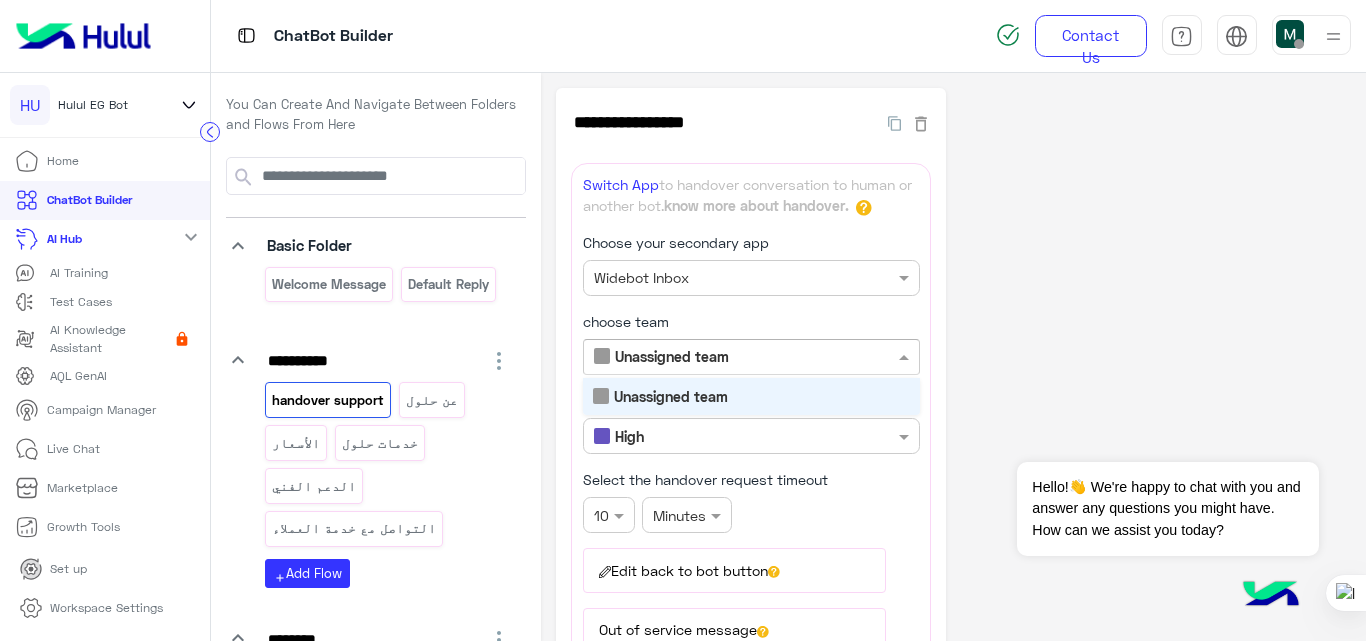 click at bounding box center [718, 357] 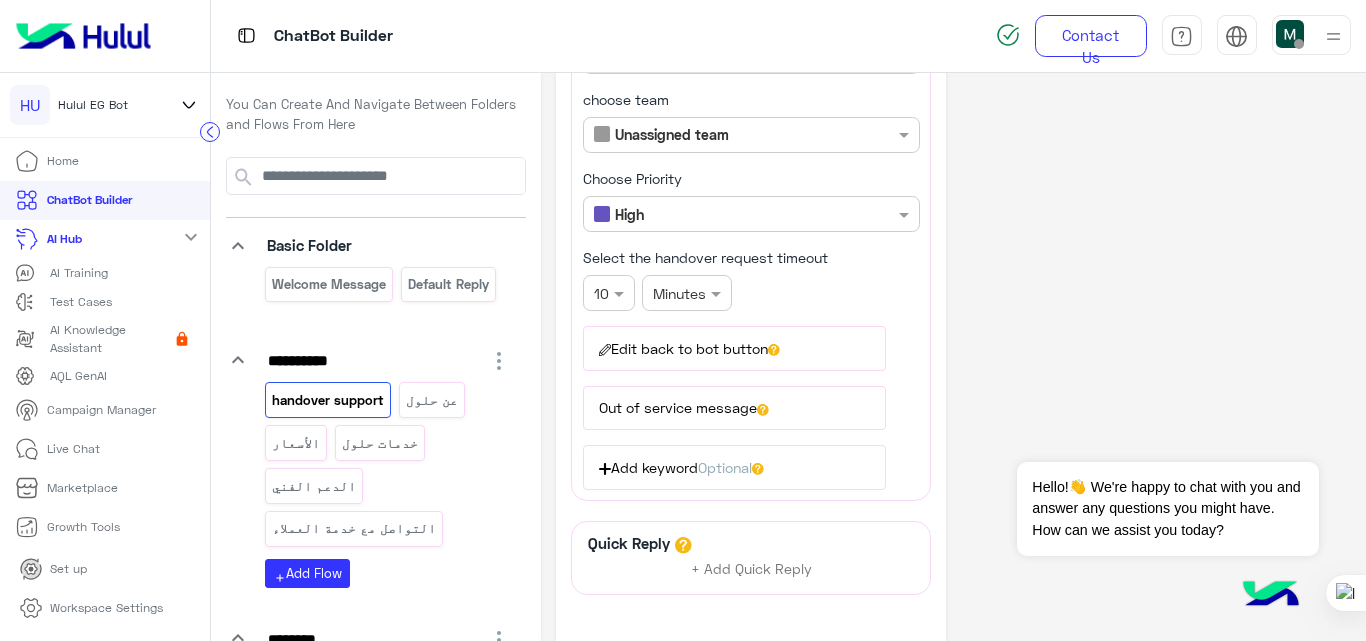 scroll, scrollTop: 223, scrollLeft: 0, axis: vertical 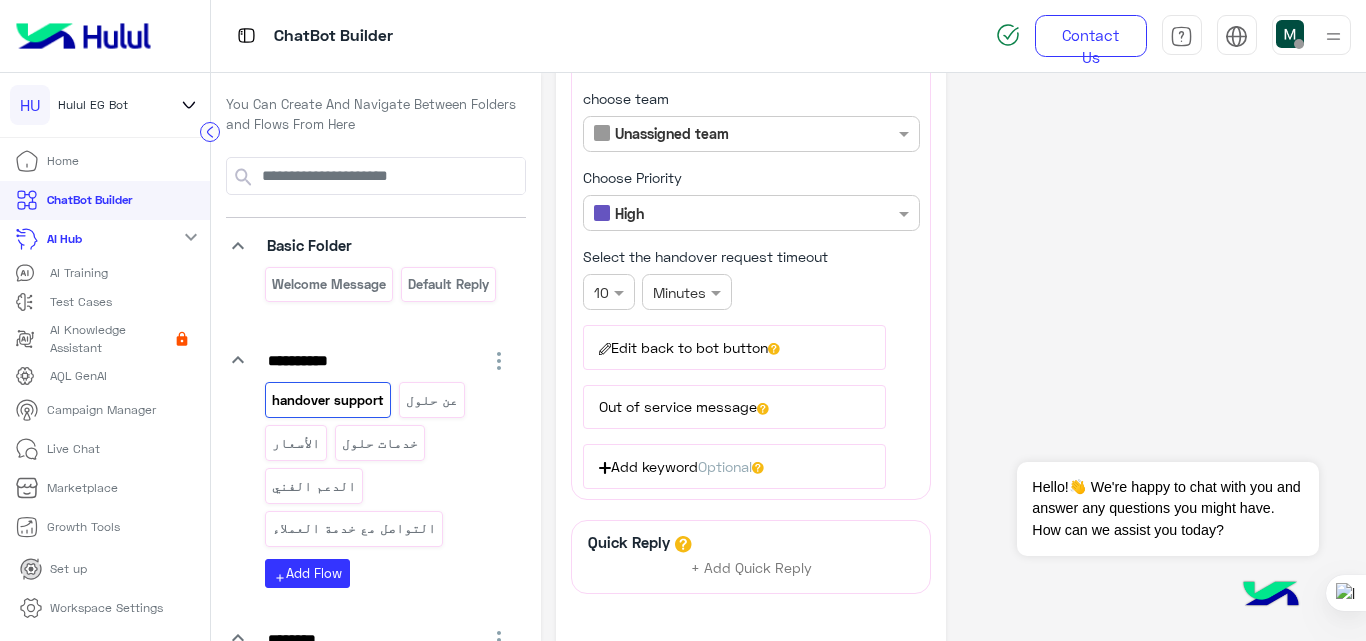 click on "Edit back to bot button" at bounding box center [734, 347] 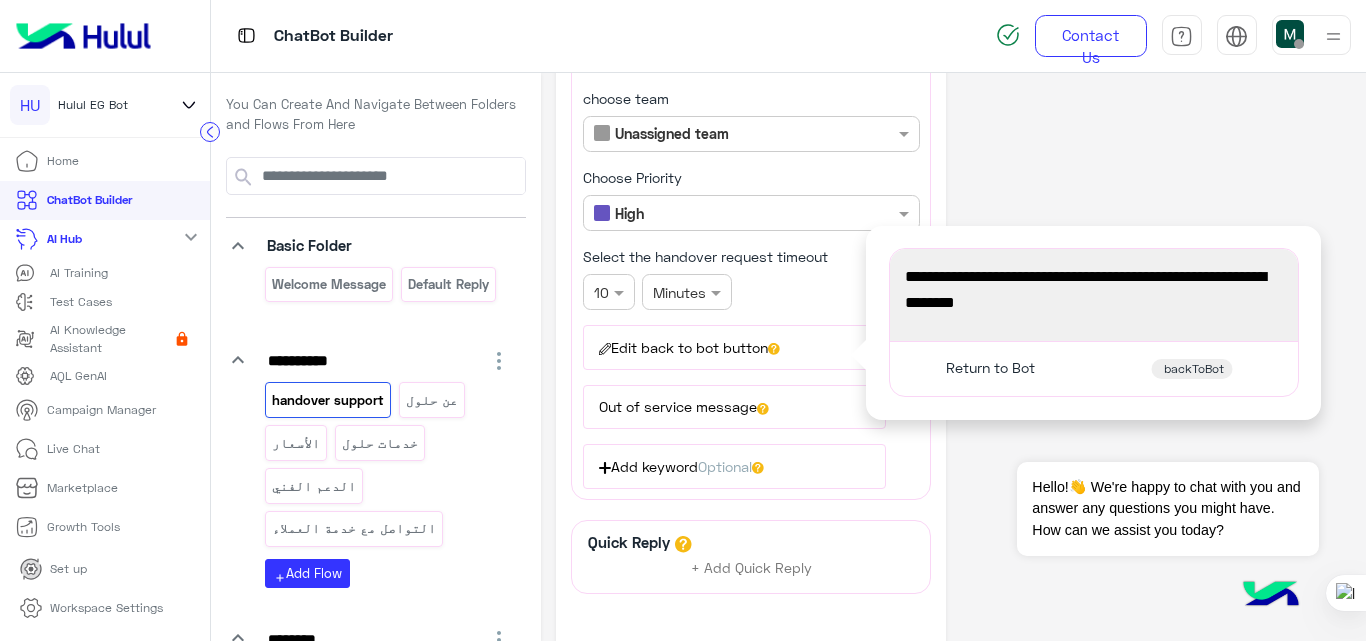 click on "You're now on handover mode, click the button below to return to bot" at bounding box center [1094, 289] 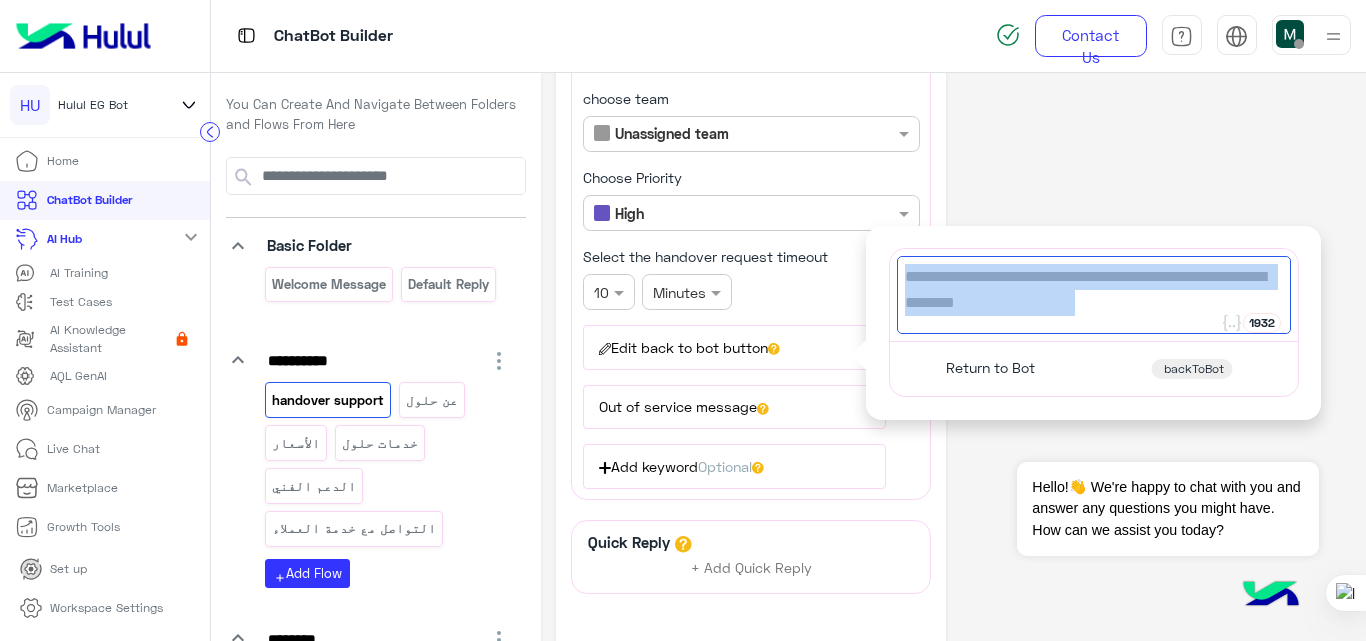 drag, startPoint x: 1077, startPoint y: 306, endPoint x: 902, endPoint y: 271, distance: 178.46568 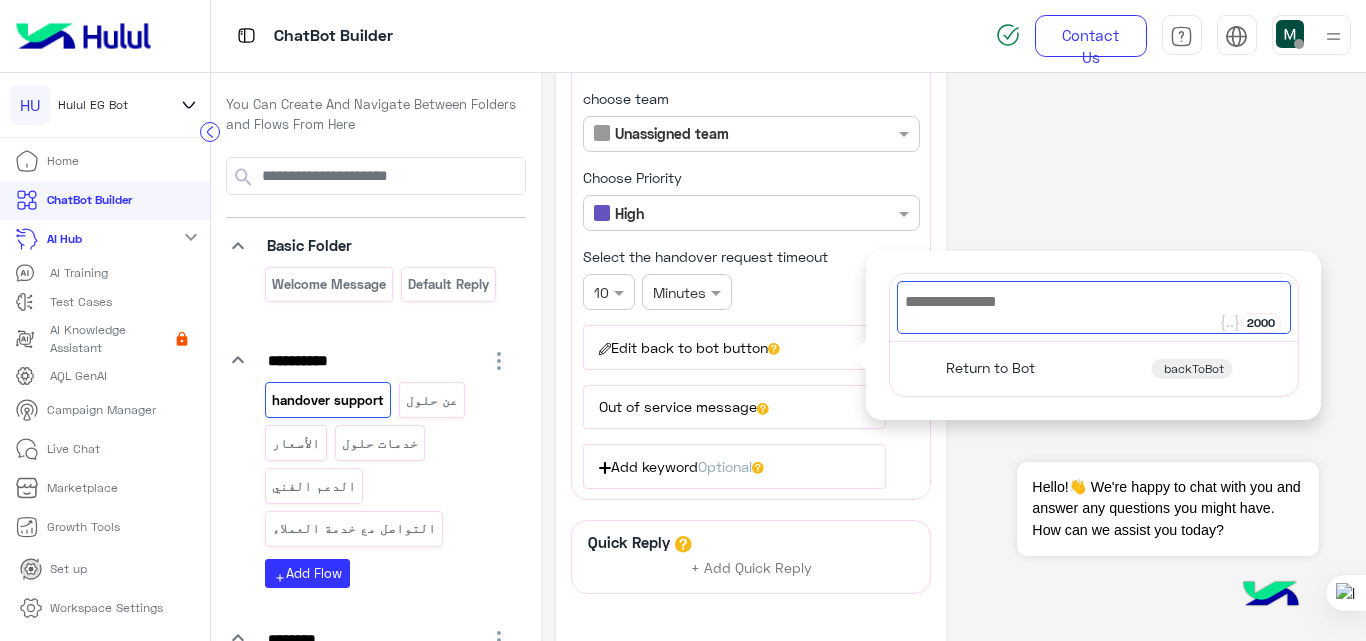 click at bounding box center (1094, 307) 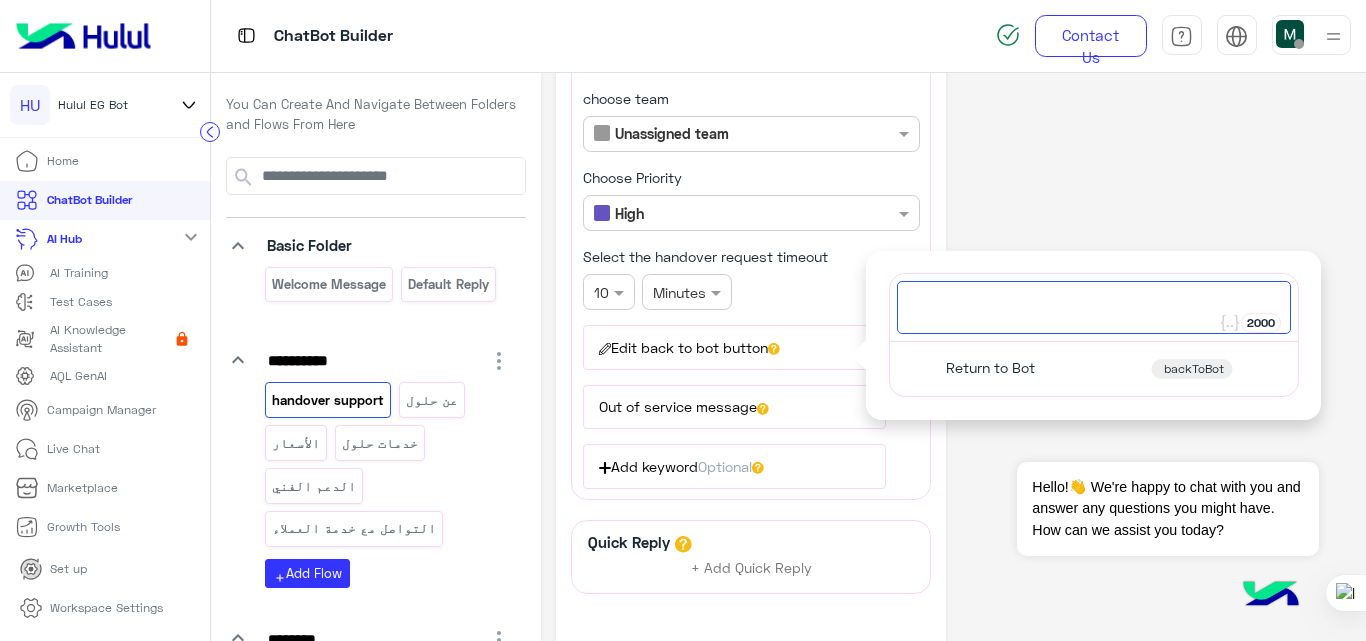 paste on "**********" 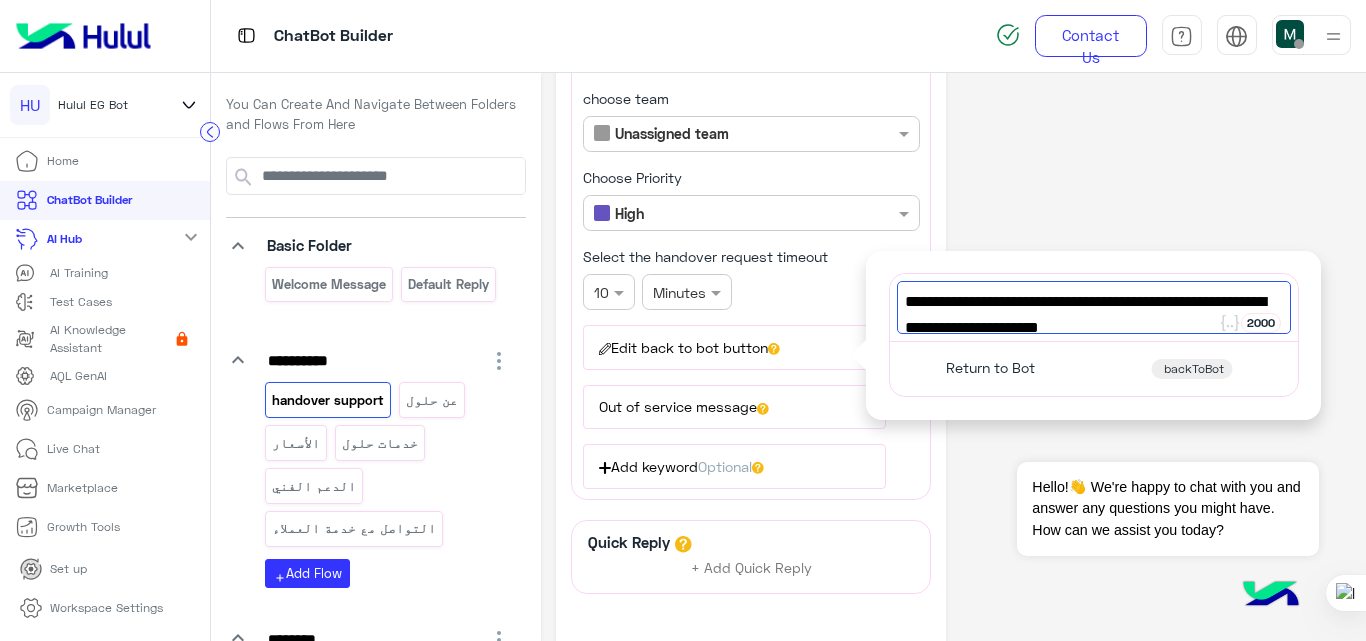 scroll, scrollTop: 0, scrollLeft: 0, axis: both 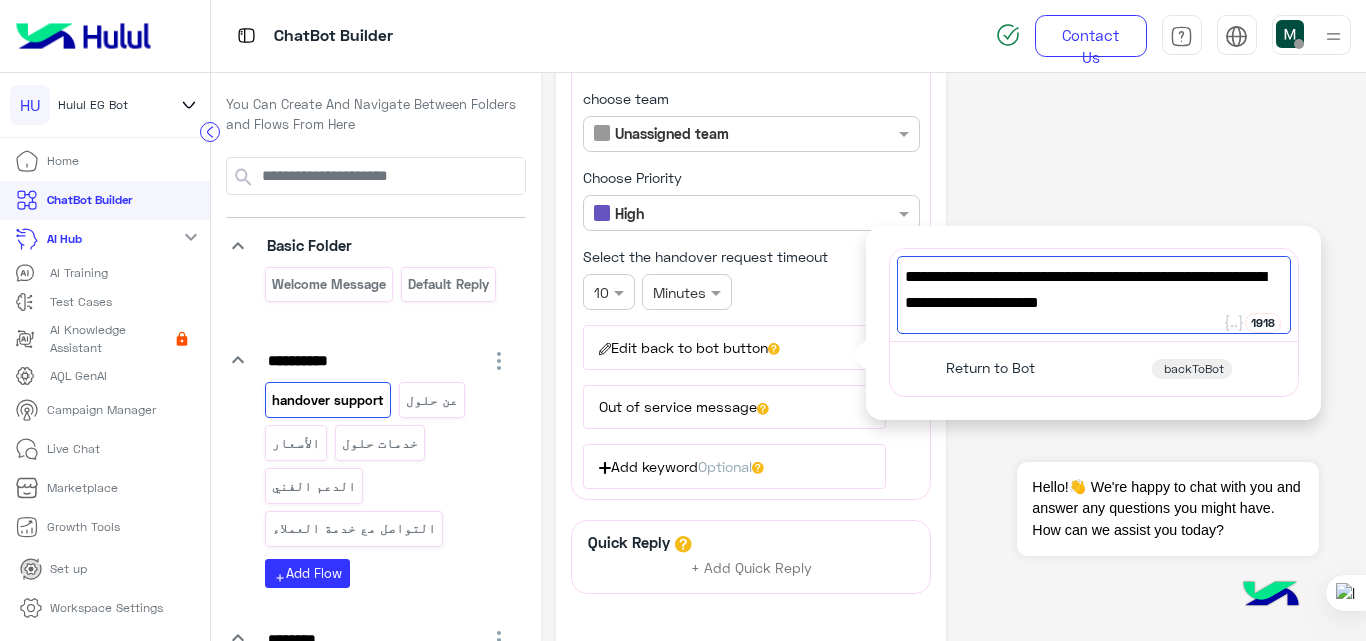 type on "**********" 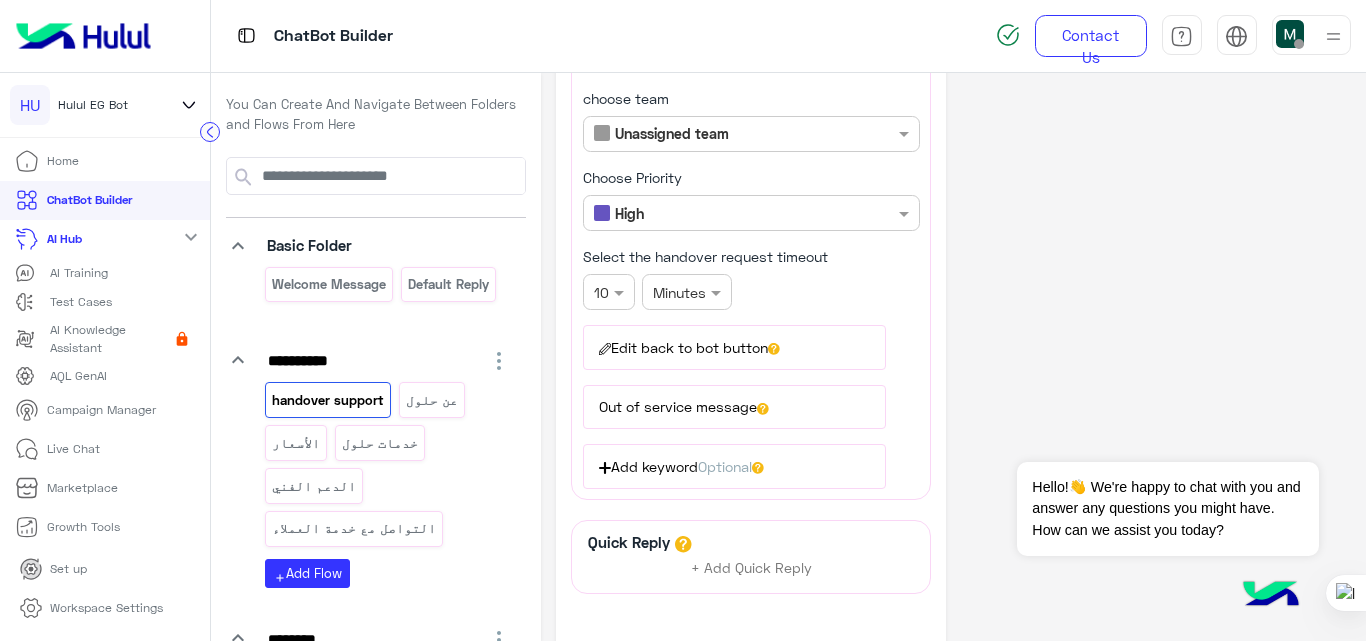 click on "Out of service message" at bounding box center [734, 407] 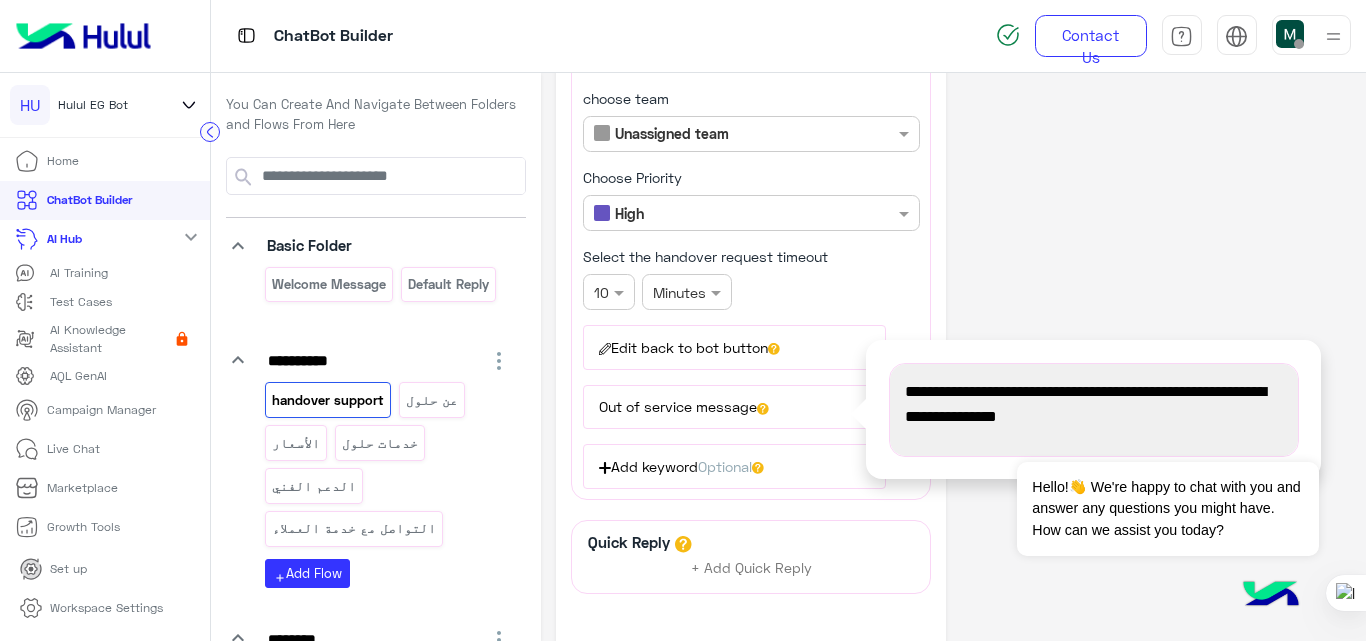 click on "We’re currently out of working hours, we will get back the next working day" at bounding box center (1094, 404) 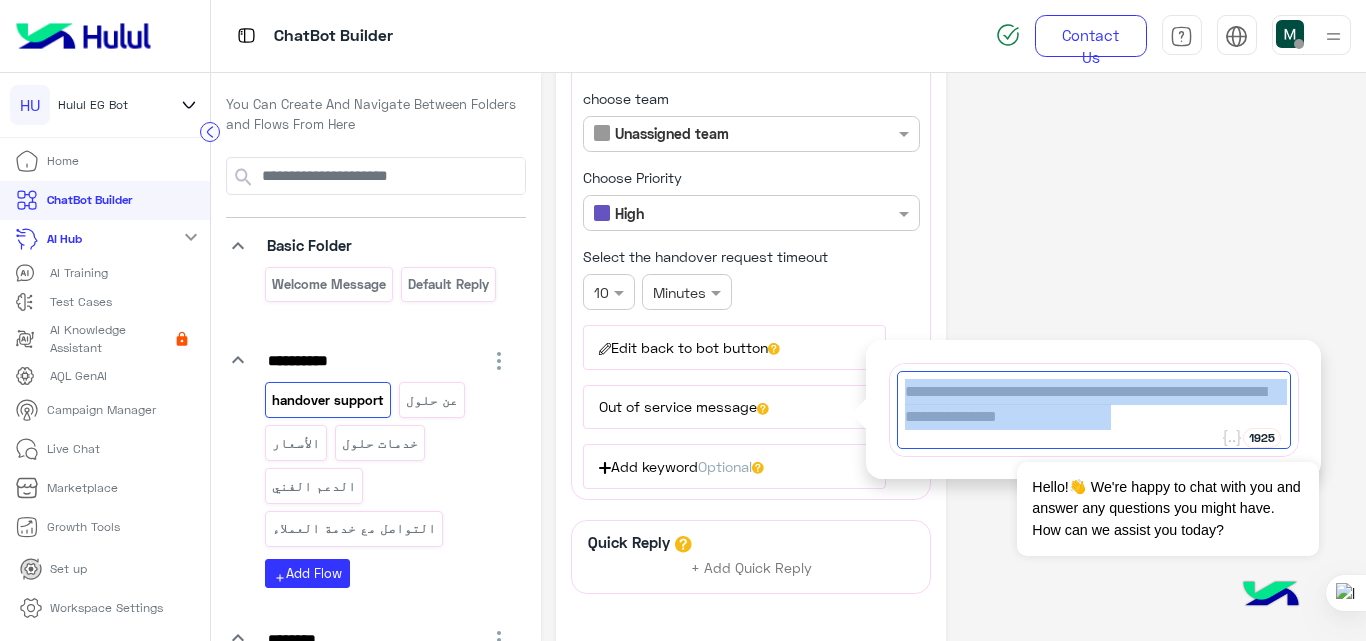 drag, startPoint x: 1108, startPoint y: 415, endPoint x: 934, endPoint y: 373, distance: 178.99721 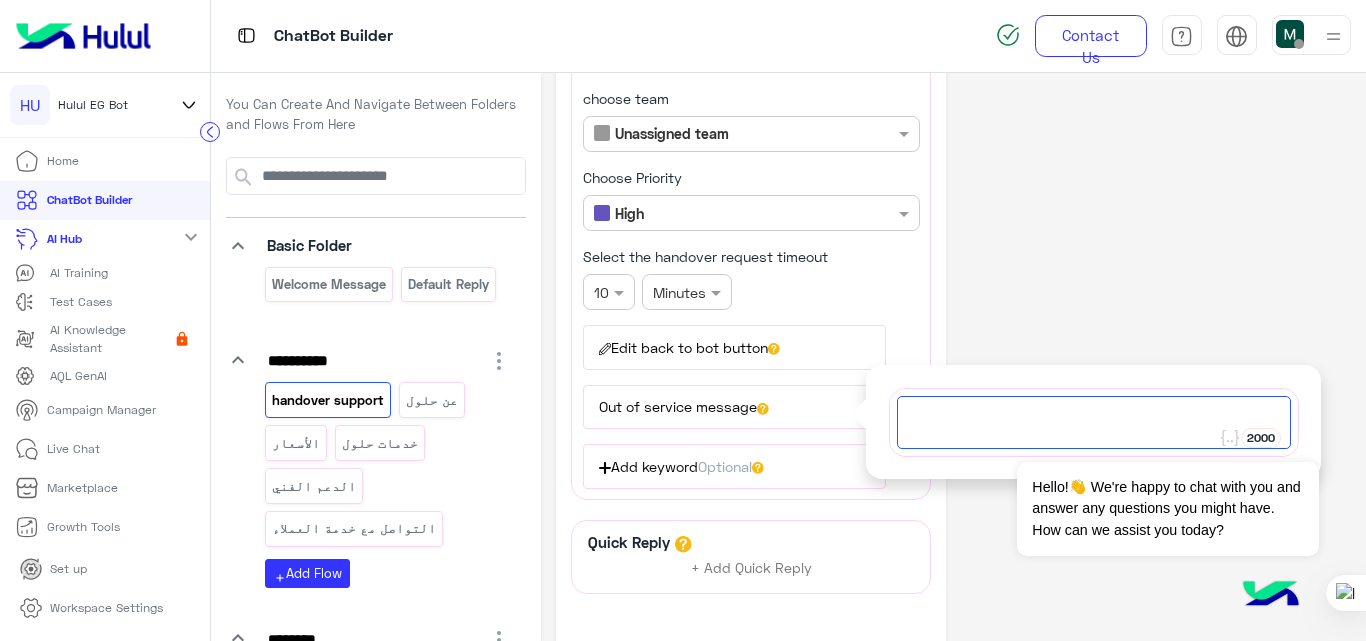 paste on "**********" 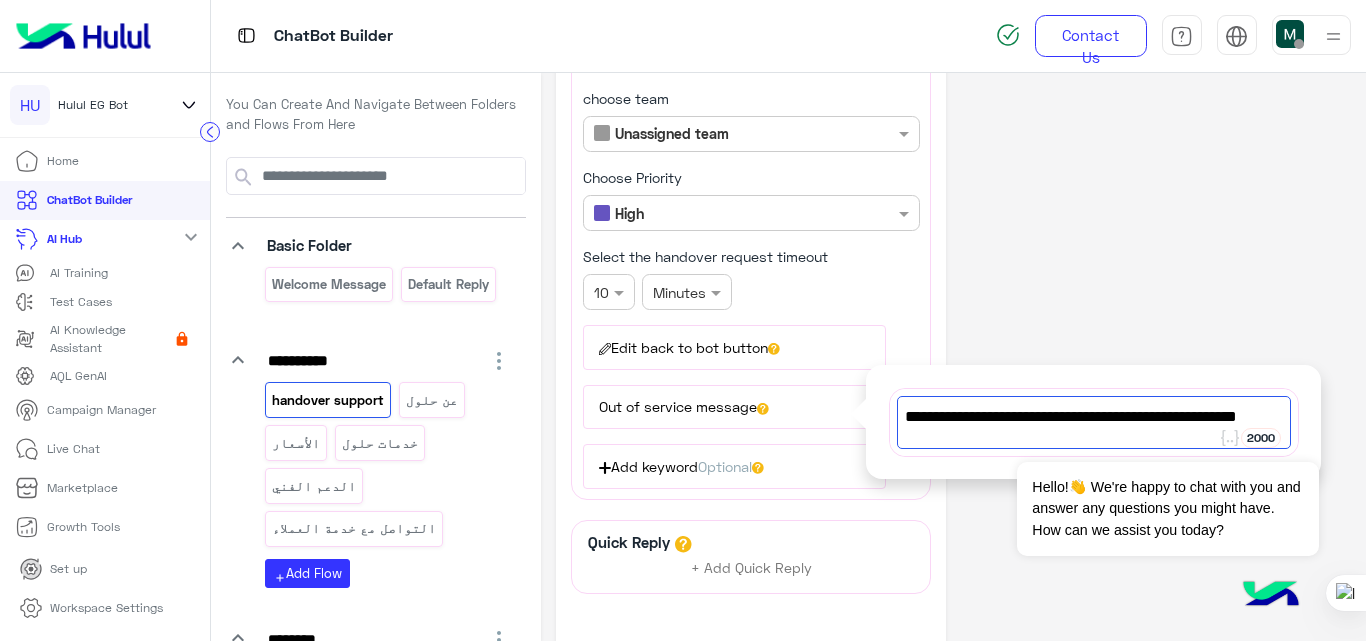 scroll, scrollTop: 0, scrollLeft: 0, axis: both 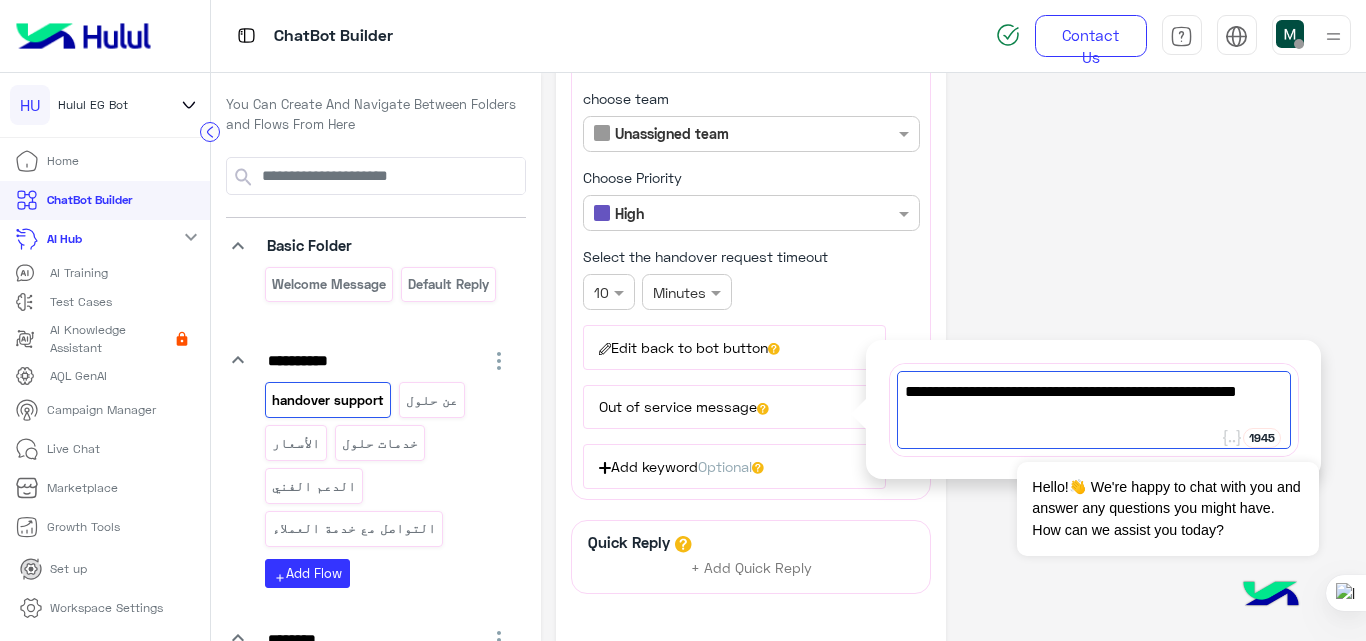 type on "**********" 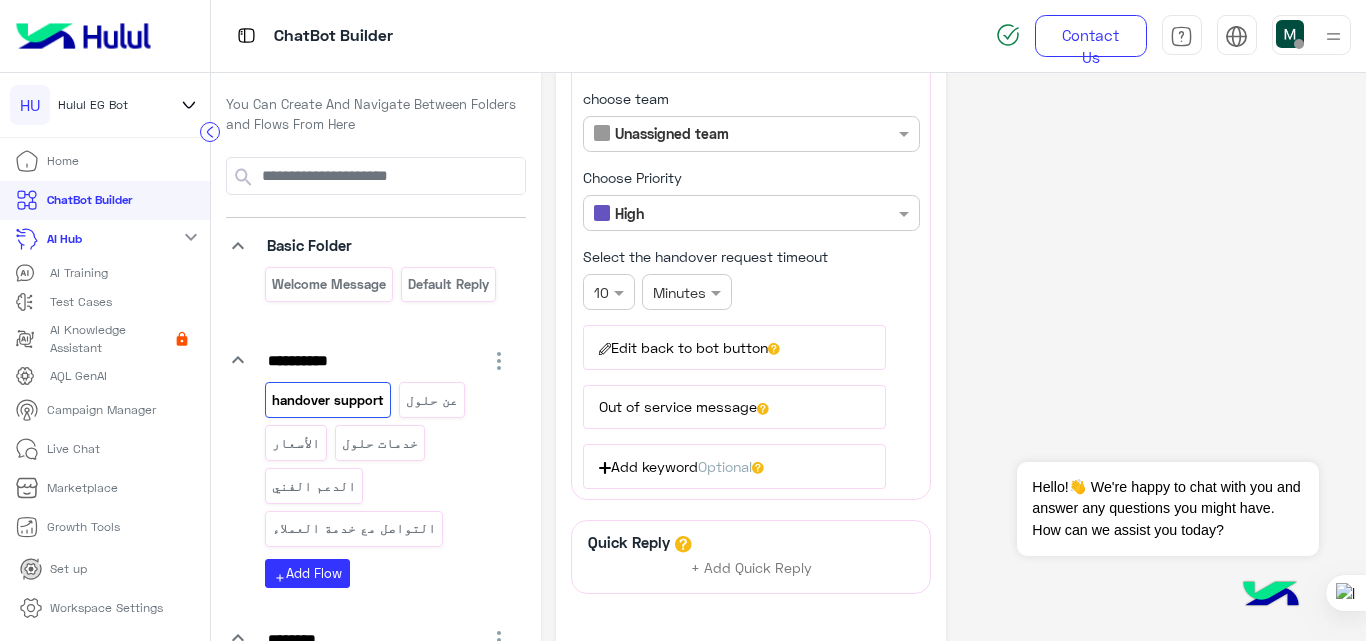 click on "Edit back to bot button" at bounding box center [734, 347] 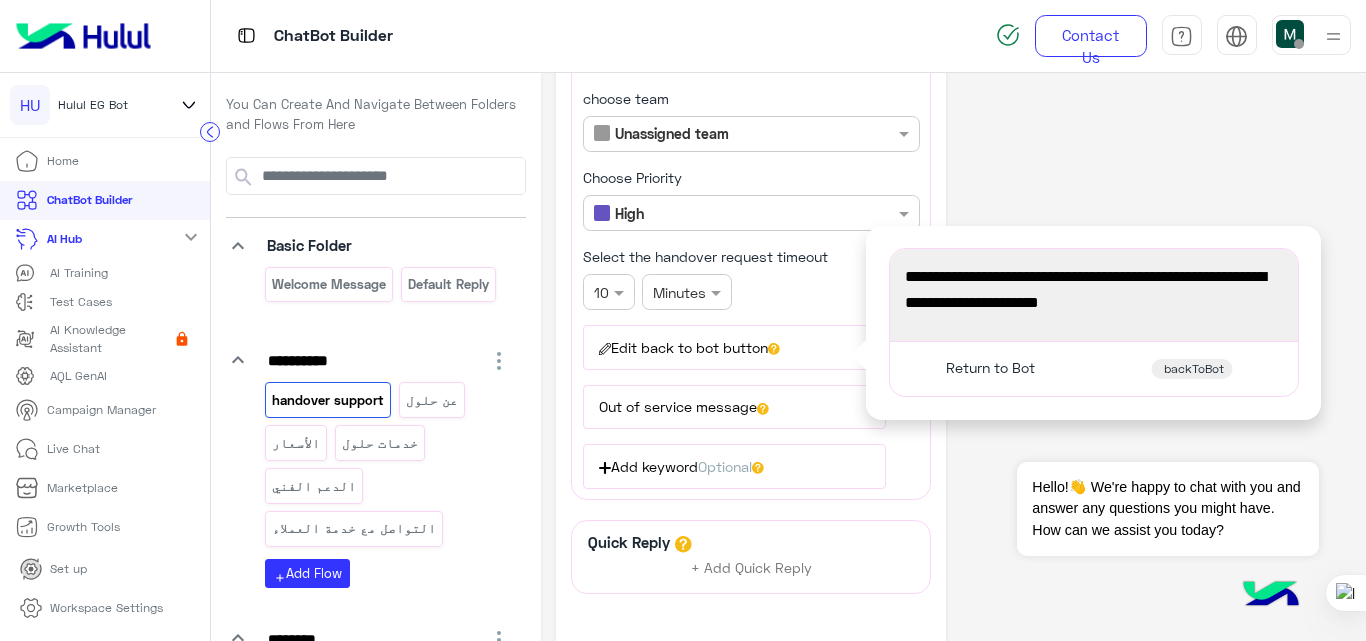 click on "Out of service message" at bounding box center [734, 407] 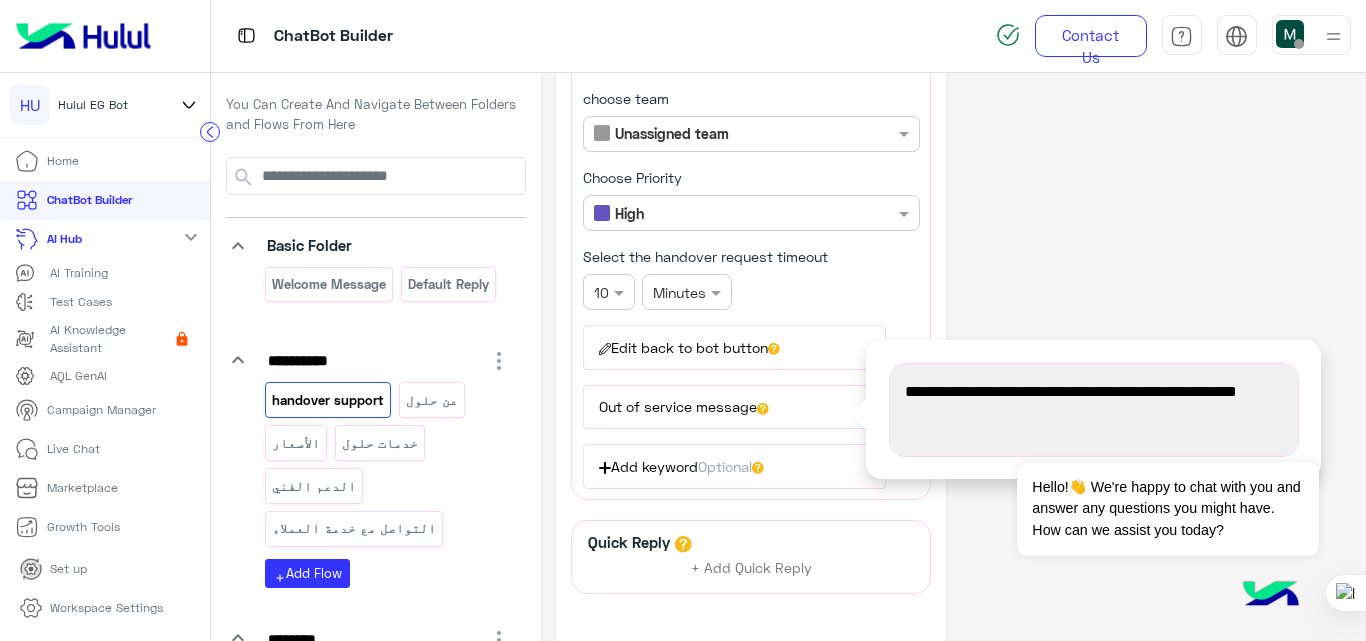 click on "Edit back to bot button" at bounding box center (734, 347) 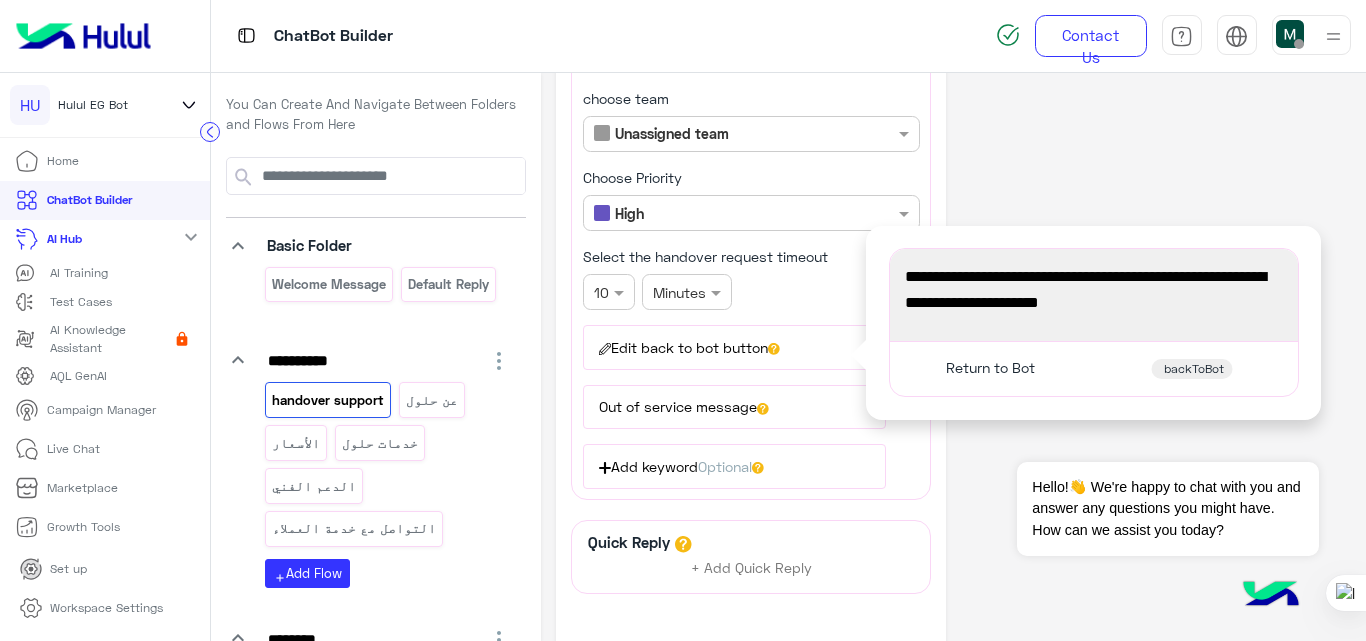 click on "Out of service message" at bounding box center [734, 407] 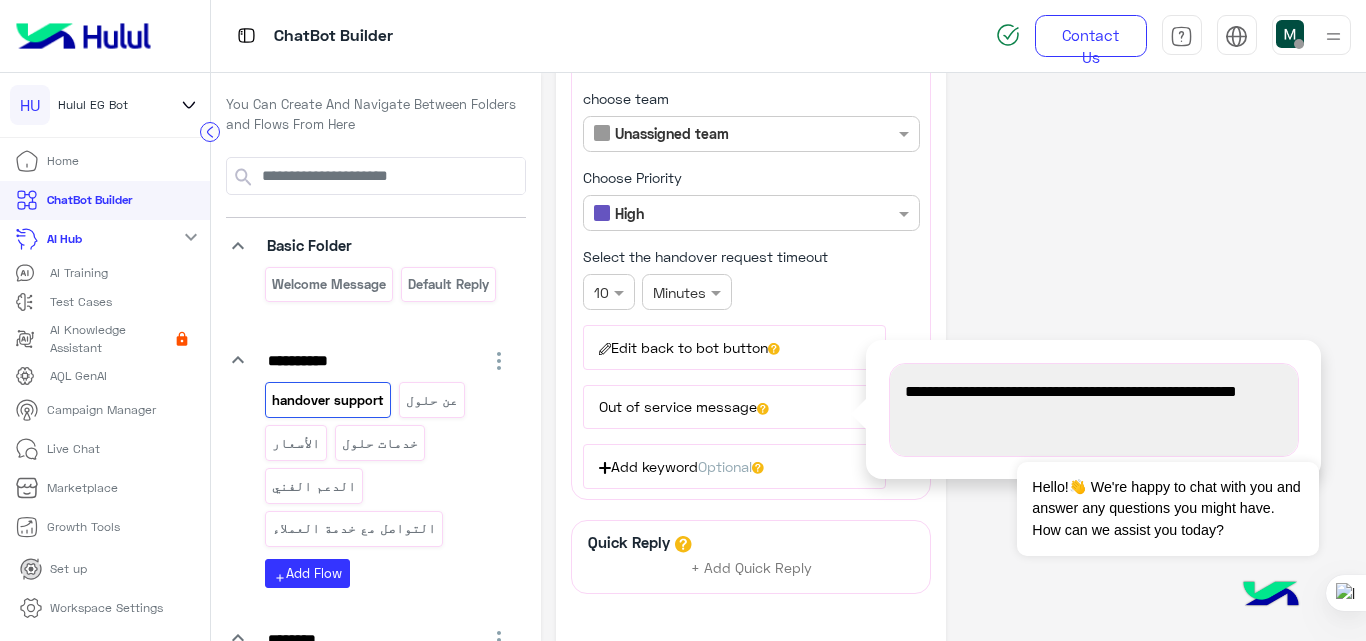 click on "**********" 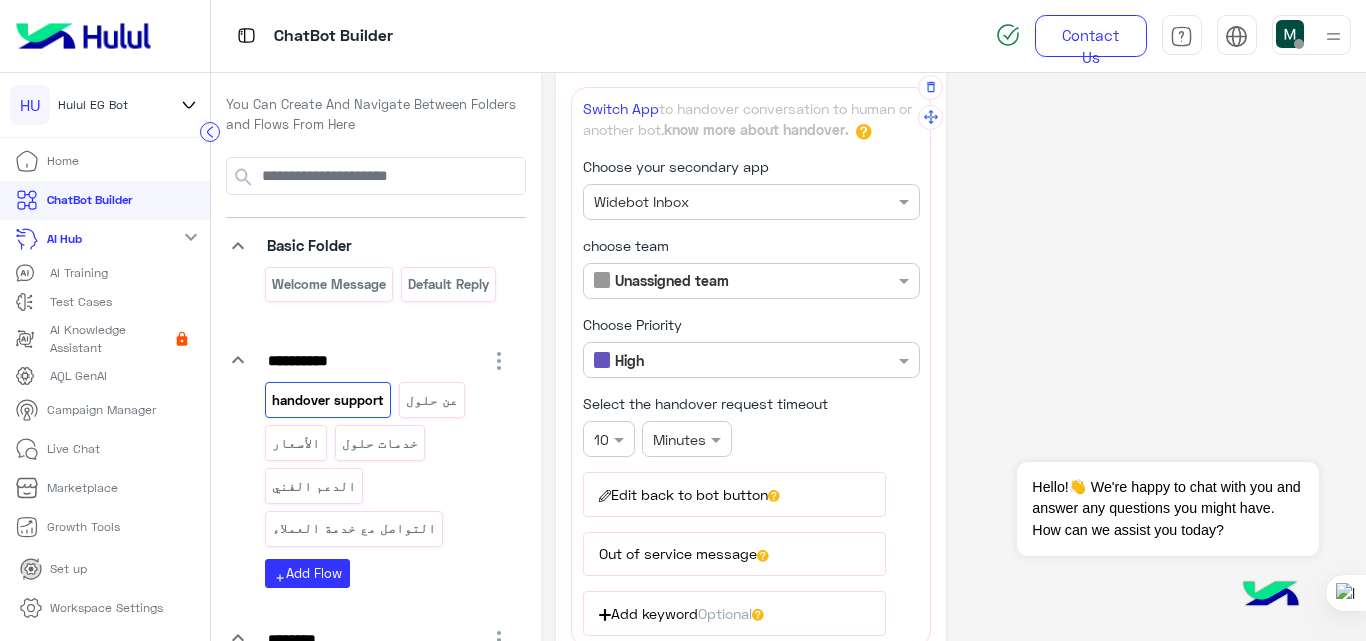 scroll, scrollTop: 0, scrollLeft: 0, axis: both 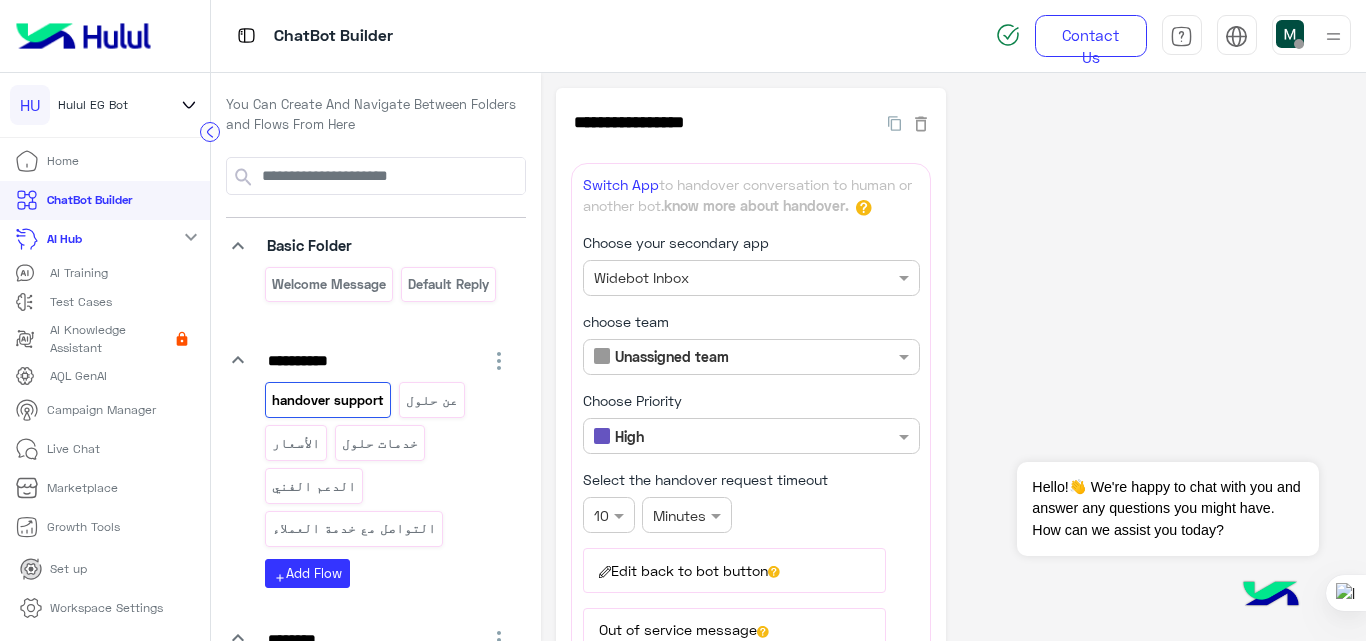 click on "**********" 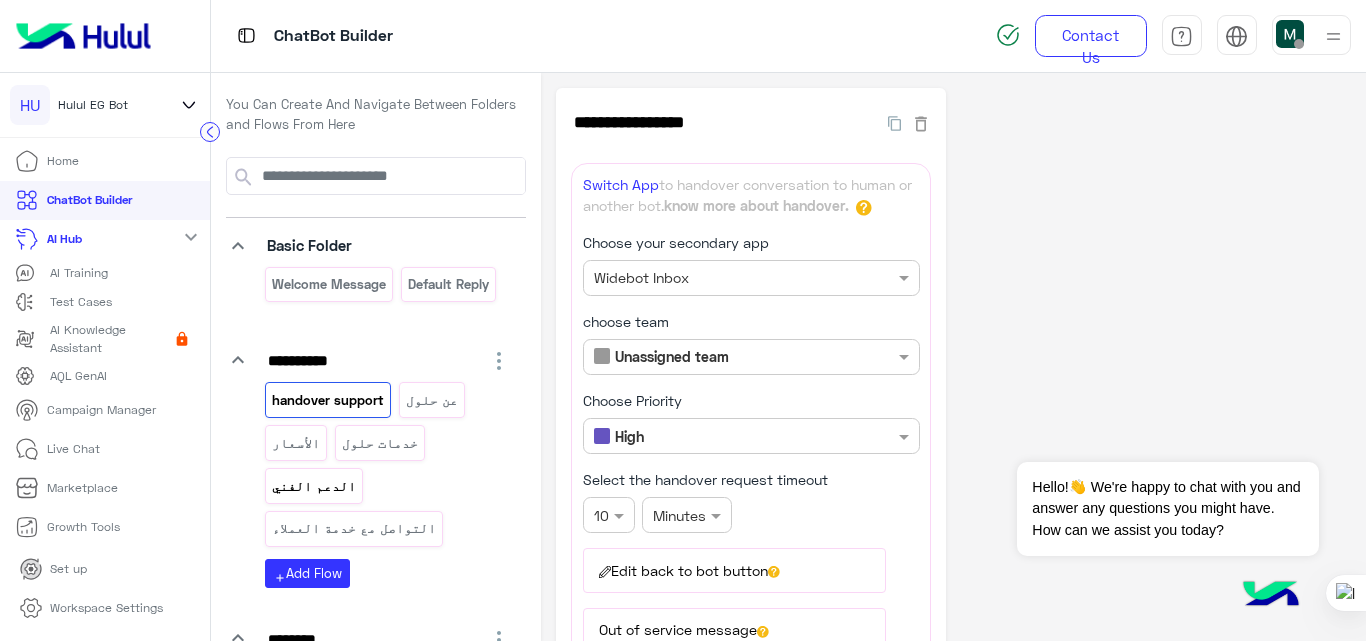 click on "الدعم الفني" at bounding box center (314, 486) 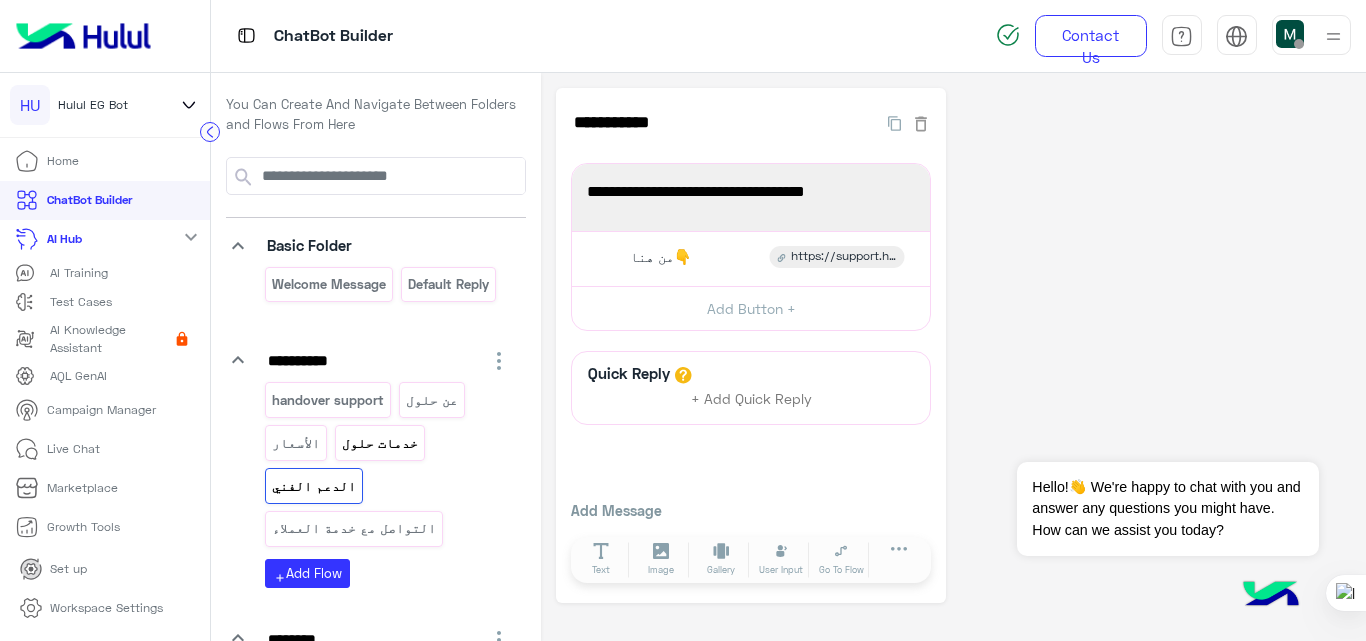 click on "خدمات حلول" at bounding box center (379, 443) 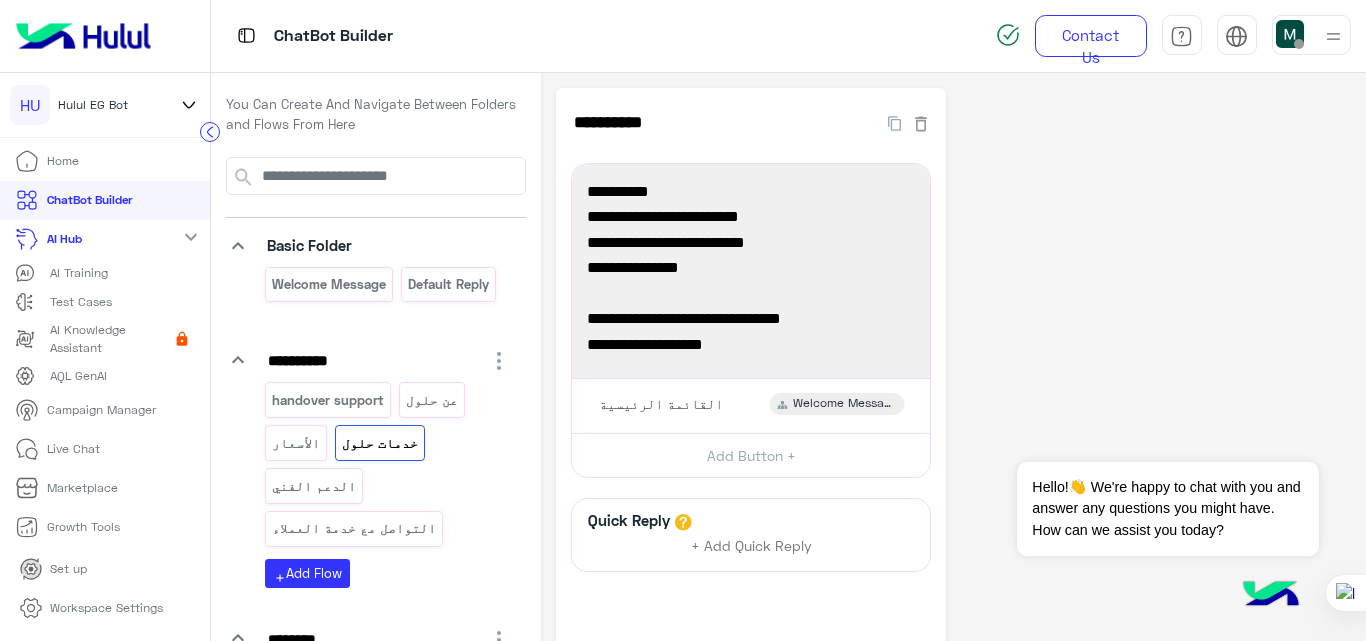 scroll, scrollTop: 157, scrollLeft: 0, axis: vertical 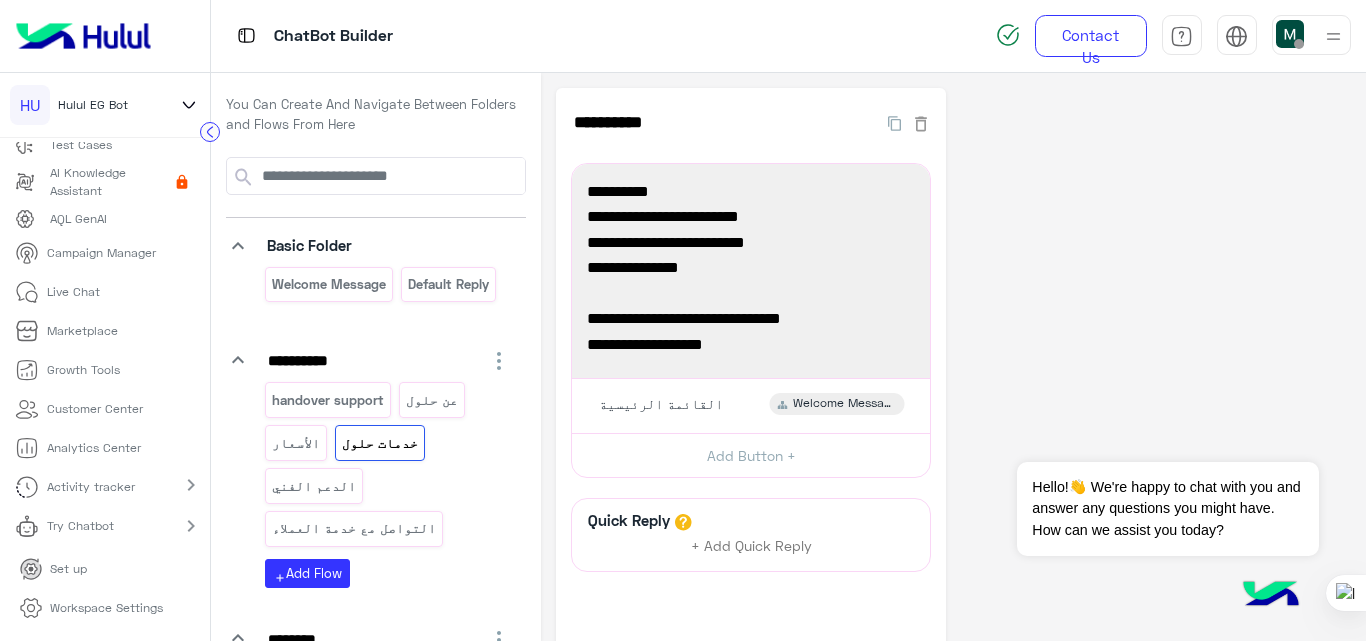 click on "Workspace Settings" at bounding box center [106, 608] 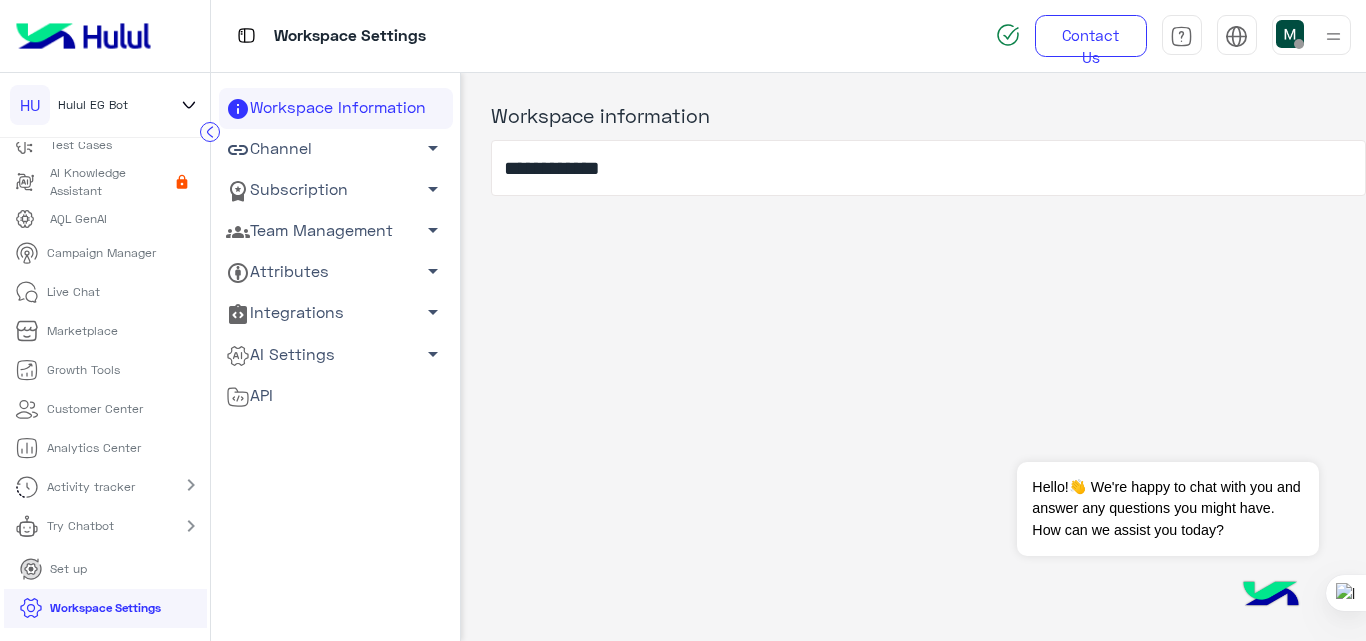 click on "Subscription   arrow_drop_down" 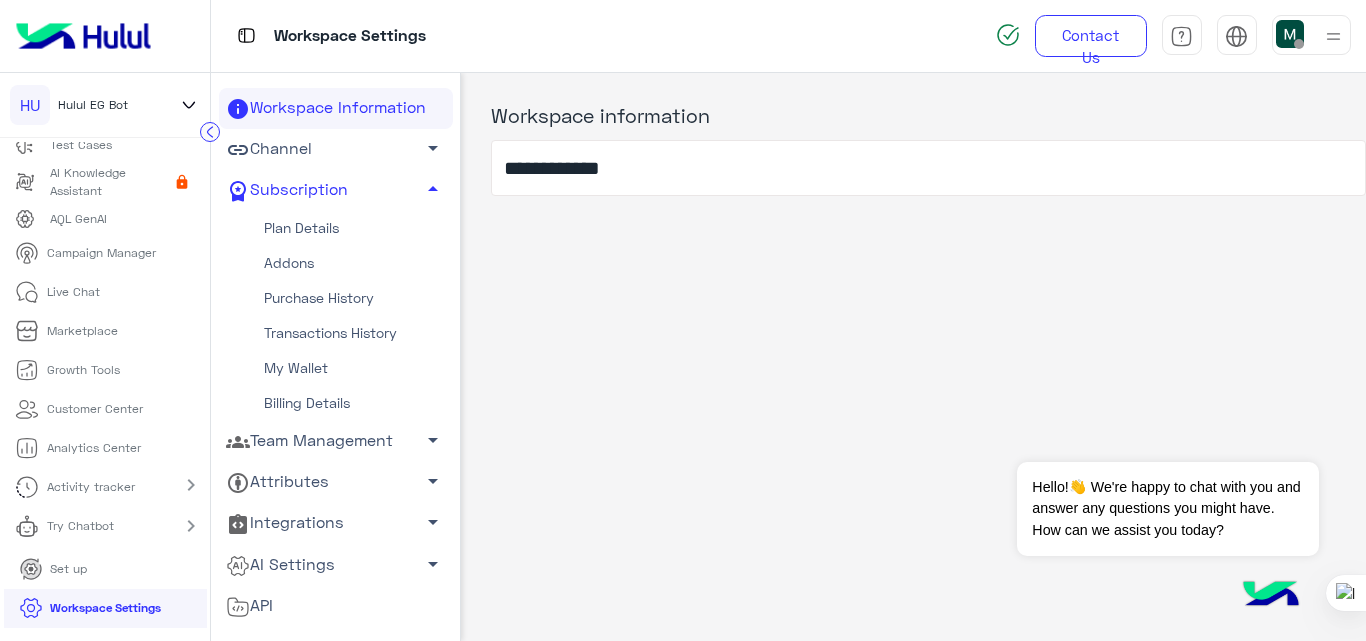 click on "Channel   arrow_drop_down" 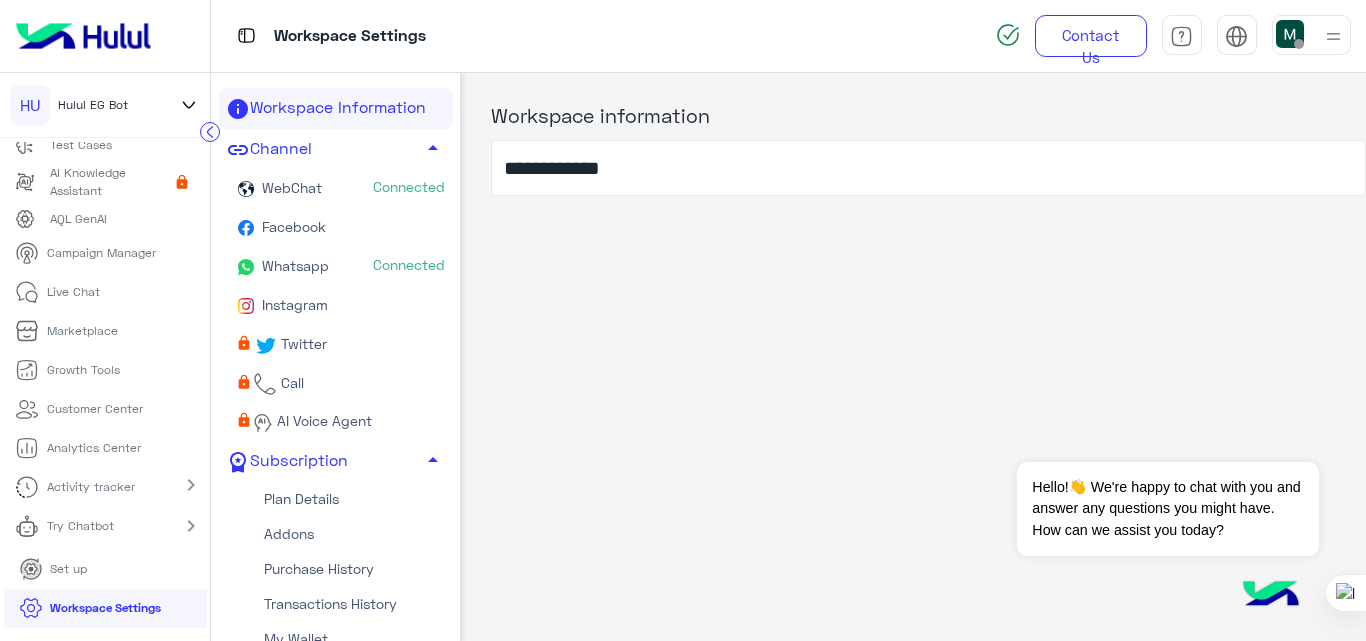 click on "**********" 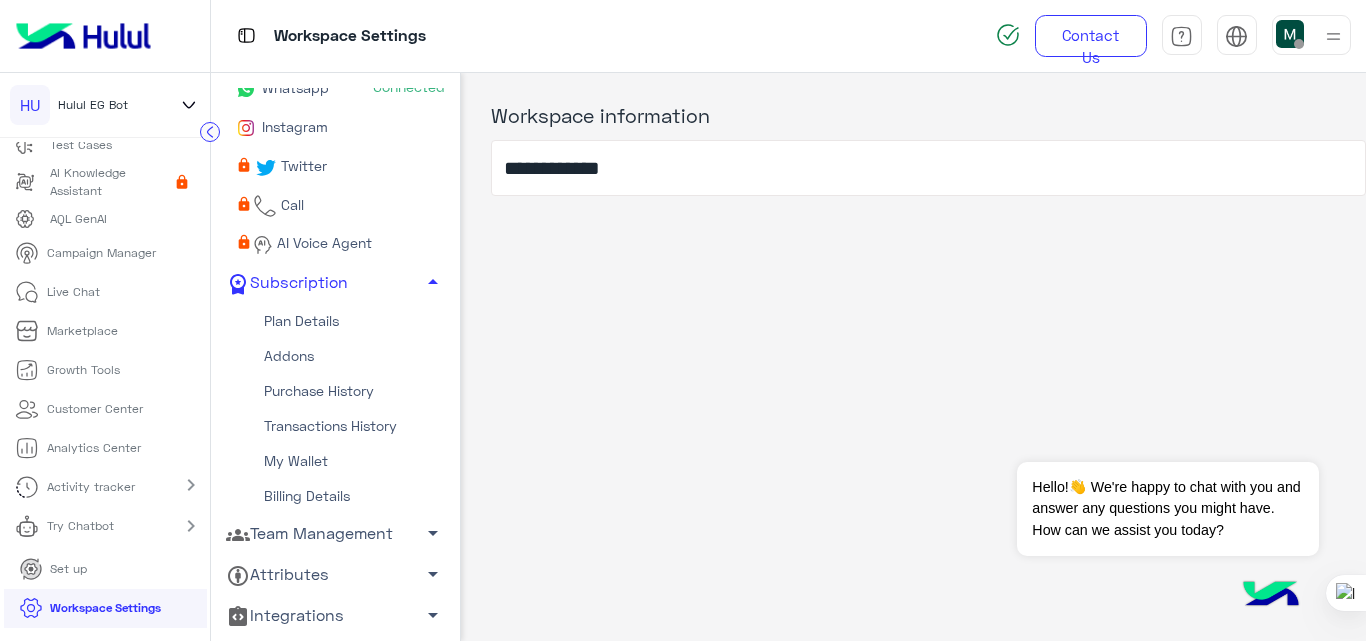 scroll, scrollTop: 258, scrollLeft: 0, axis: vertical 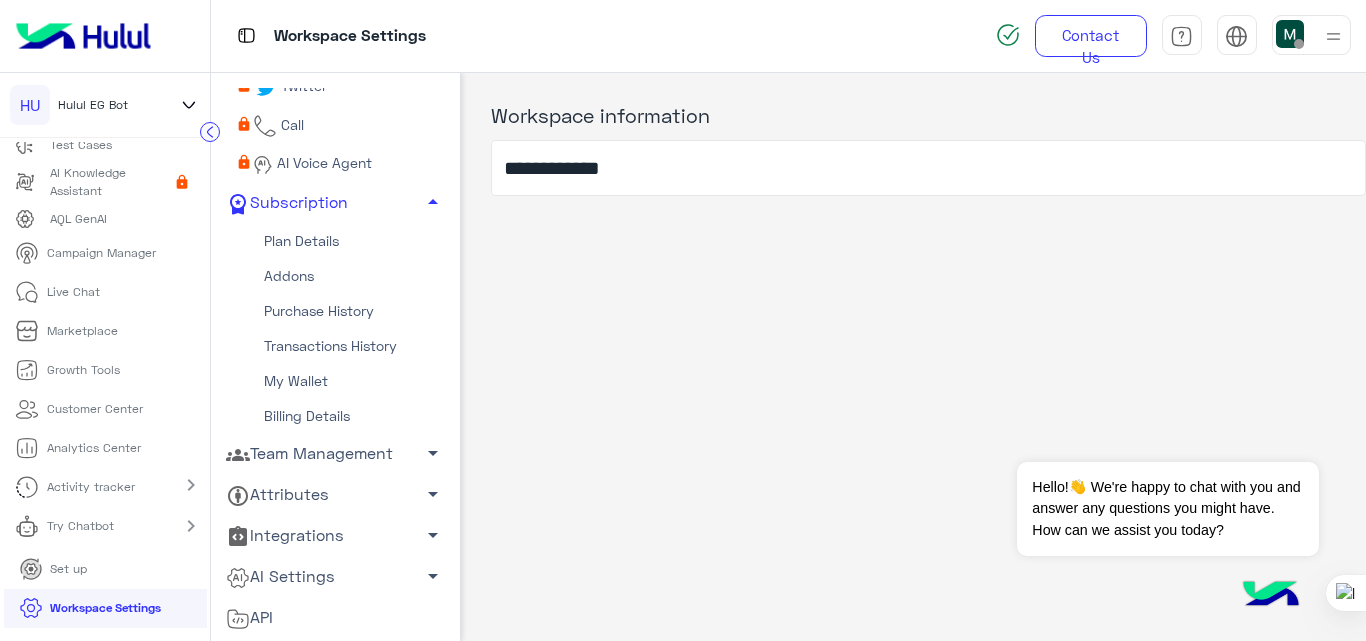 click on "AI Settings   arrow_drop_down" 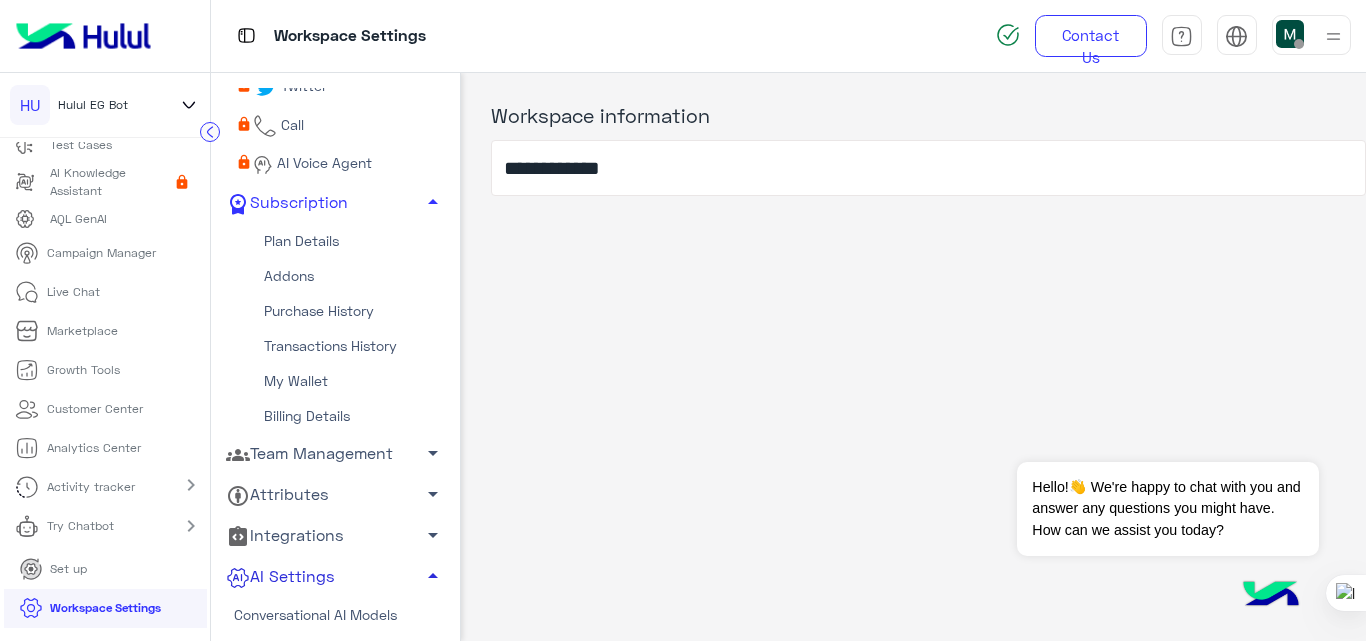 scroll, scrollTop: 363, scrollLeft: 0, axis: vertical 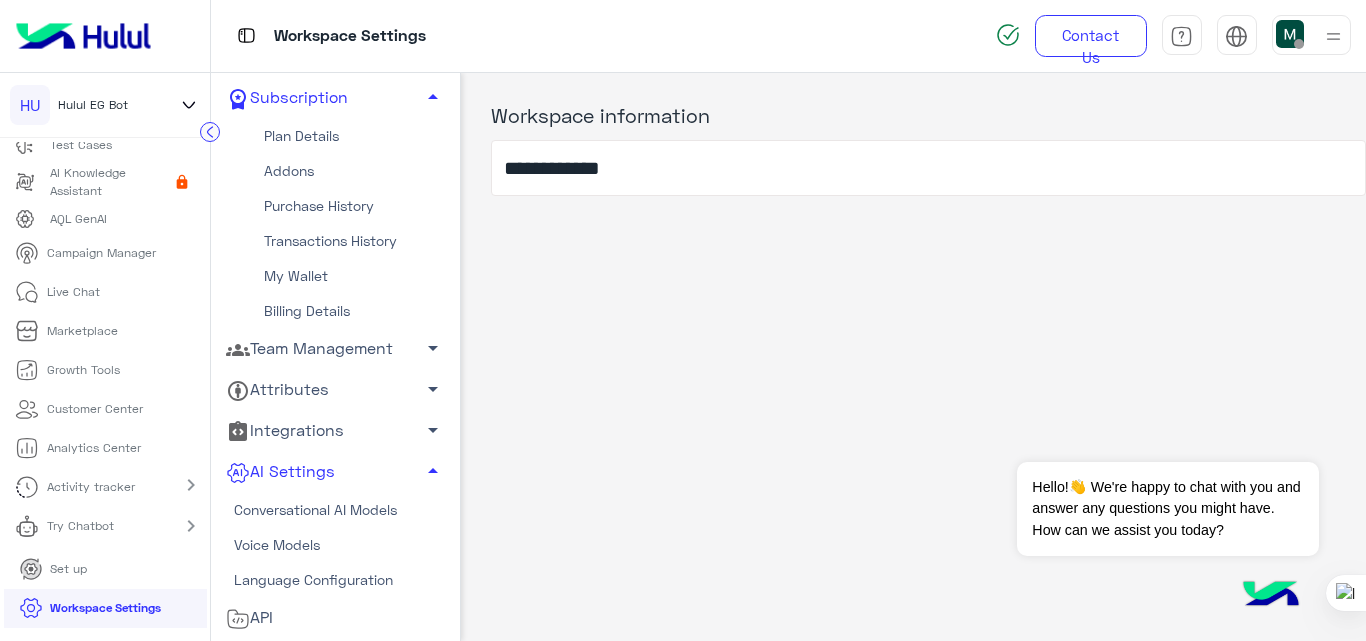 click on "Conversational AI Models" 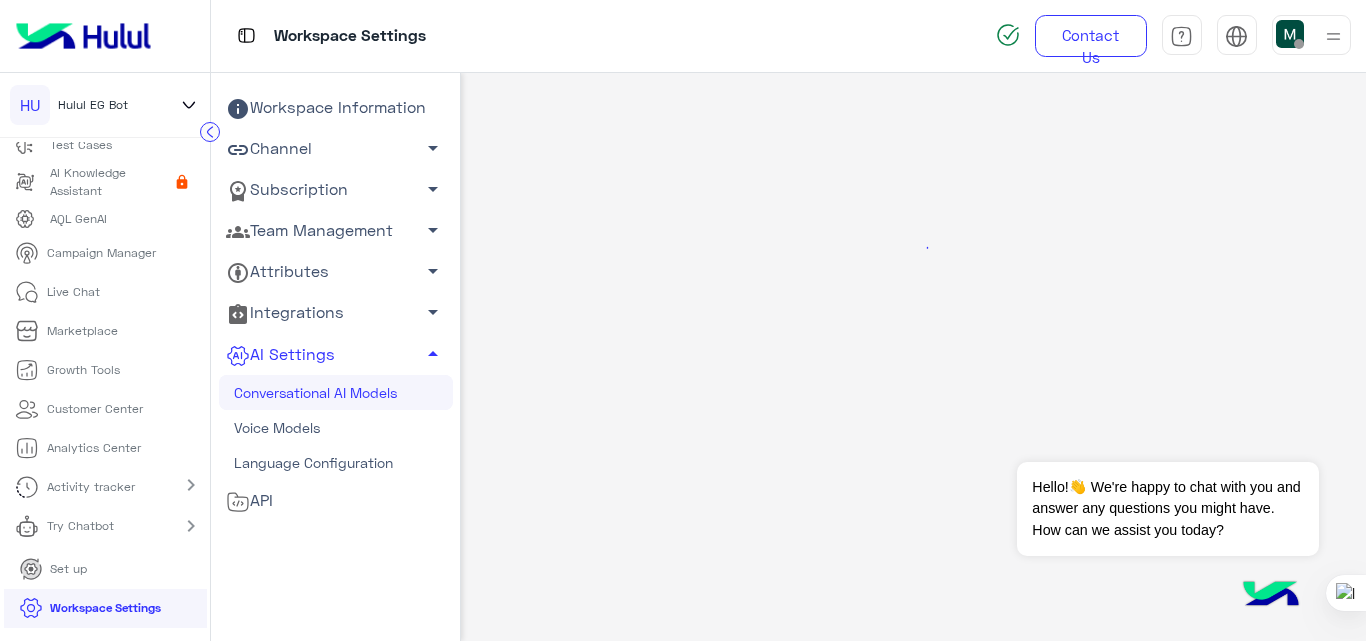scroll, scrollTop: 0, scrollLeft: 0, axis: both 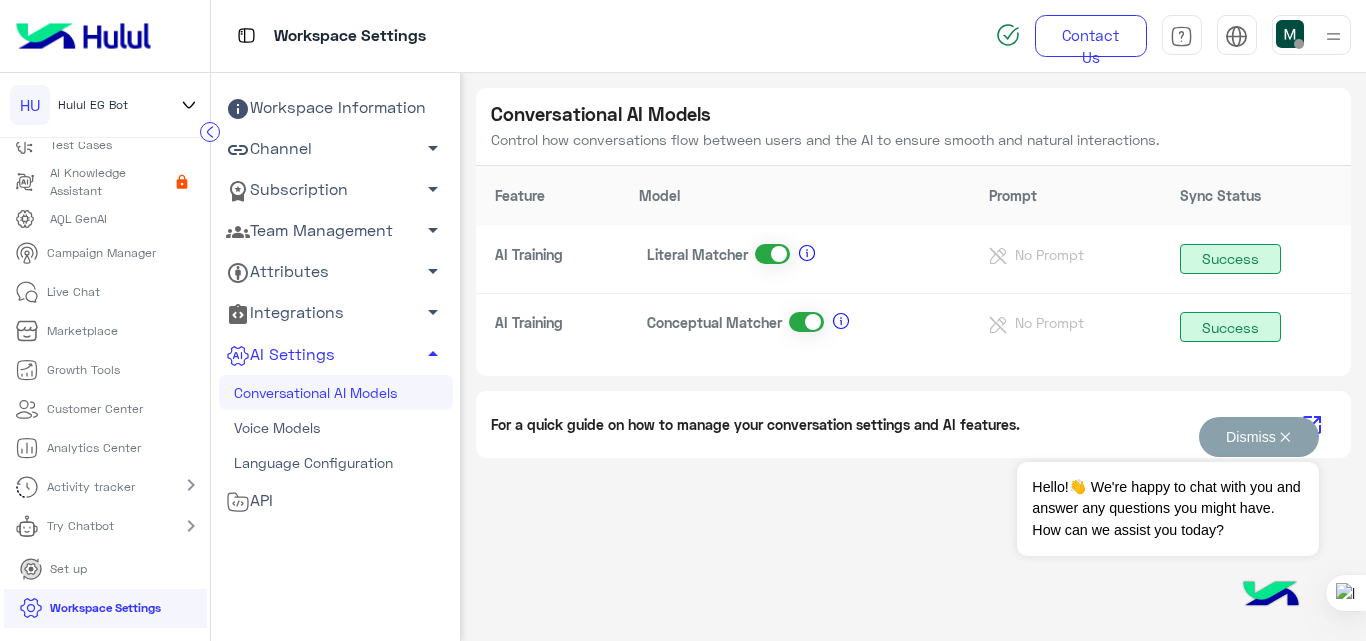 click on "Dismiss ✕" at bounding box center [1259, 437] 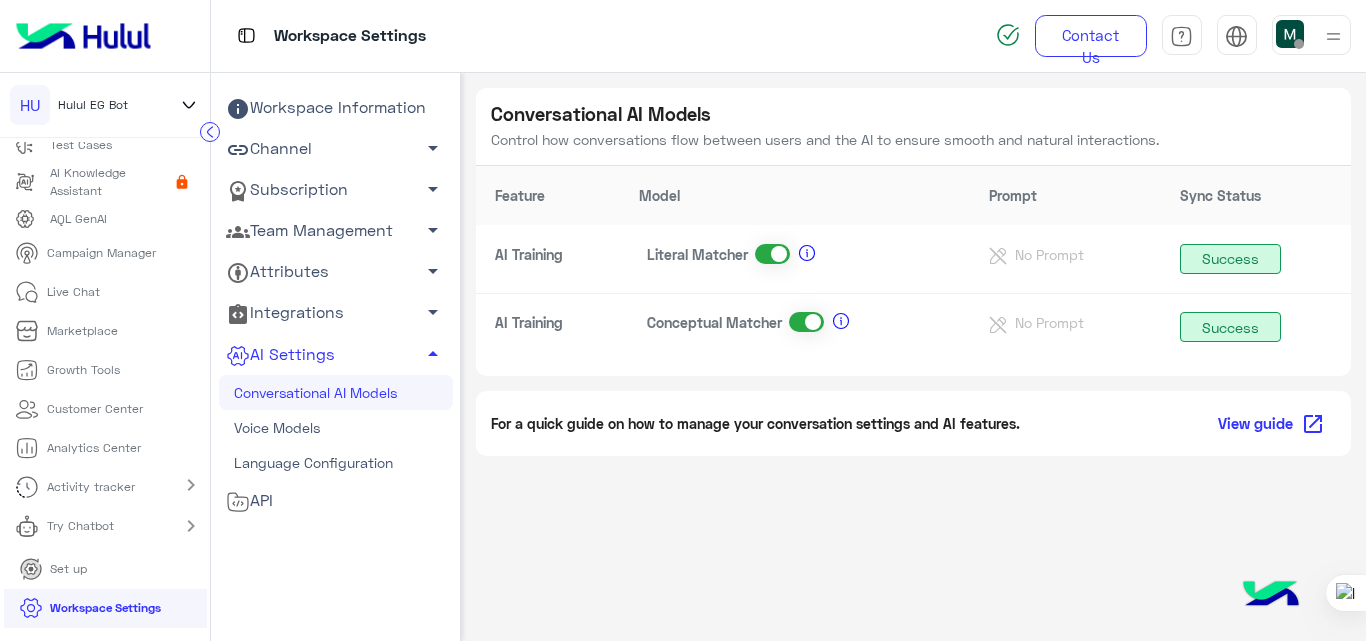 click on "View guide" 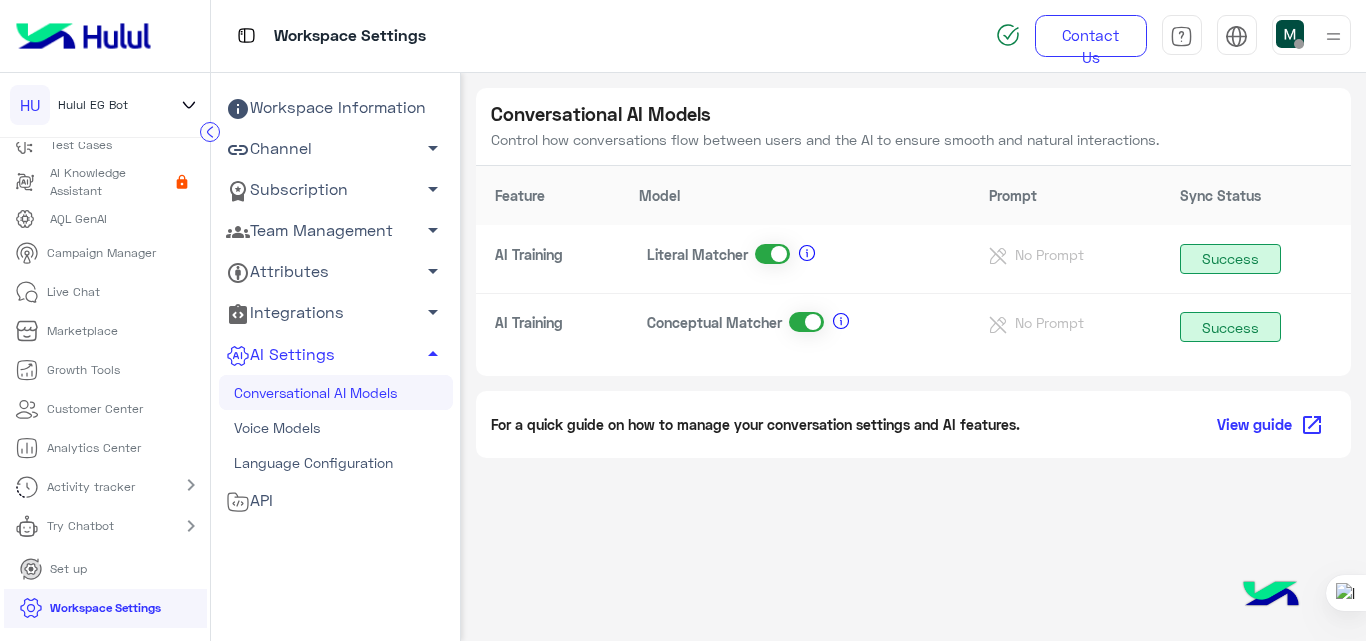 click at bounding box center (1271, 596) 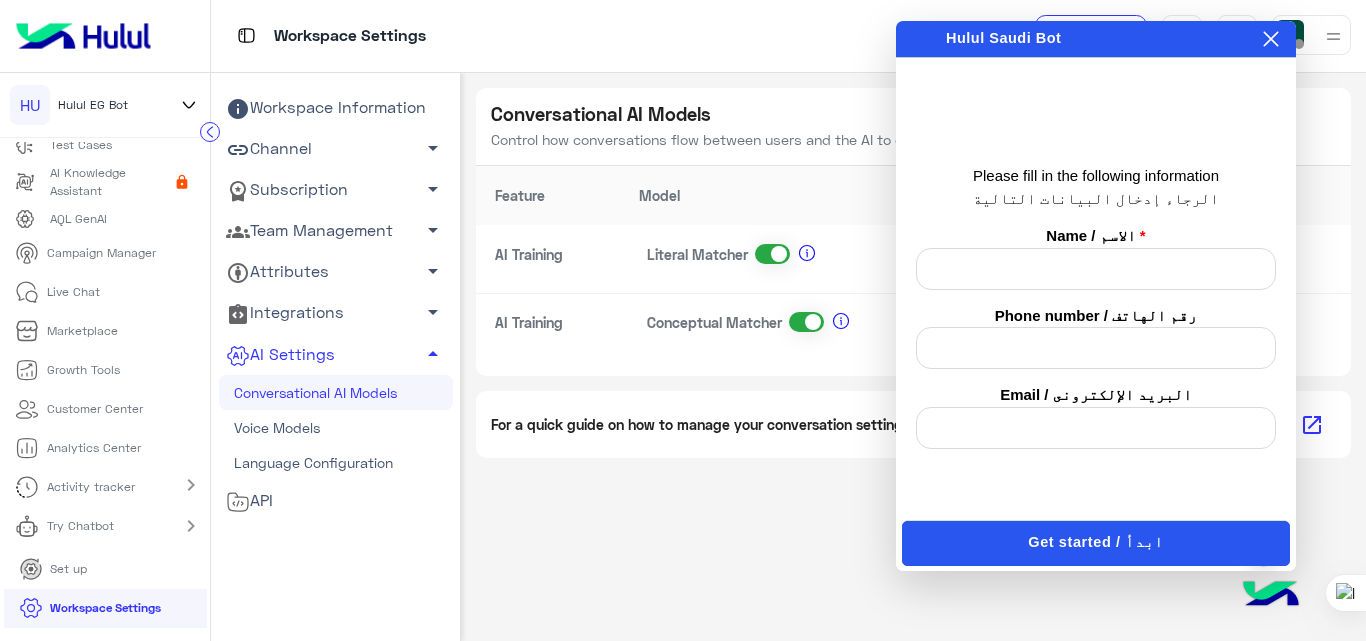 click at bounding box center (1271, 596) 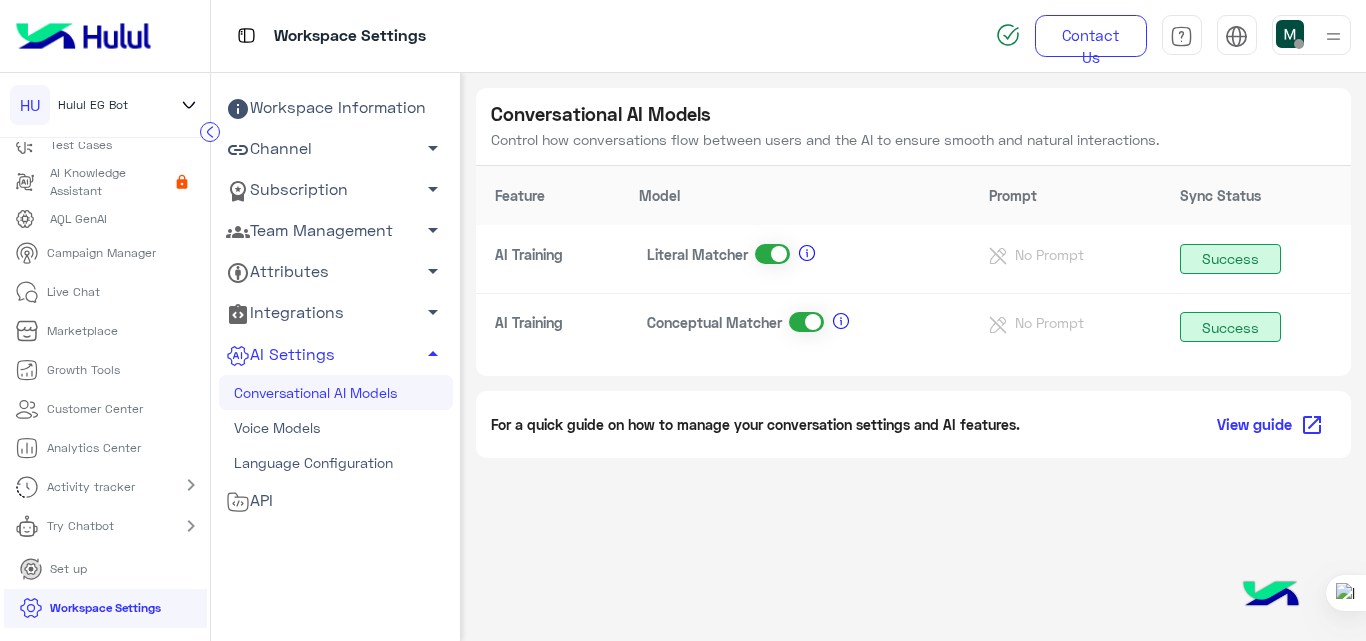 scroll, scrollTop: 0, scrollLeft: 0, axis: both 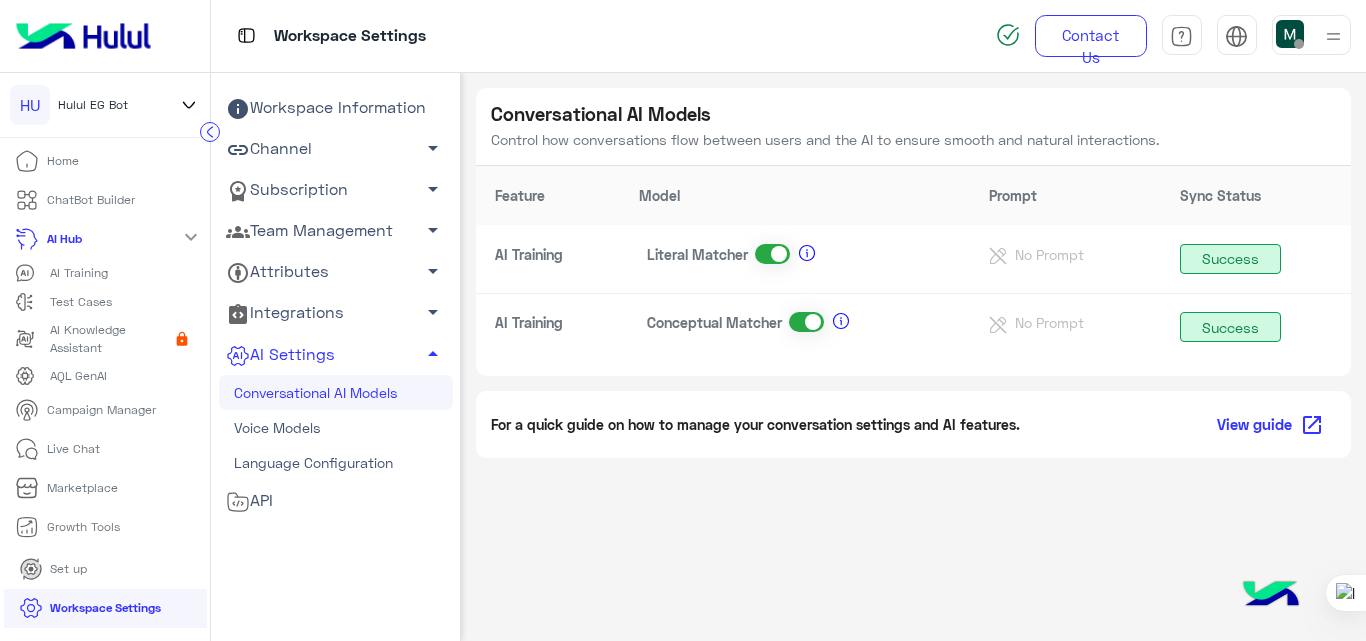 click on "ChatBot Builder" at bounding box center (91, 200) 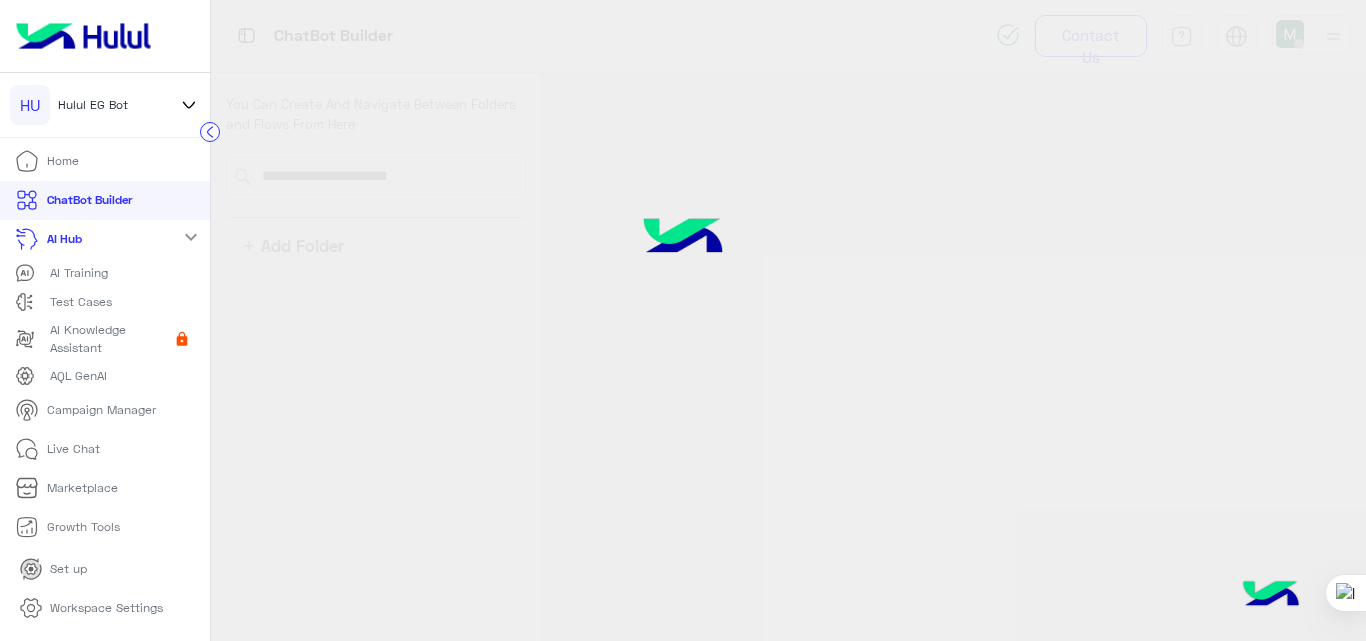 click on "AI Training" 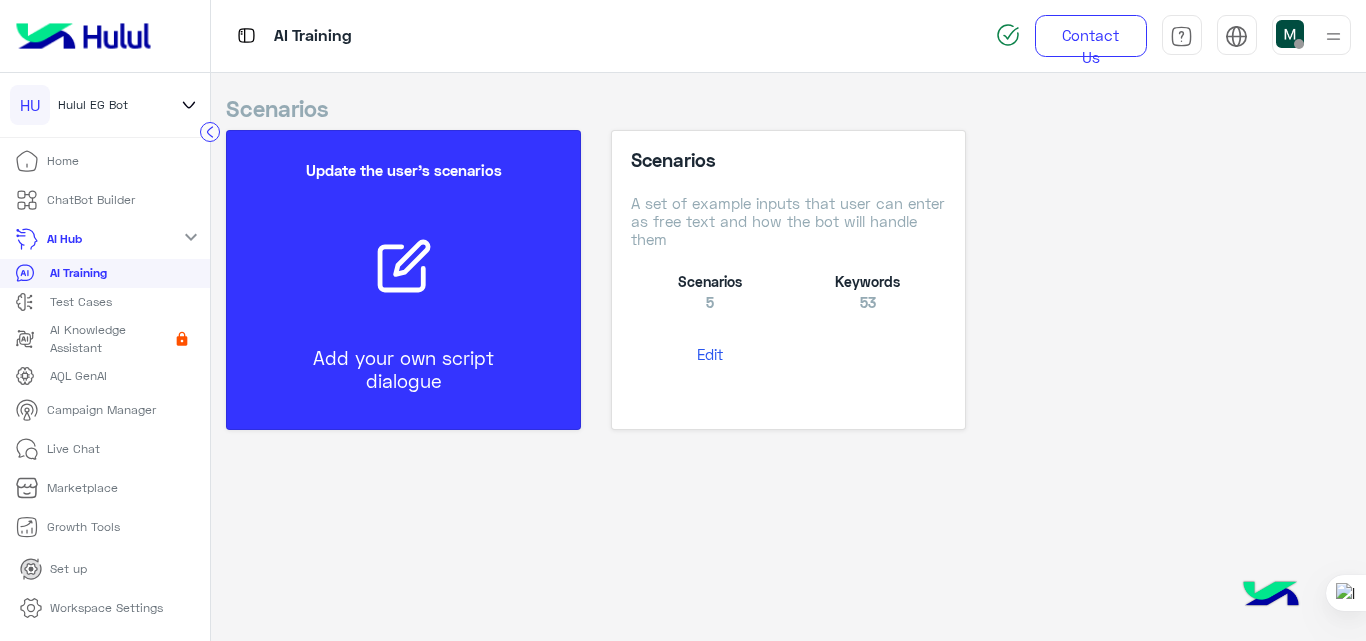 click on "Update the user’s scenarios  Add your own script dialogue" at bounding box center (403, 280) 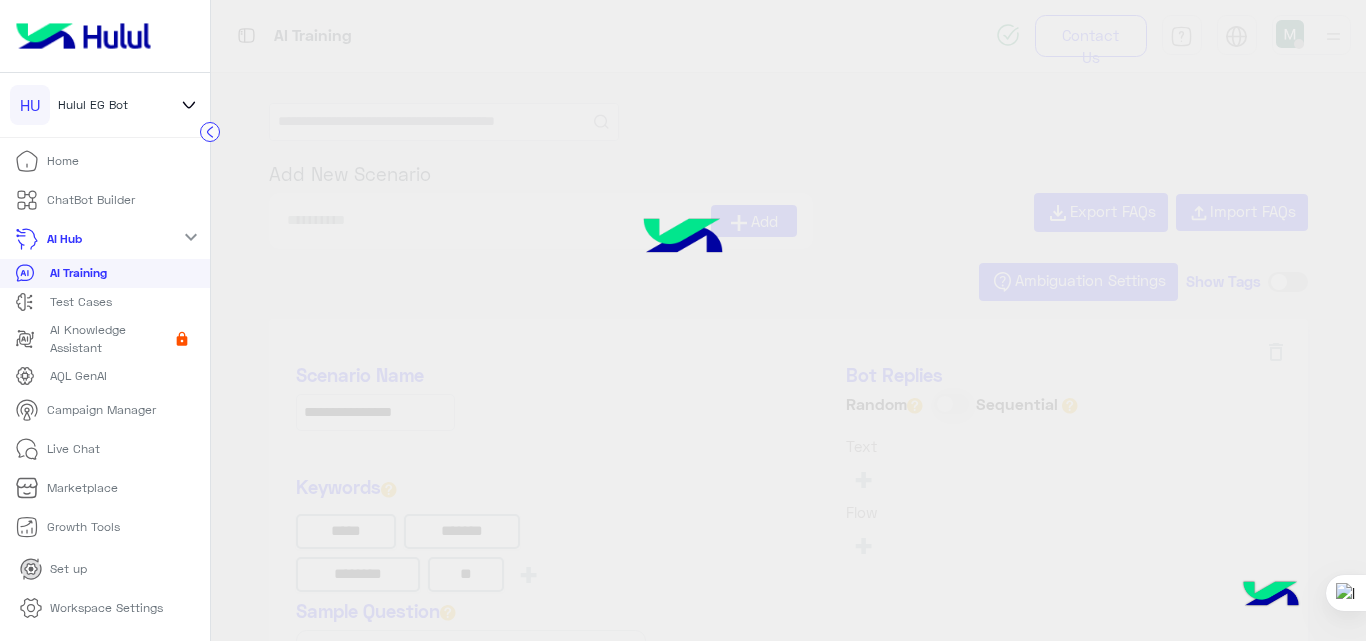 type on "******" 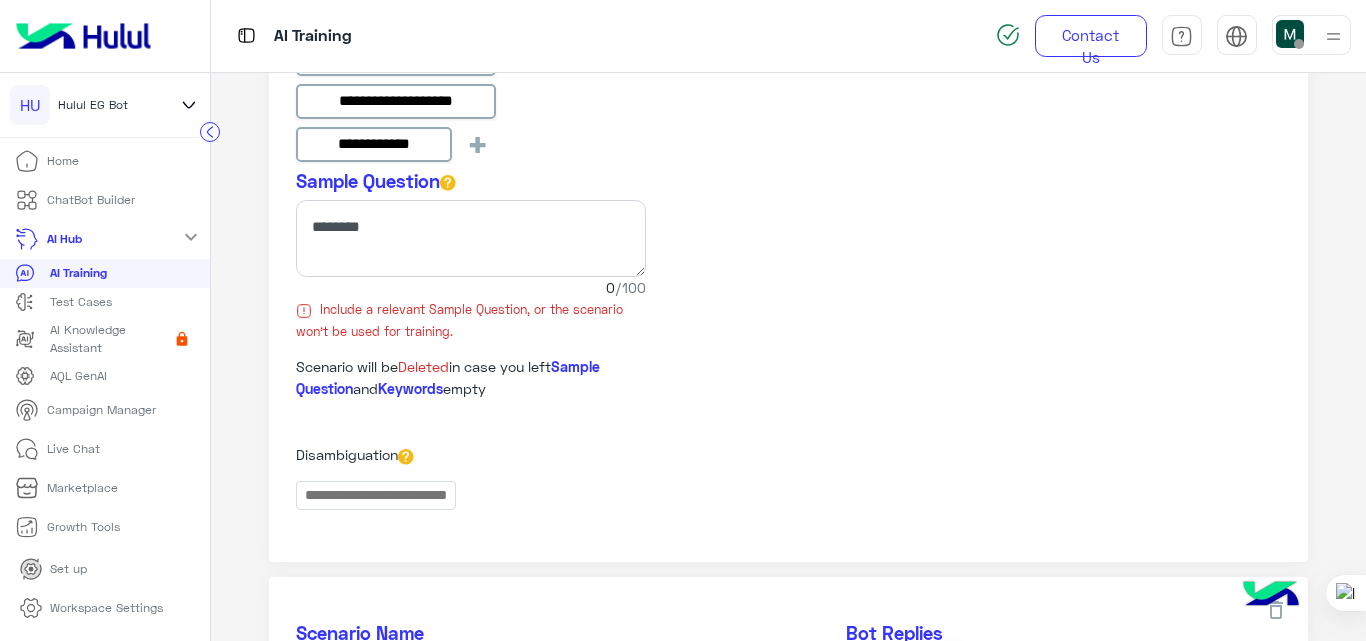 scroll, scrollTop: 1453, scrollLeft: 0, axis: vertical 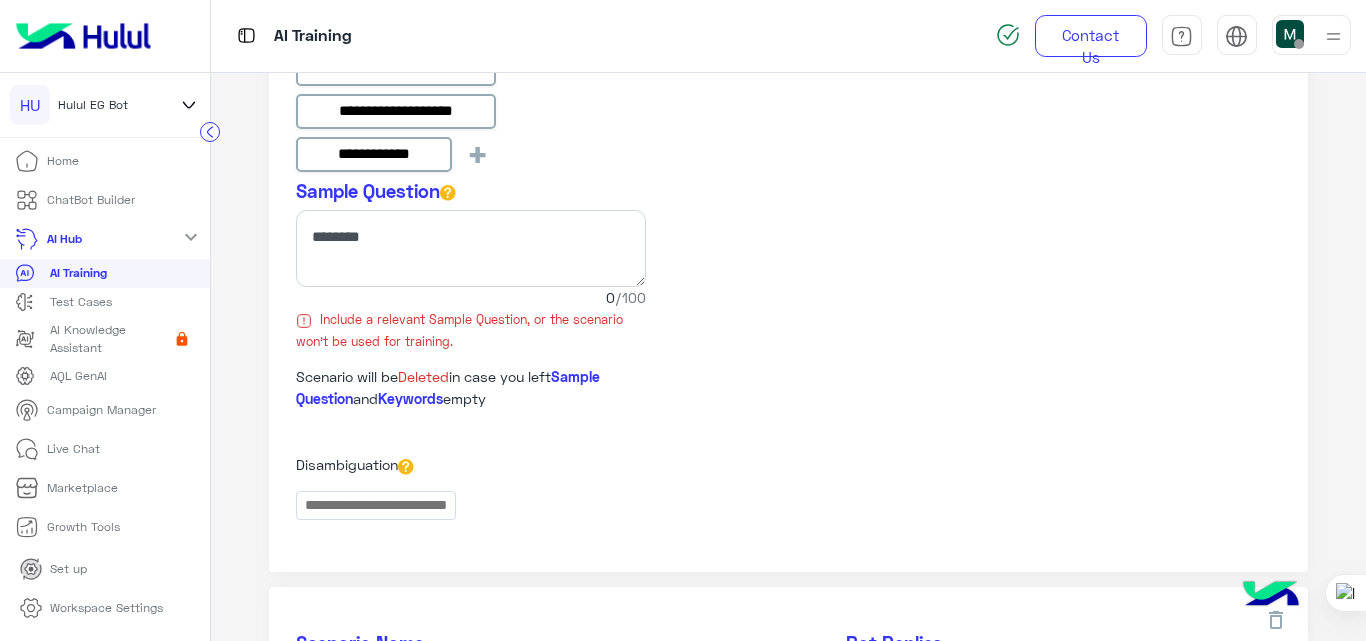 click on "**********" 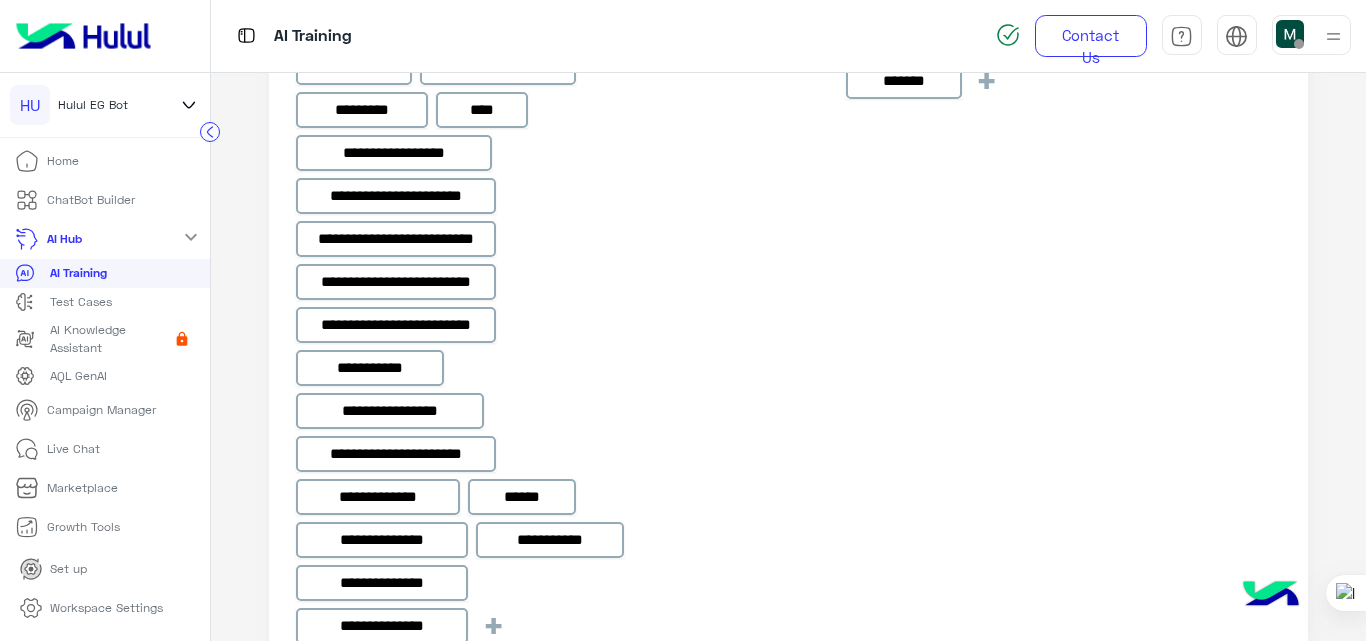 scroll, scrollTop: 2187, scrollLeft: 0, axis: vertical 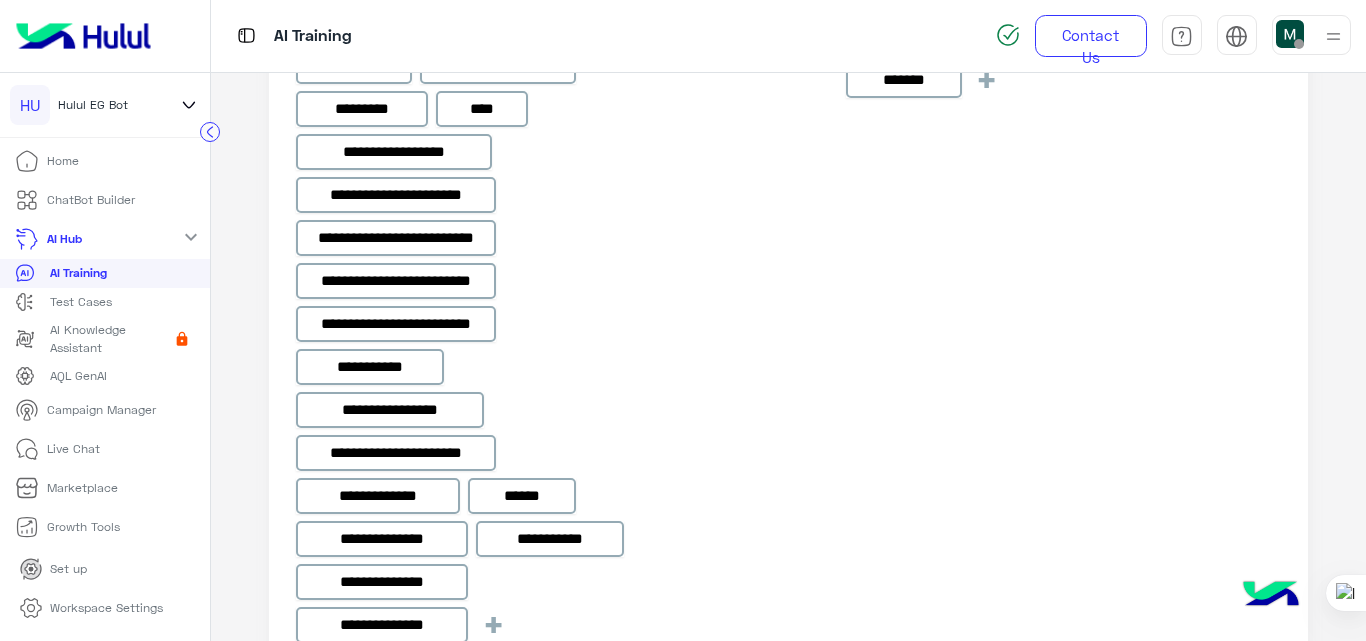 click on "**********" at bounding box center [471, -1630] 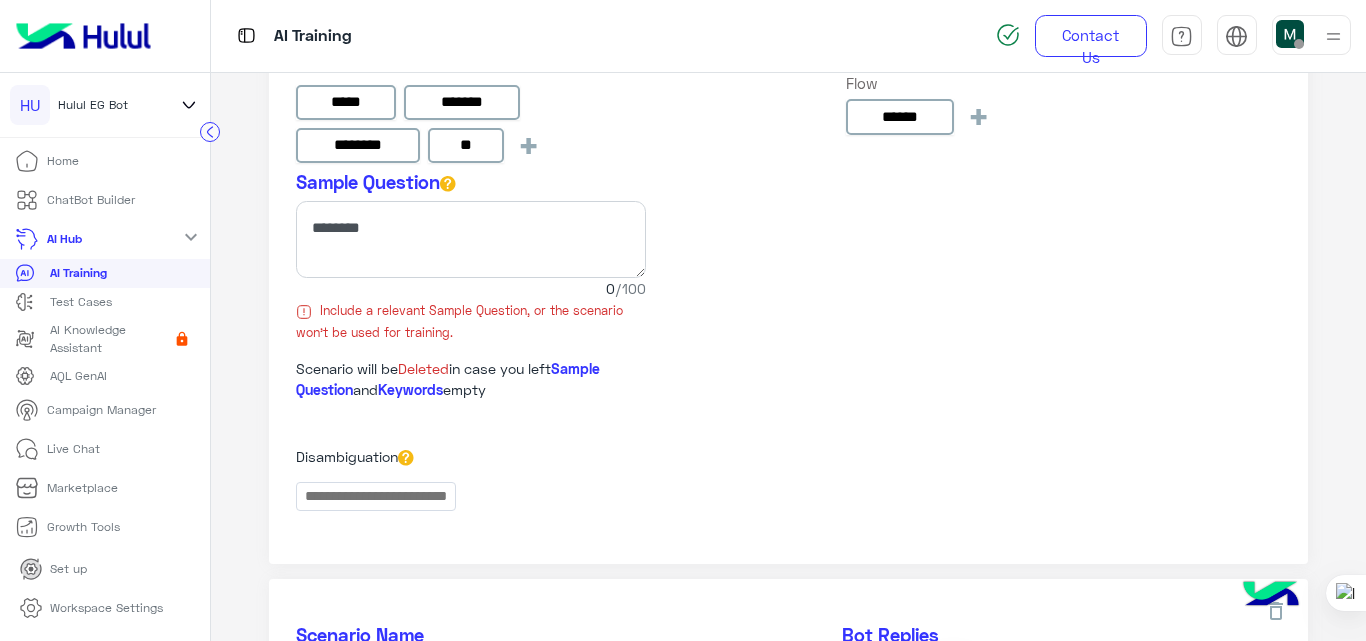 scroll, scrollTop: 0, scrollLeft: 0, axis: both 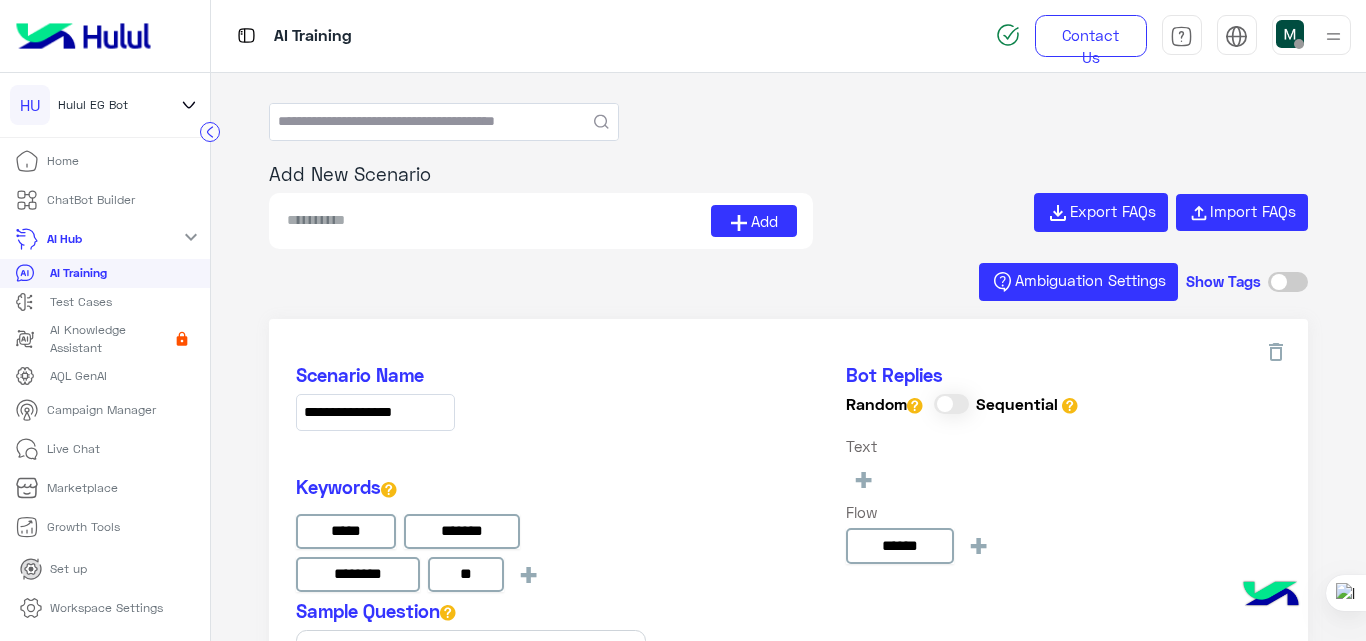 click at bounding box center [498, 221] 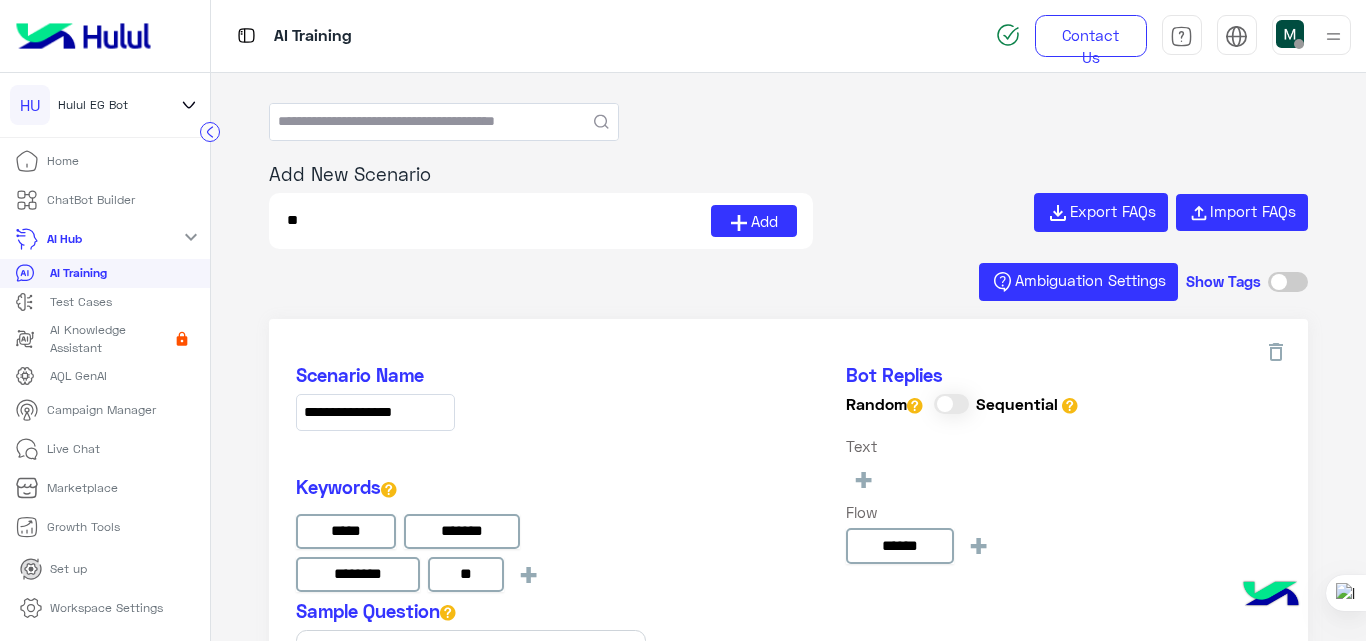 type on "*" 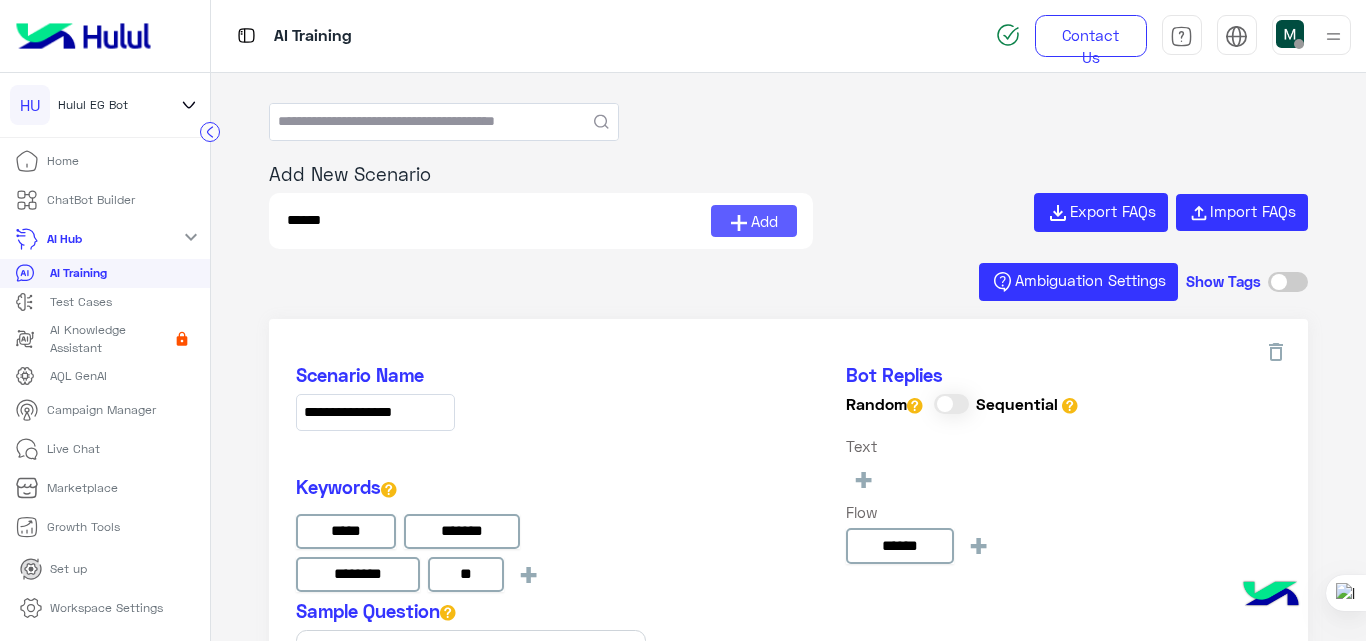 type on "******" 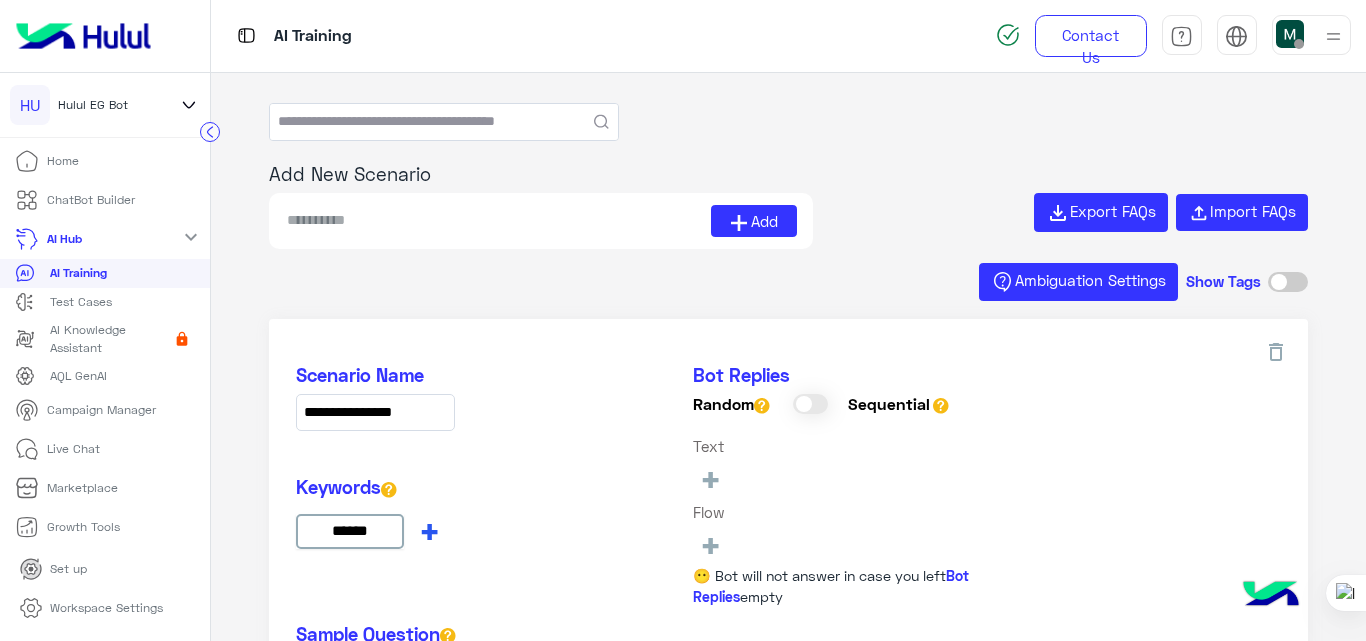 click on "+" at bounding box center (429, 530) 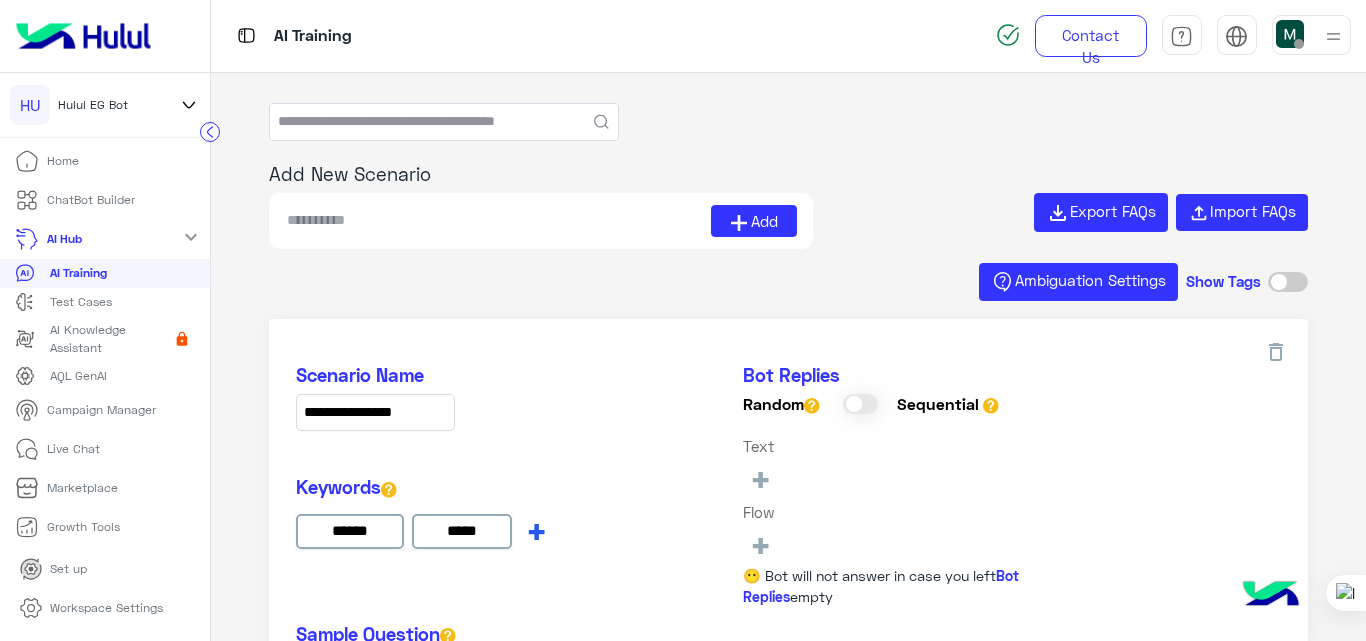 type on "*****" 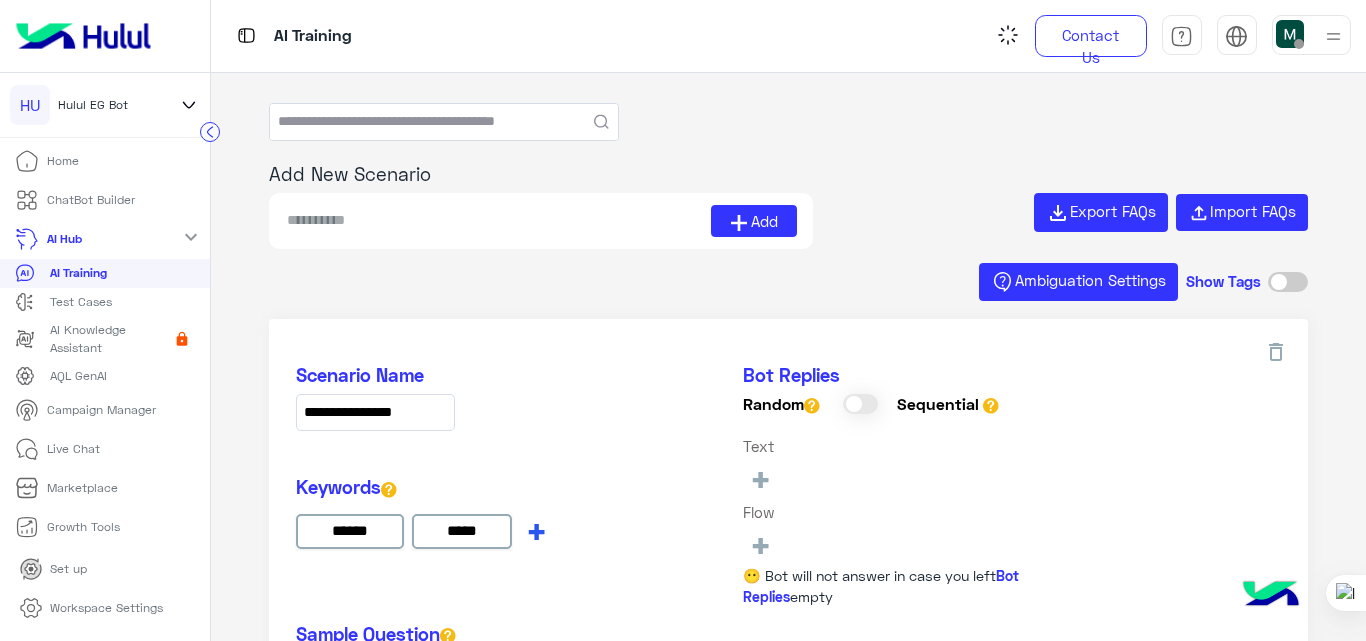 click on "Keywords  ****** ***** +" at bounding box center (425, 516) 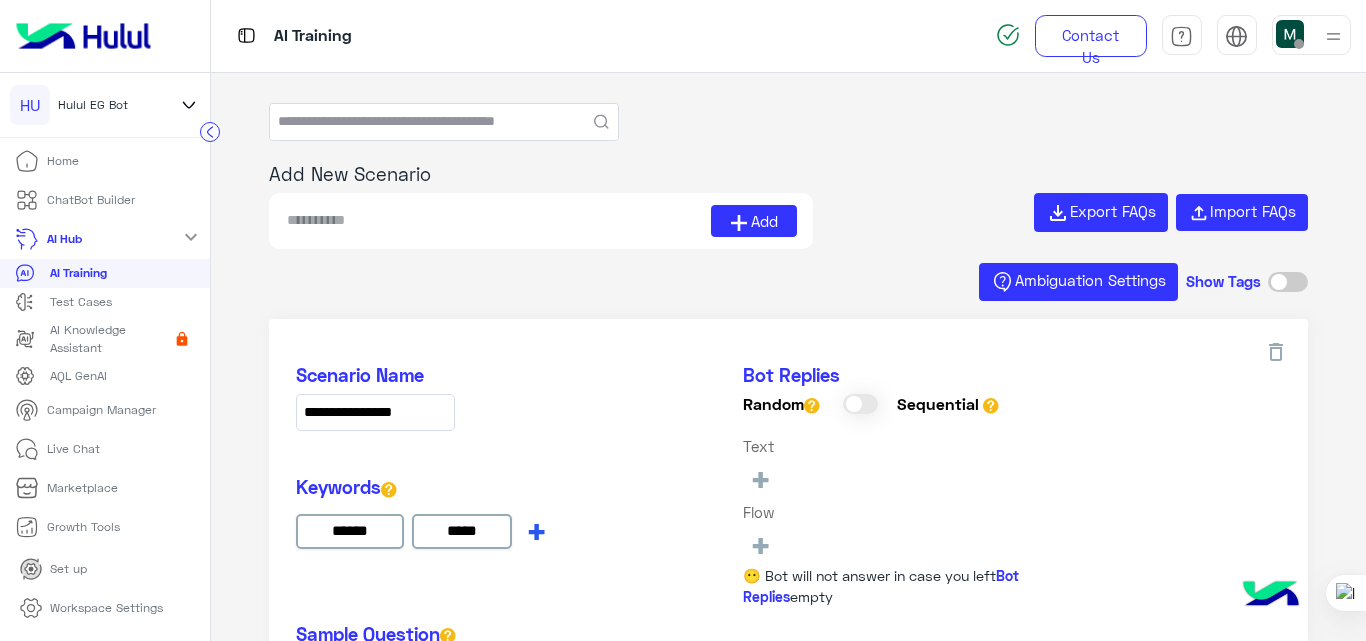 click on "+" at bounding box center (536, 530) 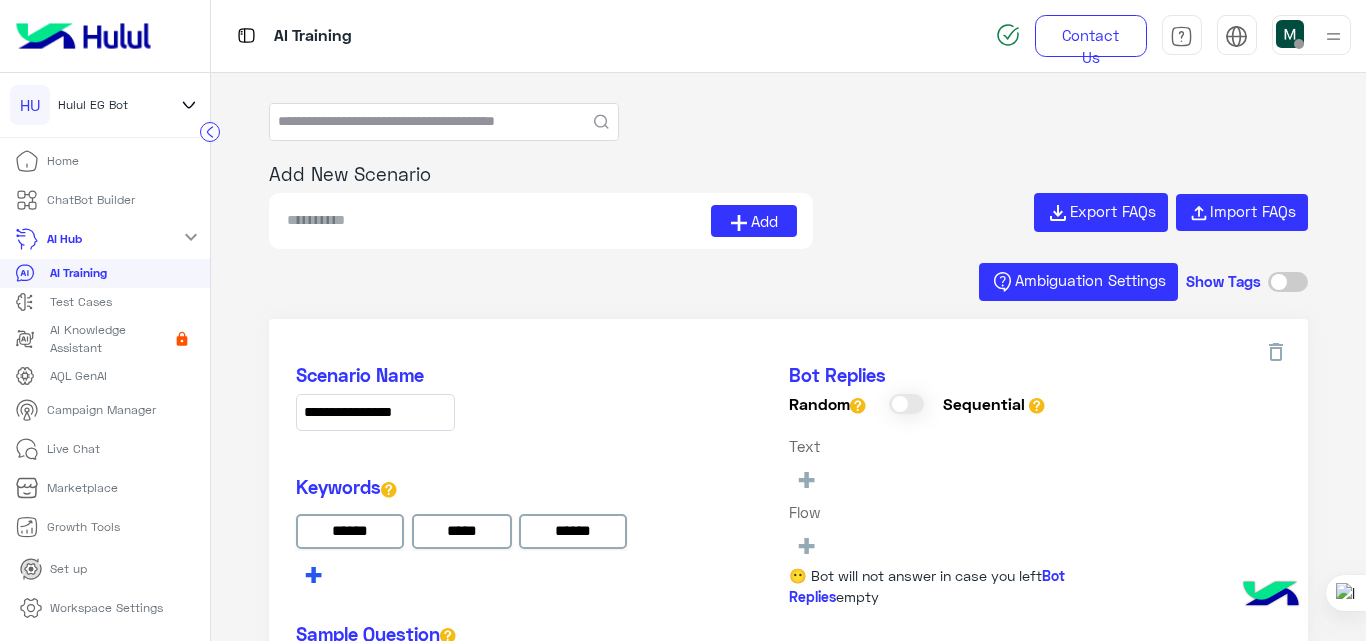 type on "******" 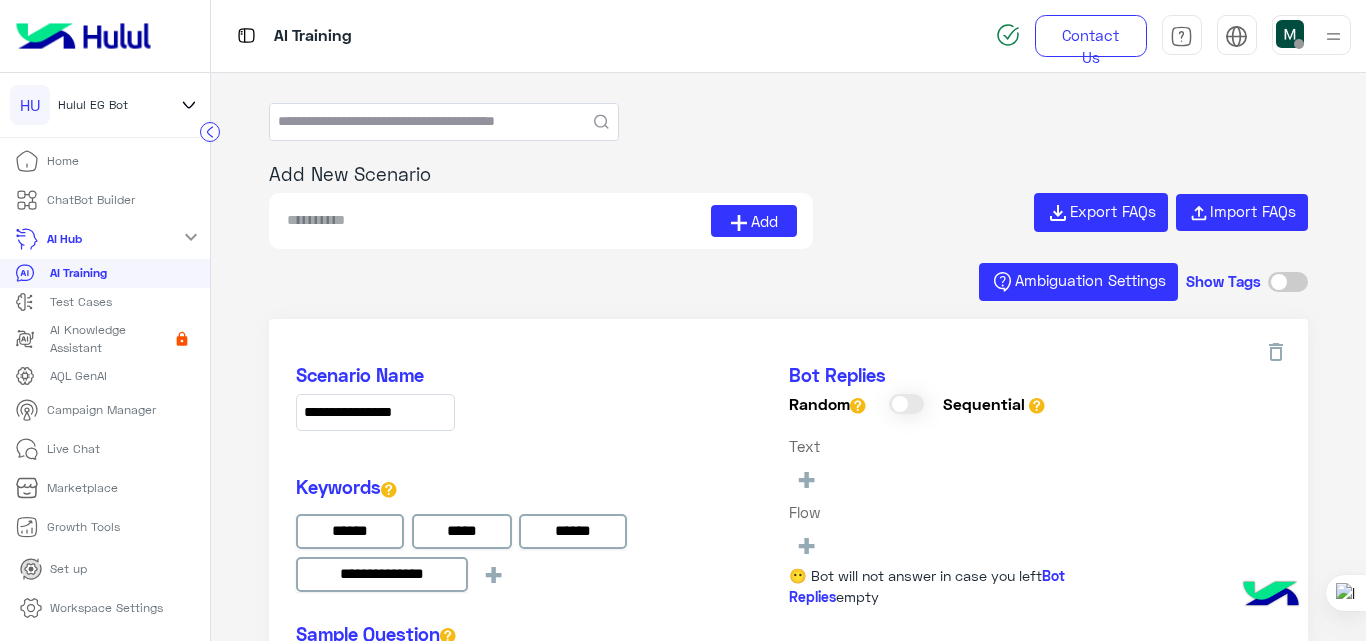 type on "**********" 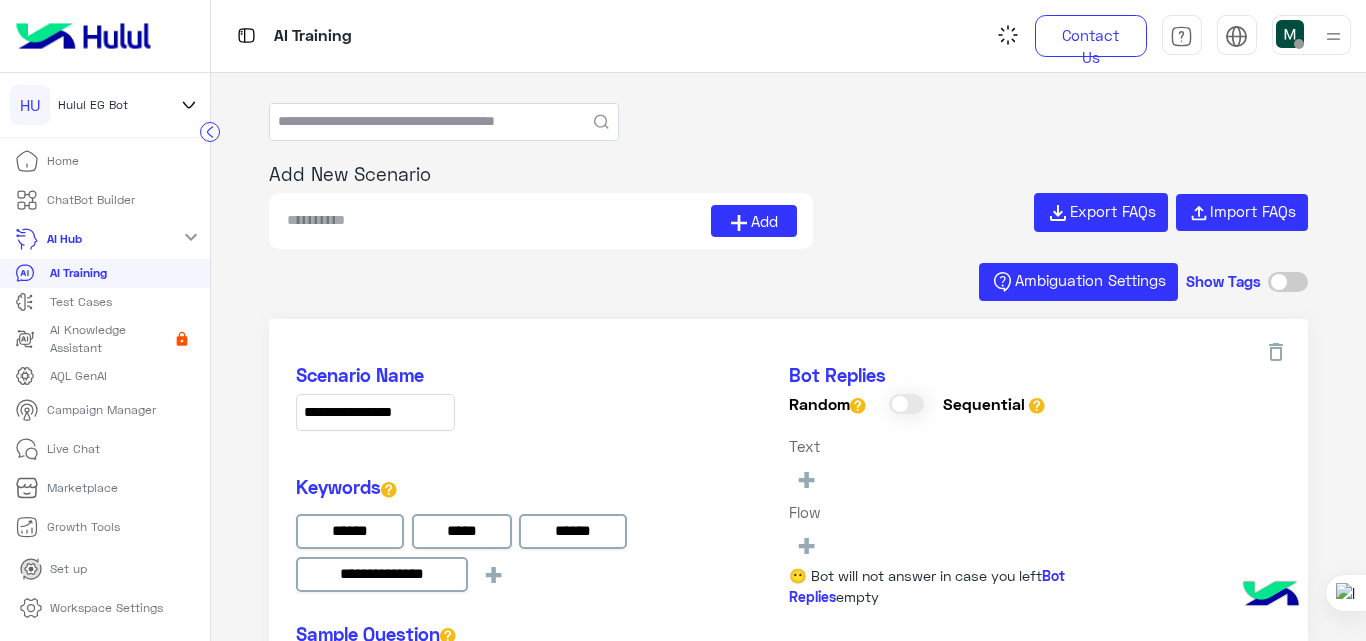 click on "**********" 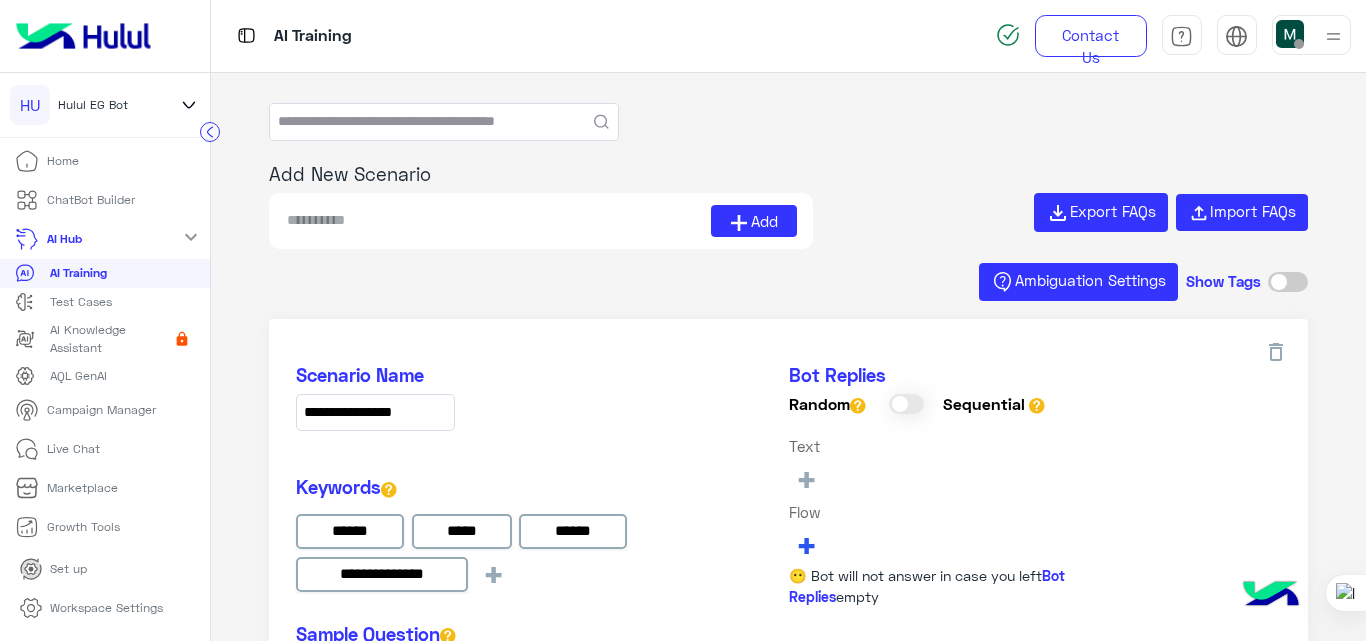 click on "+" at bounding box center [806, 544] 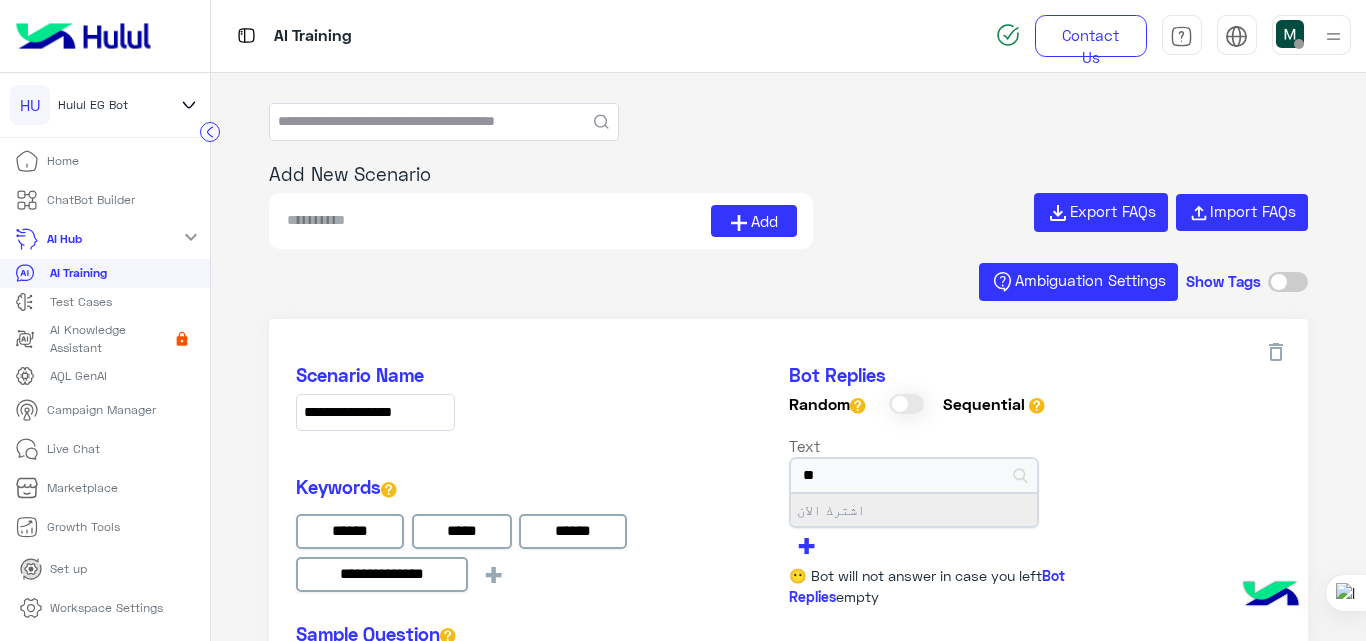 type on "**" 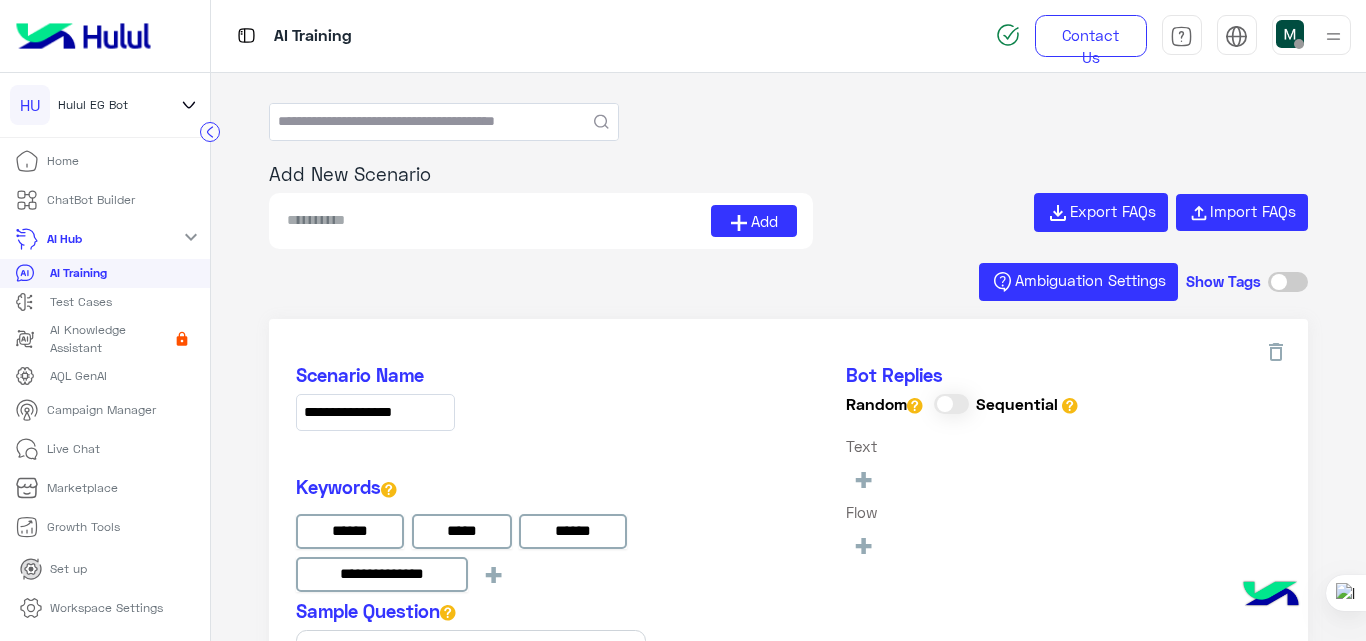 type on "**********" 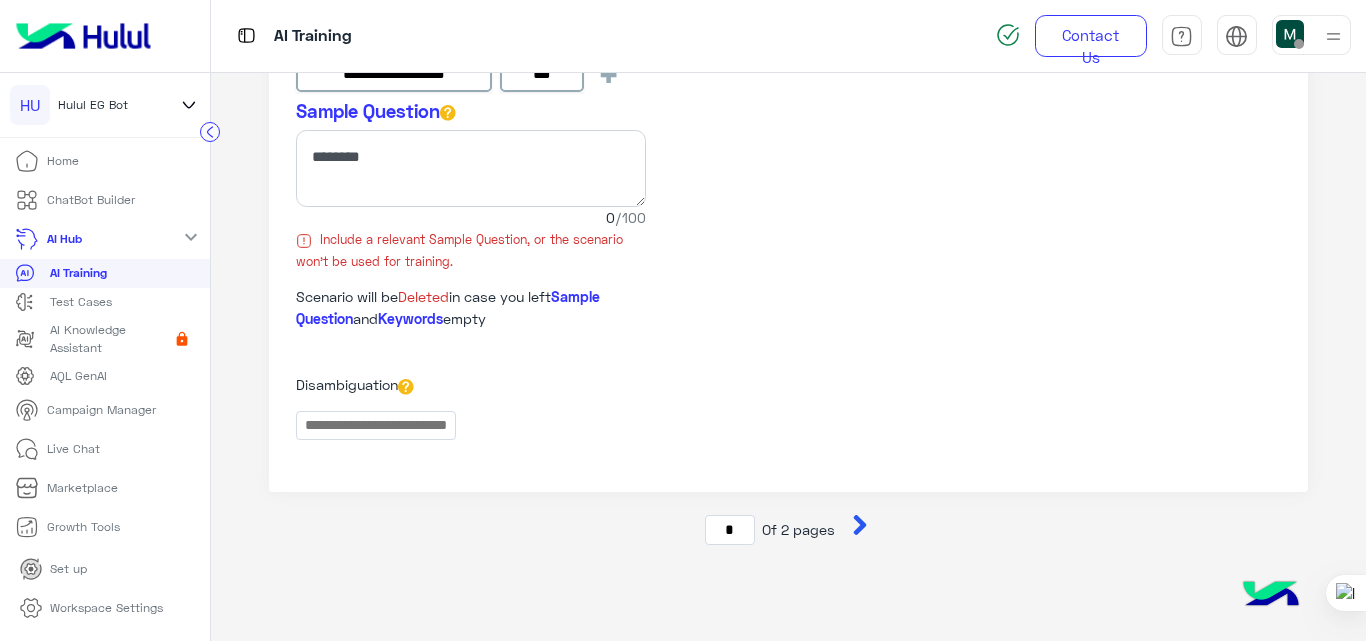 scroll, scrollTop: 4197, scrollLeft: 0, axis: vertical 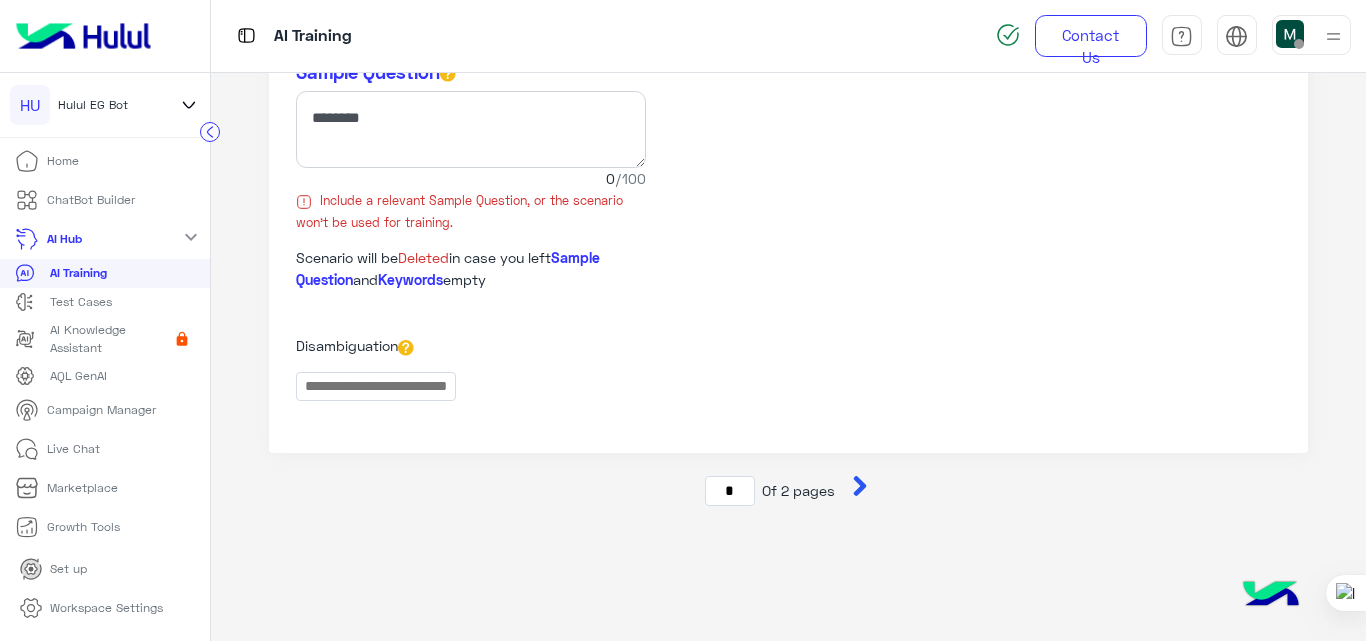 click 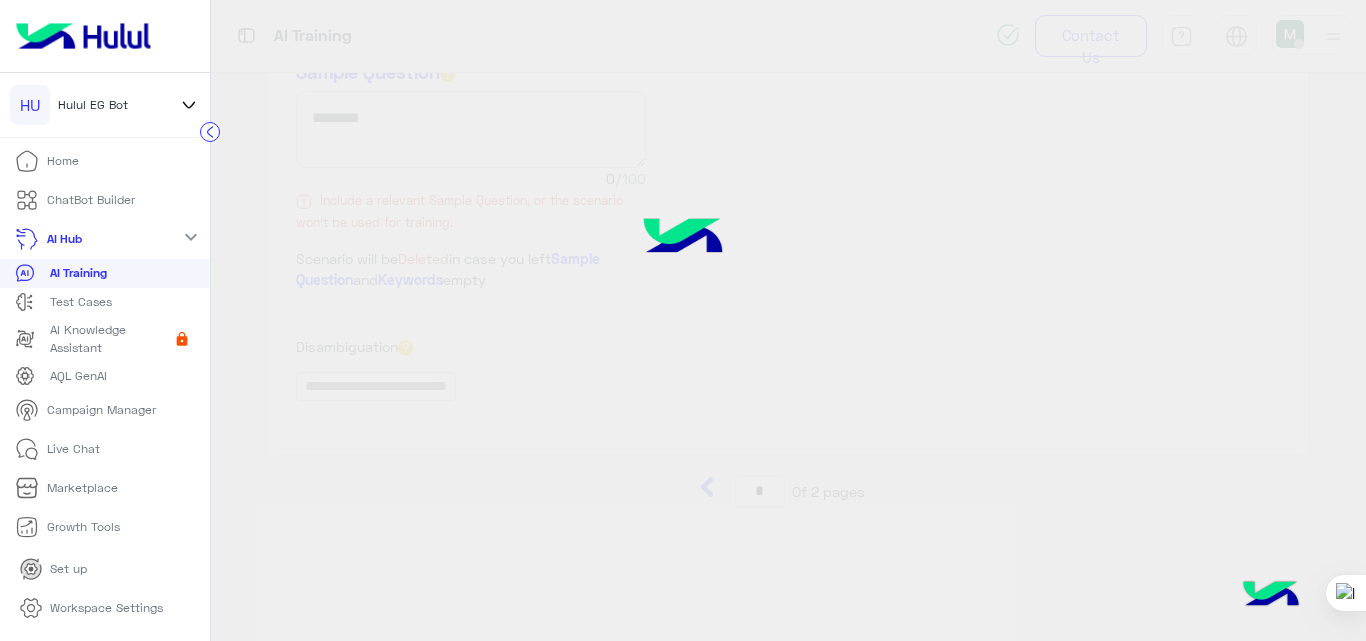scroll, scrollTop: 754, scrollLeft: 0, axis: vertical 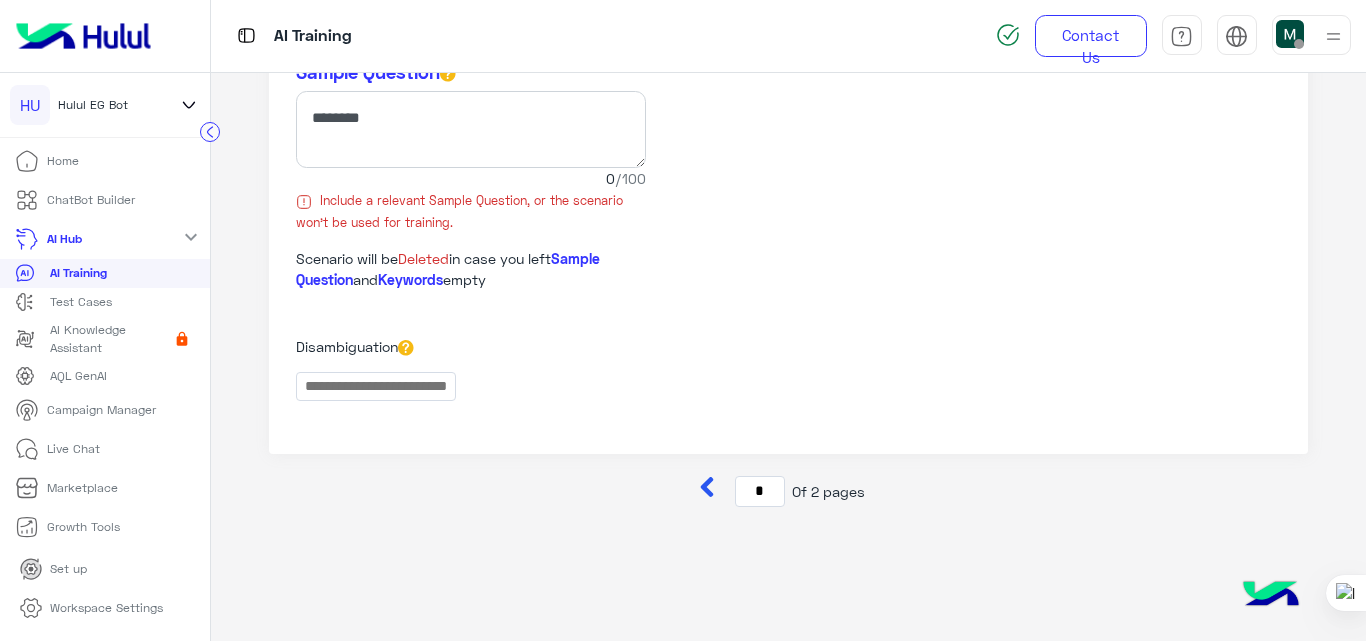click 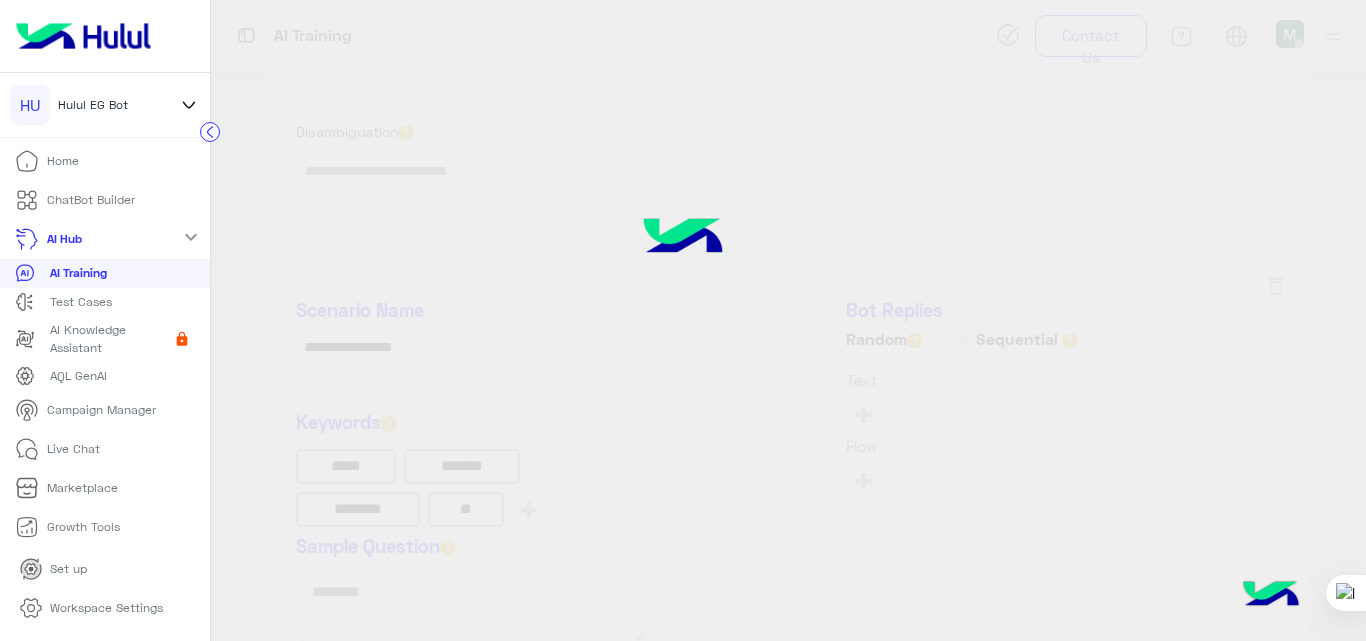 type on "**********" 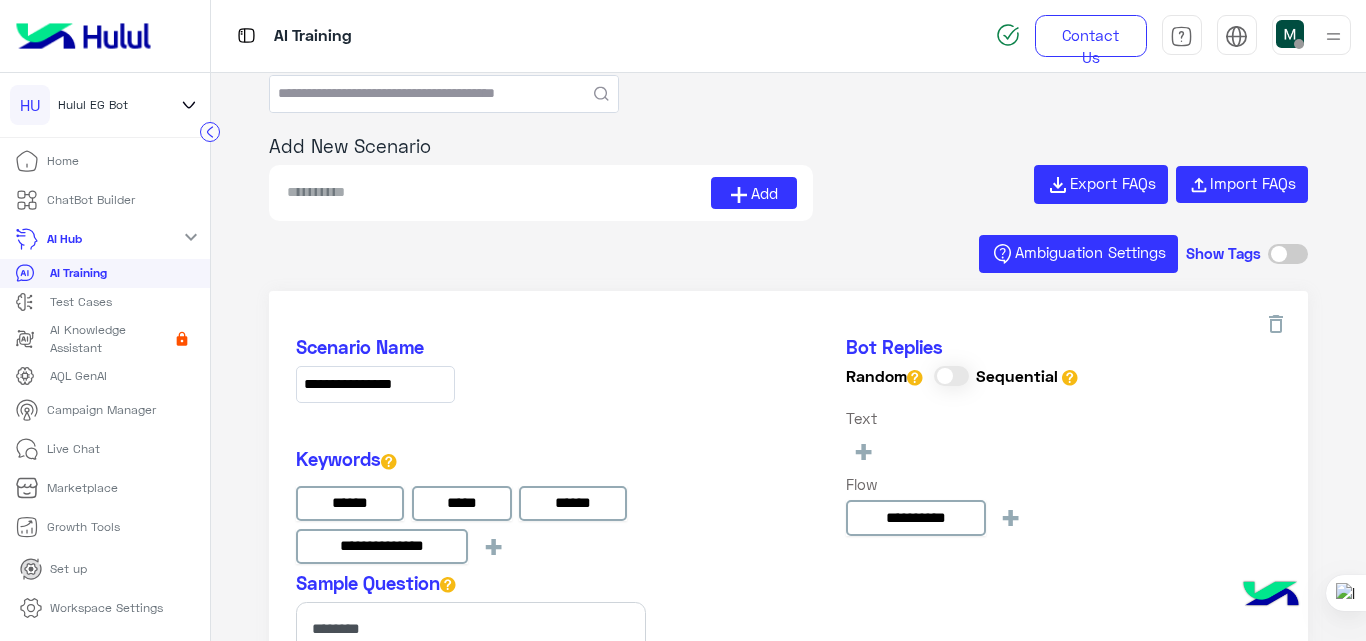 scroll, scrollTop: 0, scrollLeft: 0, axis: both 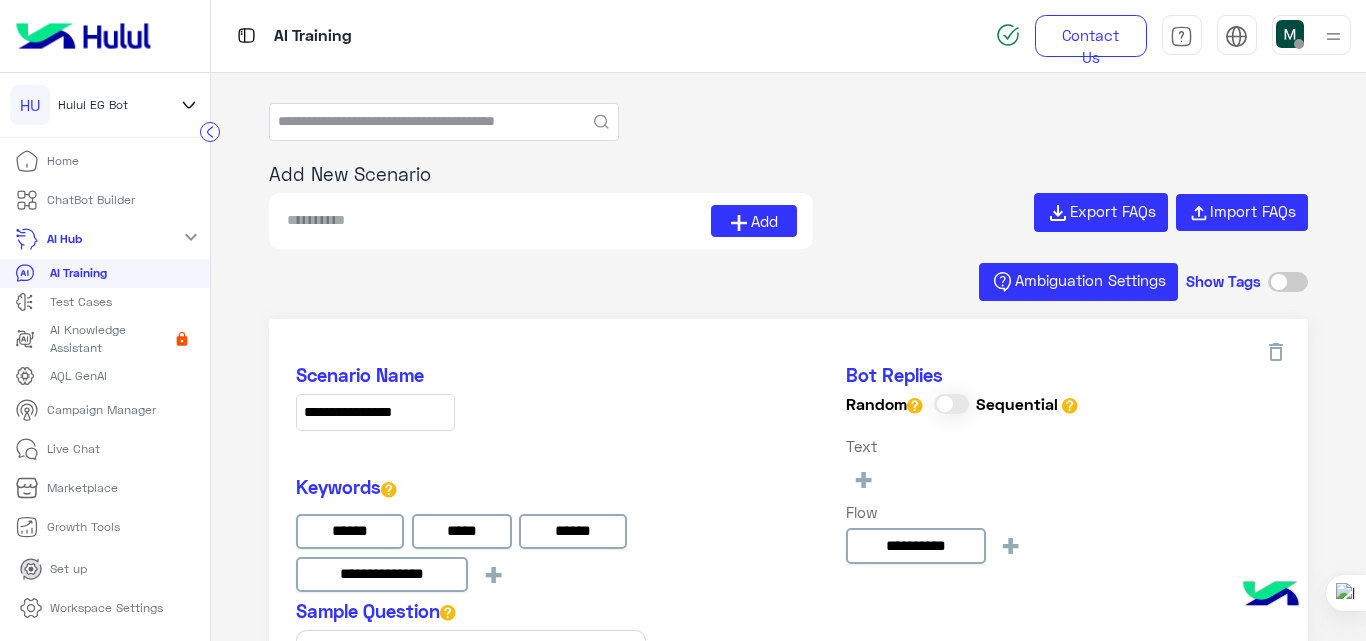 click at bounding box center (498, 221) 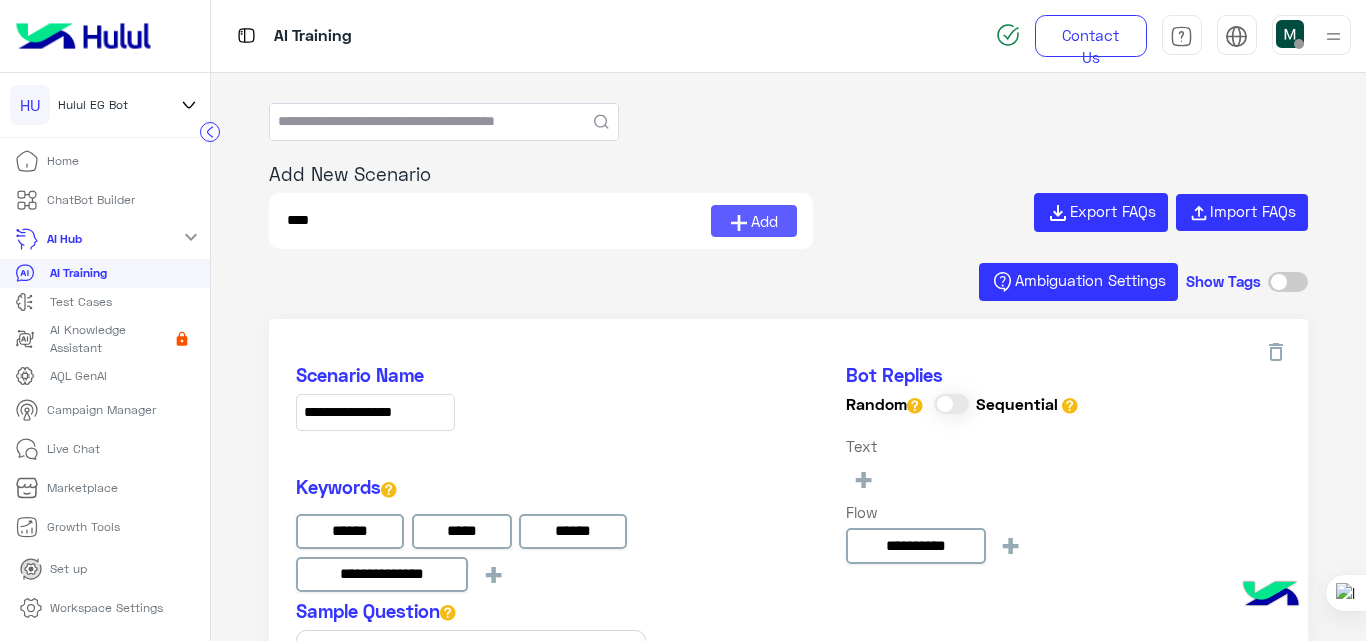 type on "****" 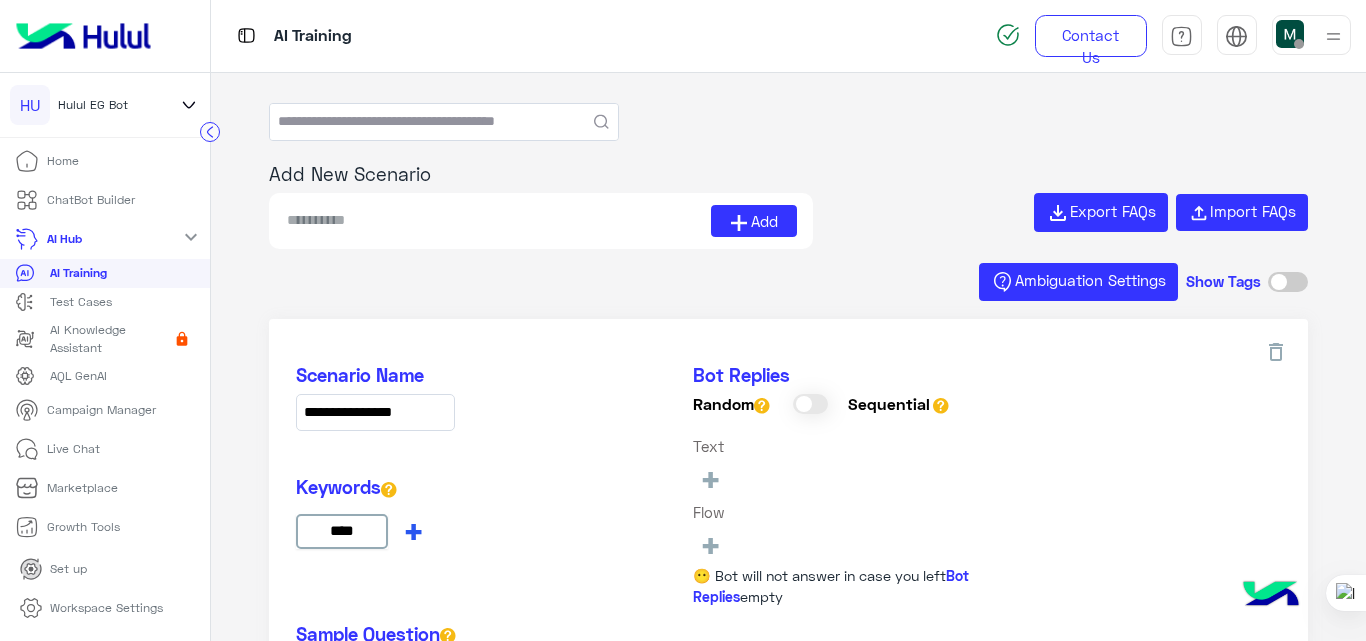 click on "+" at bounding box center (413, 530) 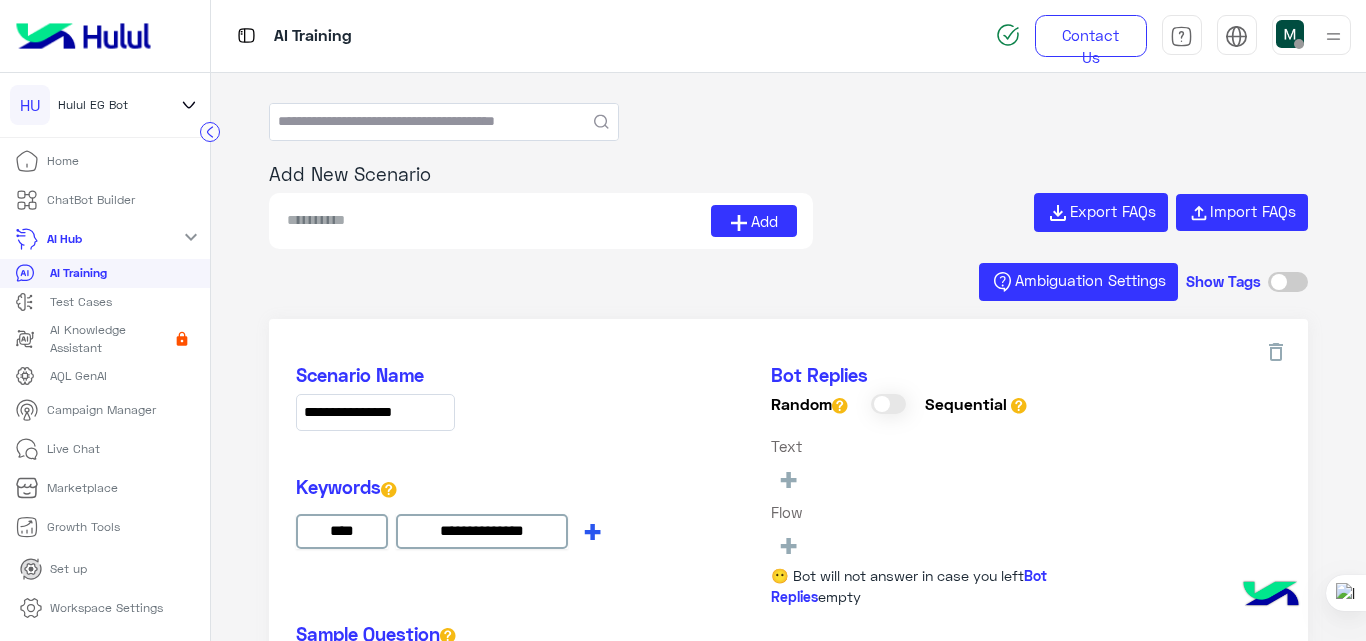 type on "**********" 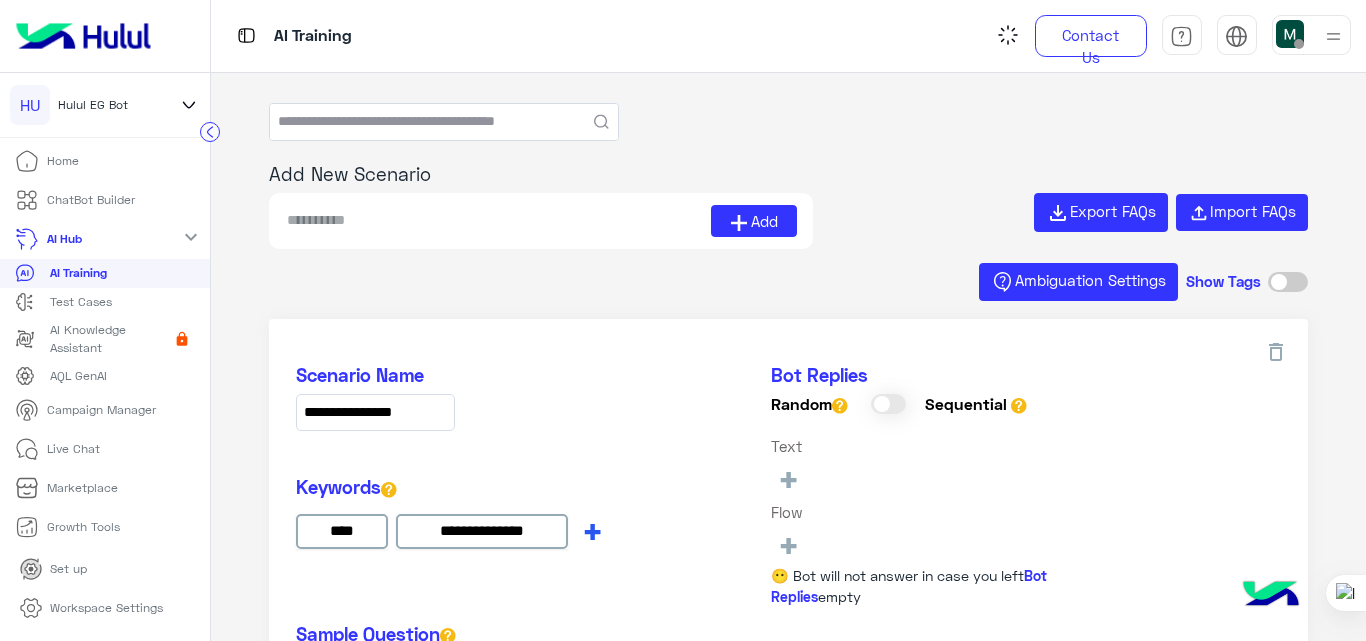 click on "**********" at bounding box center (453, 516) 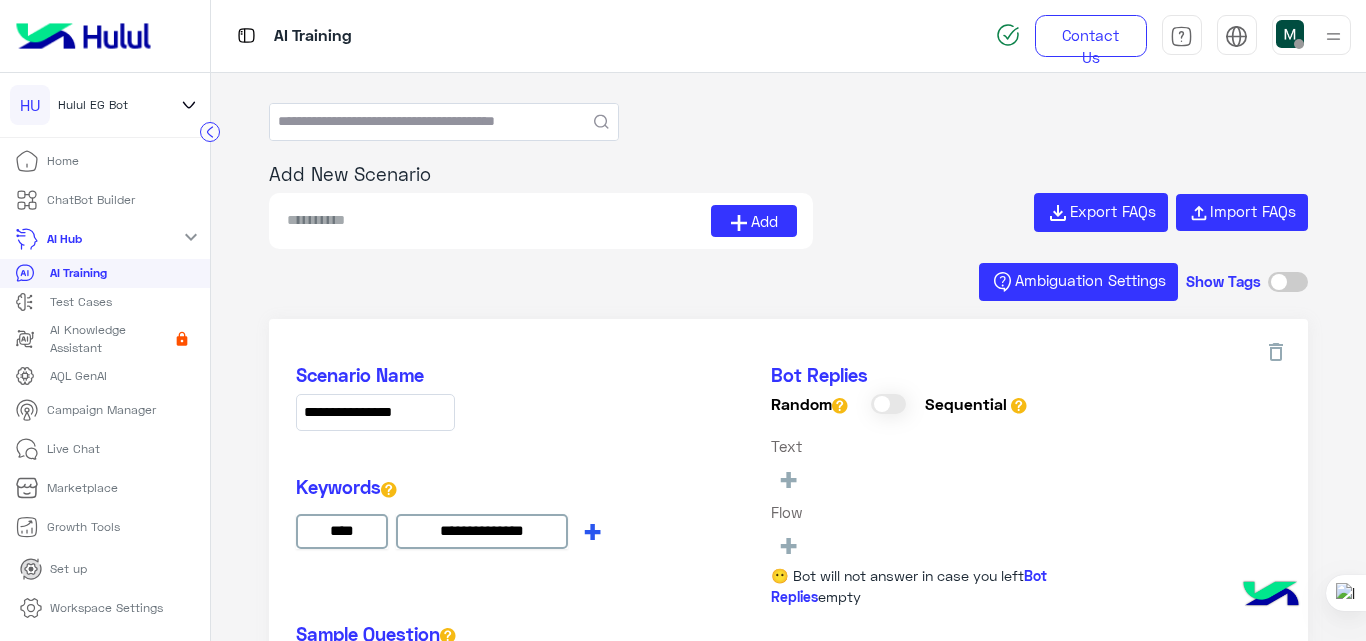 click on "+" at bounding box center (592, 530) 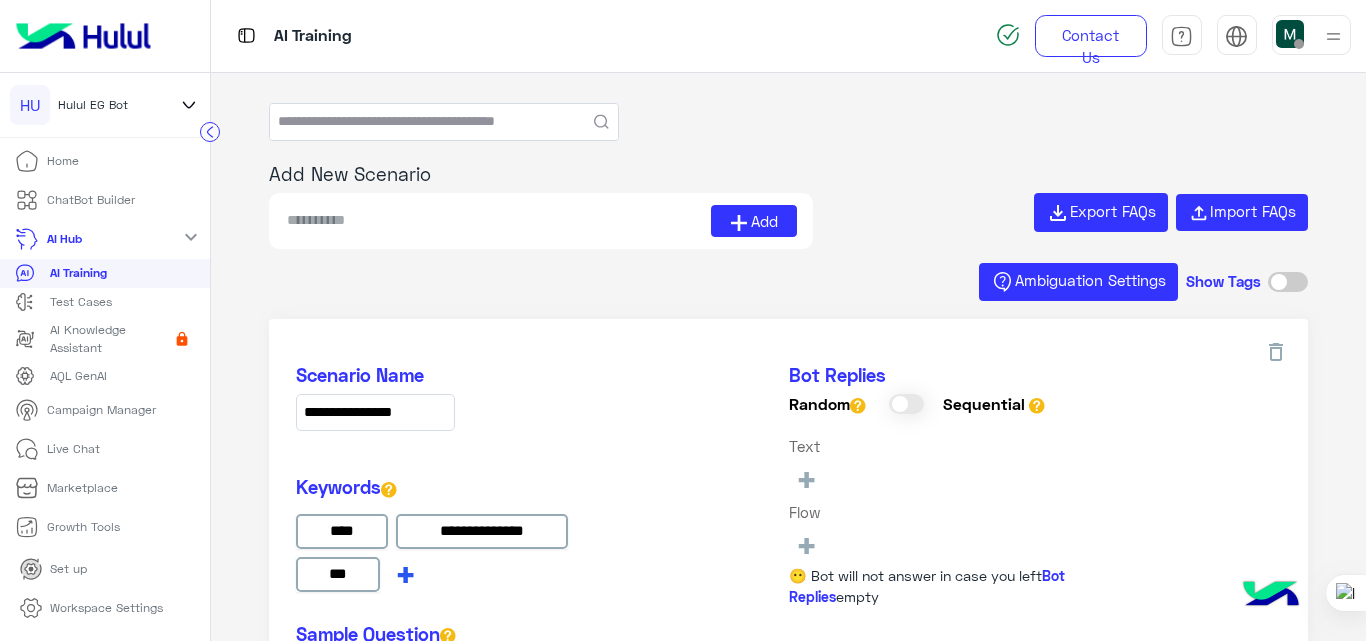 type on "***" 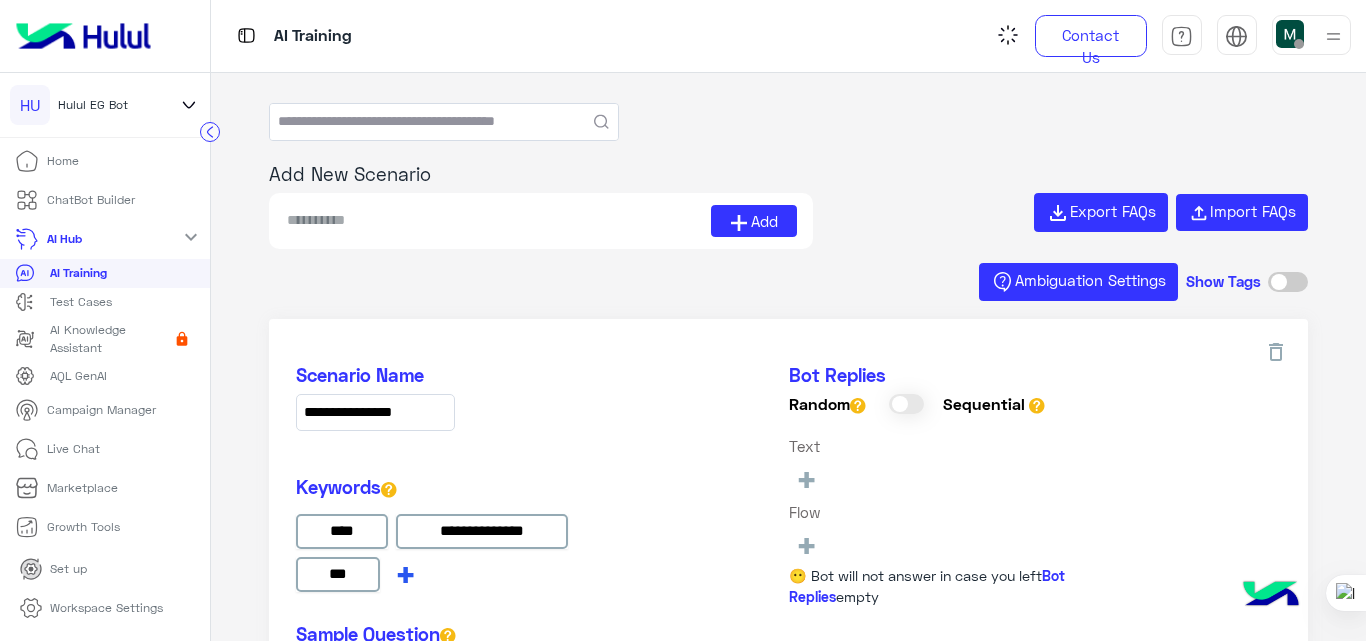 click on "**********" at bounding box center [471, 538] 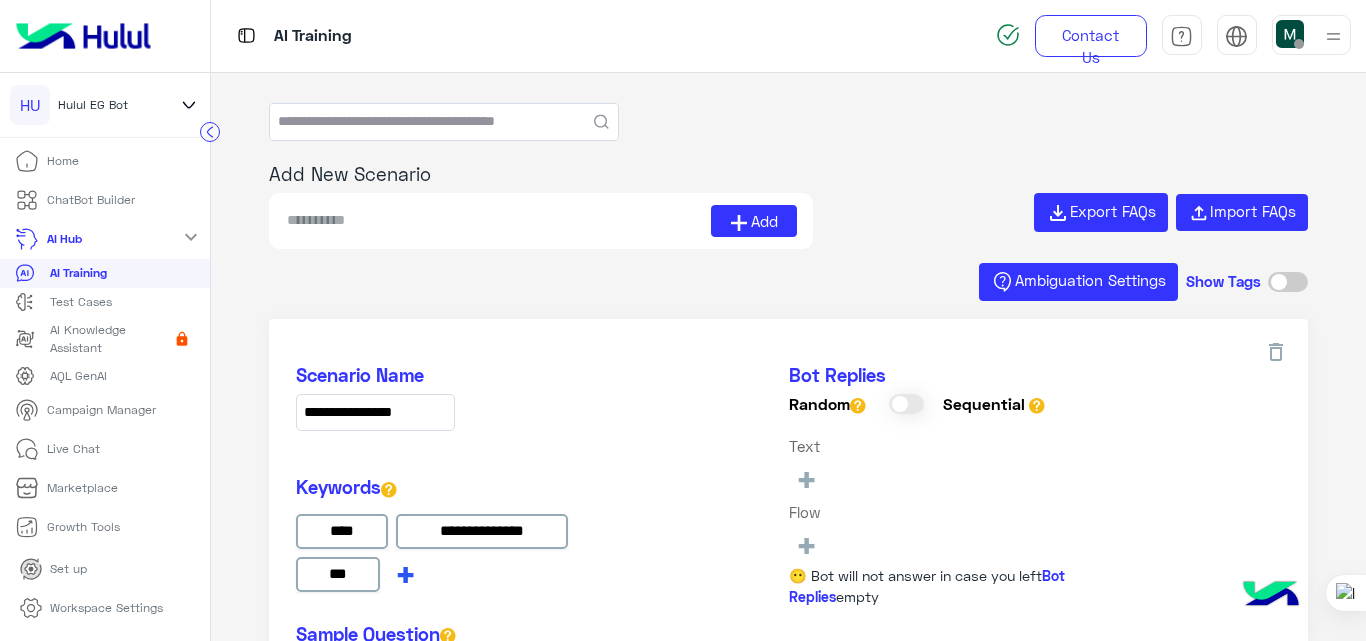 click on "+" at bounding box center [405, 573] 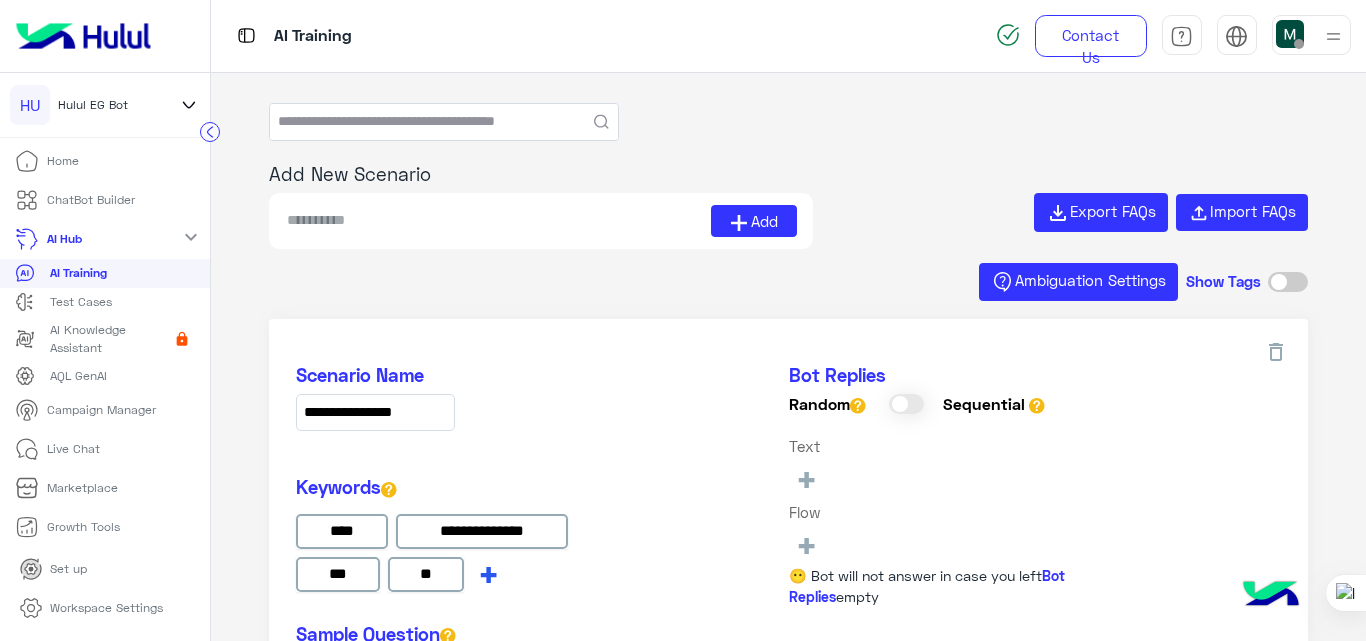 type on "**" 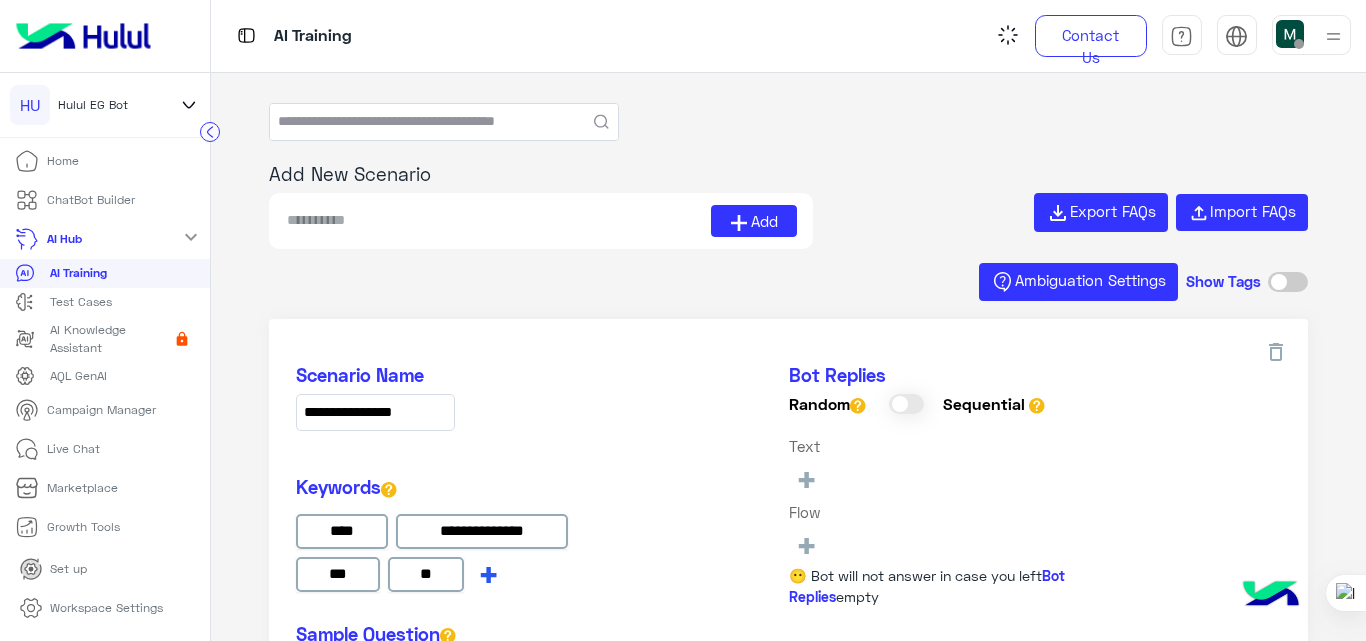 click on "**********" at bounding box center [471, 538] 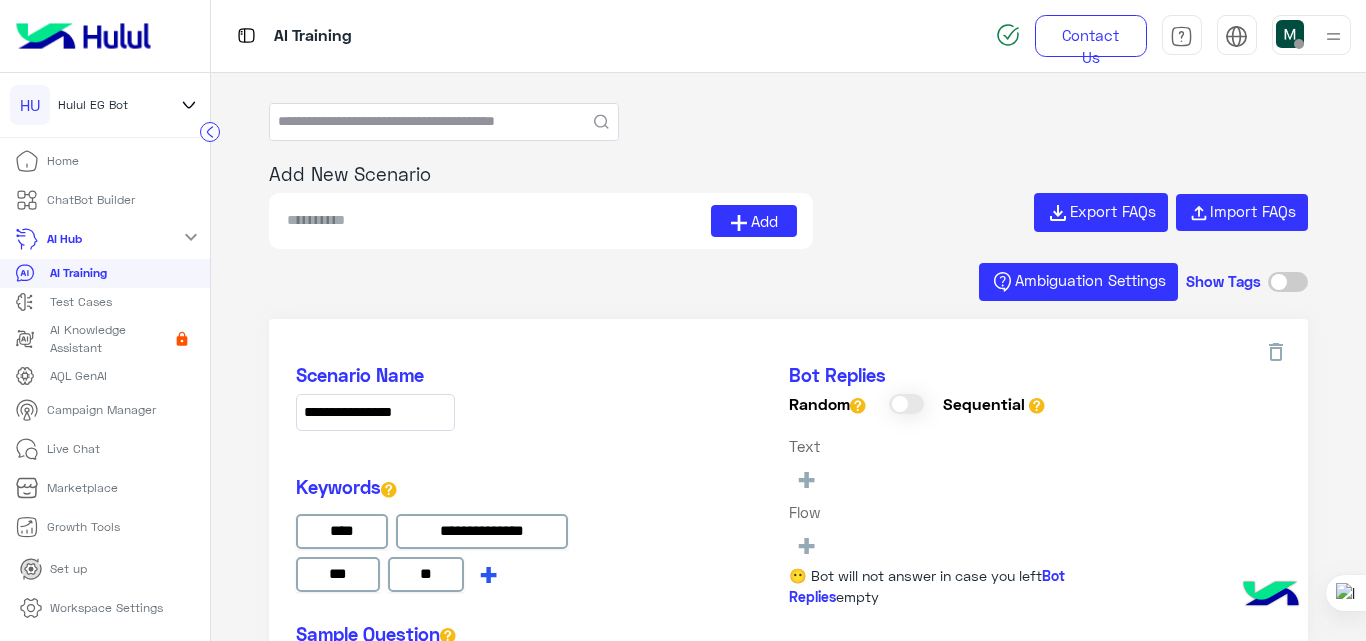 click on "+" at bounding box center [488, 573] 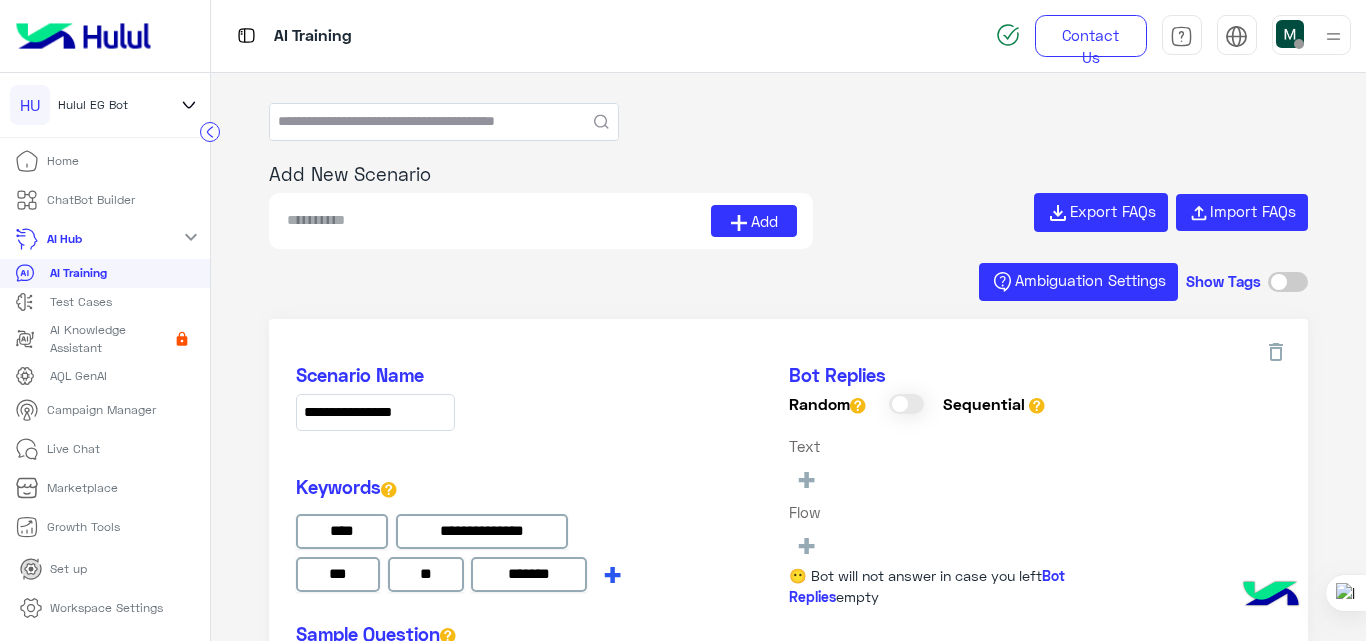 type on "*******" 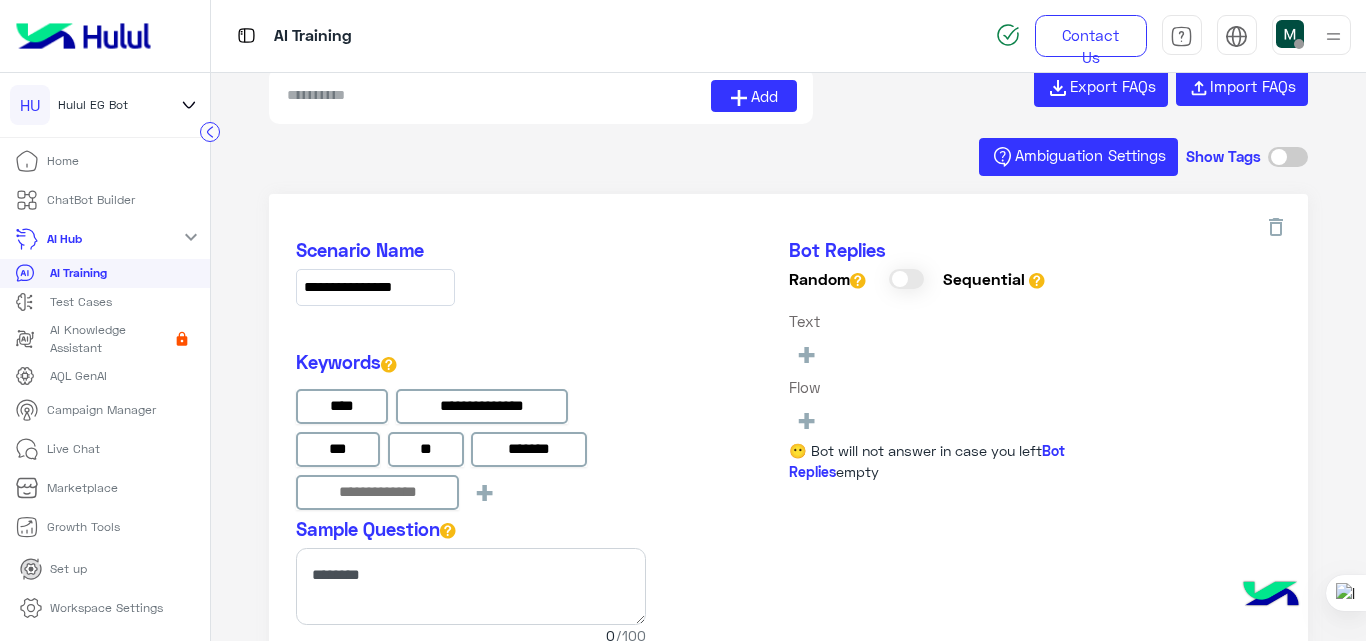 scroll, scrollTop: 127, scrollLeft: 0, axis: vertical 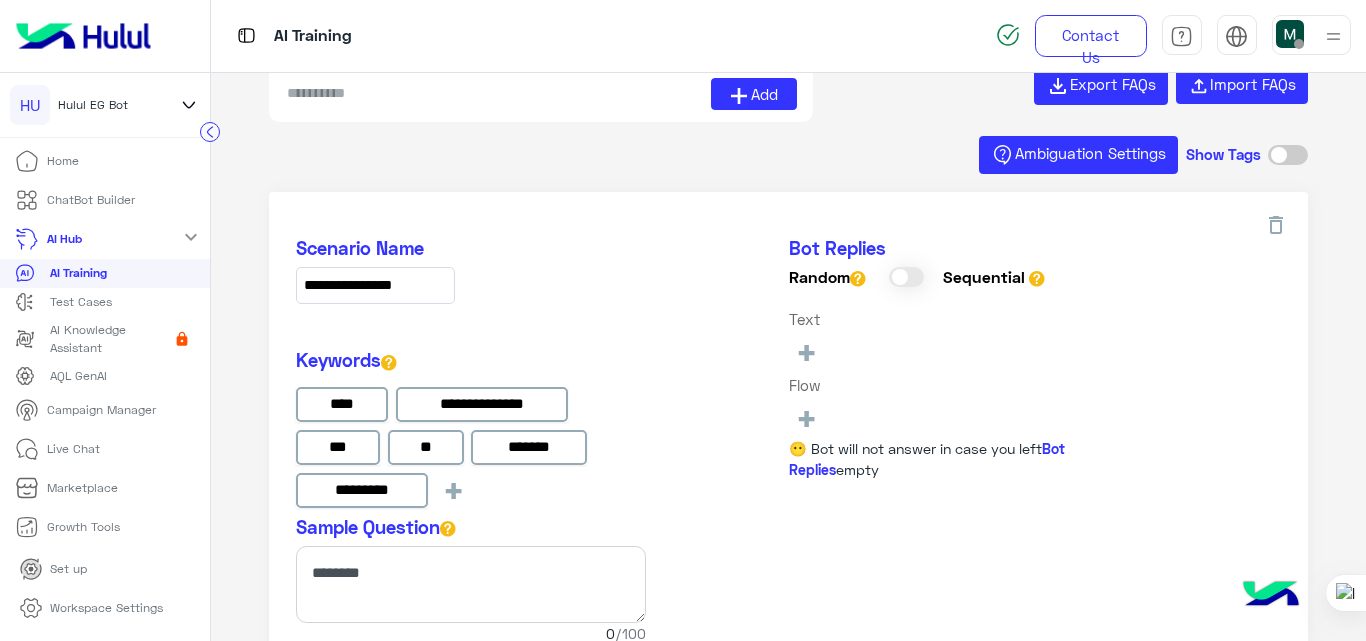 type on "*********" 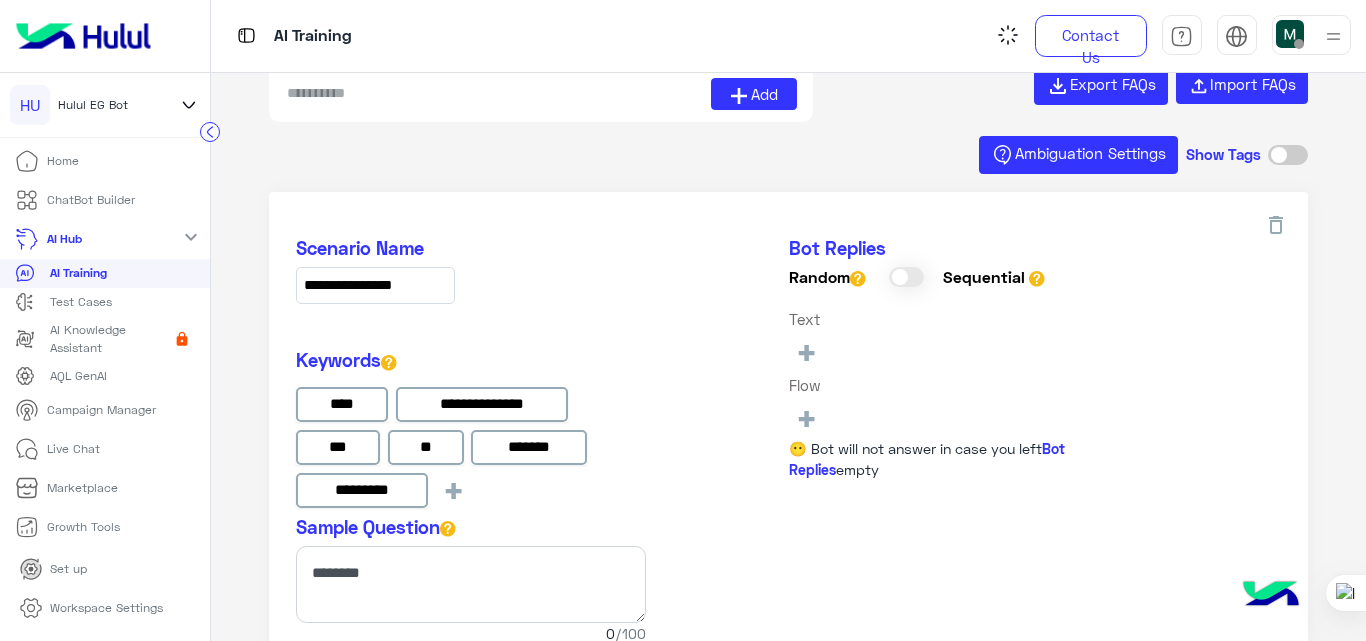 click on "**********" 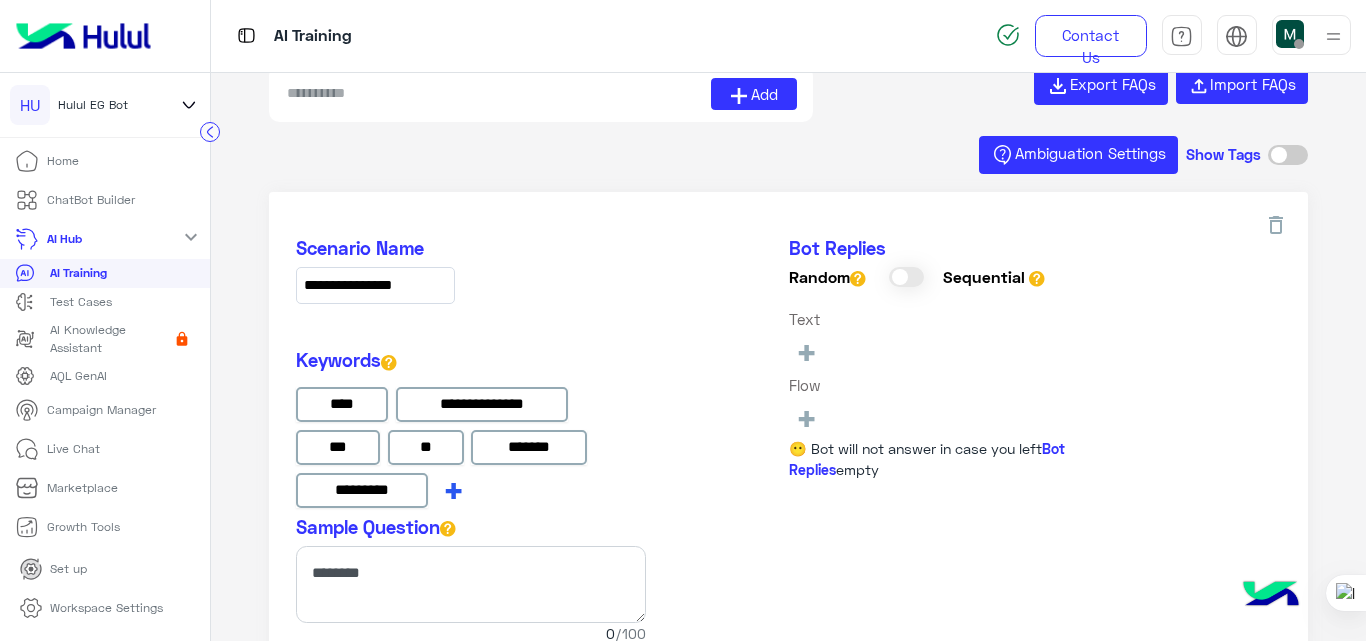click on "+" at bounding box center [453, 489] 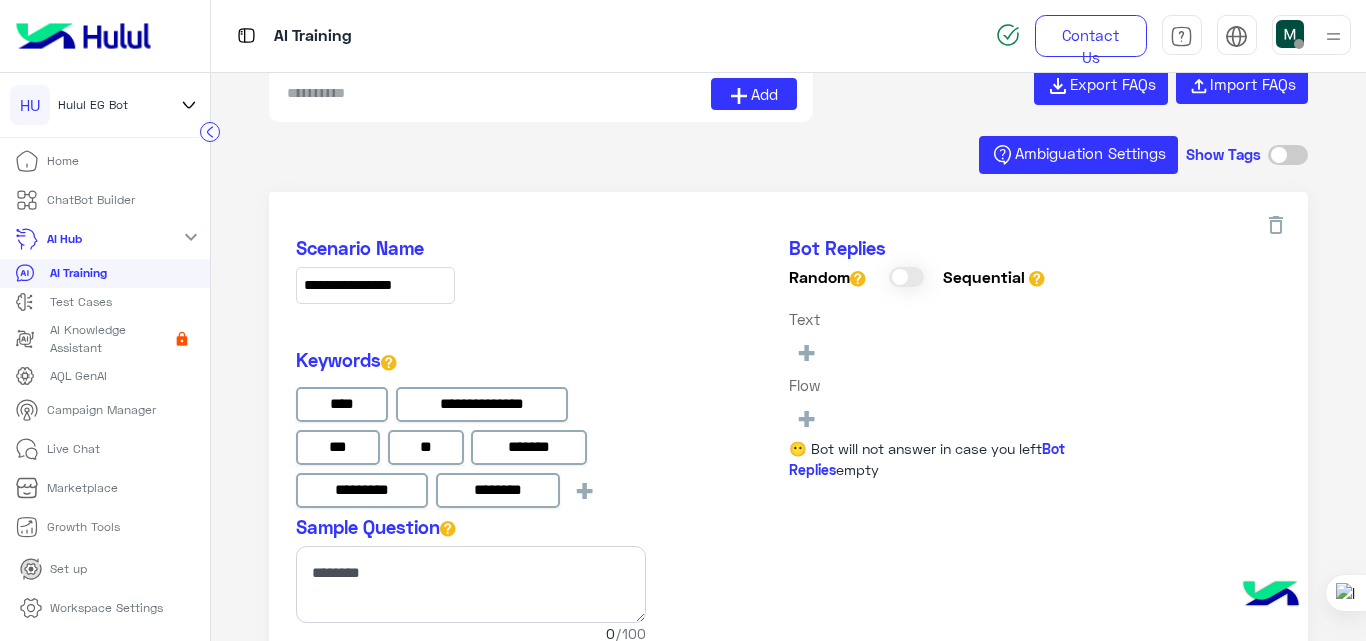 type on "********" 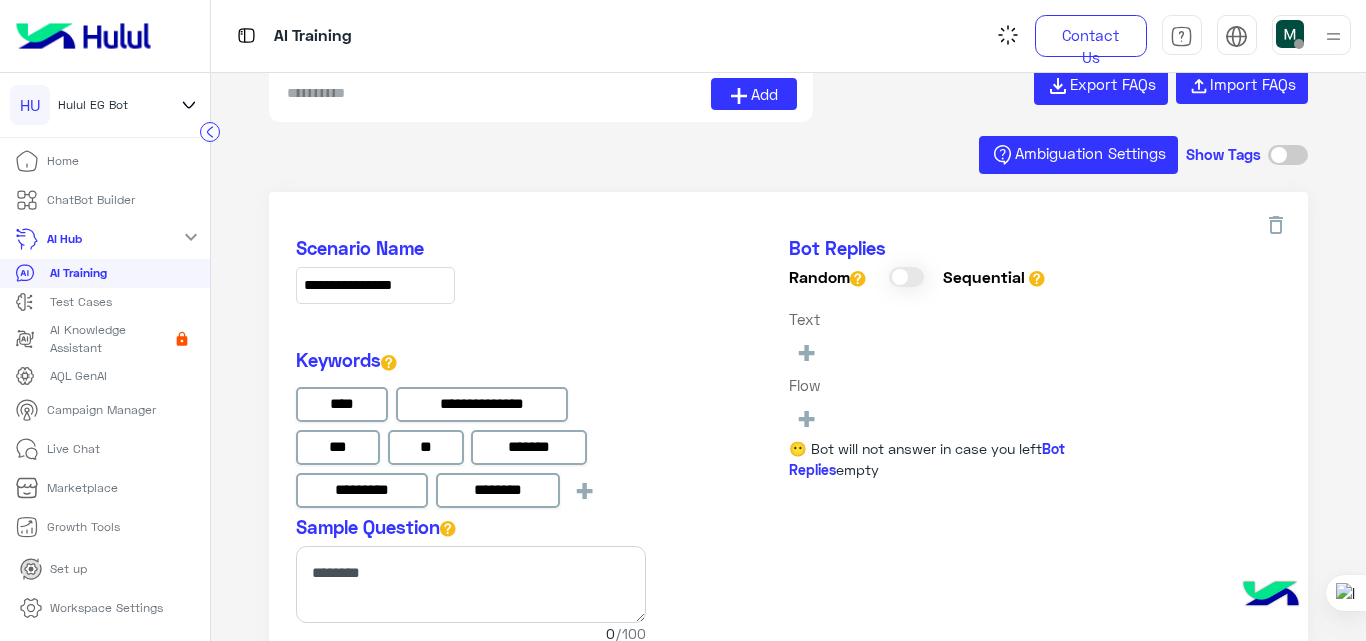 click on "**********" 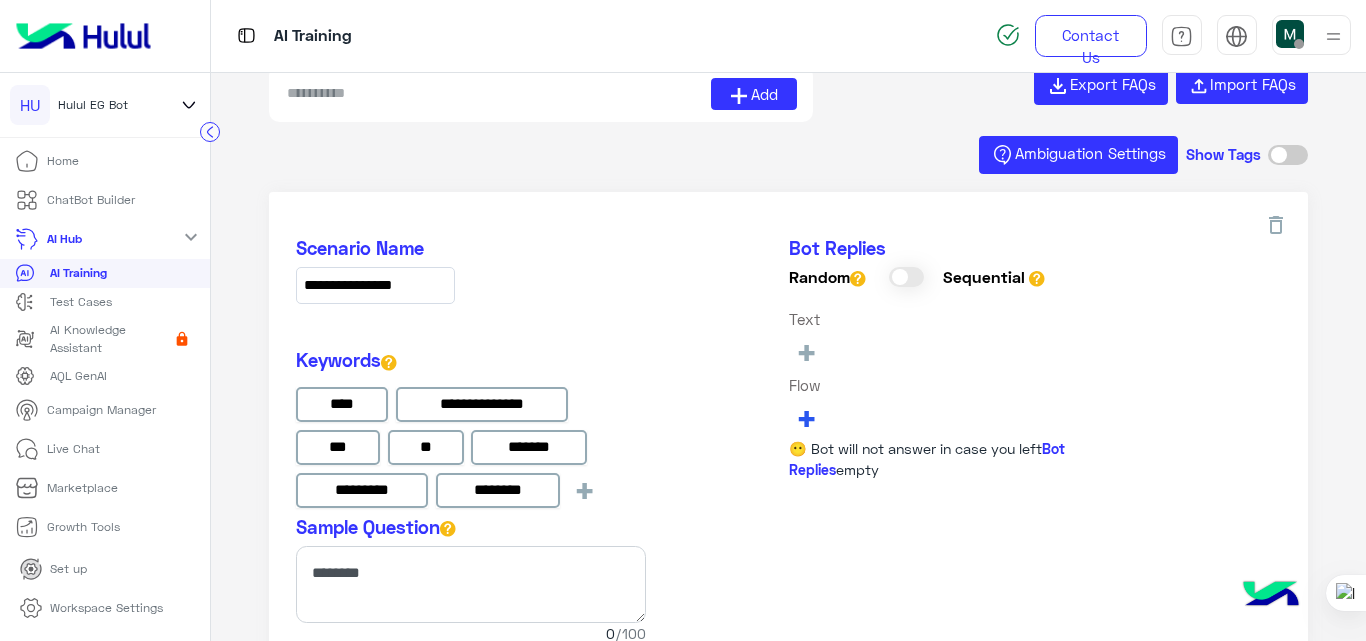 click on "+" at bounding box center (806, 417) 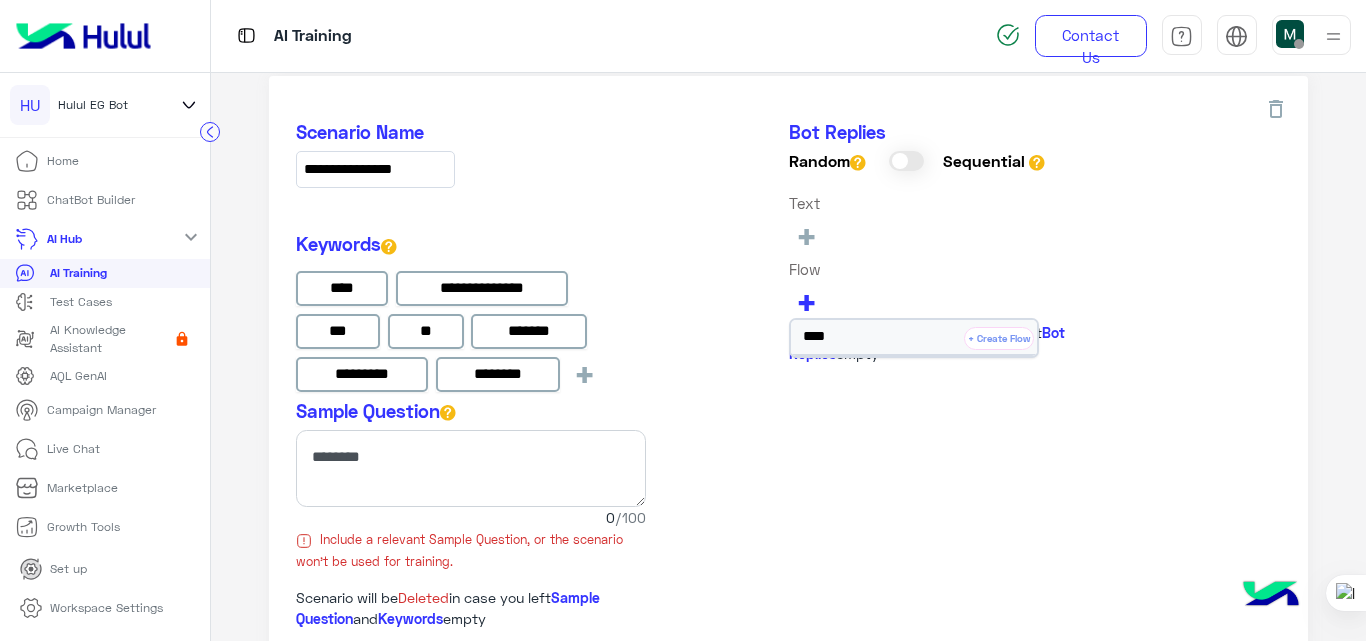 scroll, scrollTop: 244, scrollLeft: 0, axis: vertical 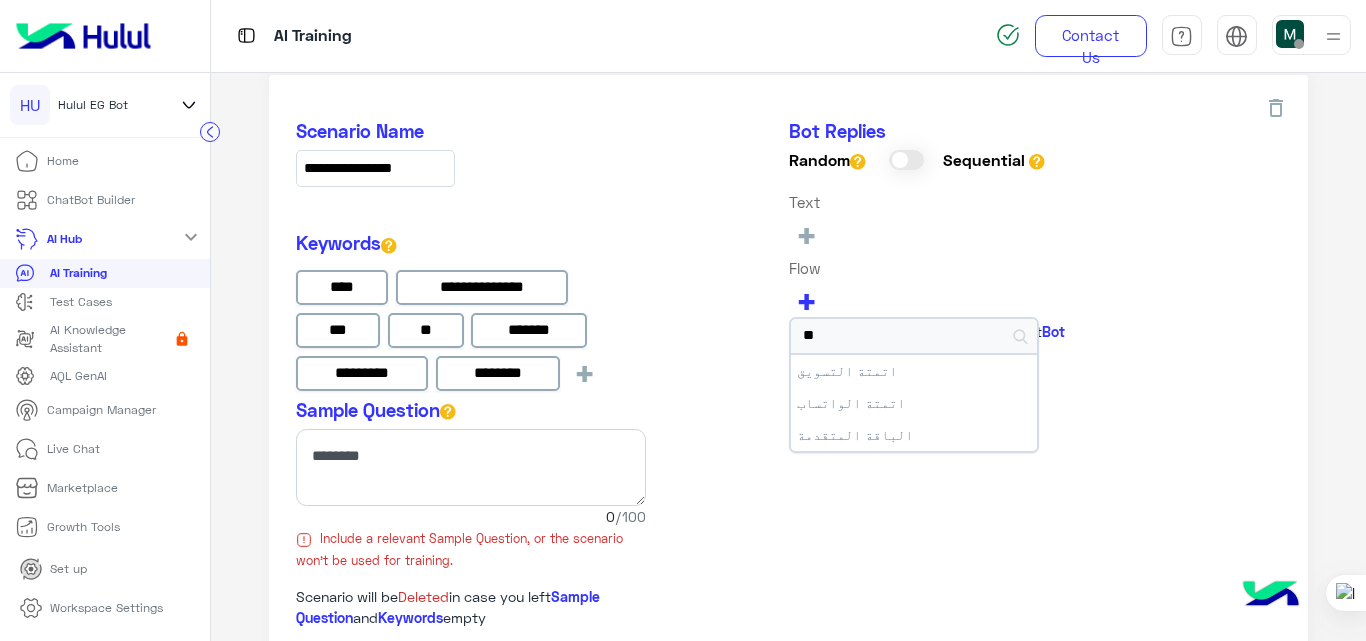 type on "*" 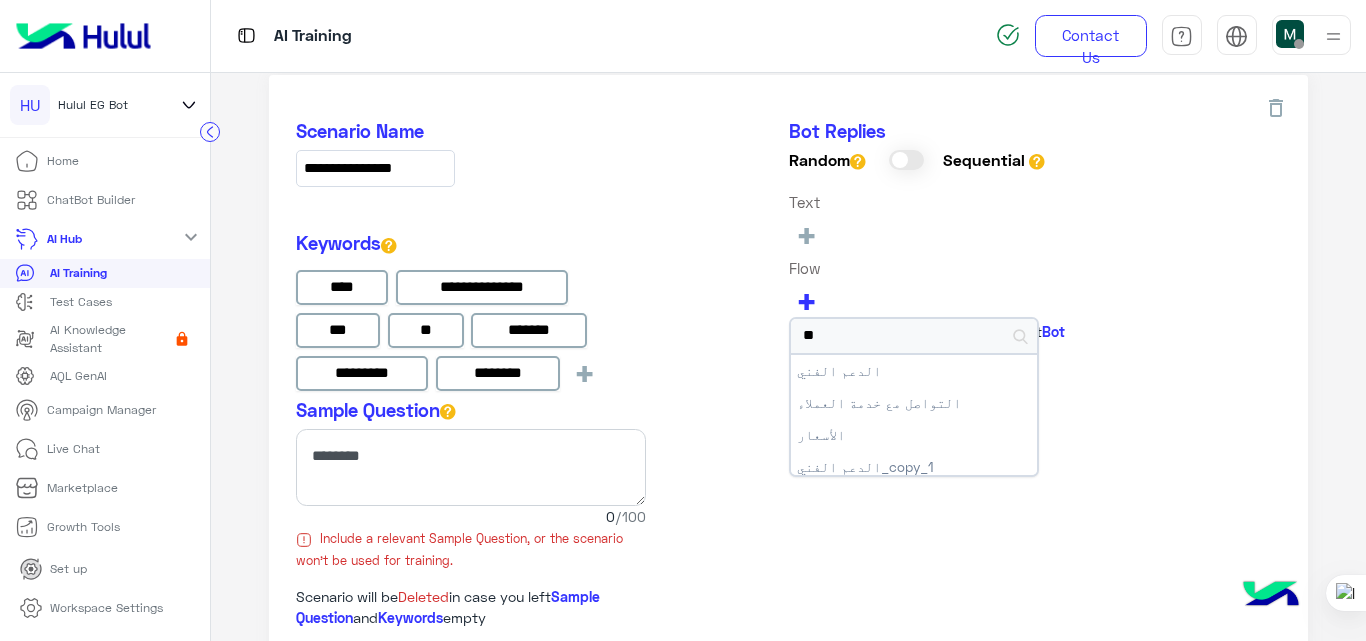 type on "*" 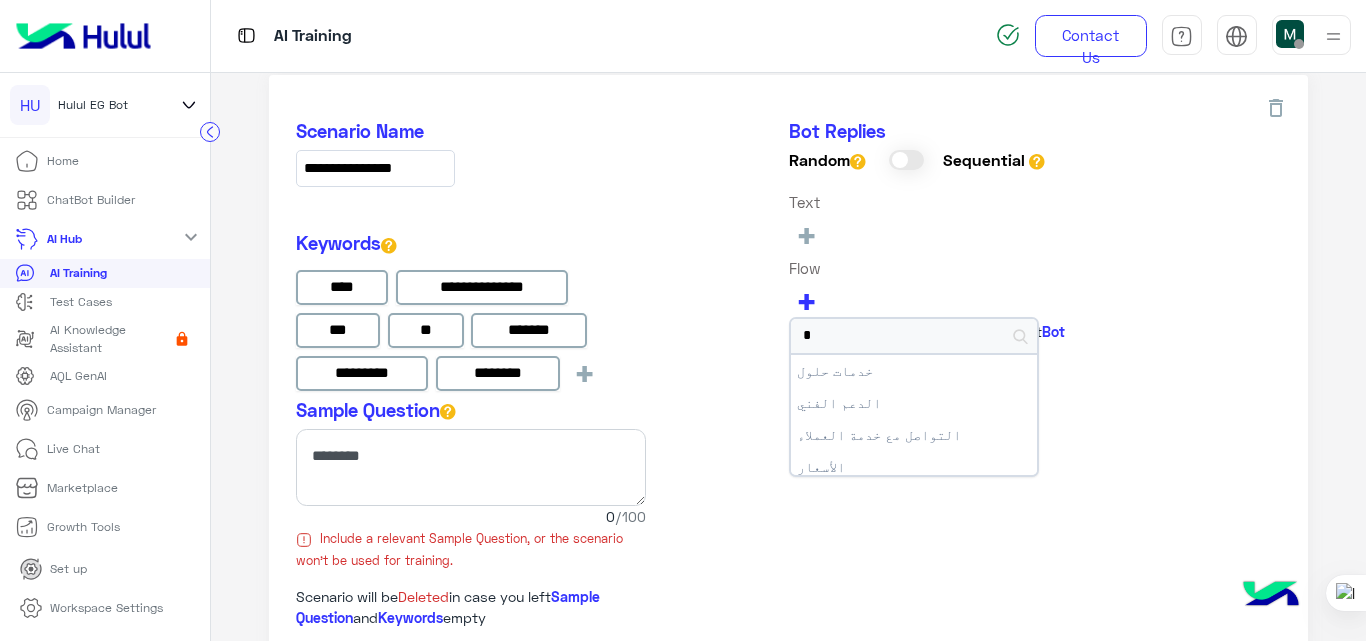 type 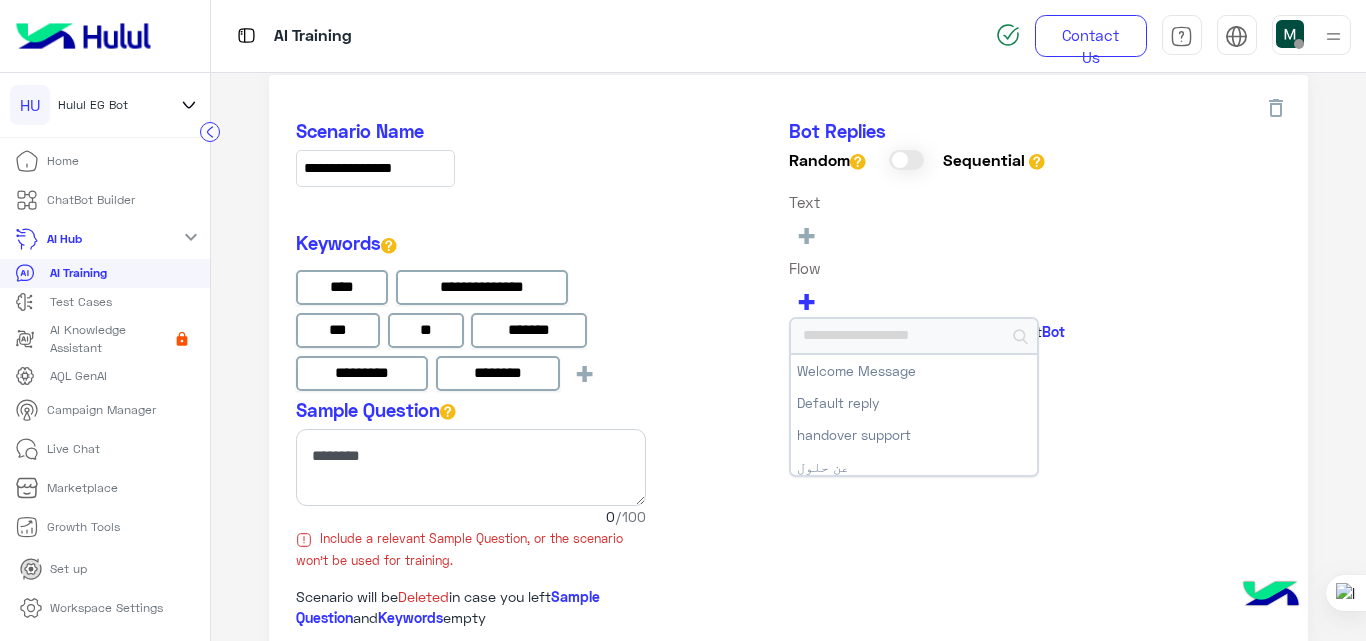 click at bounding box center (683, 320) 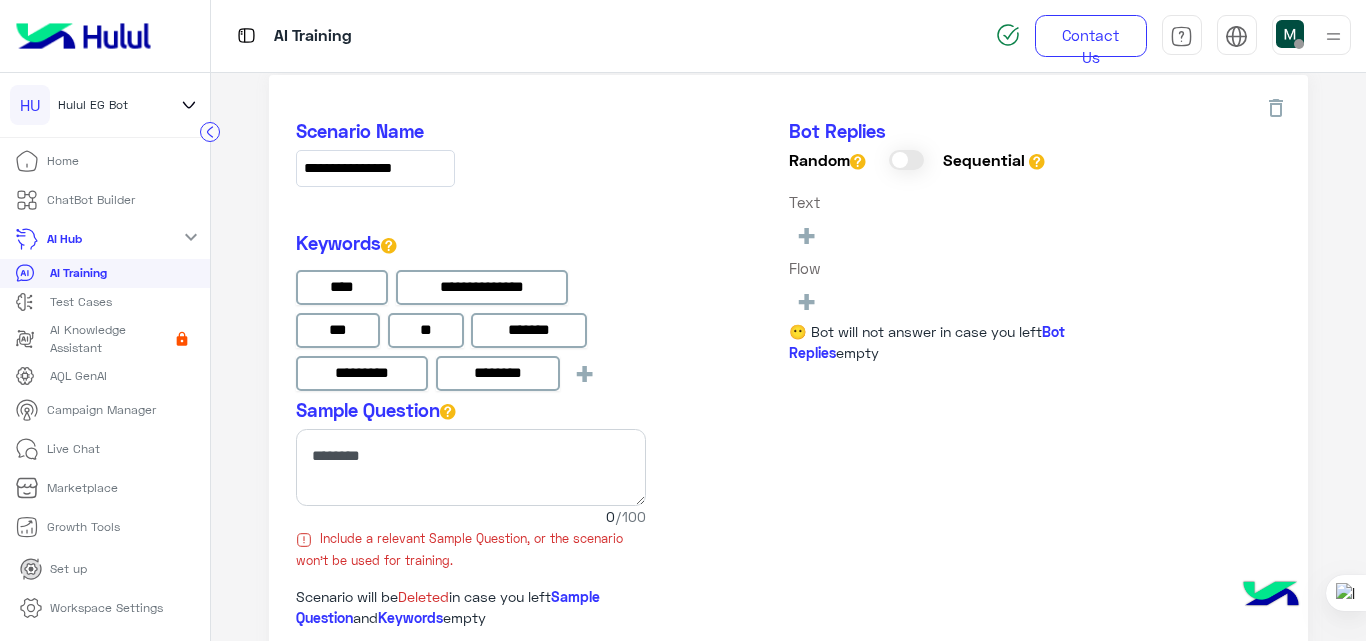 click on "ChatBot Builder" at bounding box center (91, 200) 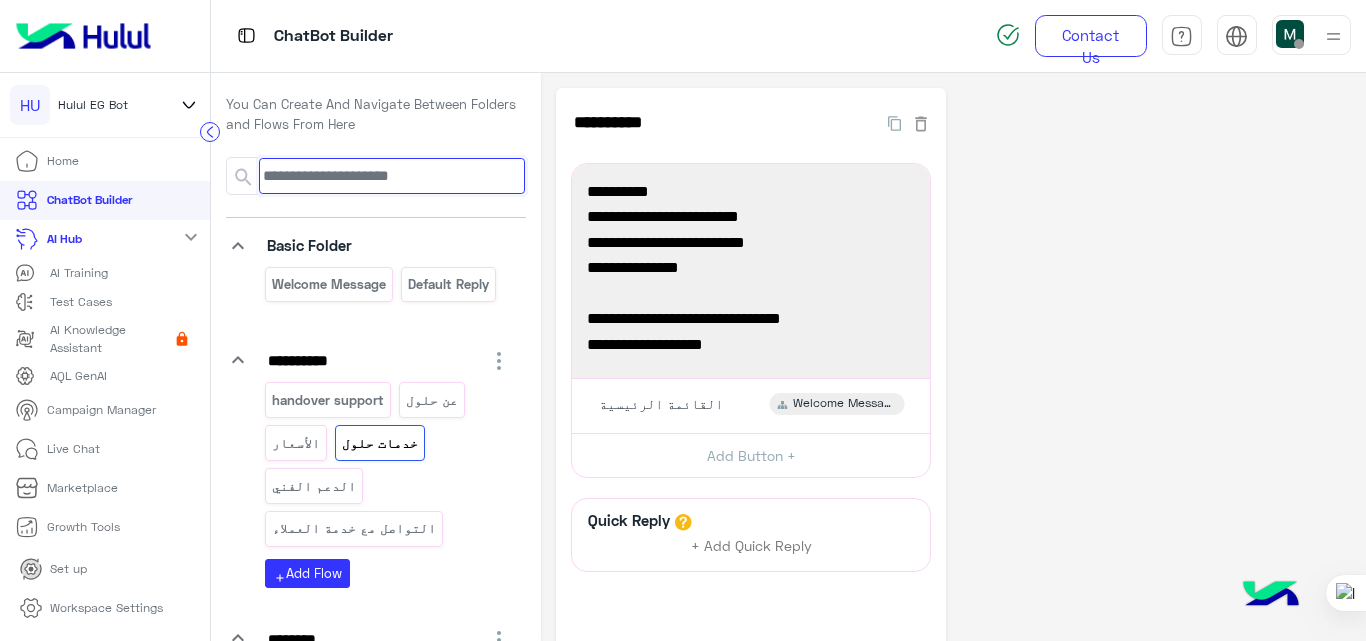 click at bounding box center (392, 176) 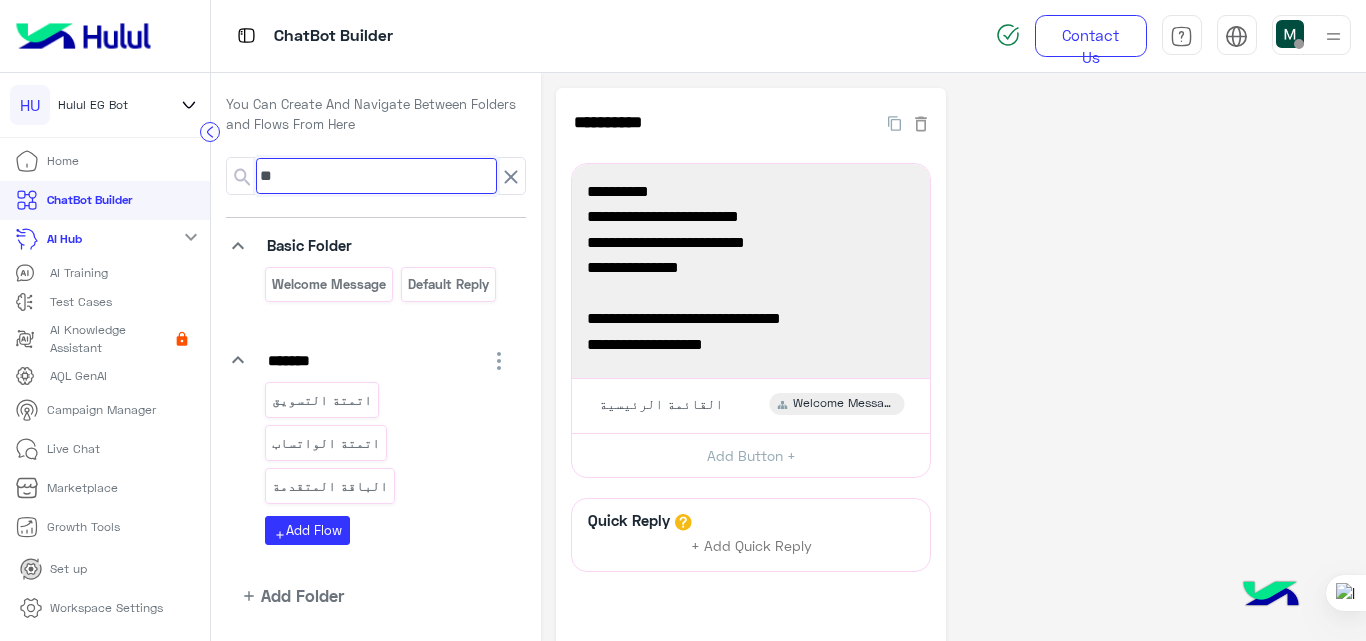type on "*" 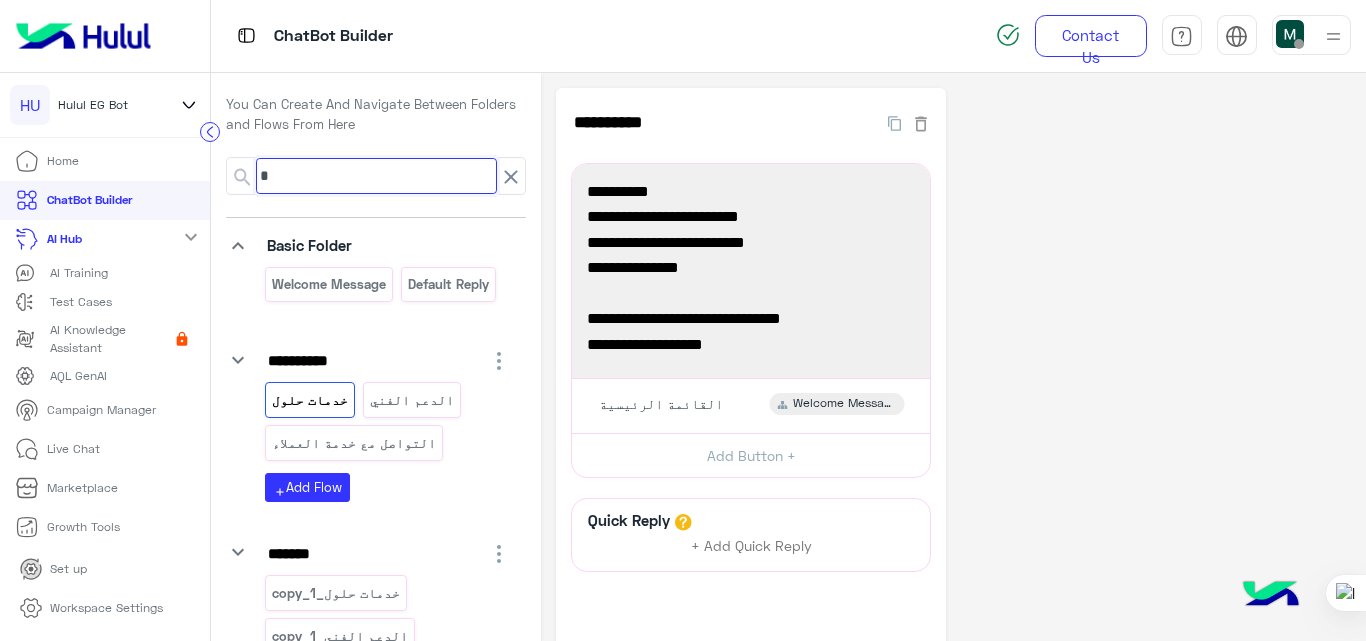 type 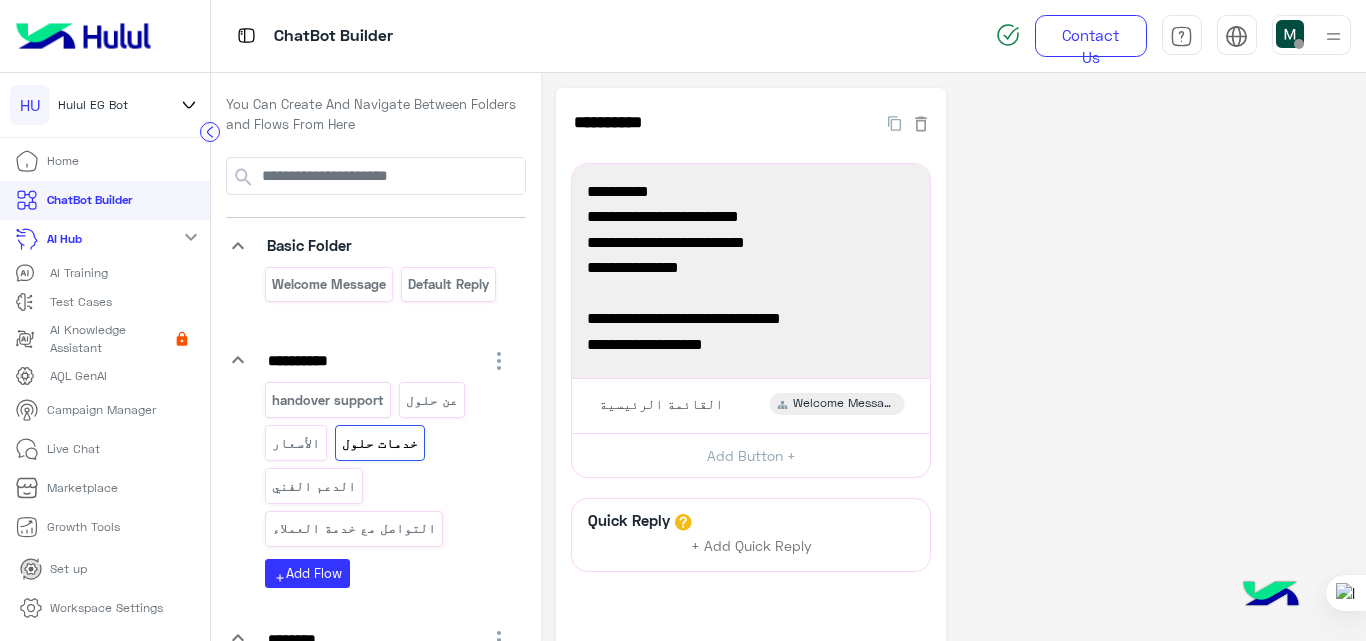 click on "**********" 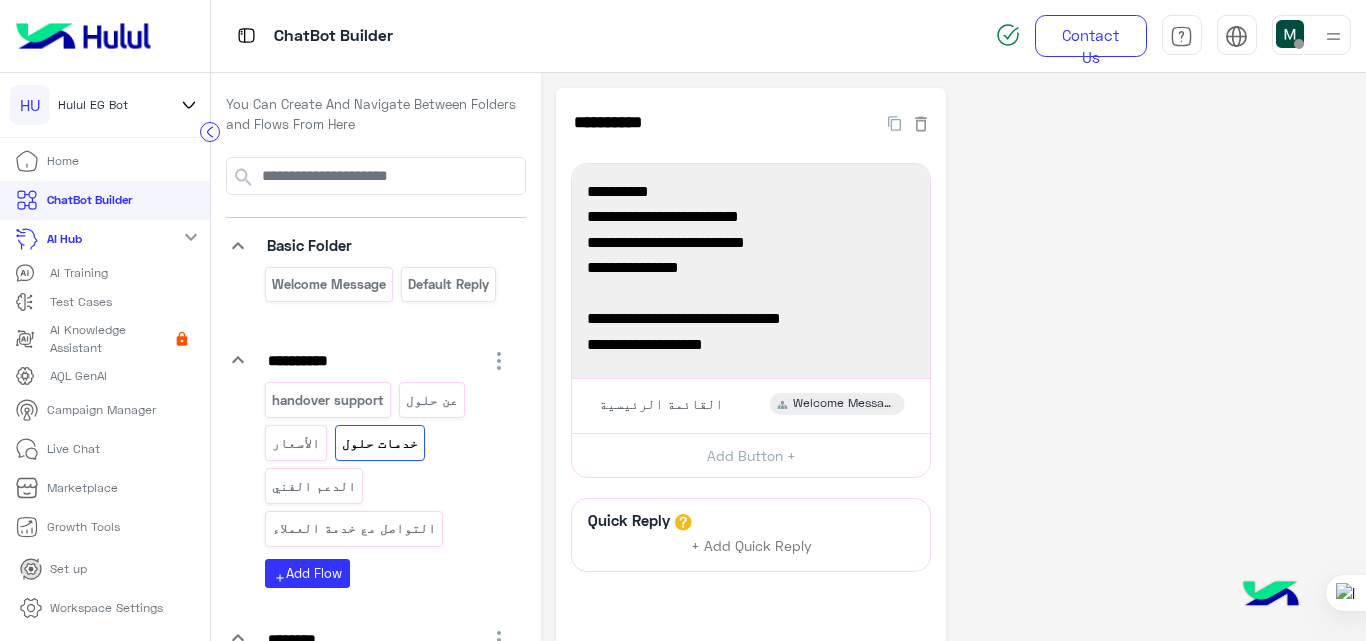 click on "AI Training" 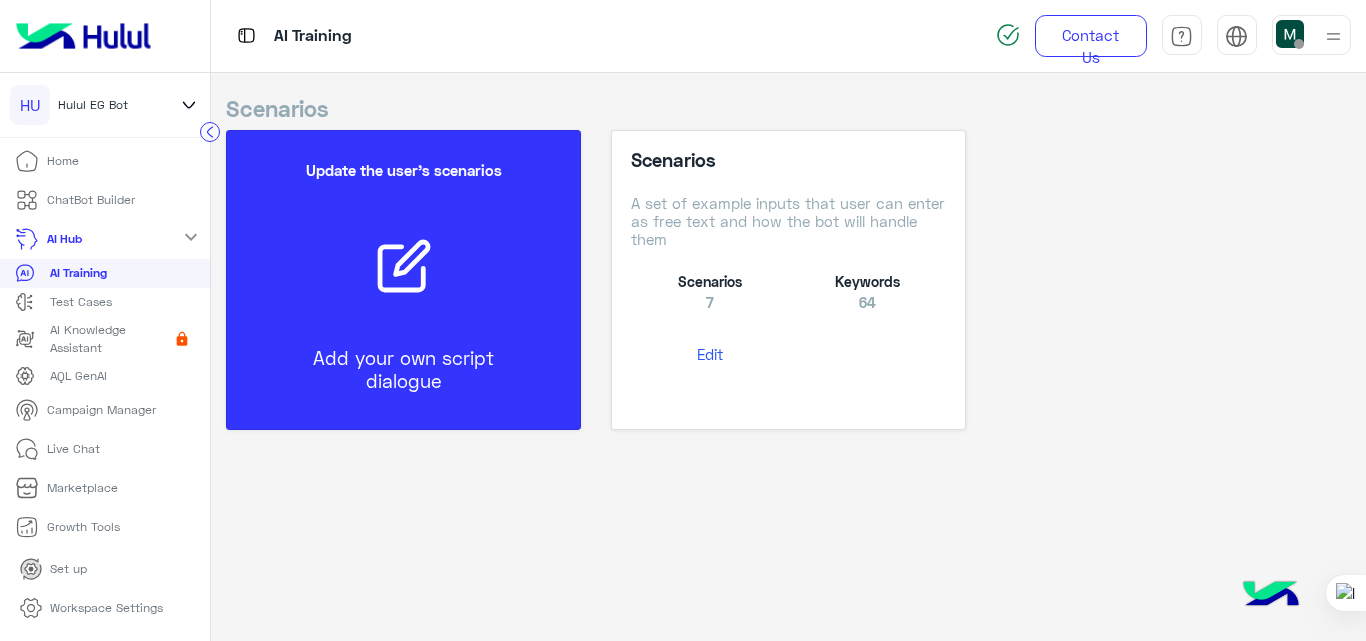 click at bounding box center [404, 267] 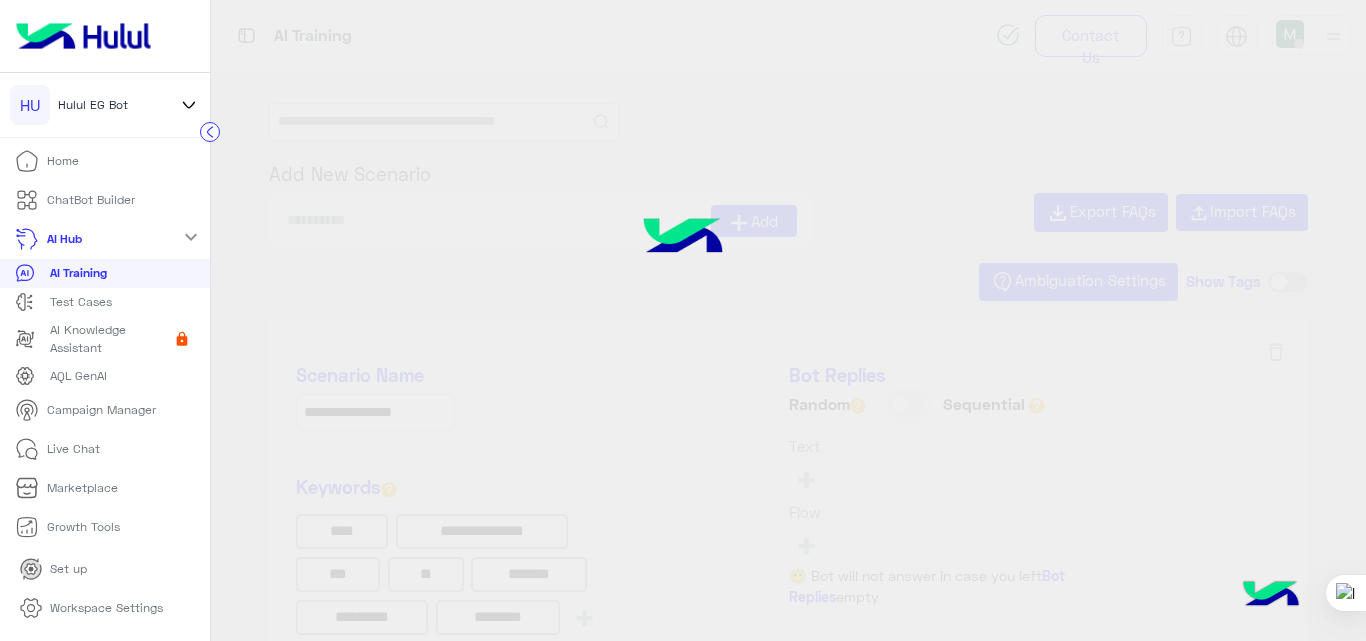 type on "**********" 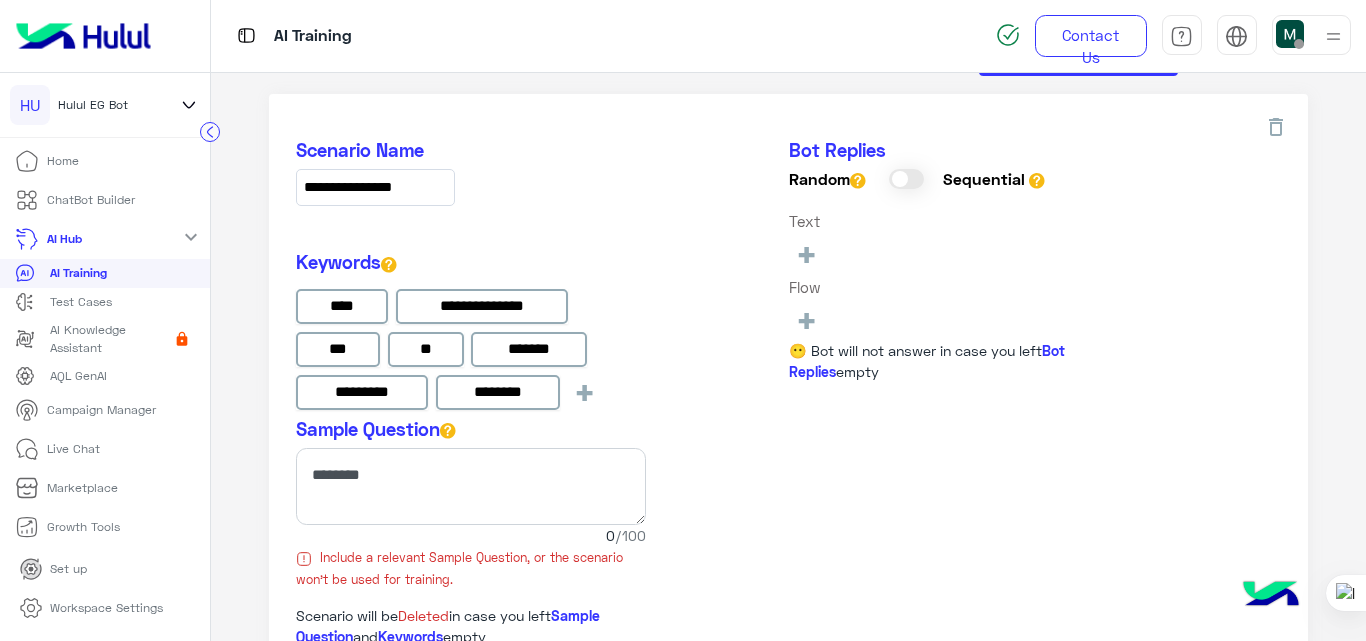 scroll, scrollTop: 224, scrollLeft: 0, axis: vertical 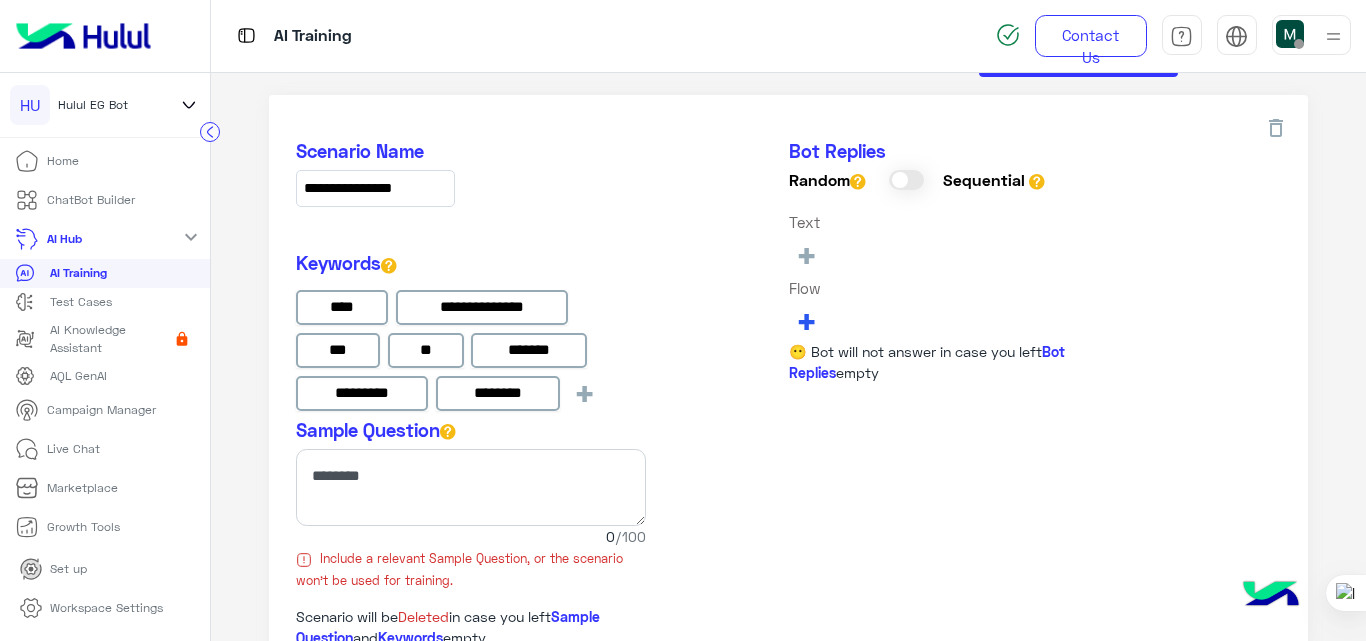 click on "+" at bounding box center [806, 320] 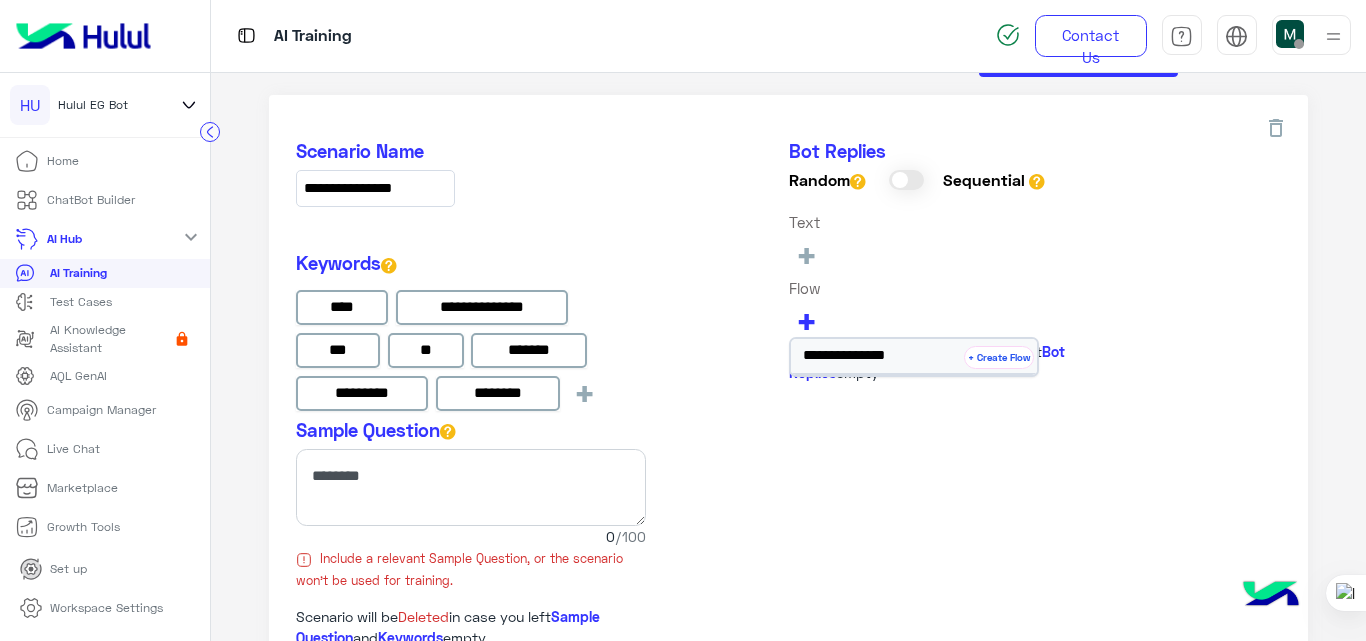 type on "**********" 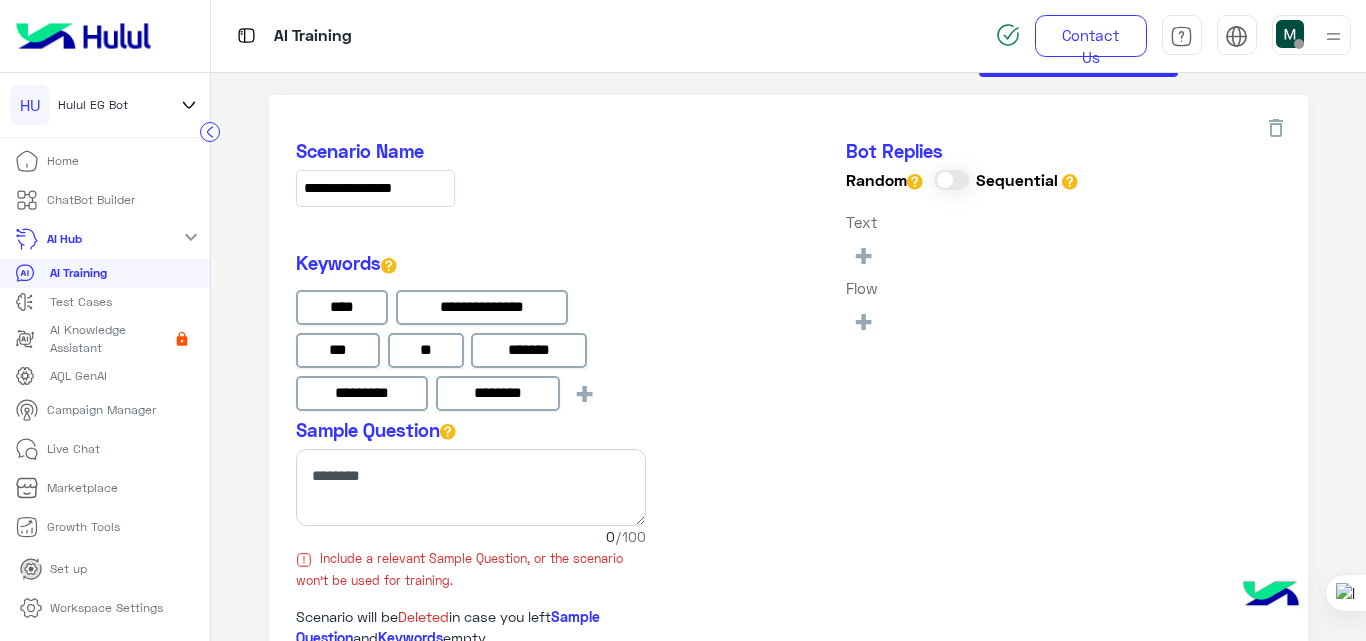 type on "**********" 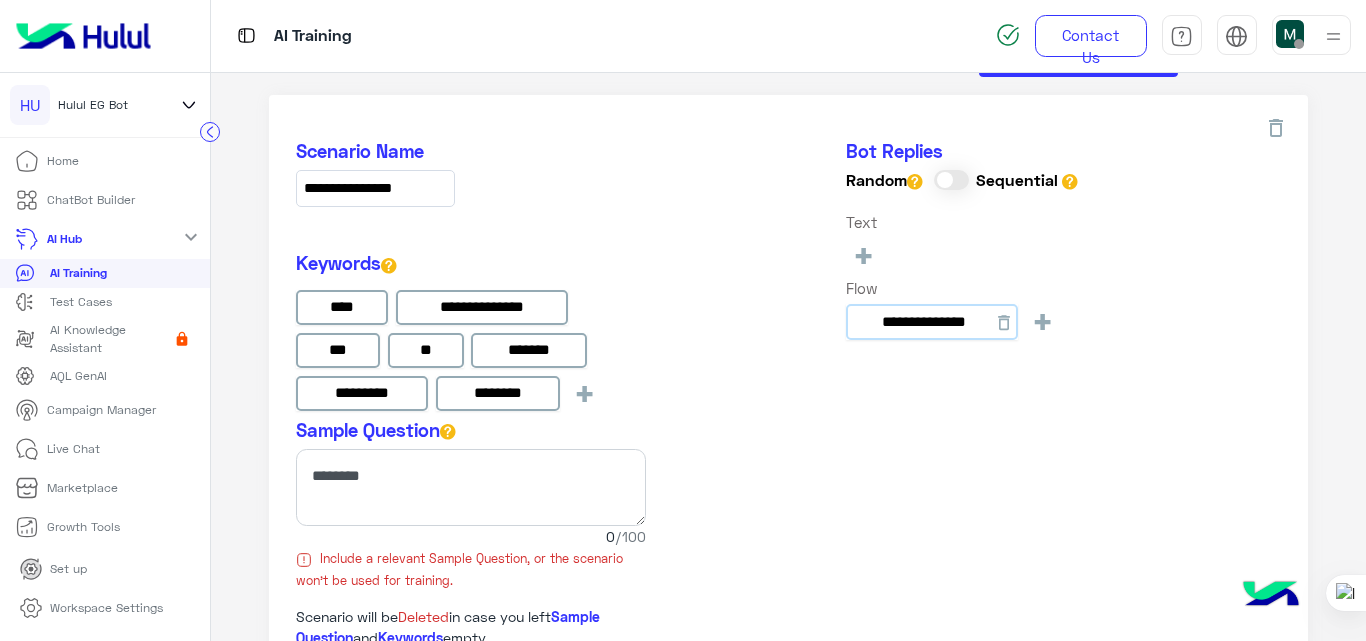 click on "**********" at bounding box center [932, 322] 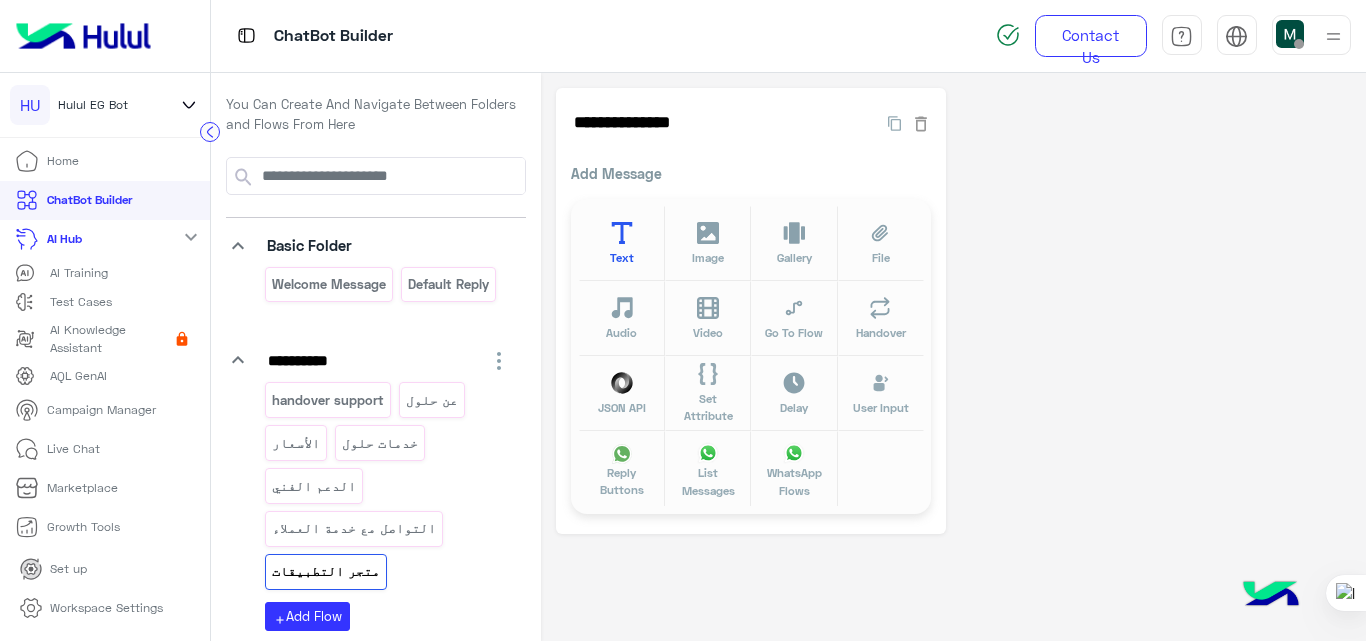 click on "Text" at bounding box center (622, 243) 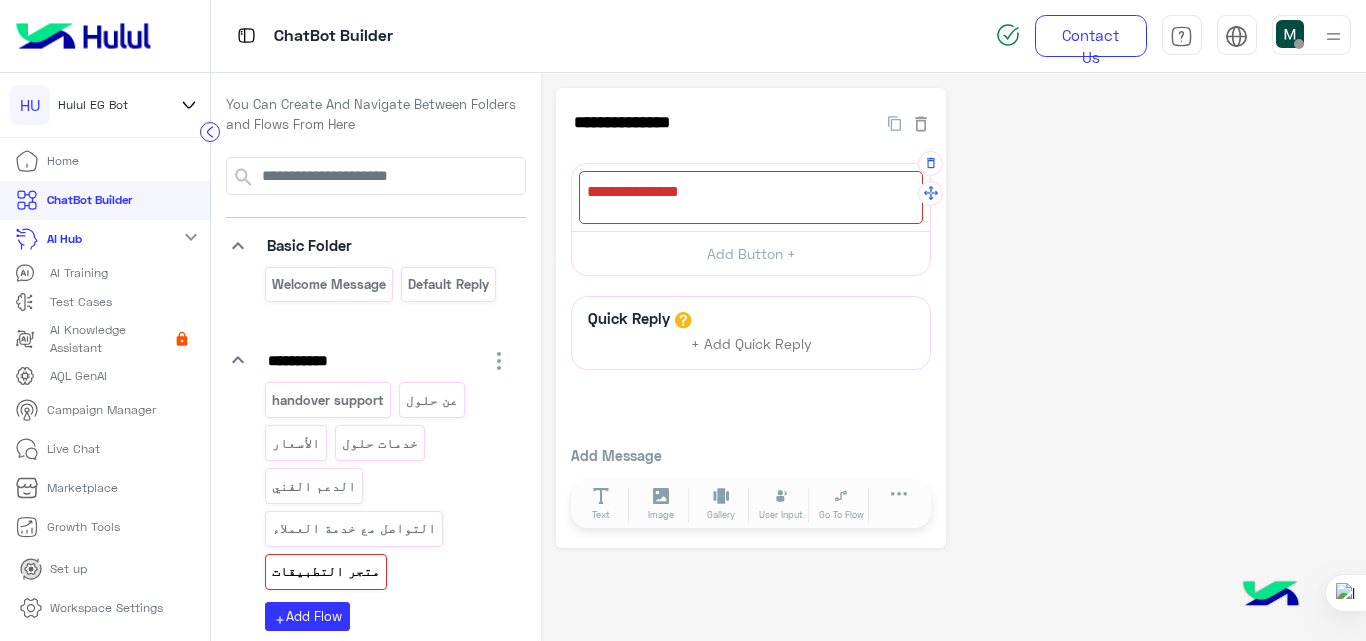 click at bounding box center [751, 197] 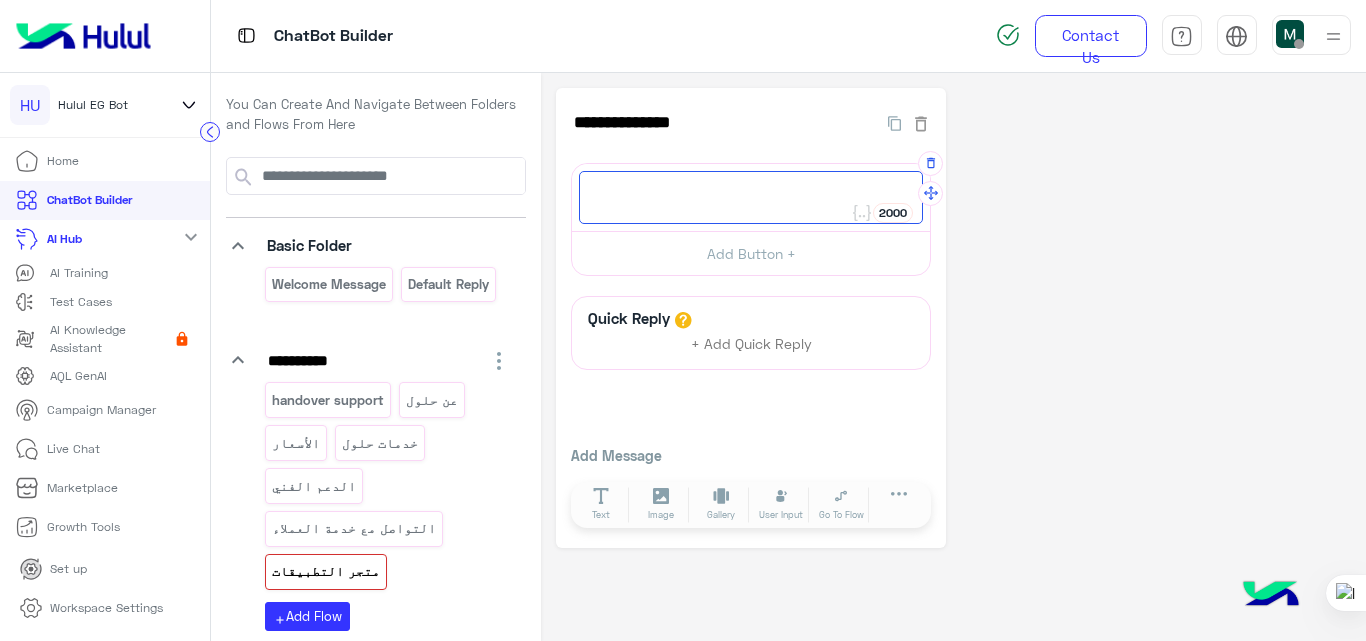 paste on "**********" 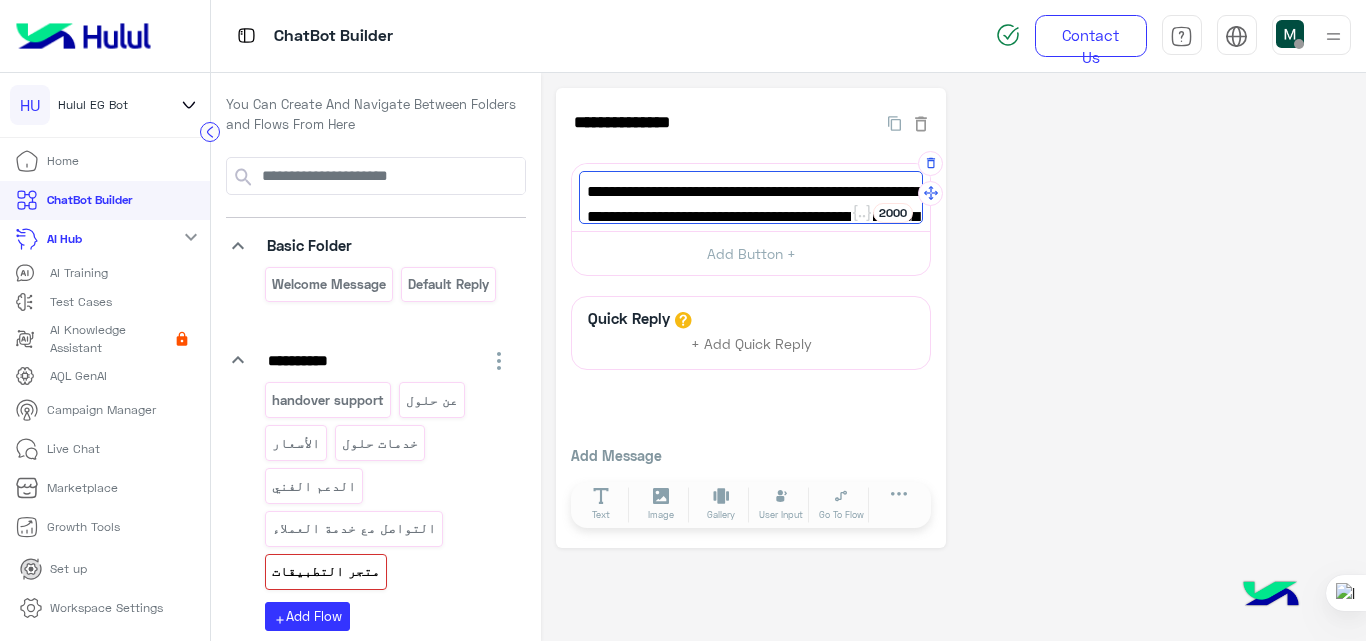 scroll, scrollTop: 0, scrollLeft: 0, axis: both 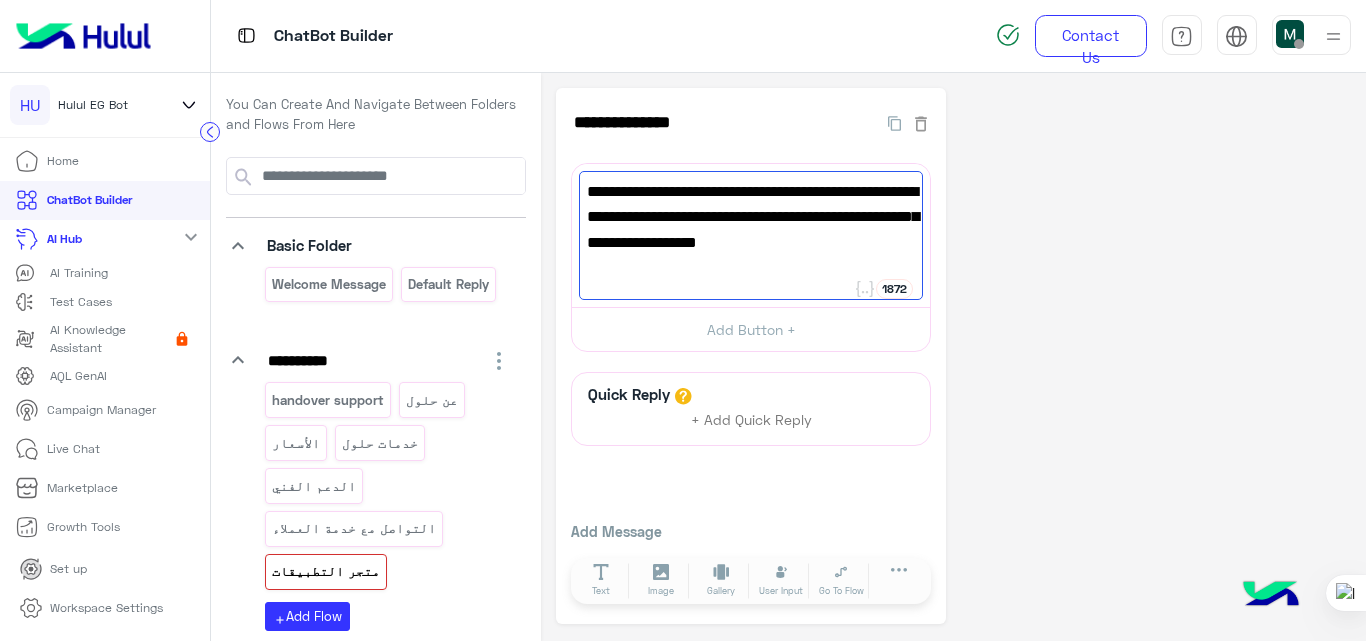 type on "**********" 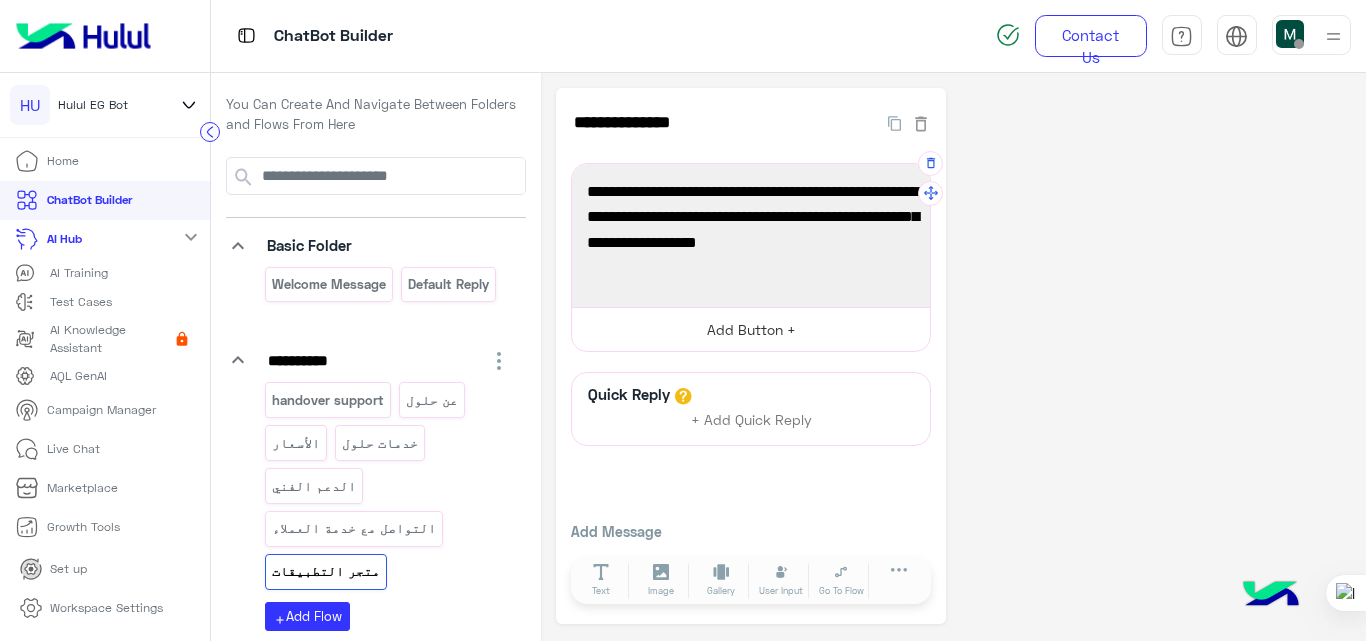 click on "Add Button +" at bounding box center [751, 329] 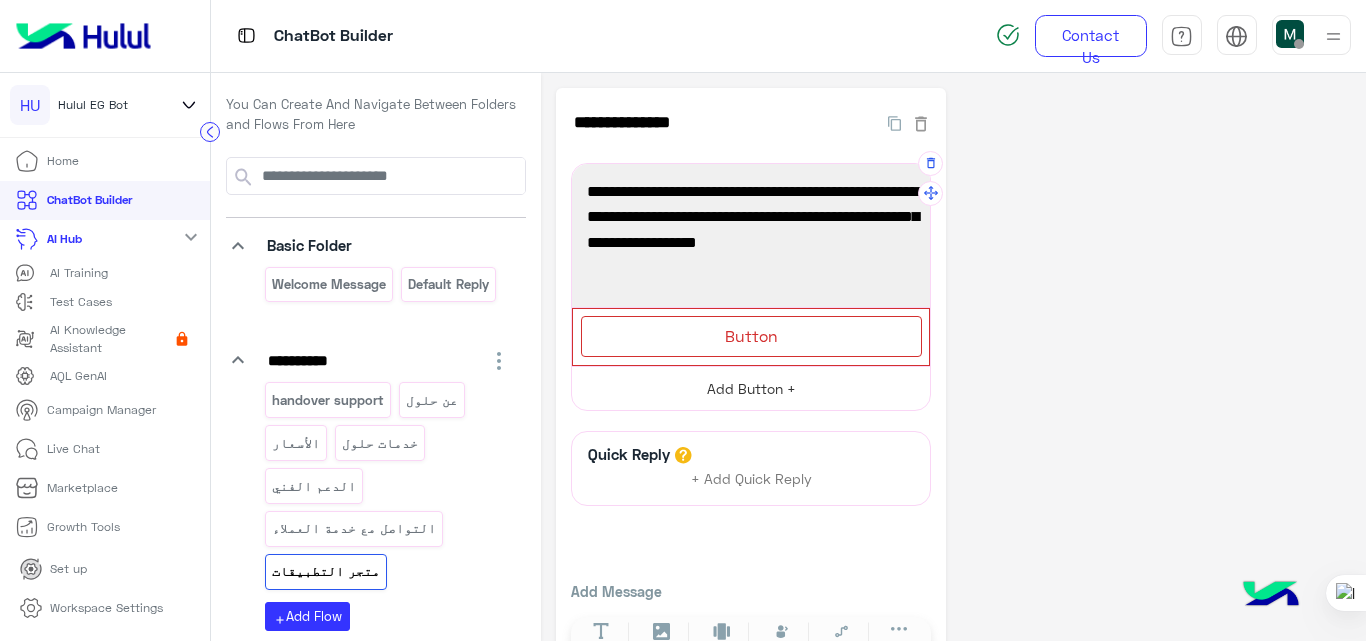 click on "Button" at bounding box center (751, 336) 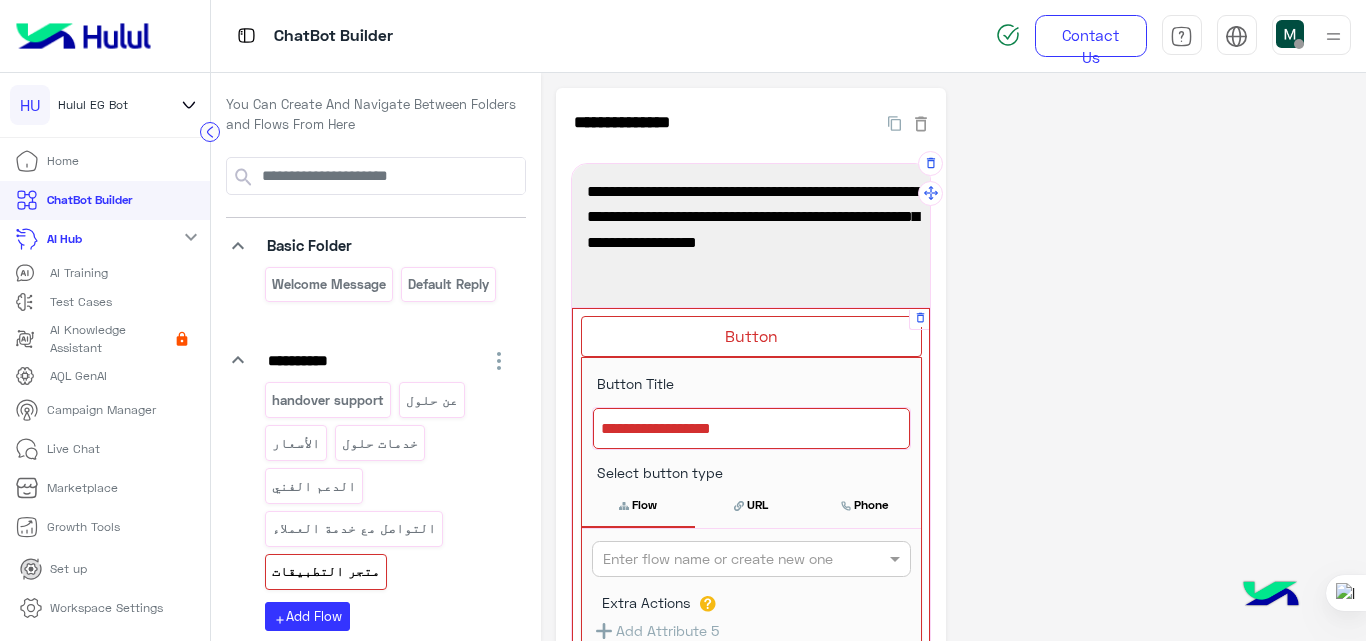 click at bounding box center [751, 429] 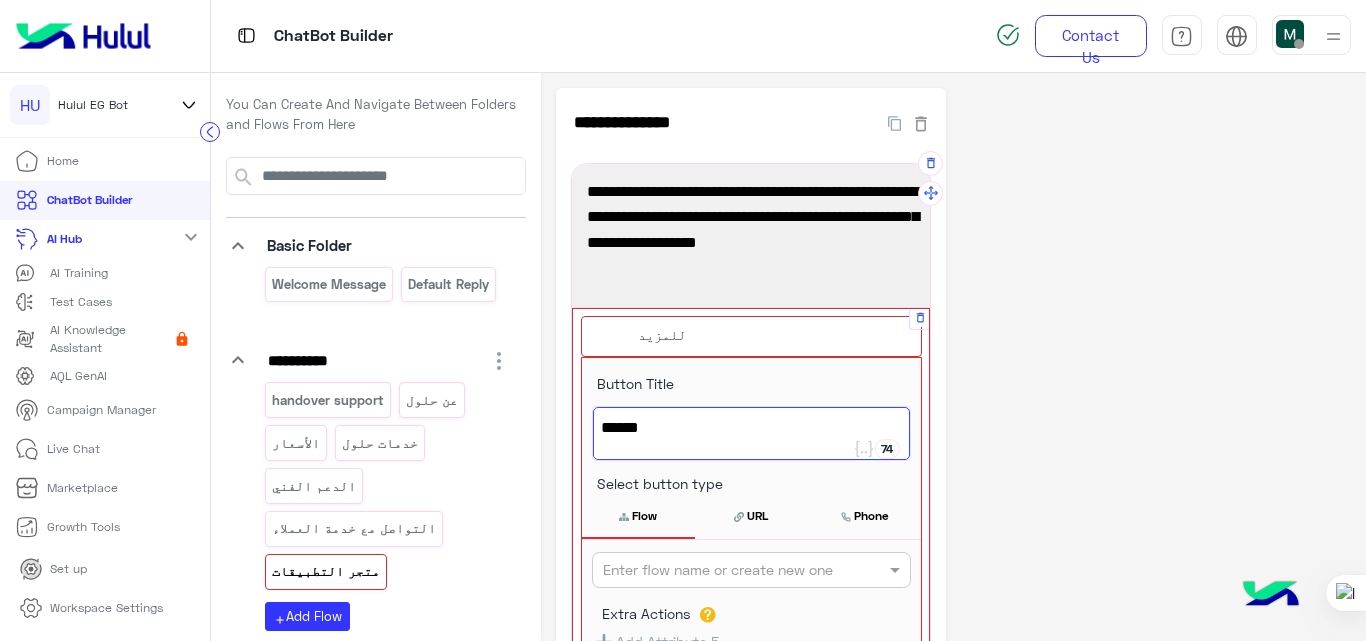type on "******" 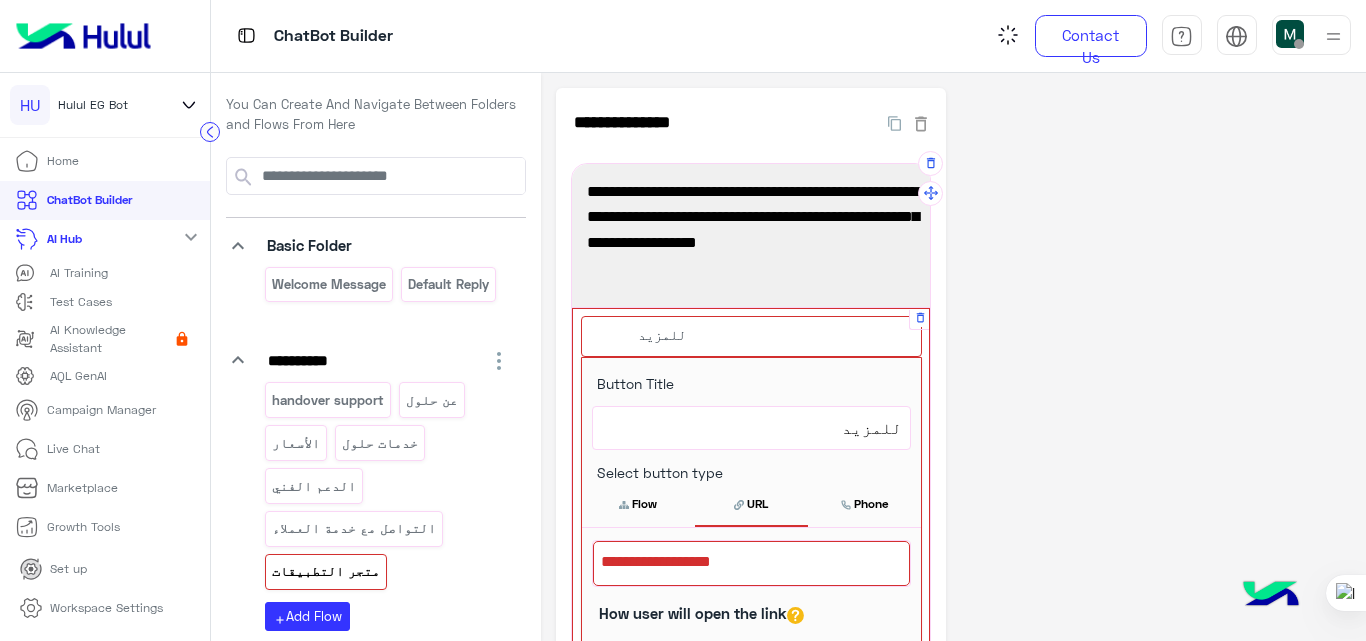 click at bounding box center (751, 563) 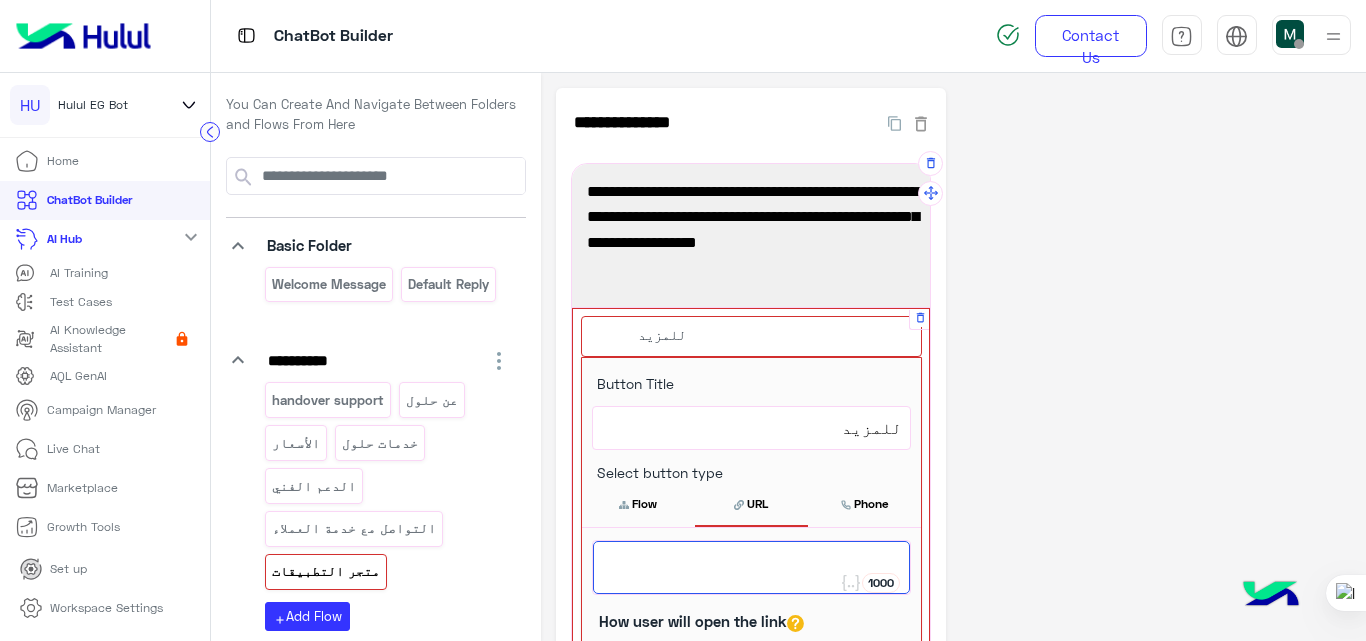 paste on "**********" 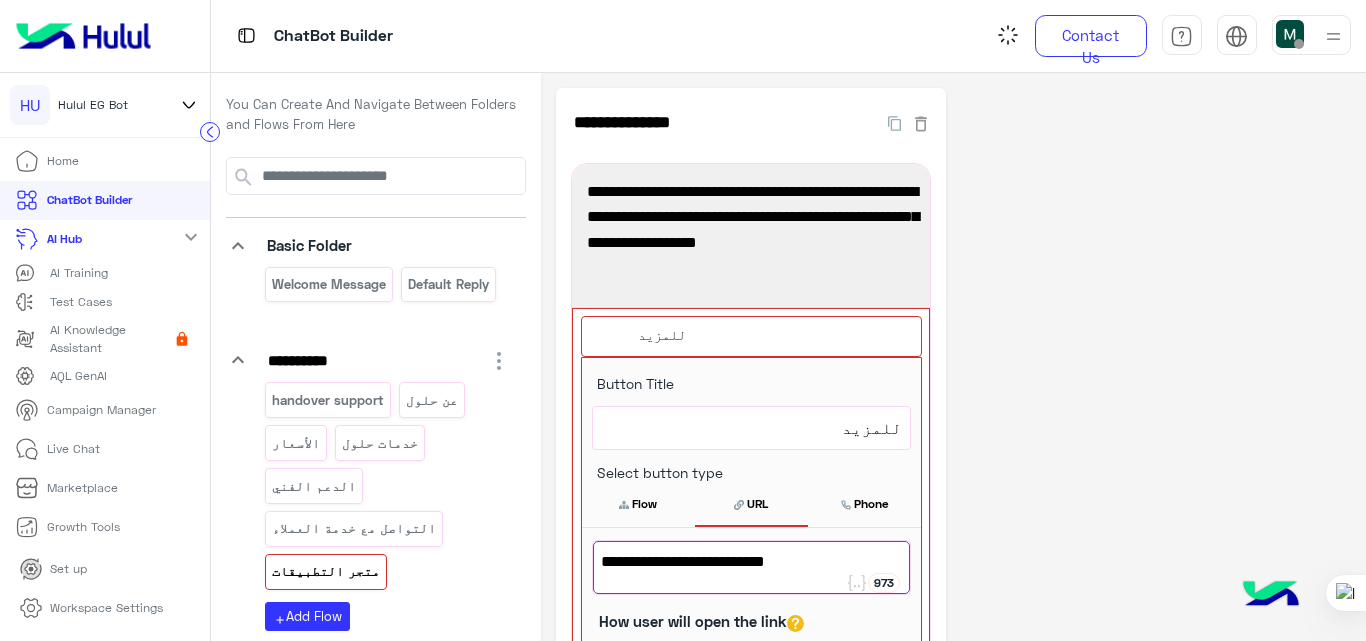 type on "**********" 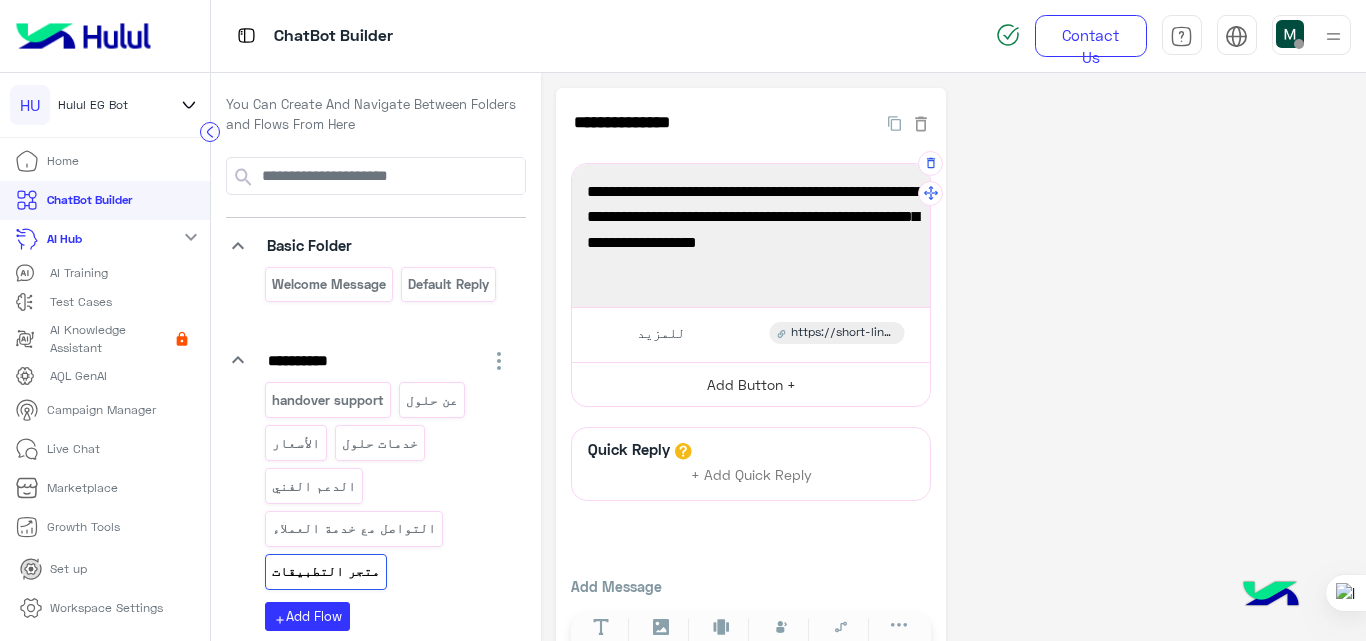 click on "Add Button +" at bounding box center [751, 384] 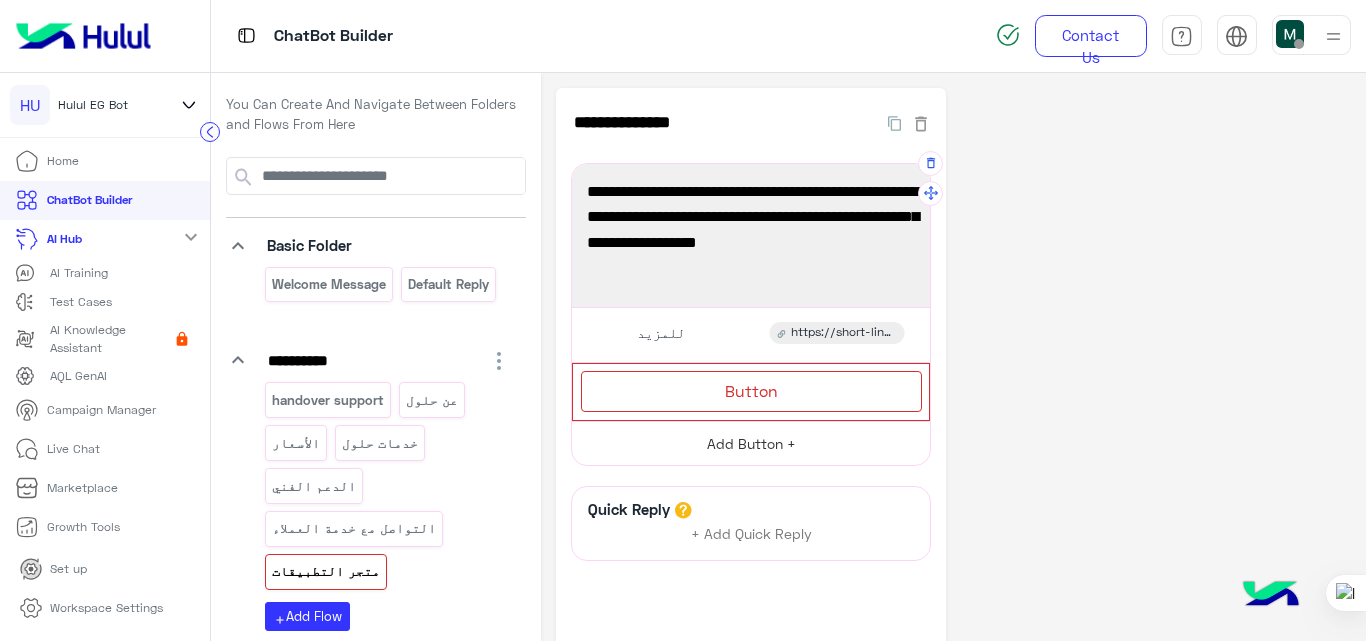 click on "Button" at bounding box center (751, 391) 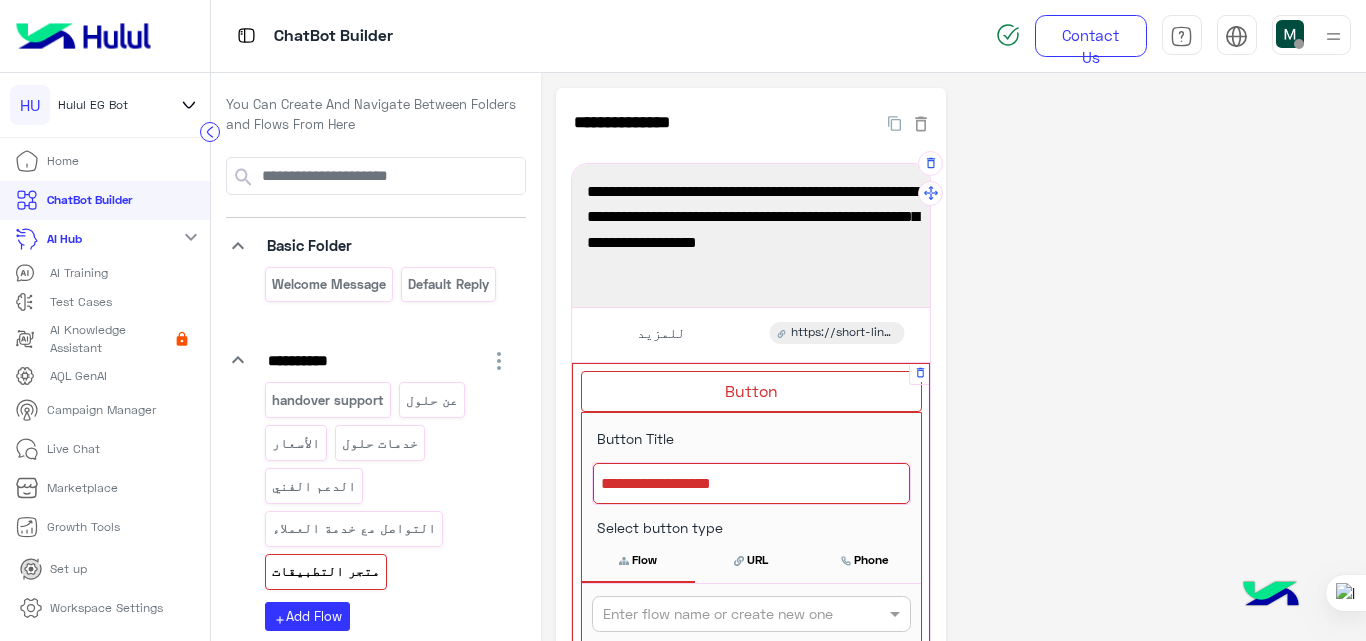 click at bounding box center [751, 484] 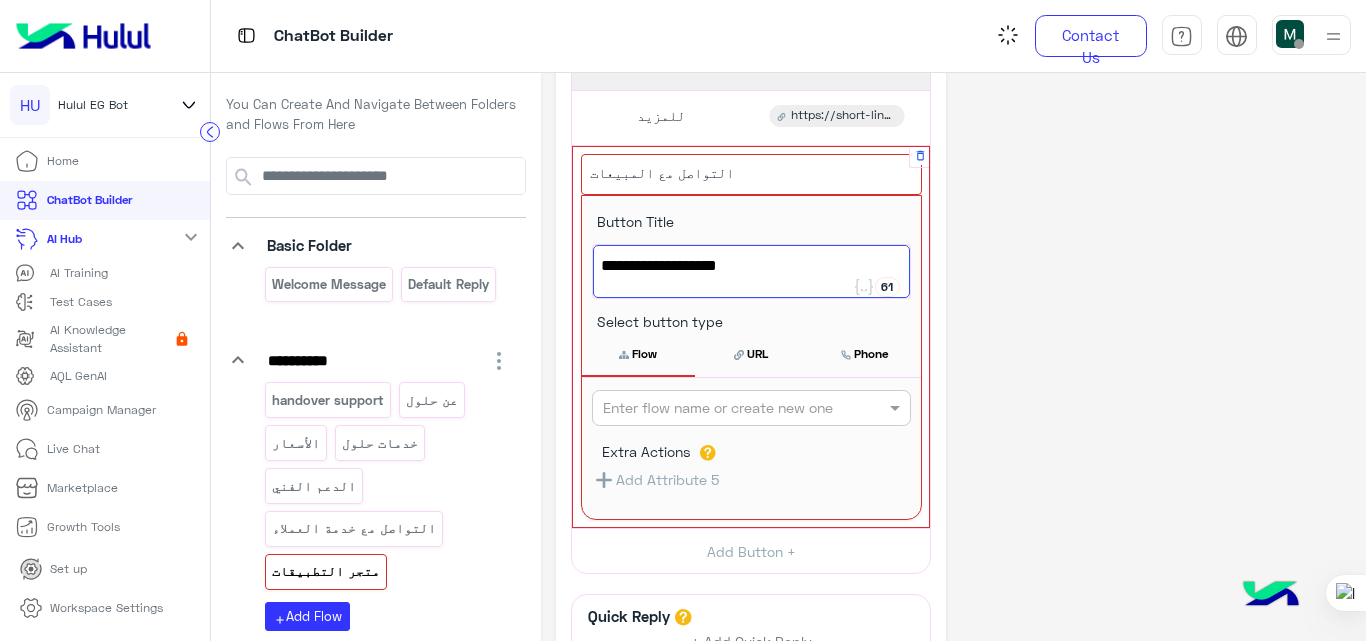 scroll, scrollTop: 218, scrollLeft: 0, axis: vertical 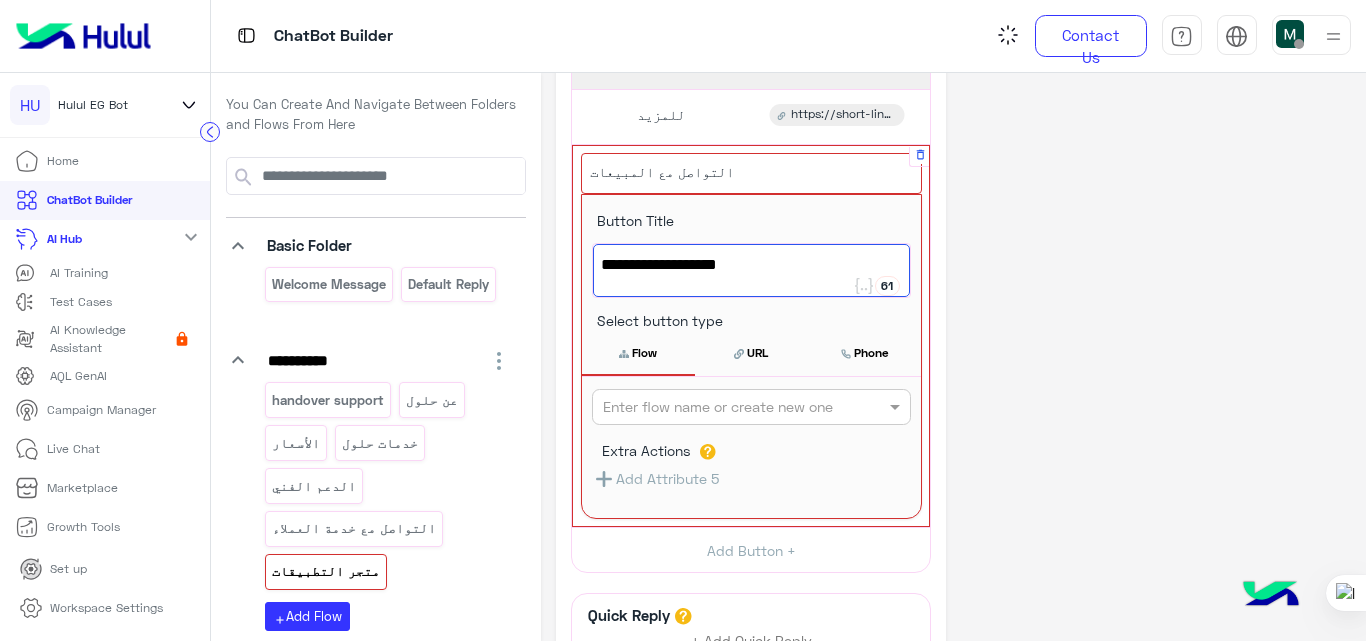 type on "**********" 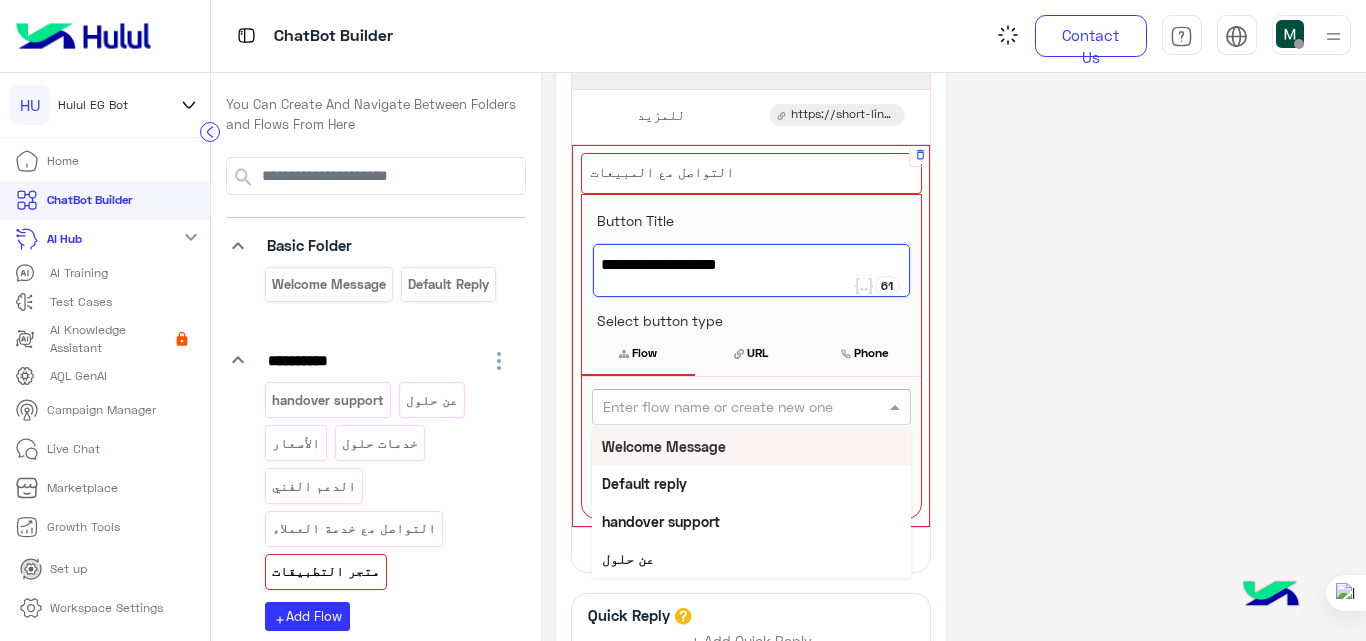 click at bounding box center [718, 407] 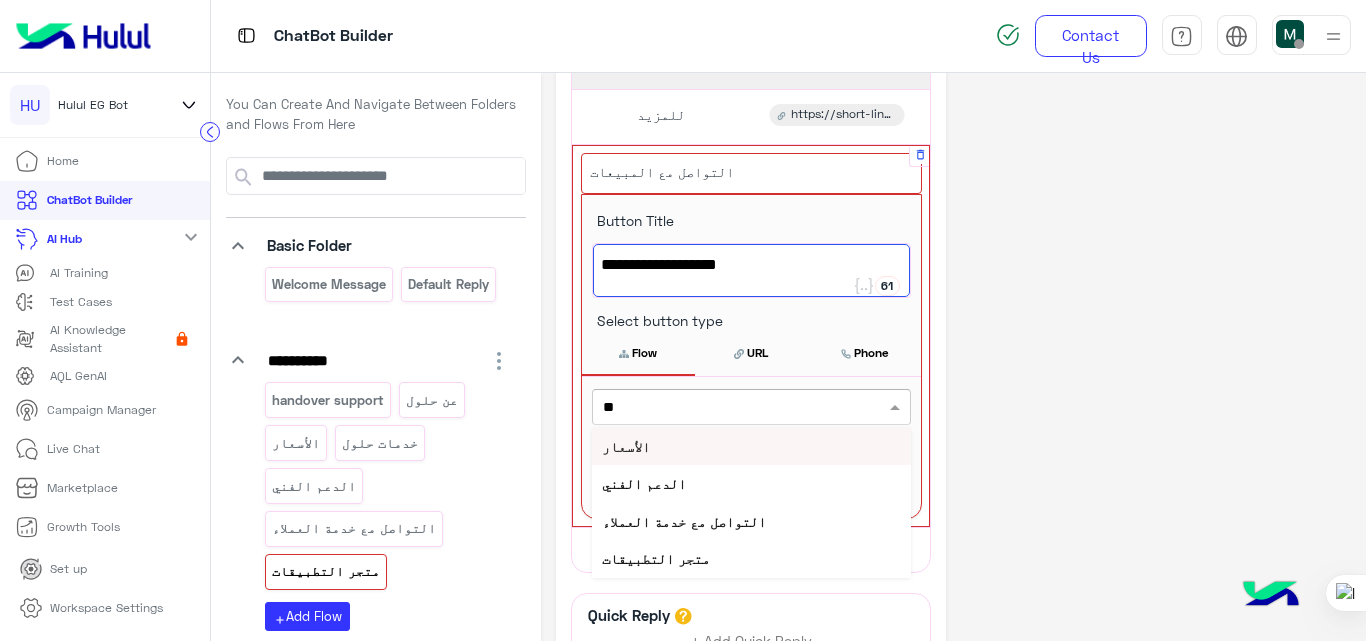 type on "*" 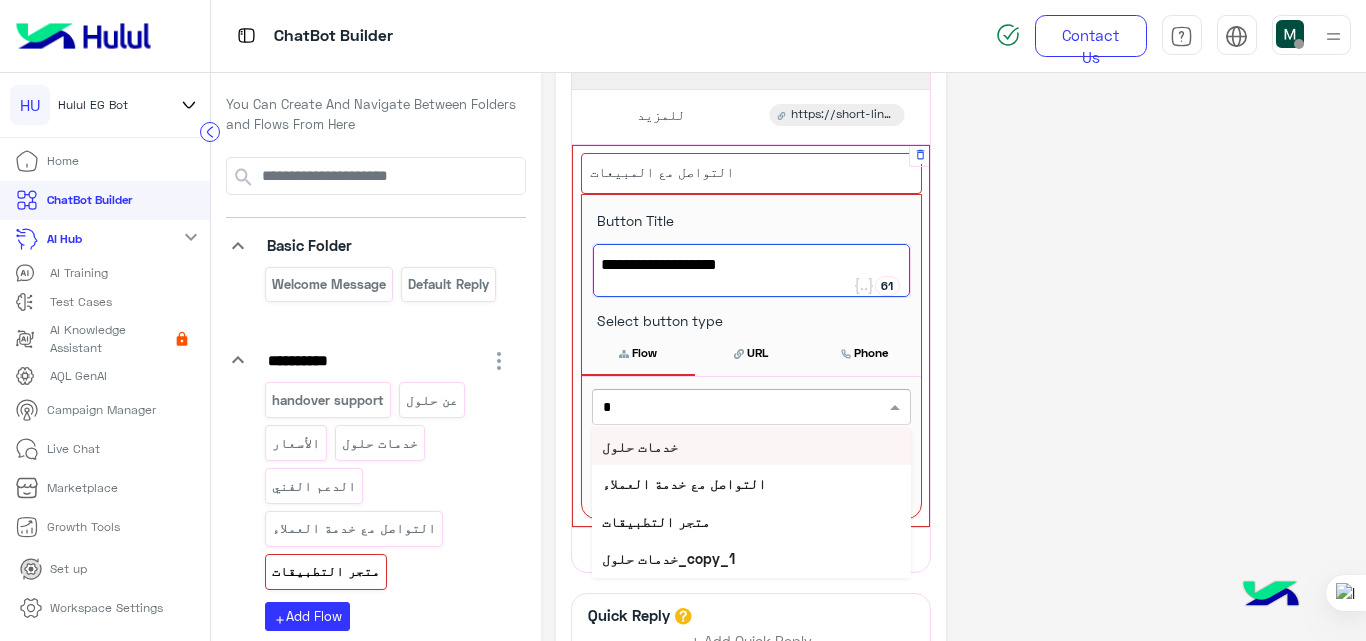 type on "**" 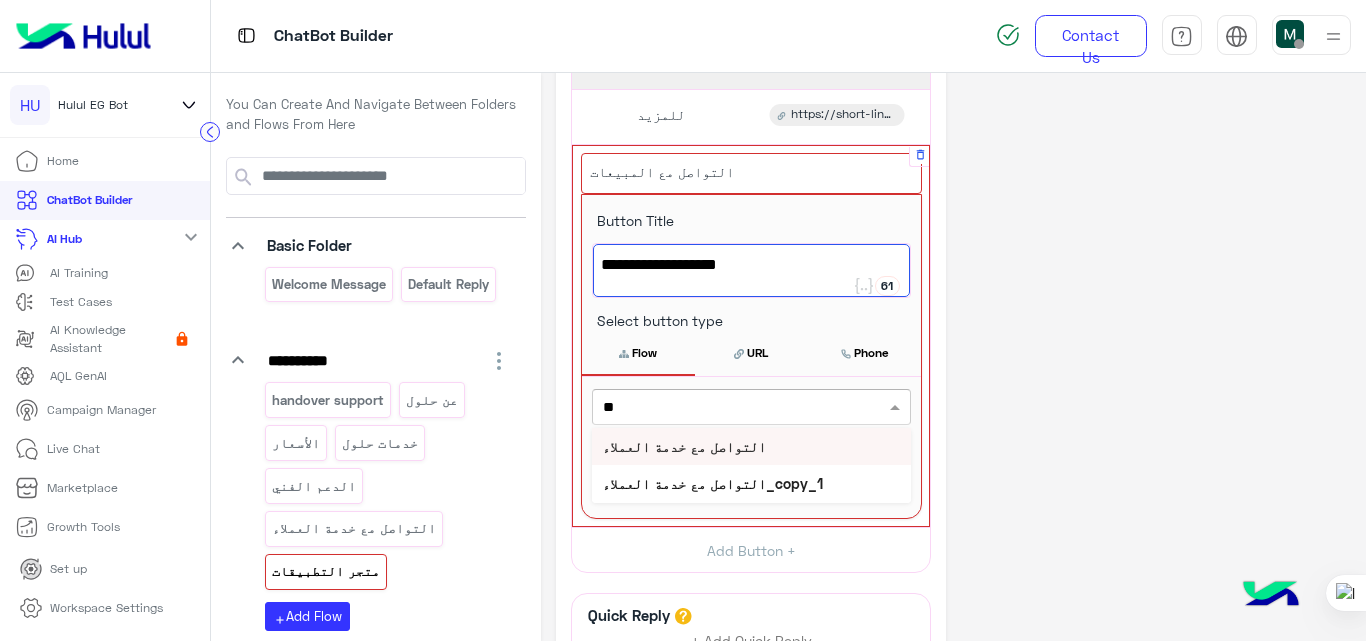 click on "التواصل مع خدمة العملاء" at bounding box center [684, 446] 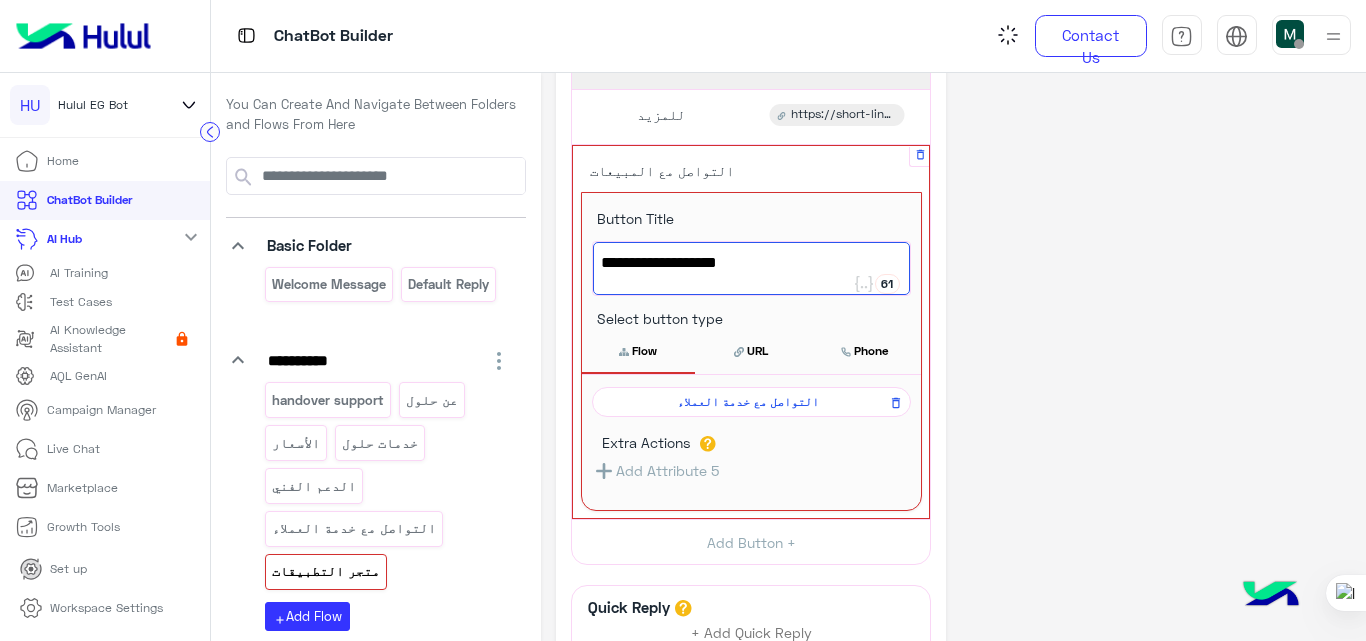 click on "**********" 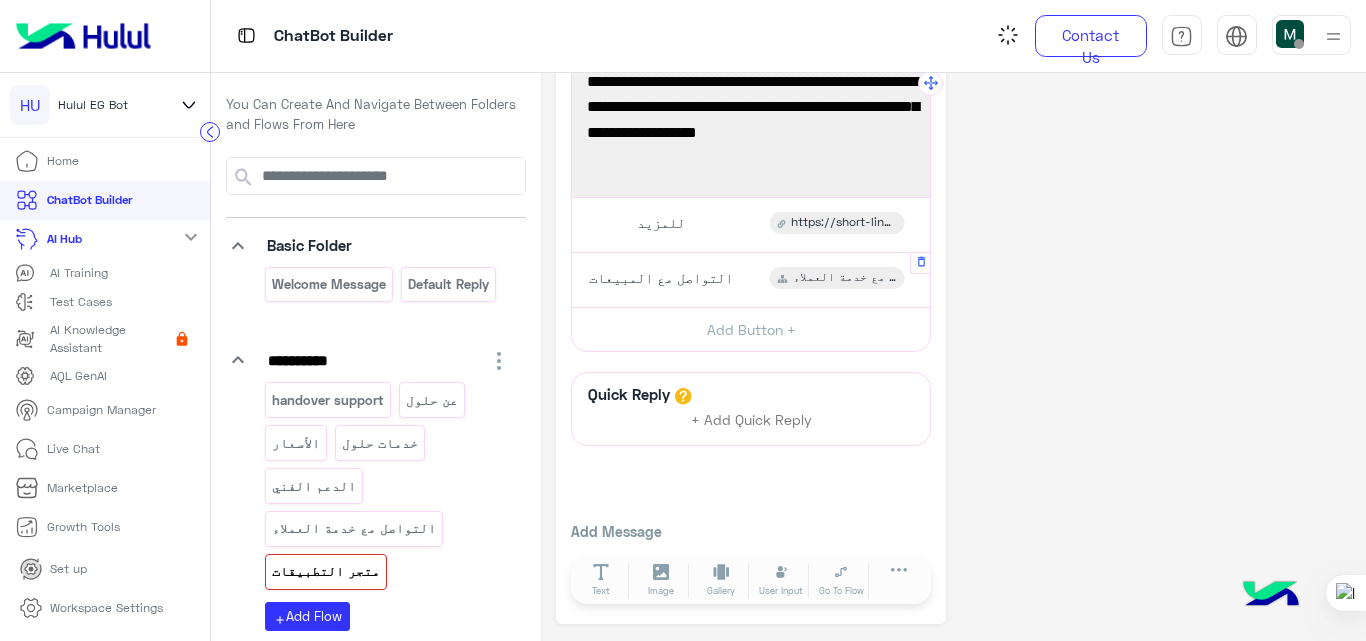 scroll, scrollTop: 110, scrollLeft: 0, axis: vertical 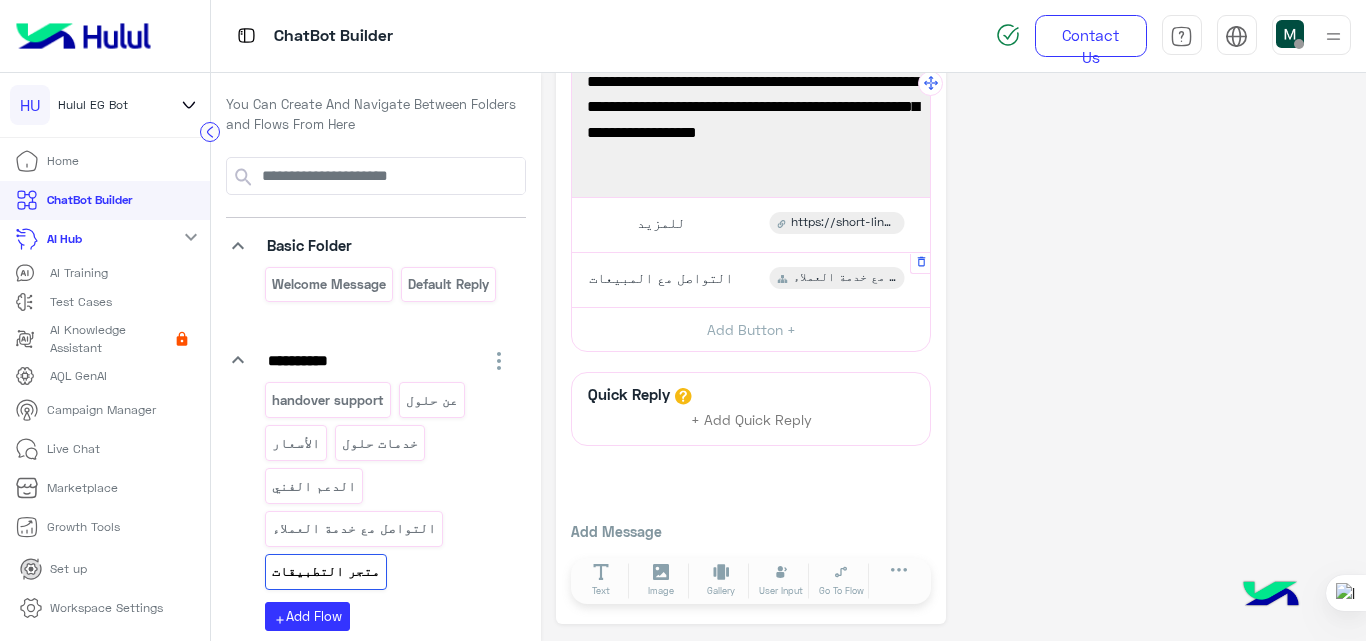 click on "**********" 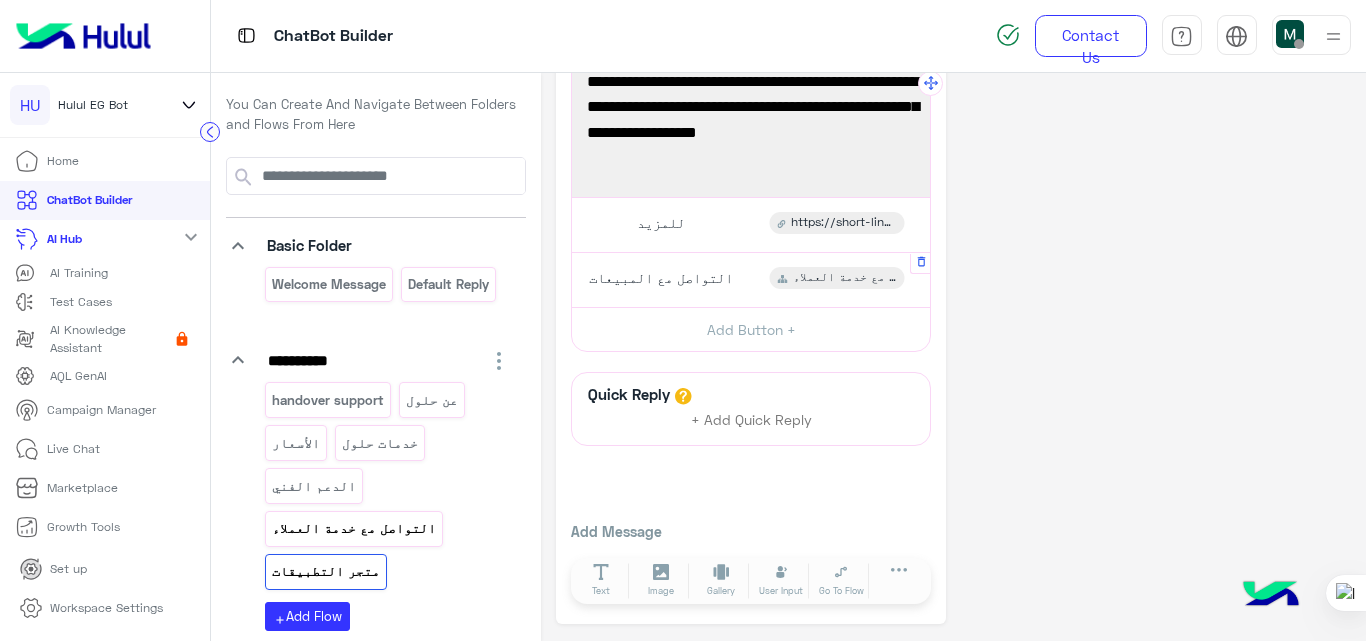 click on "التواصل مع خدمة العملاء" at bounding box center [354, 528] 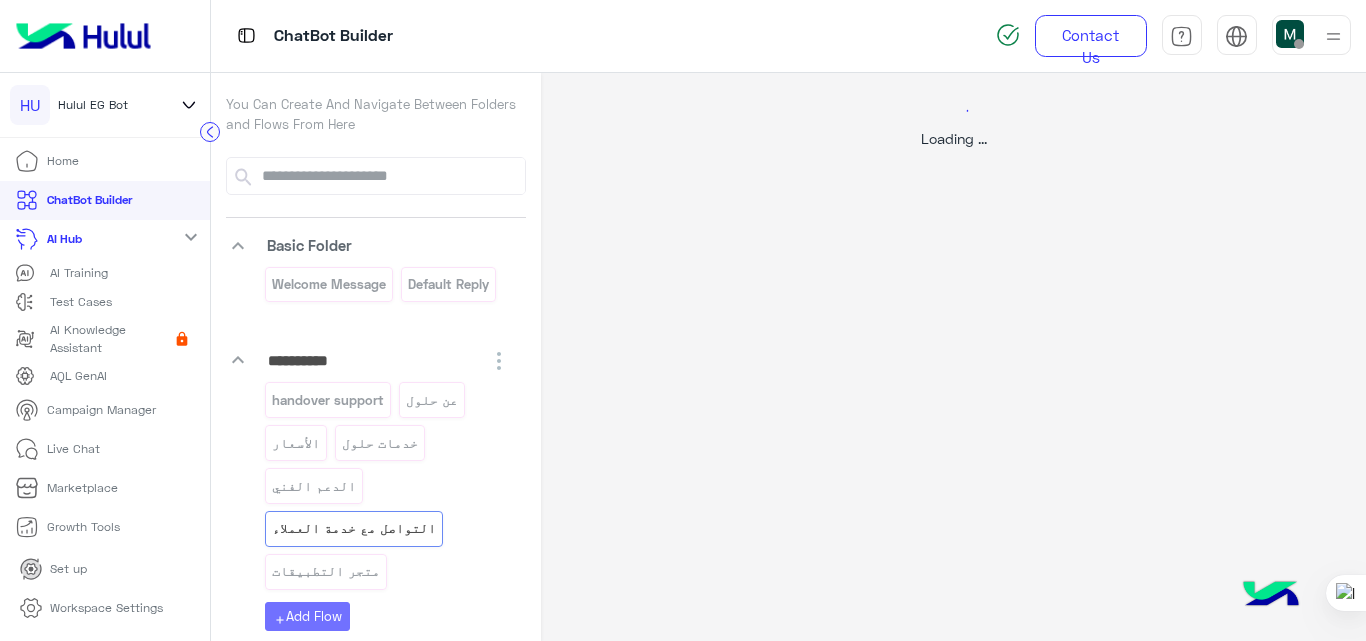 scroll, scrollTop: 0, scrollLeft: 0, axis: both 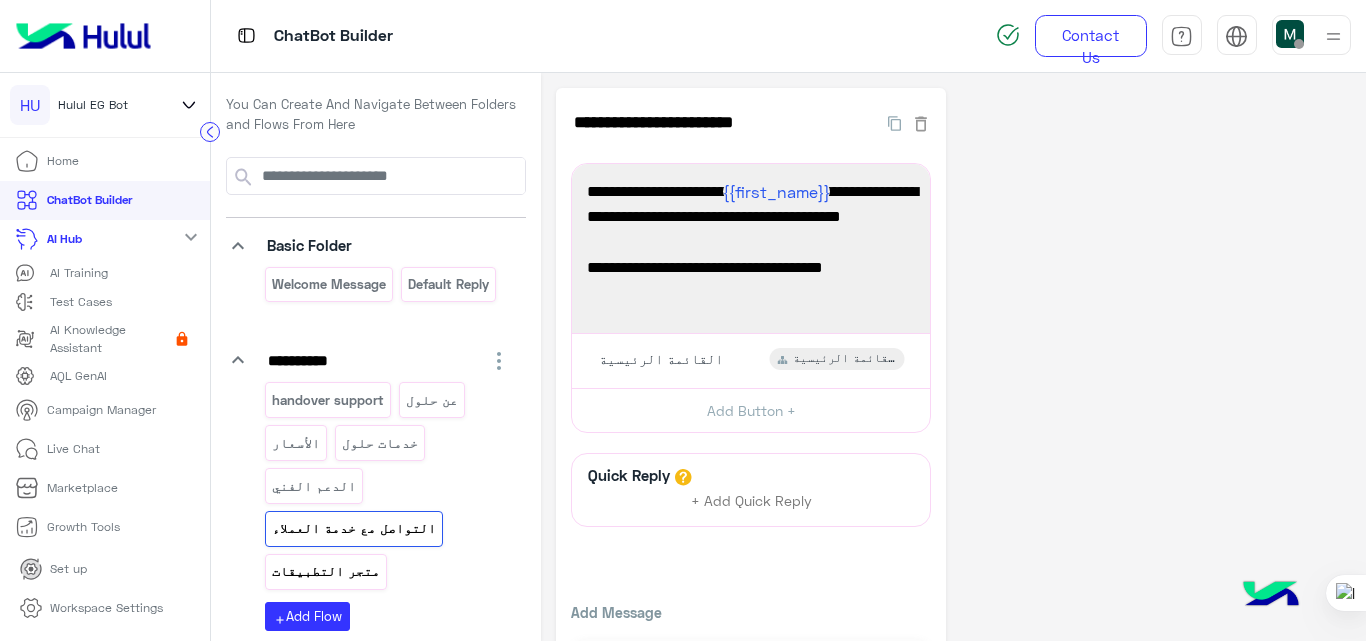 click on "متجر التطبيقات" at bounding box center [326, 571] 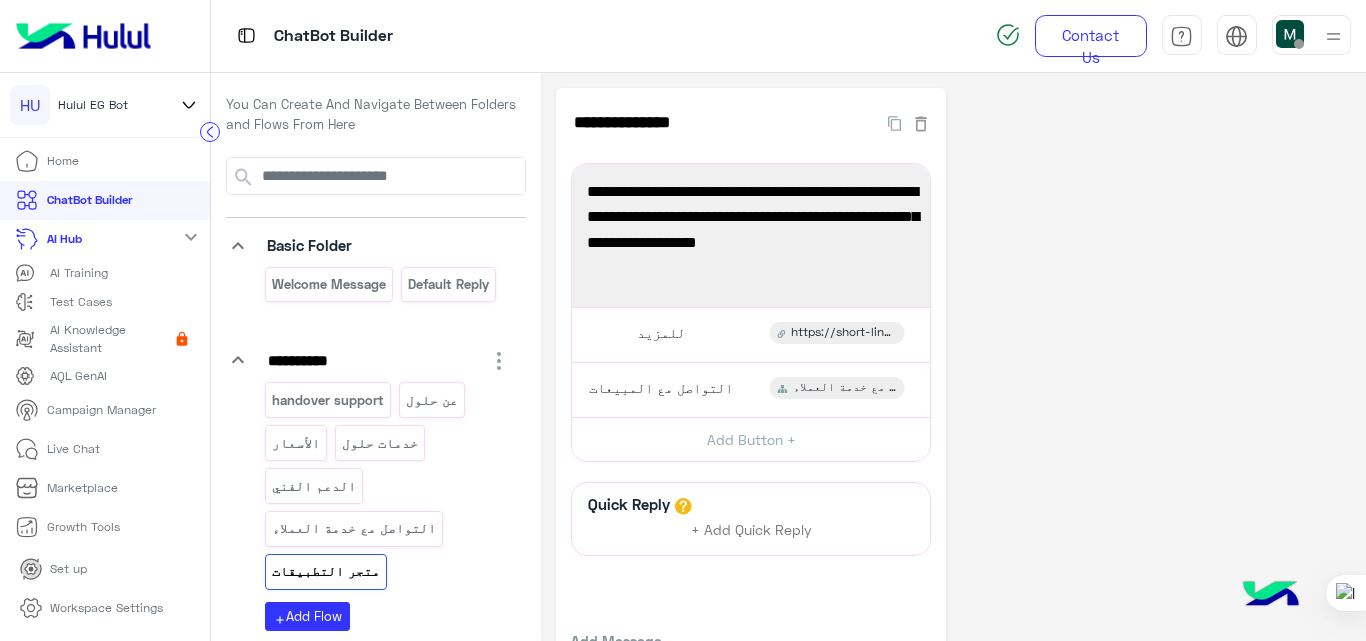 click on "AI Training" 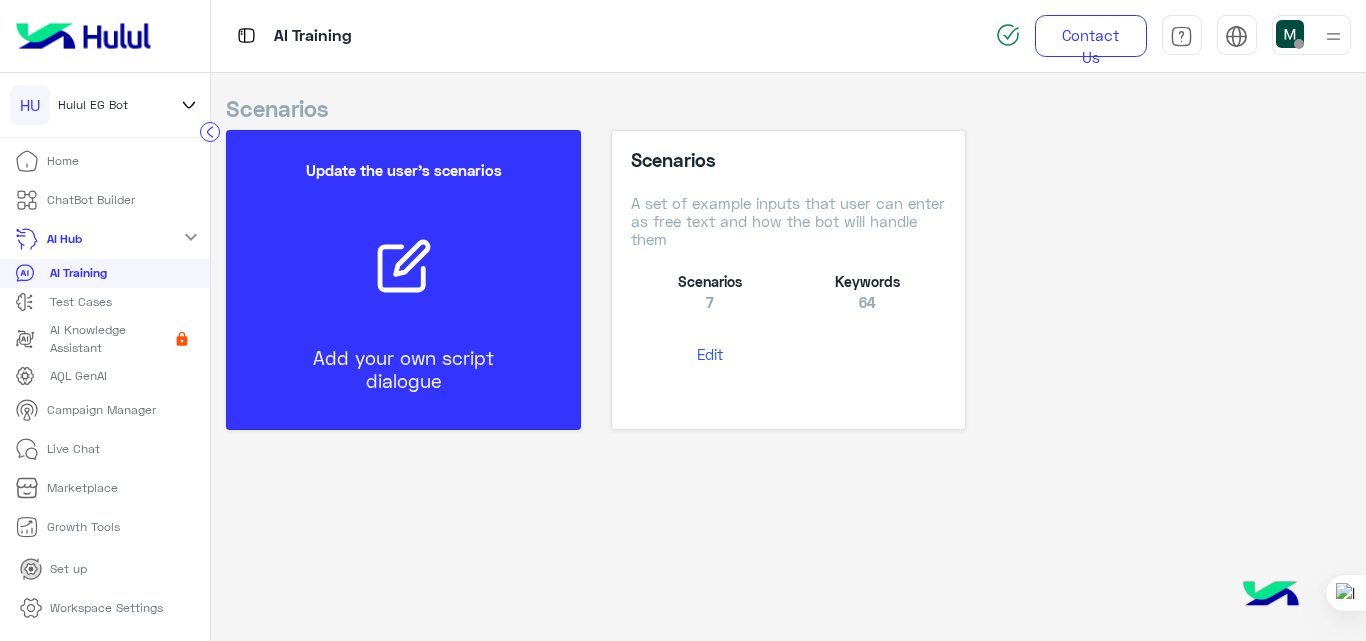 click on "Update the user’s scenarios  Add your own script dialogue" at bounding box center (403, 280) 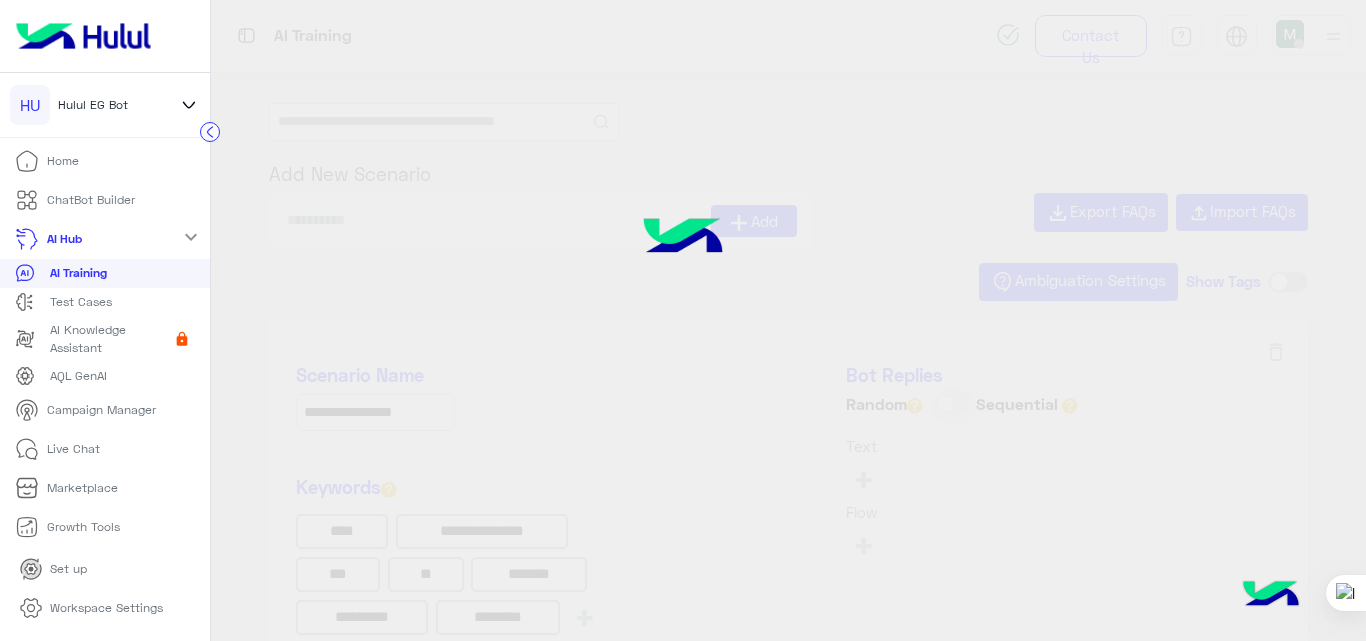 type on "**********" 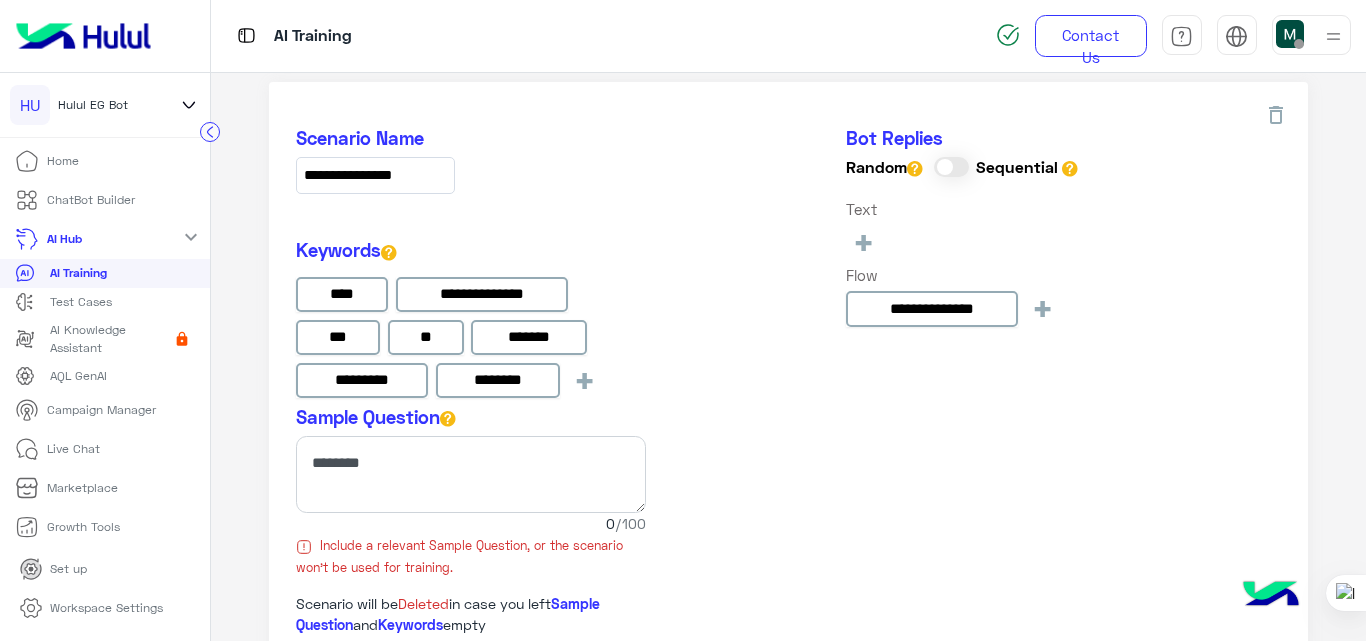 scroll, scrollTop: 242, scrollLeft: 0, axis: vertical 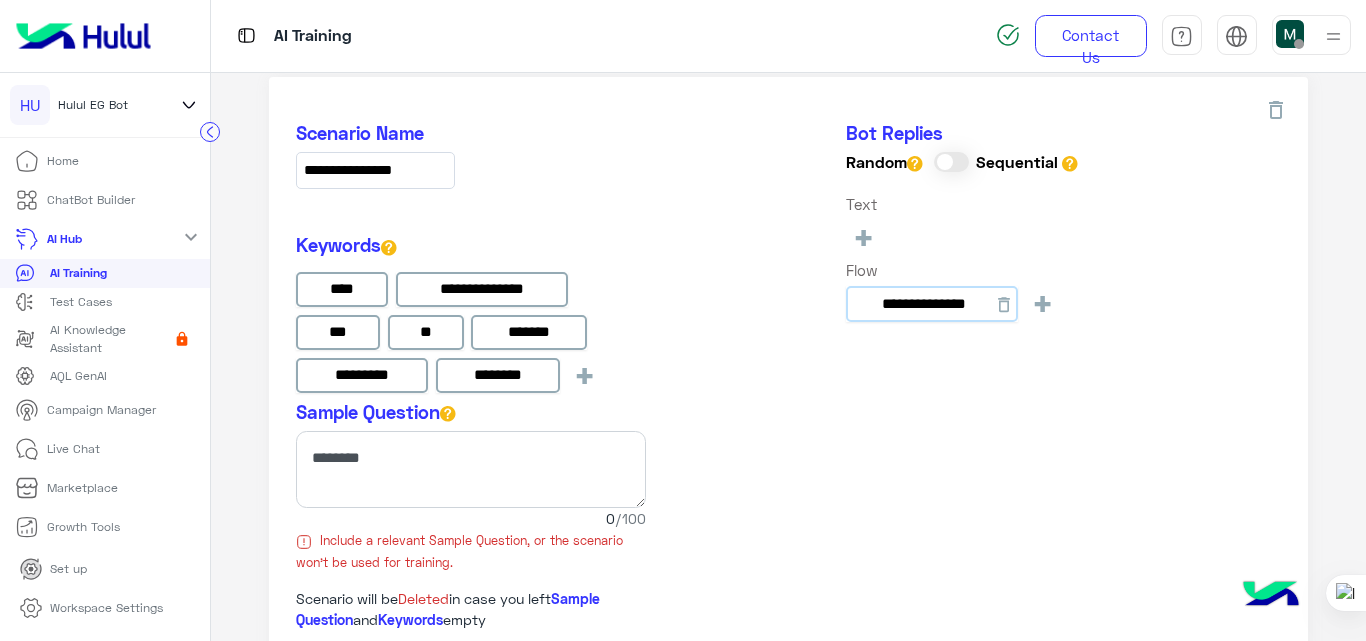 click on "**********" at bounding box center [932, 304] 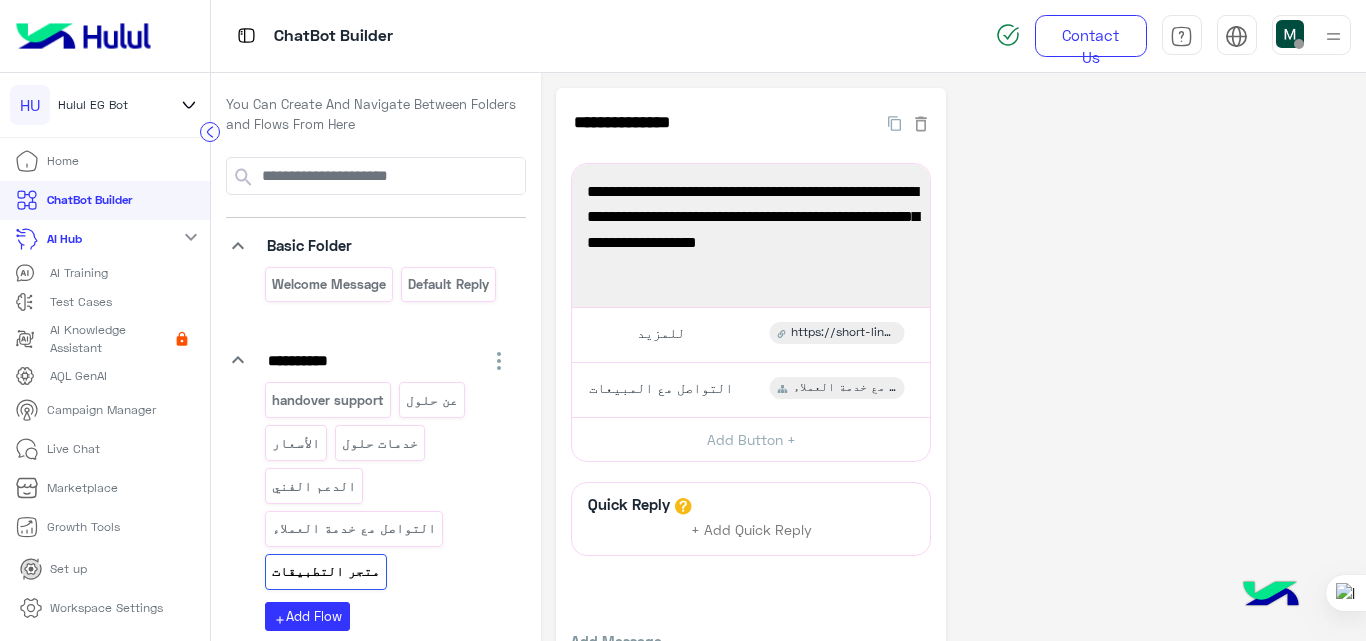click on "**********" 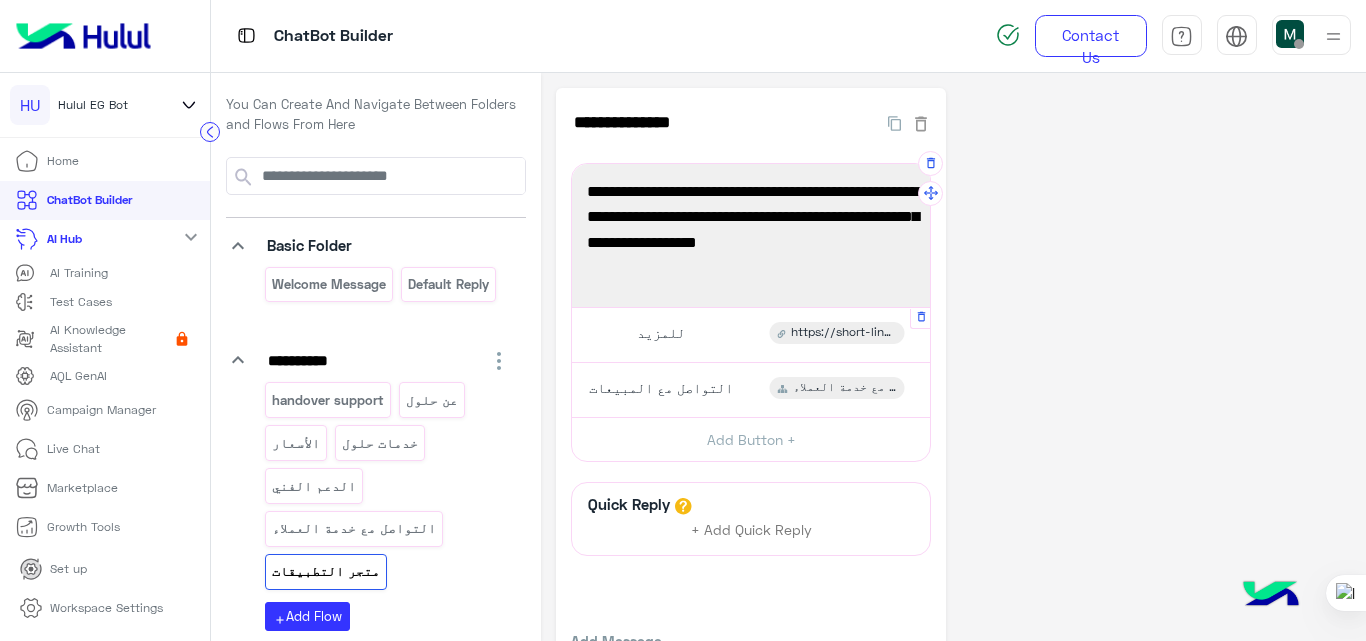 click on "للمزيد  https://short-link.me/15Fco" at bounding box center (751, 334) 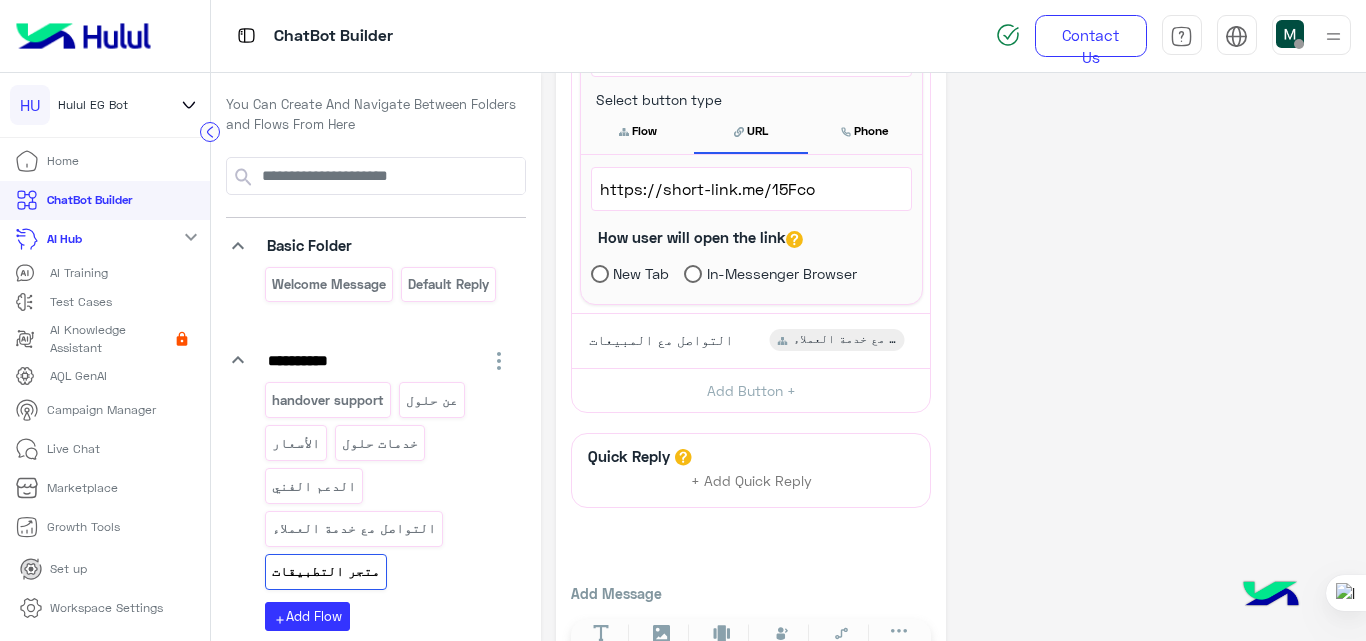 scroll, scrollTop: 371, scrollLeft: 0, axis: vertical 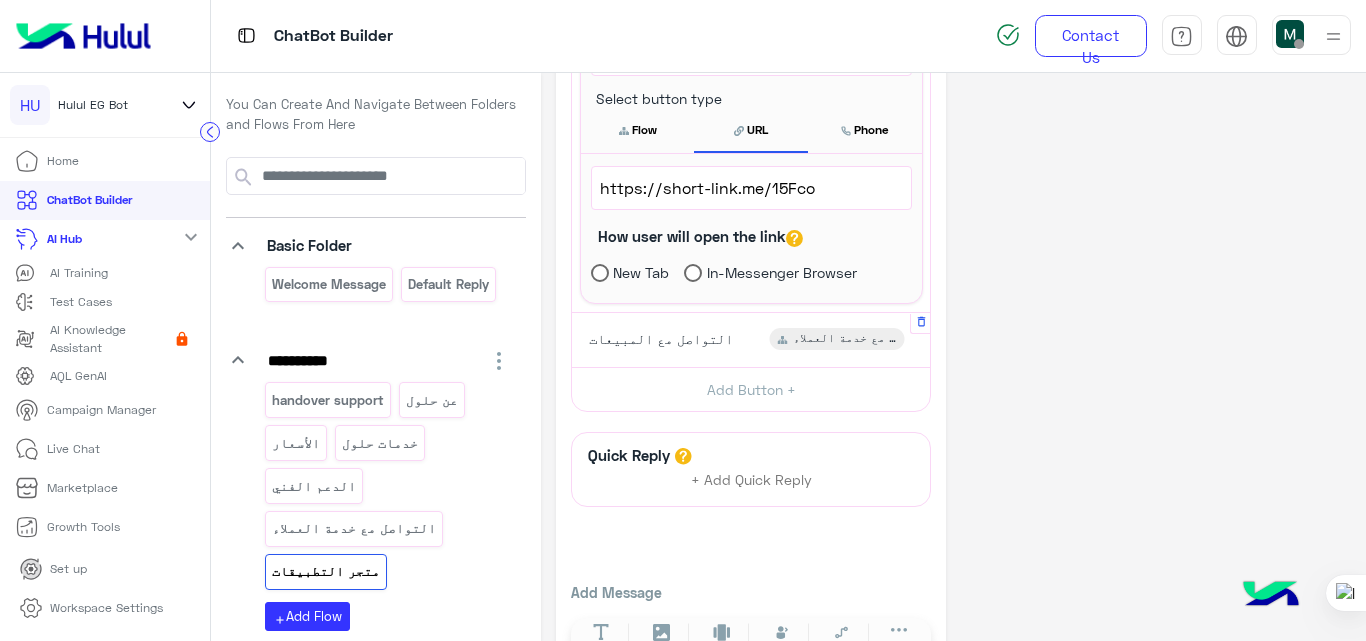 click on "التواصل مع المبيعات" at bounding box center (658, 339) 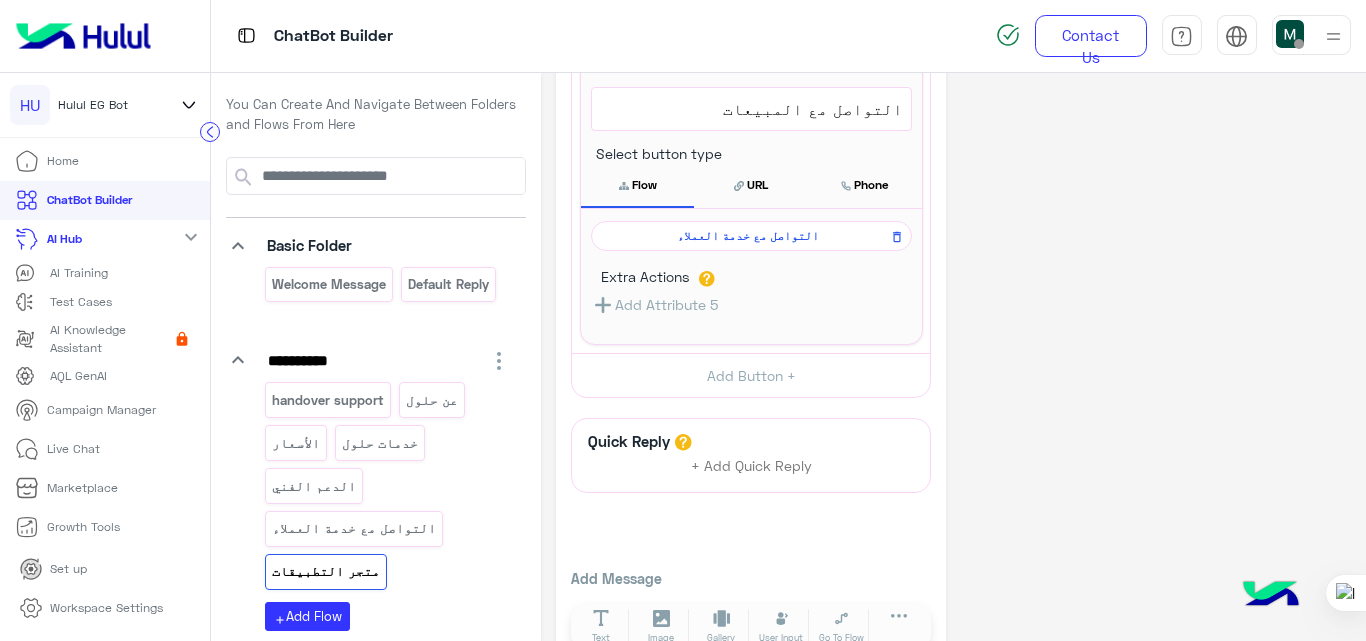 click on "التواصل مع خدمة العملاء" at bounding box center [748, 236] 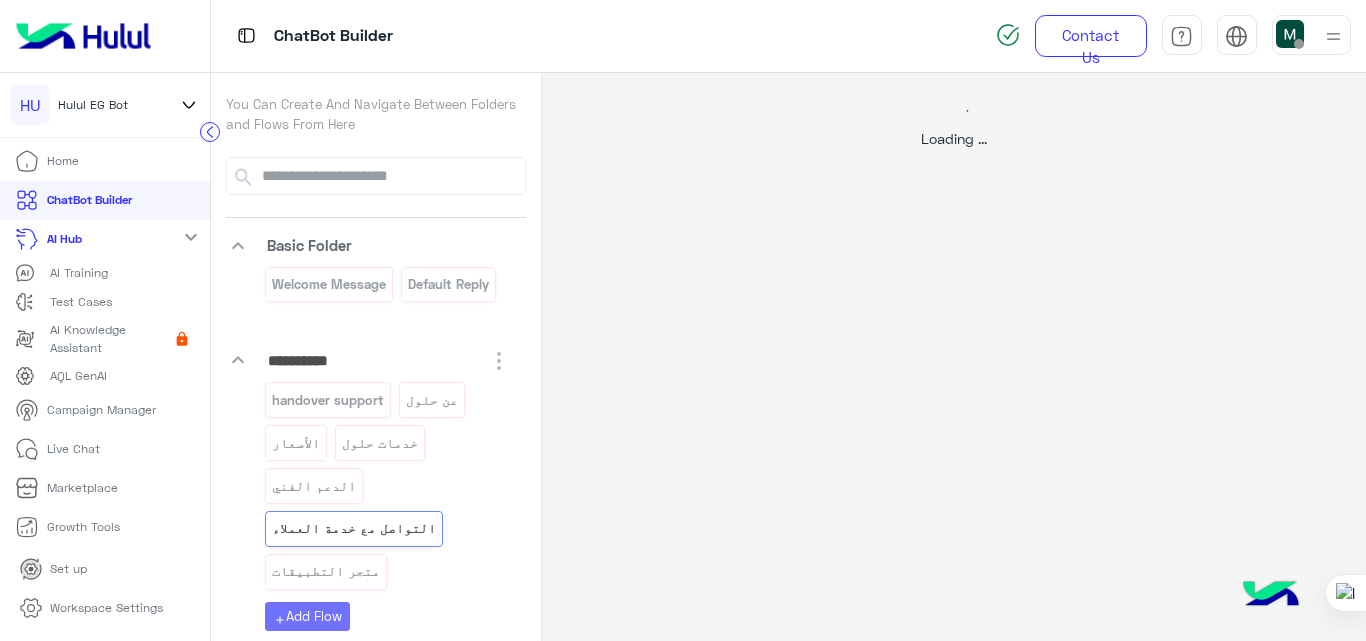 scroll, scrollTop: 0, scrollLeft: 0, axis: both 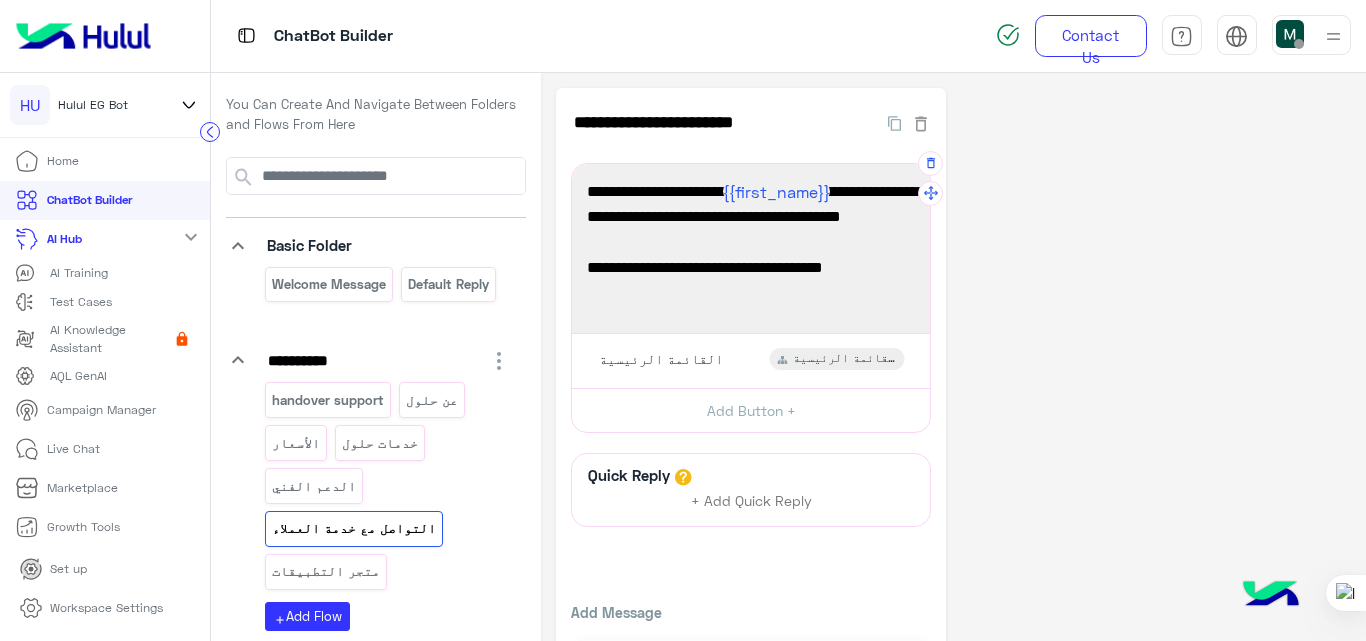 click on "مواعيد العمل من 10 صباحا الي 6 مساءا ☺️" at bounding box center [751, 306] 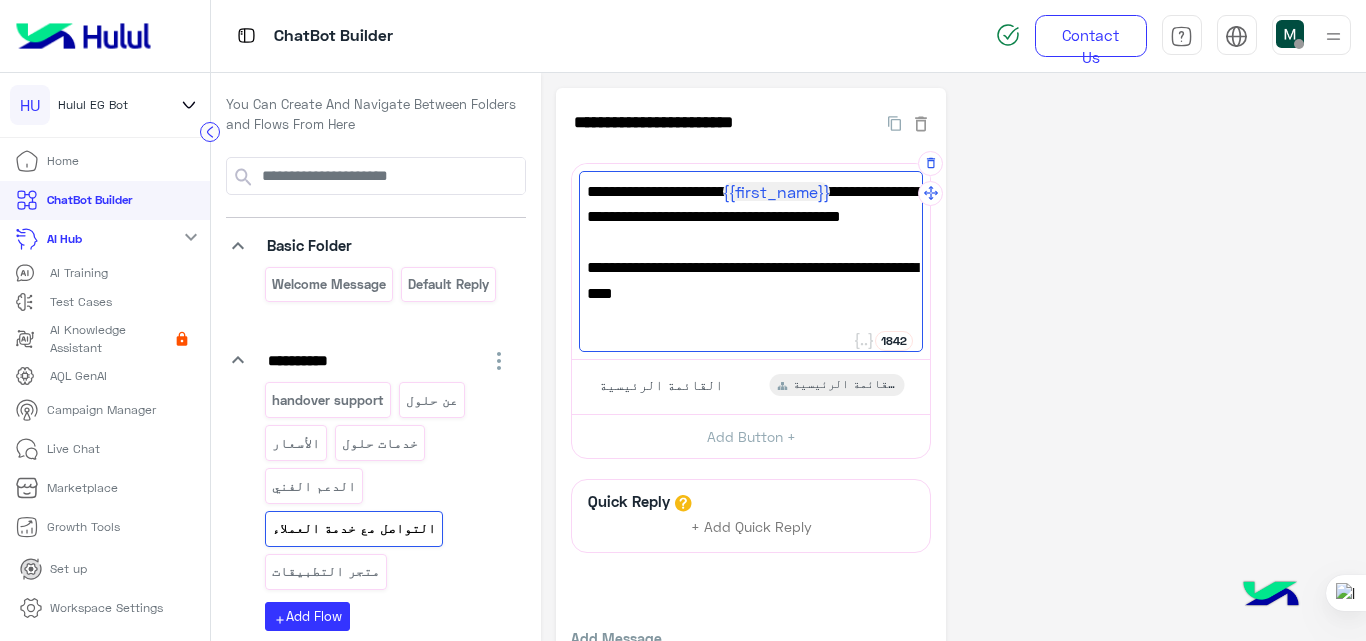 type on "**********" 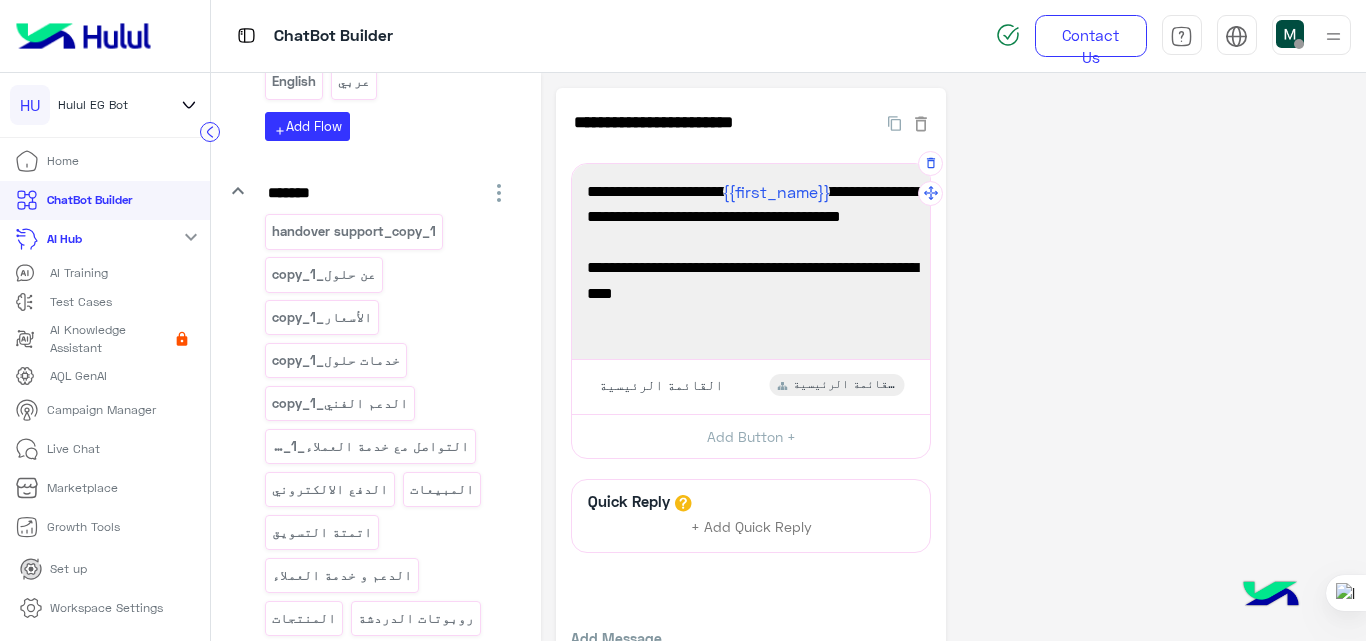 scroll, scrollTop: 642, scrollLeft: 0, axis: vertical 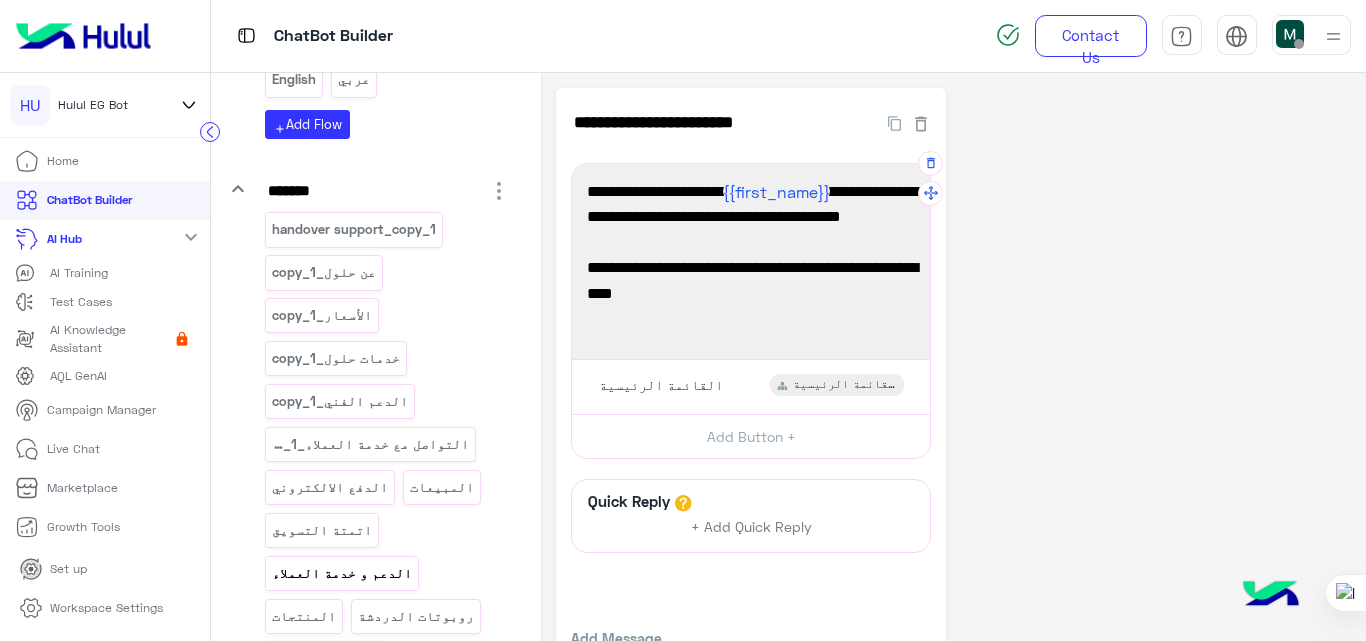 click on "الدعم و خدمة العملاء" at bounding box center (342, 573) 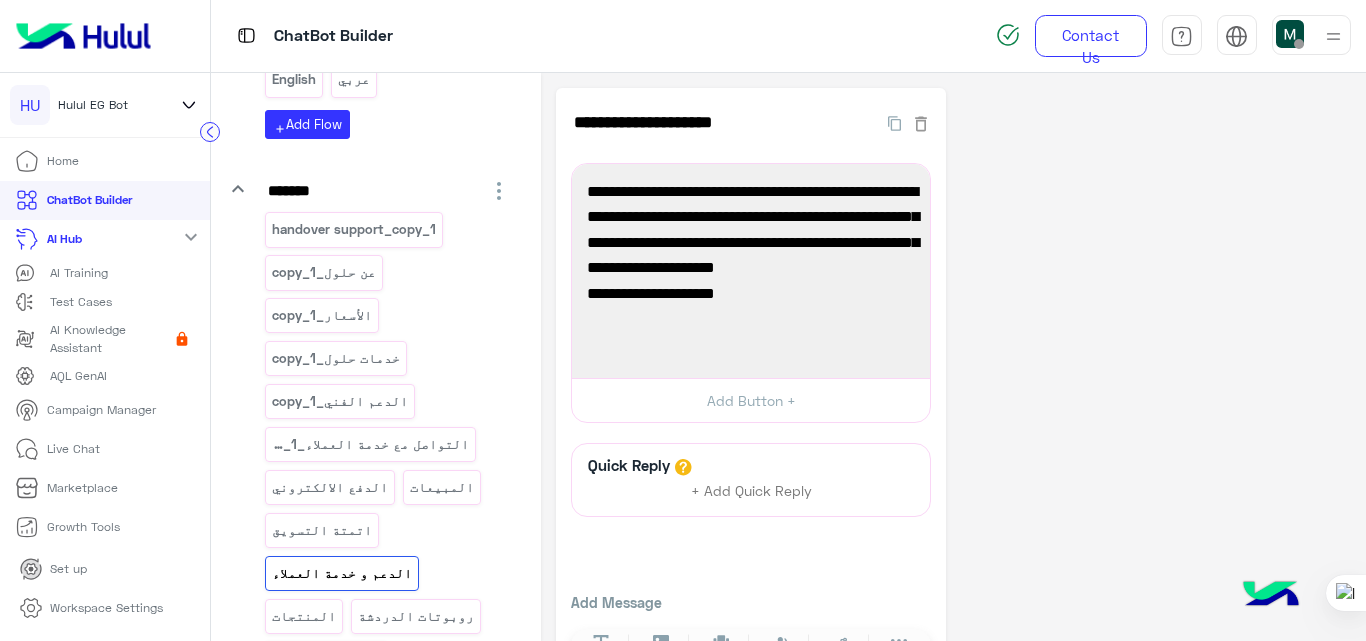 click on "**********" 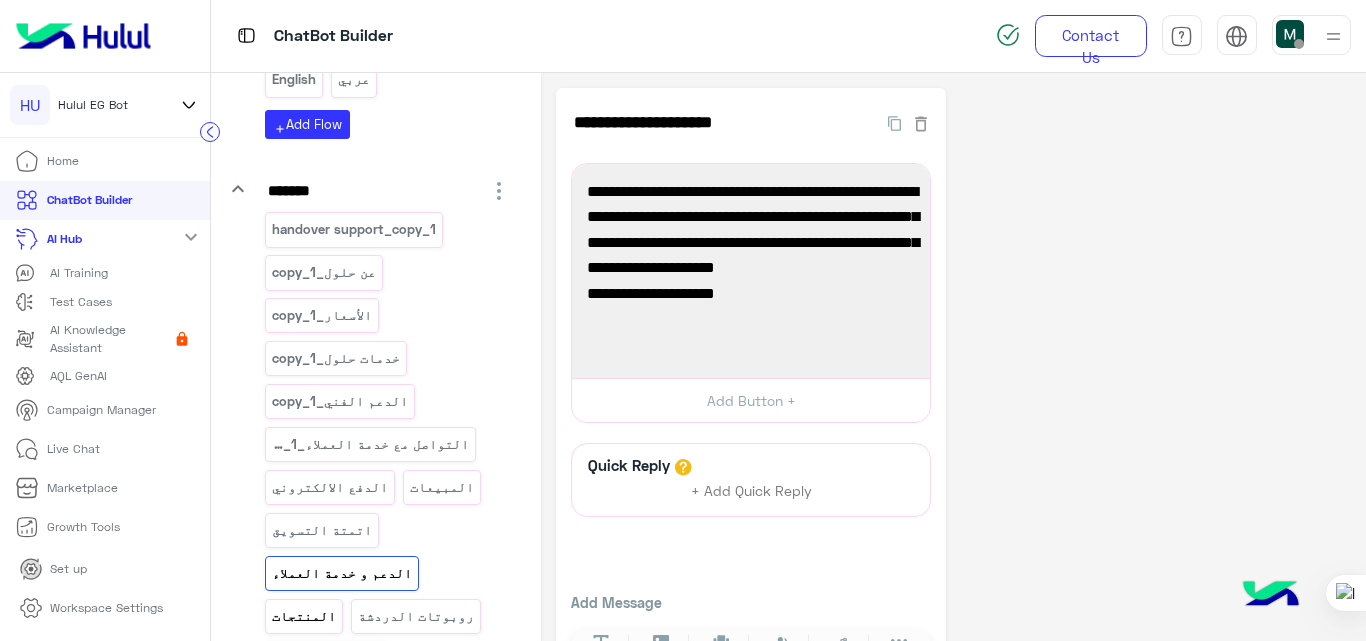 click on "المنتجات" at bounding box center (304, 616) 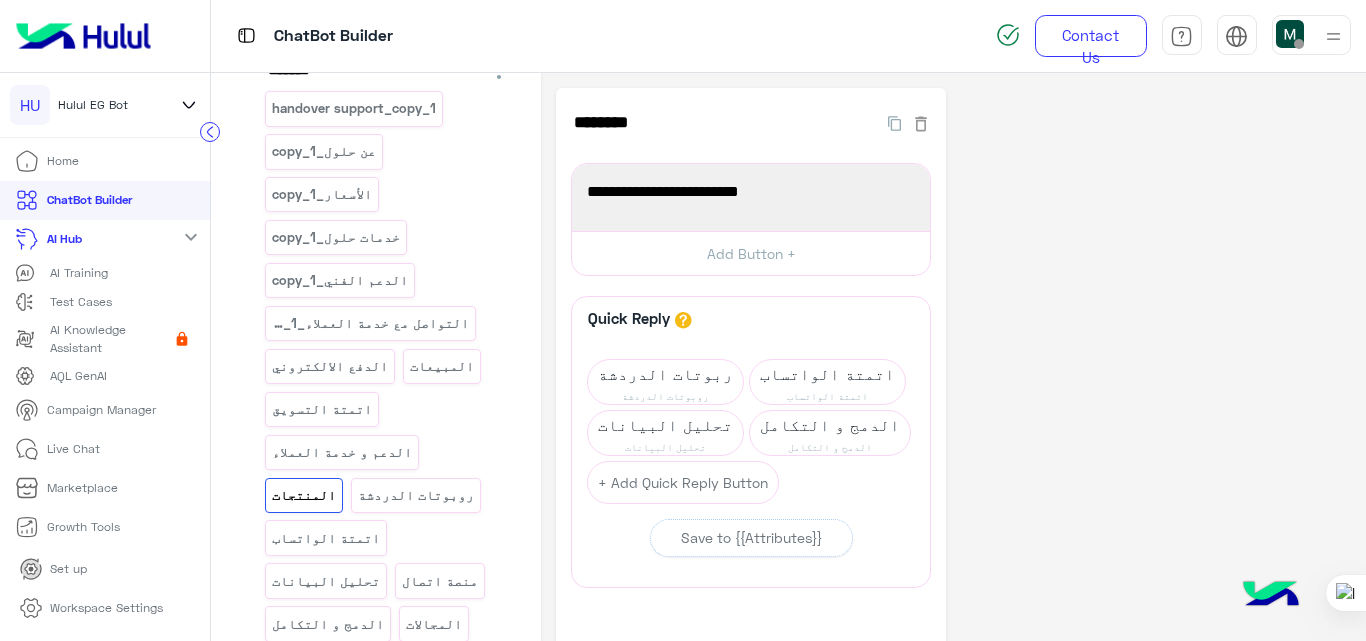 scroll, scrollTop: 760, scrollLeft: 0, axis: vertical 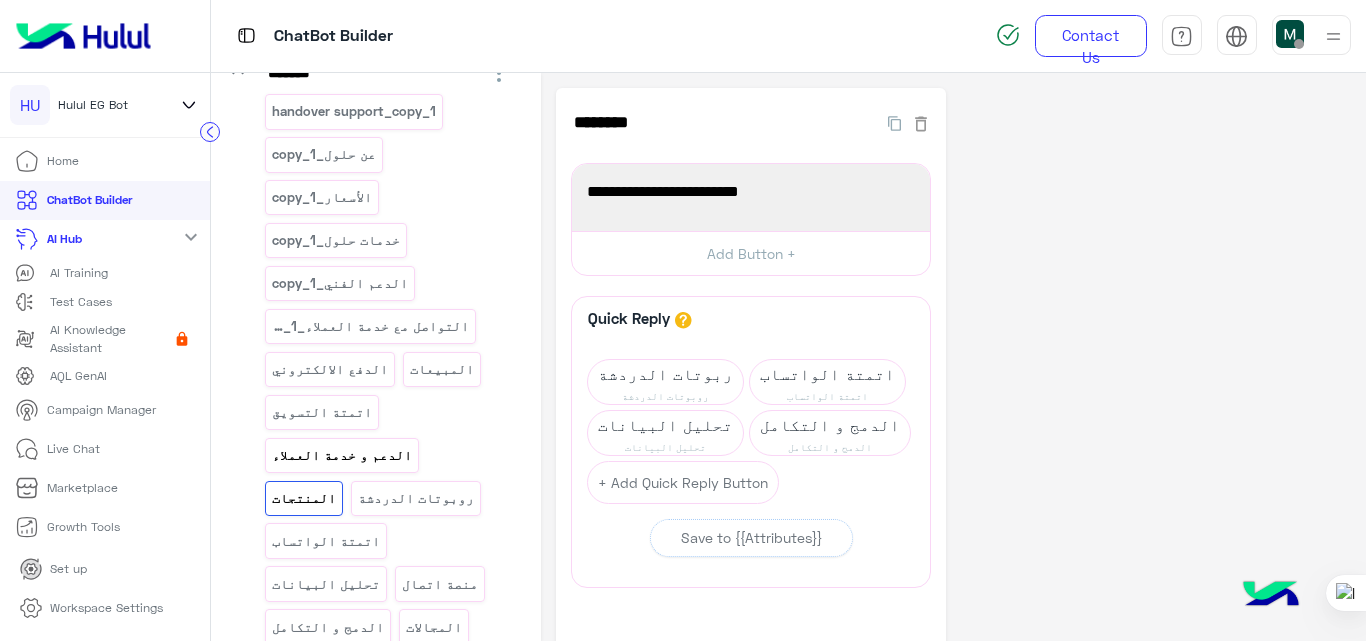 click on "الدعم و خدمة العملاء" at bounding box center (342, 455) 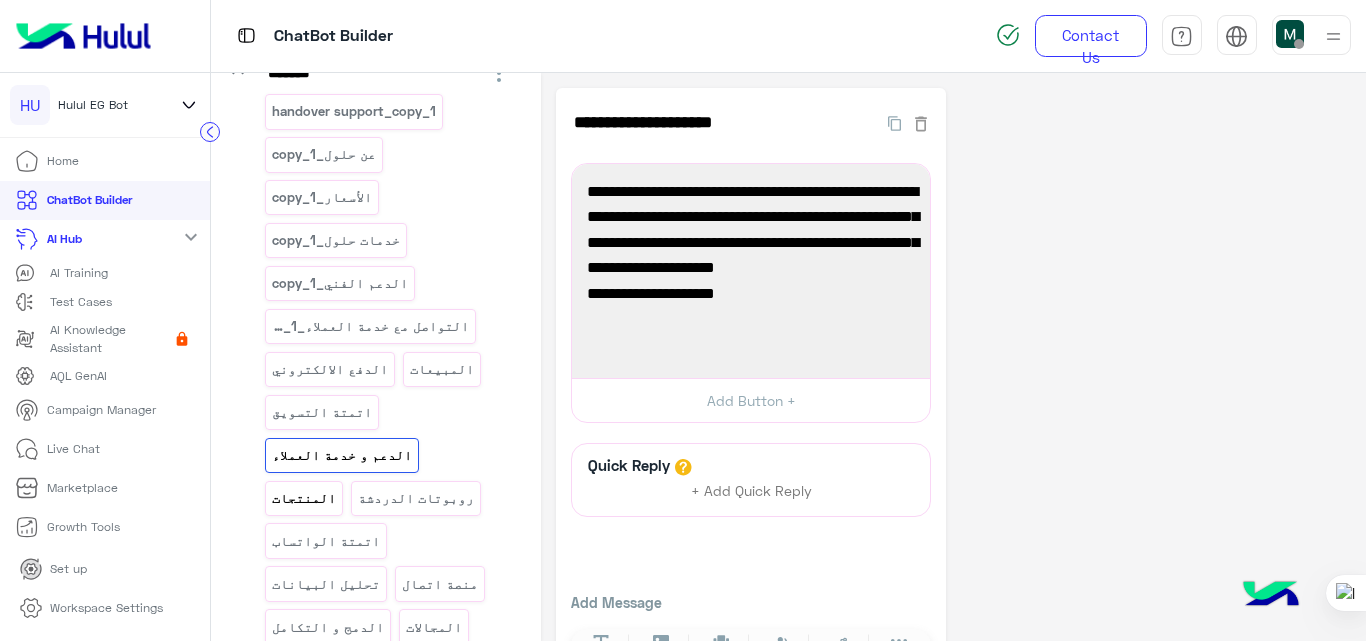 click on "المنتجات" at bounding box center (304, 498) 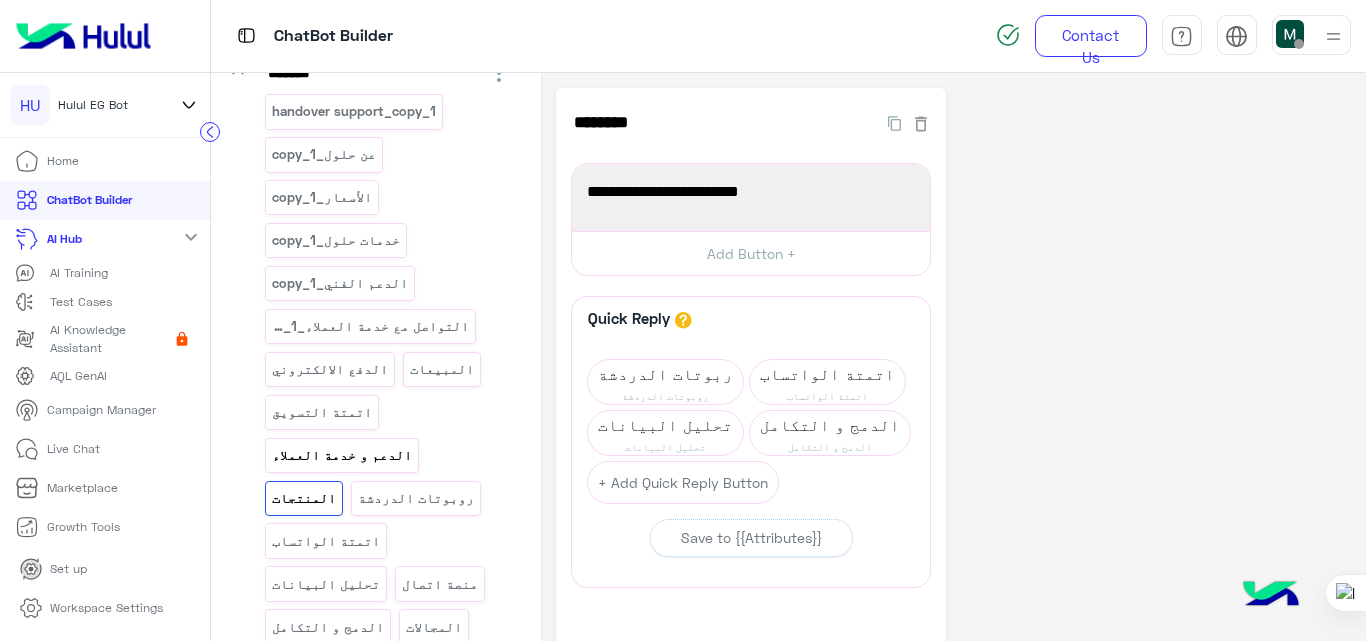 click on "الدعم و خدمة العملاء" at bounding box center (342, 455) 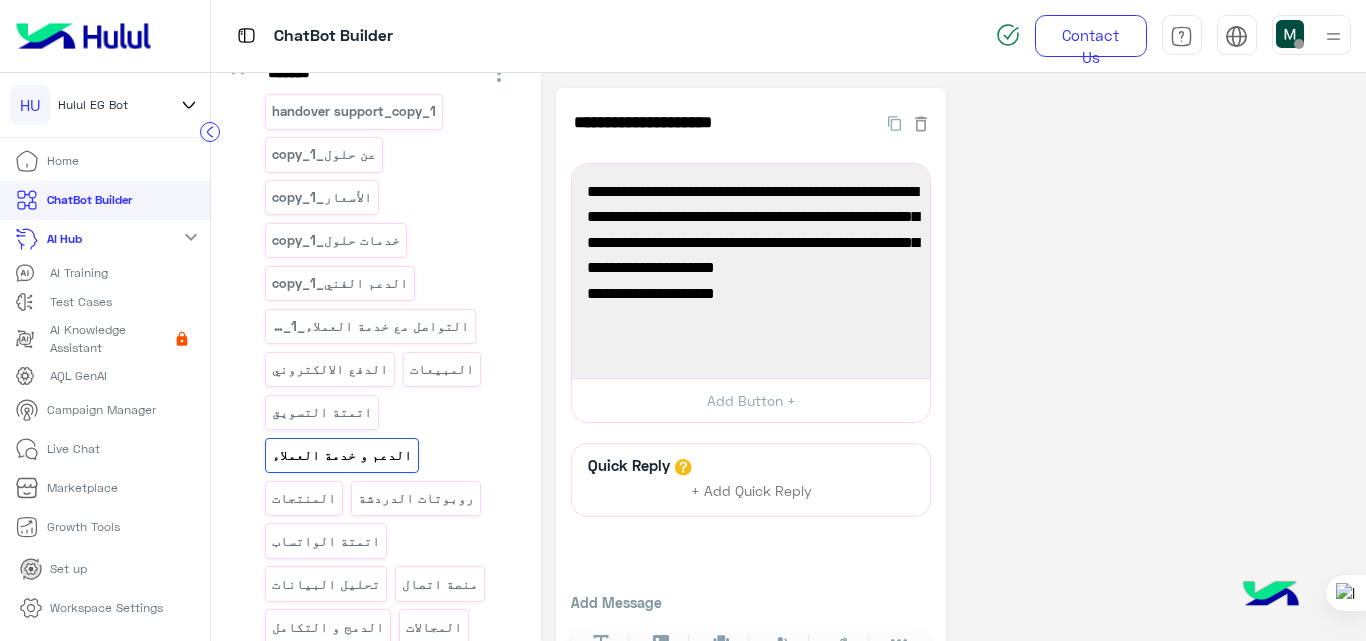 click on "**********" 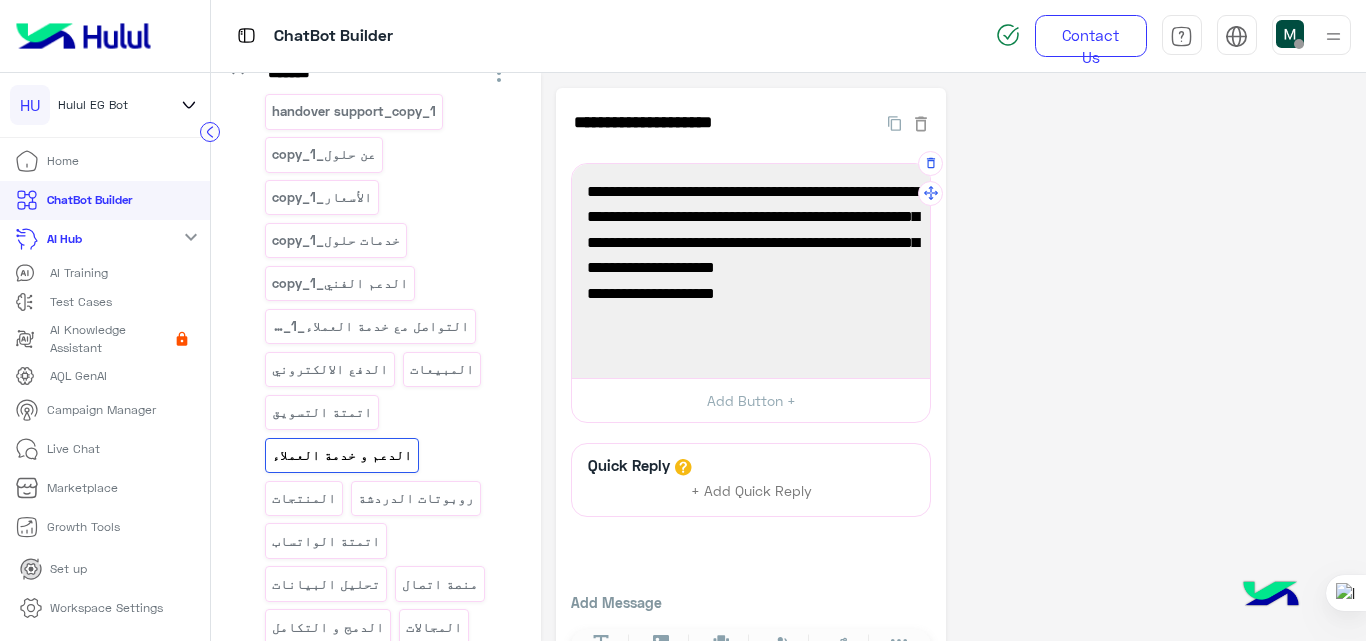 scroll, scrollTop: 3, scrollLeft: 0, axis: vertical 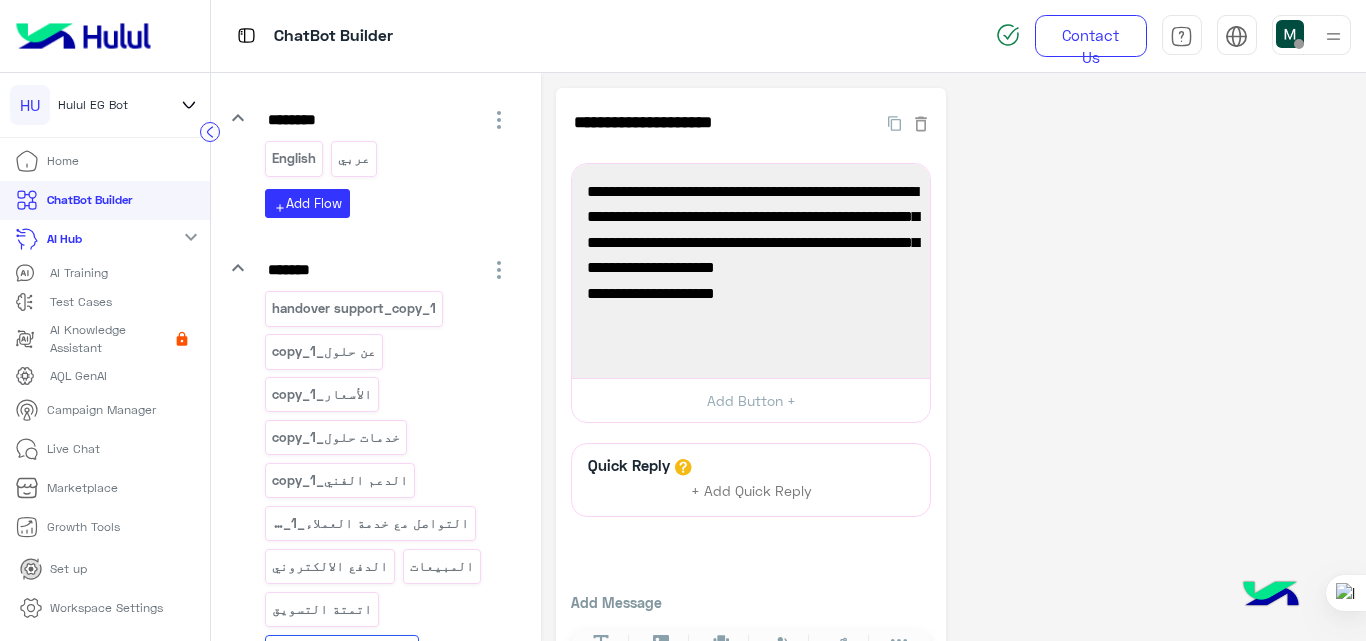 click on "**********" 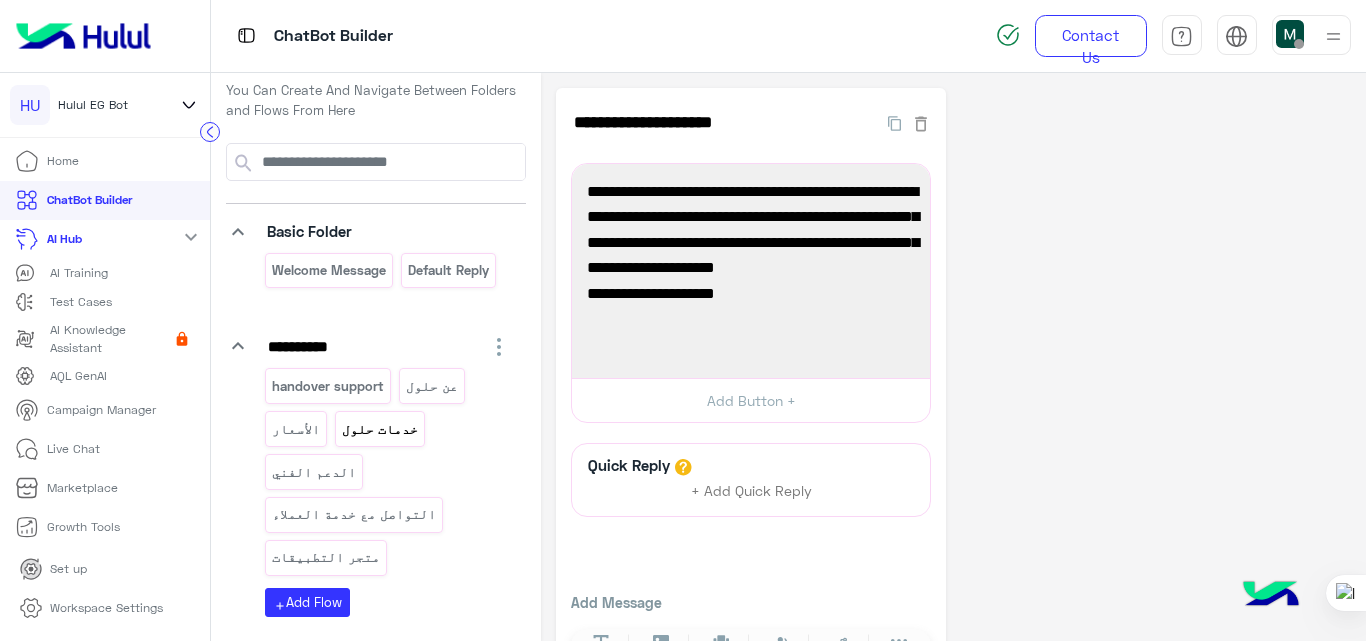 scroll, scrollTop: 0, scrollLeft: 0, axis: both 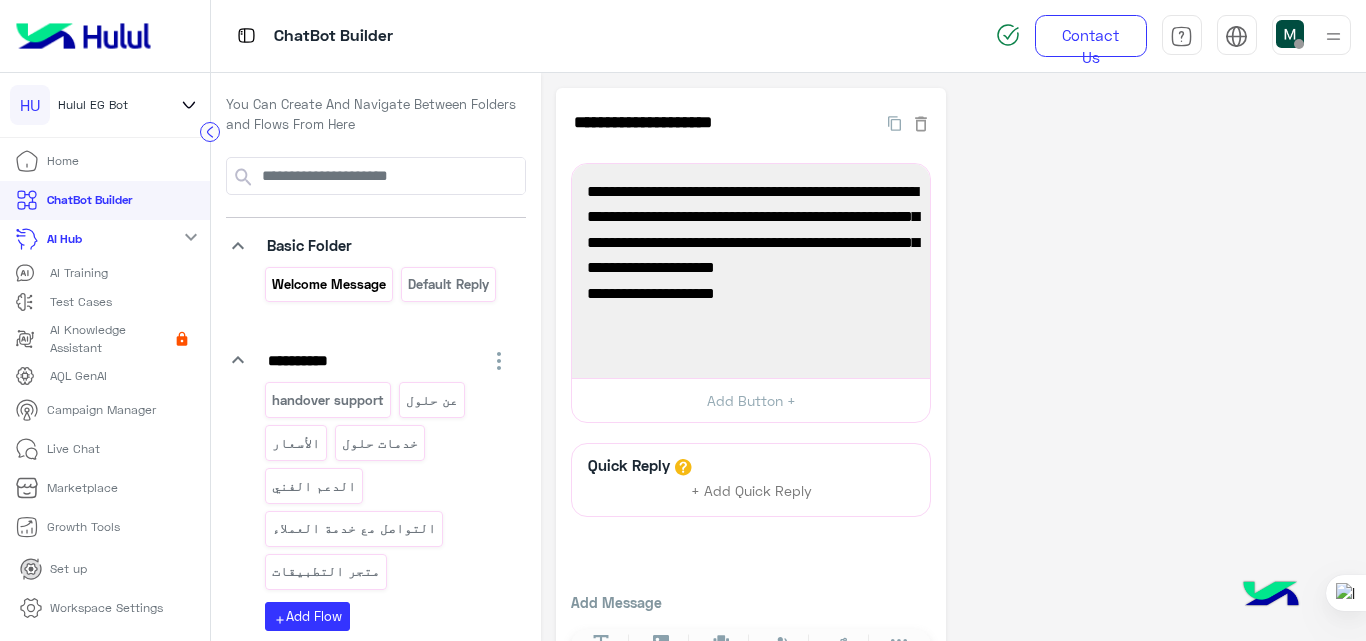 click on "Welcome Message" at bounding box center [329, 284] 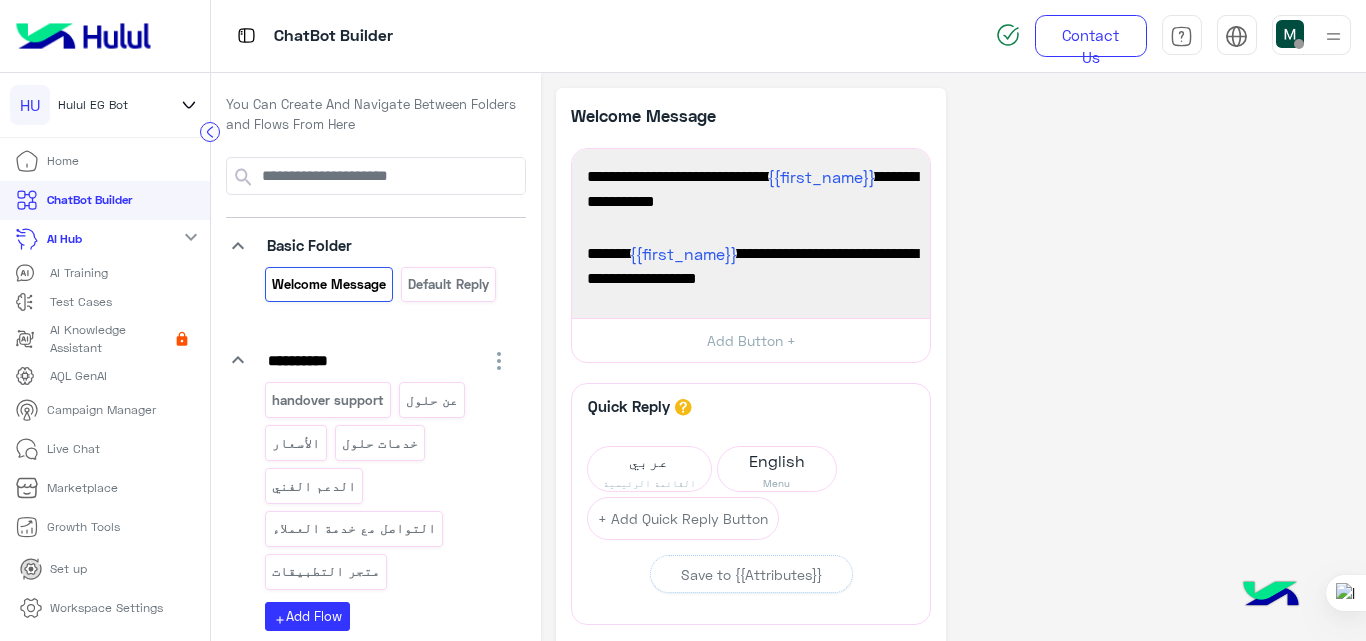 click on "**********" 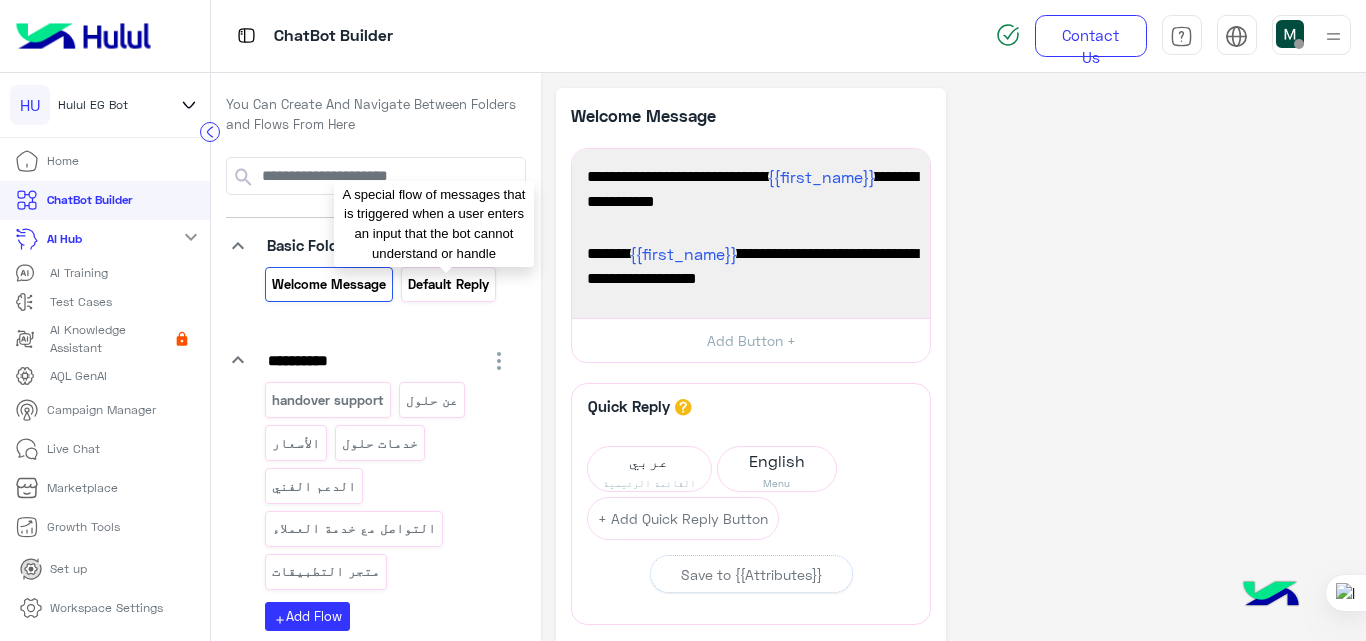 click on "Default reply" at bounding box center [448, 284] 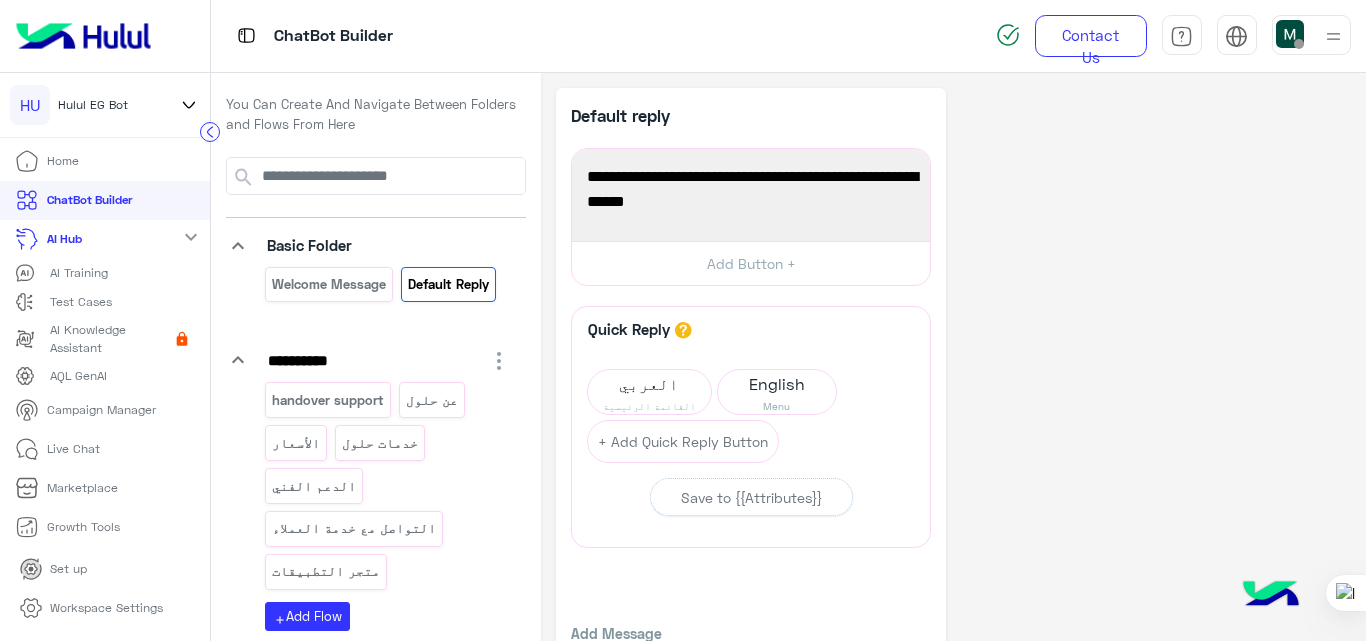 click on "**********" 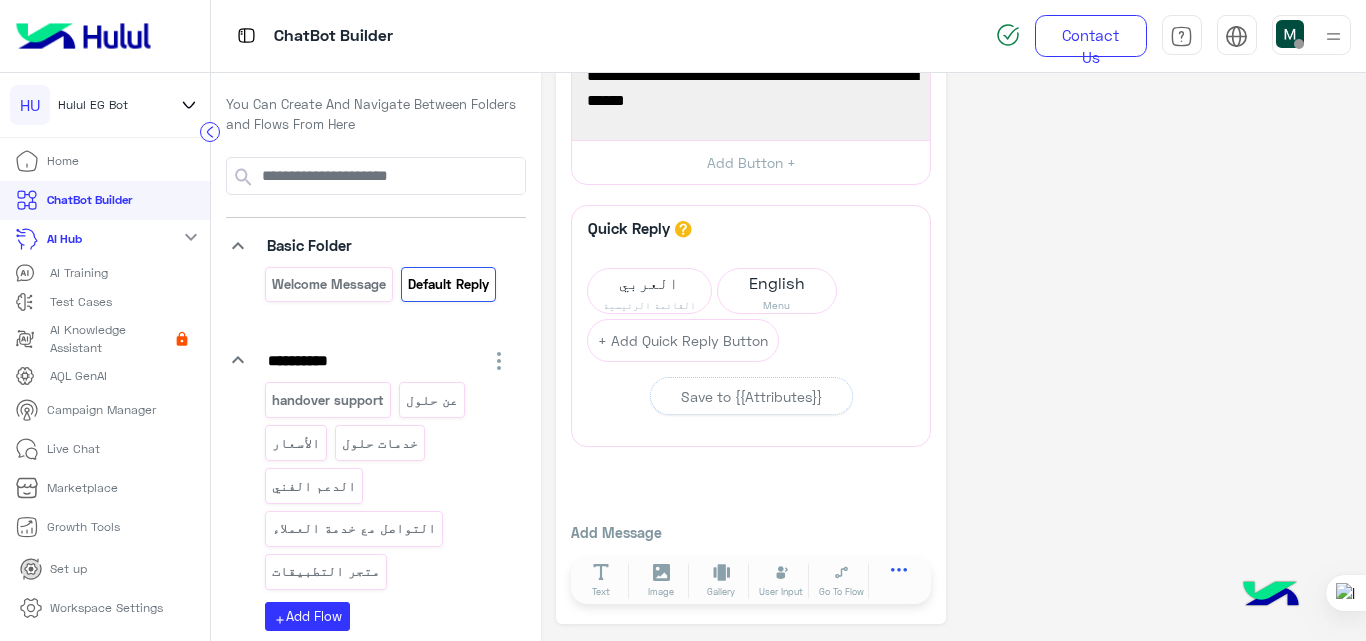 click at bounding box center (899, 574) 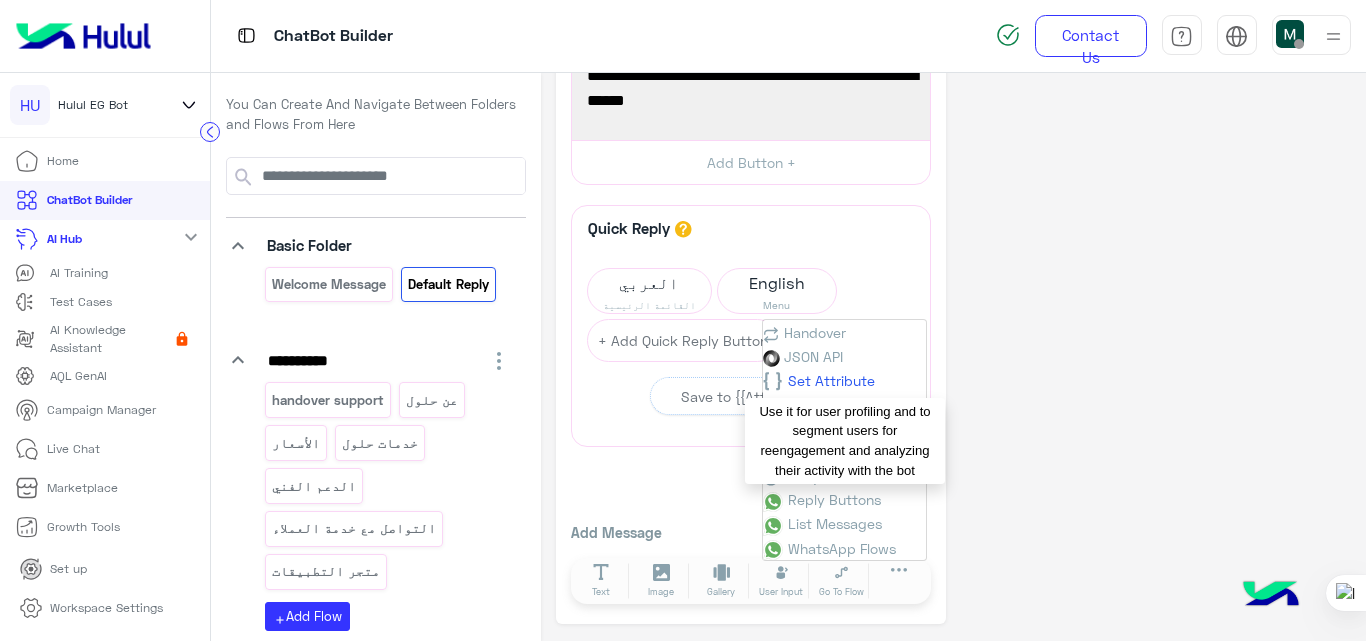 click on "Set Attribute" at bounding box center (831, 380) 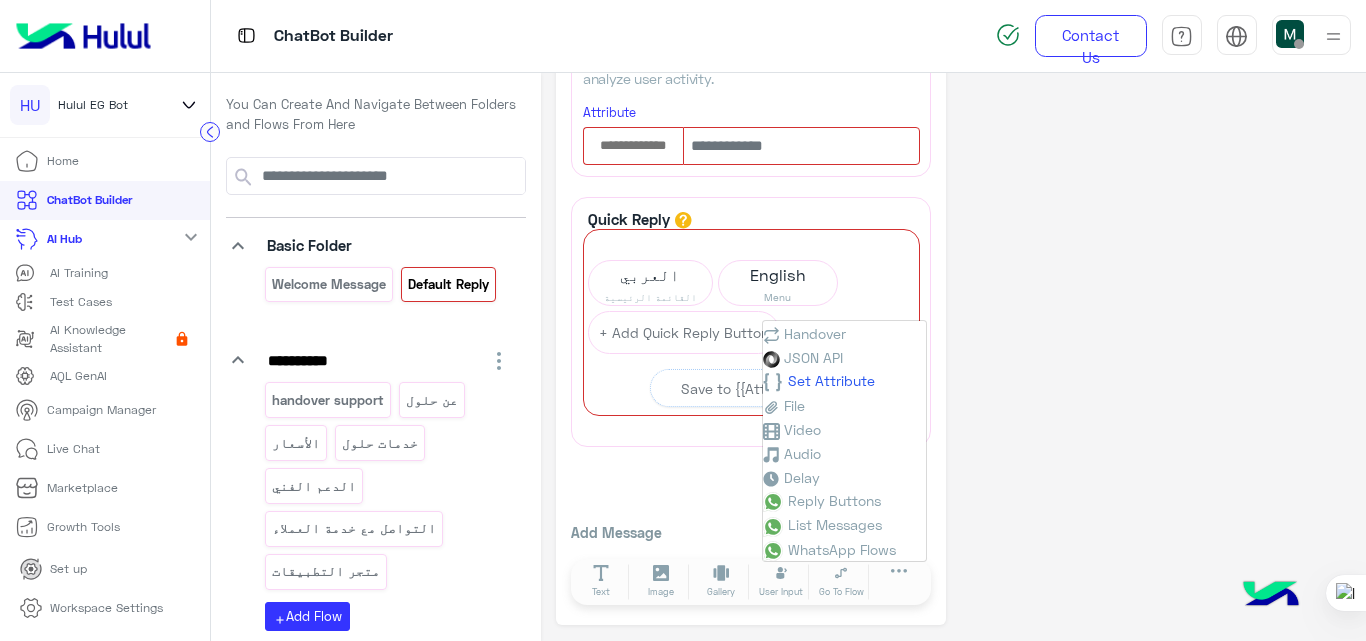 scroll, scrollTop: 293, scrollLeft: 0, axis: vertical 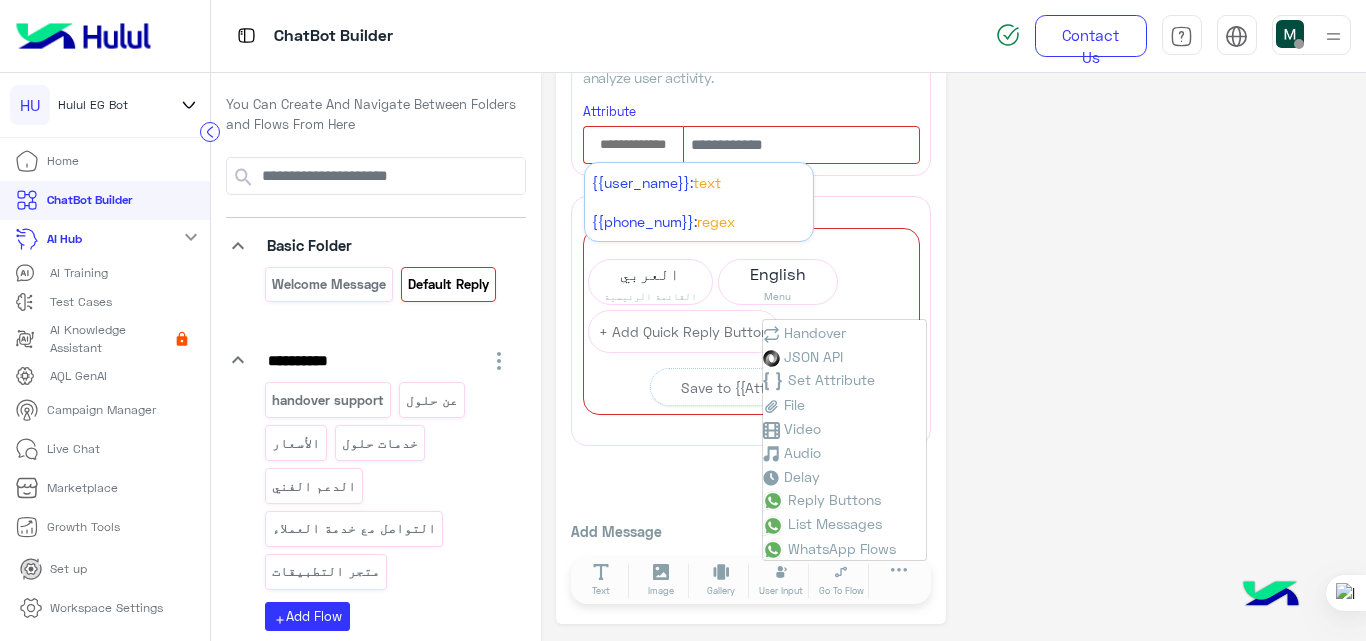 click at bounding box center (633, 145) 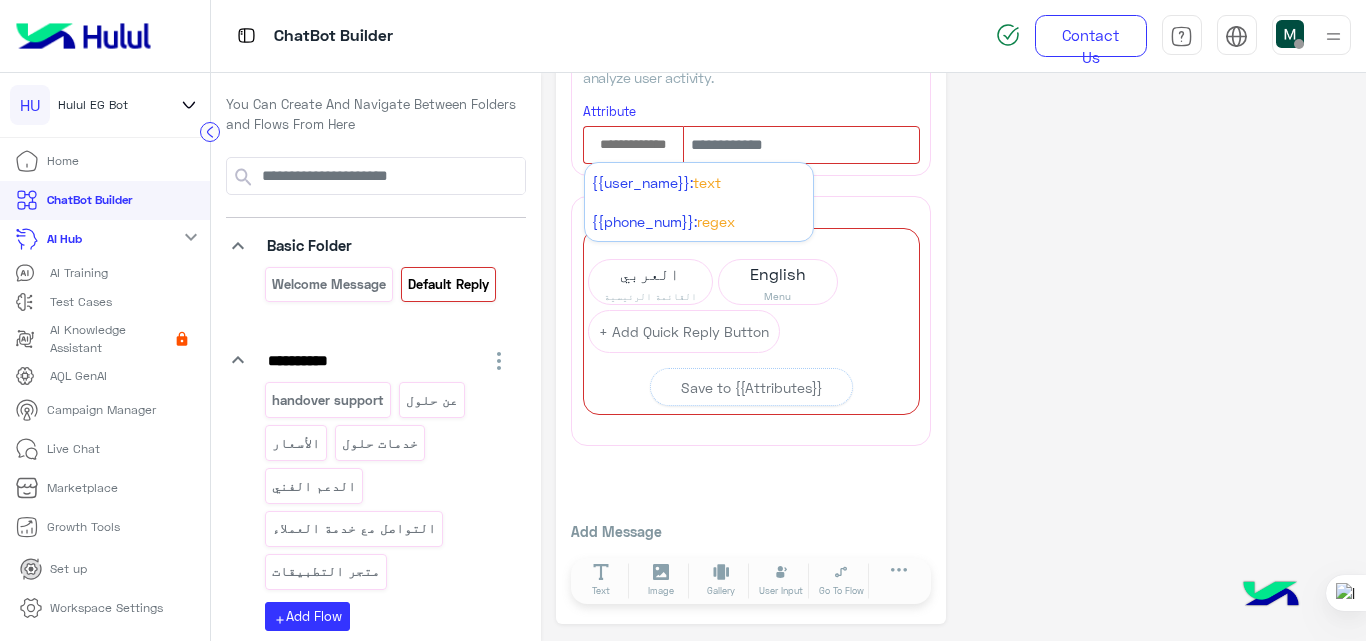 click on "**********" 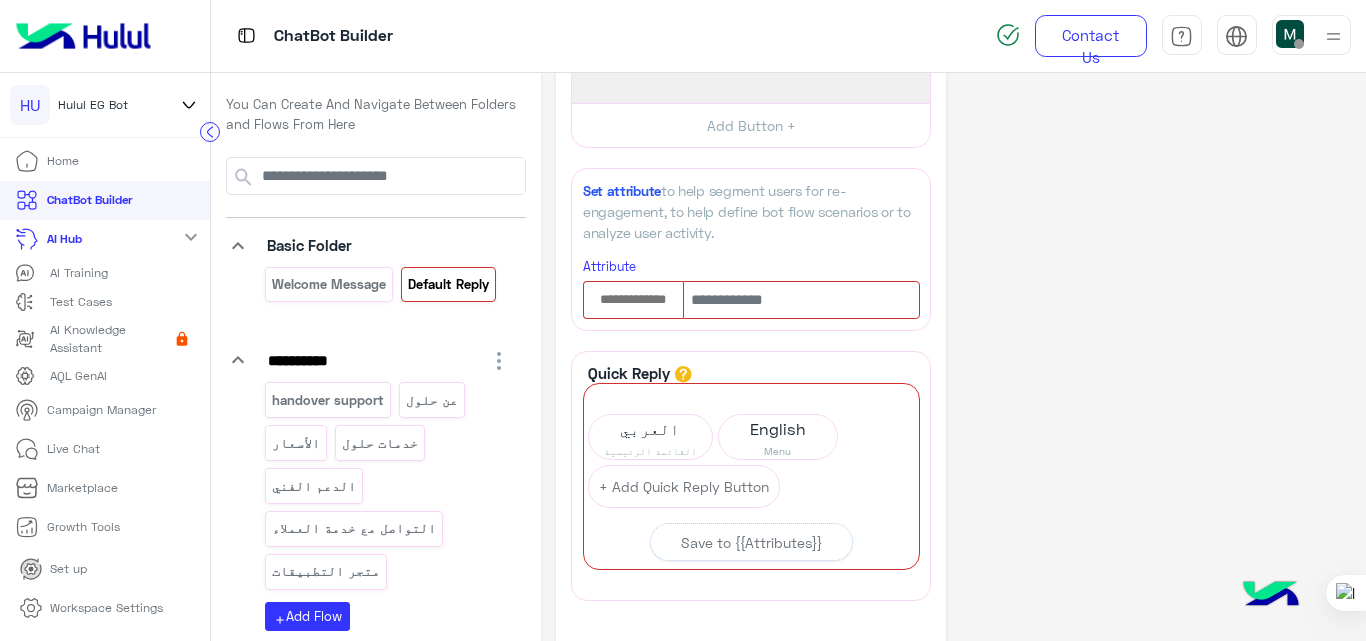 scroll, scrollTop: 0, scrollLeft: 0, axis: both 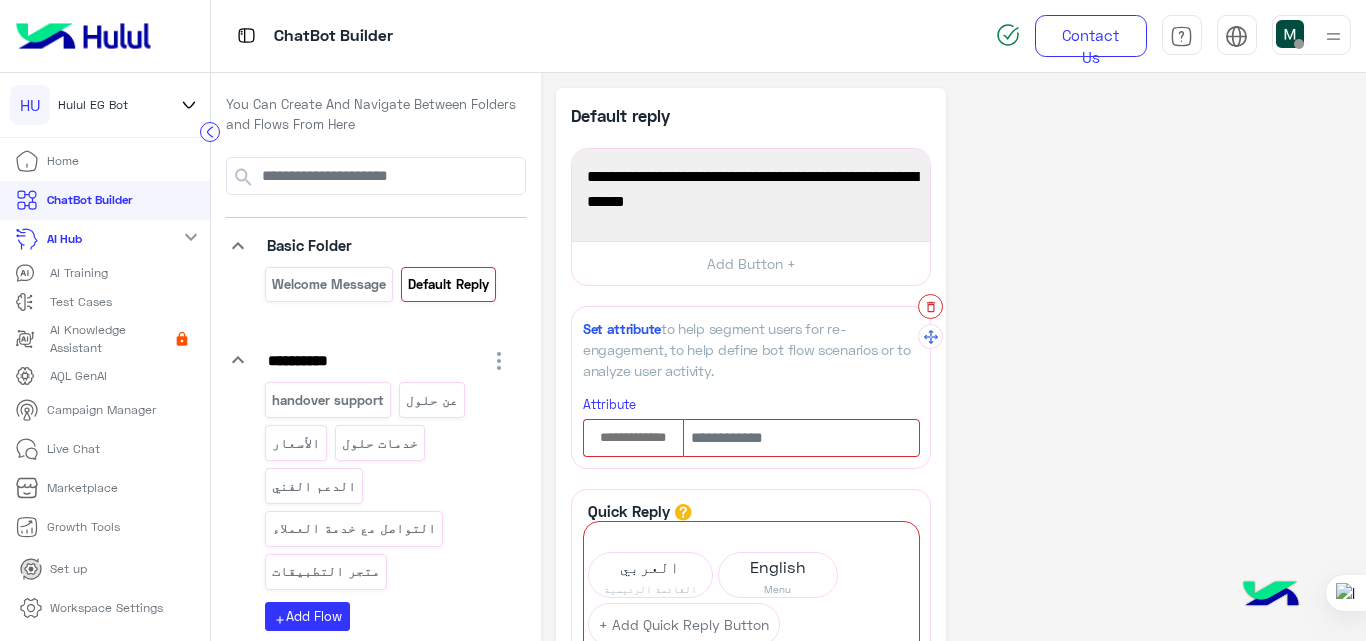 click 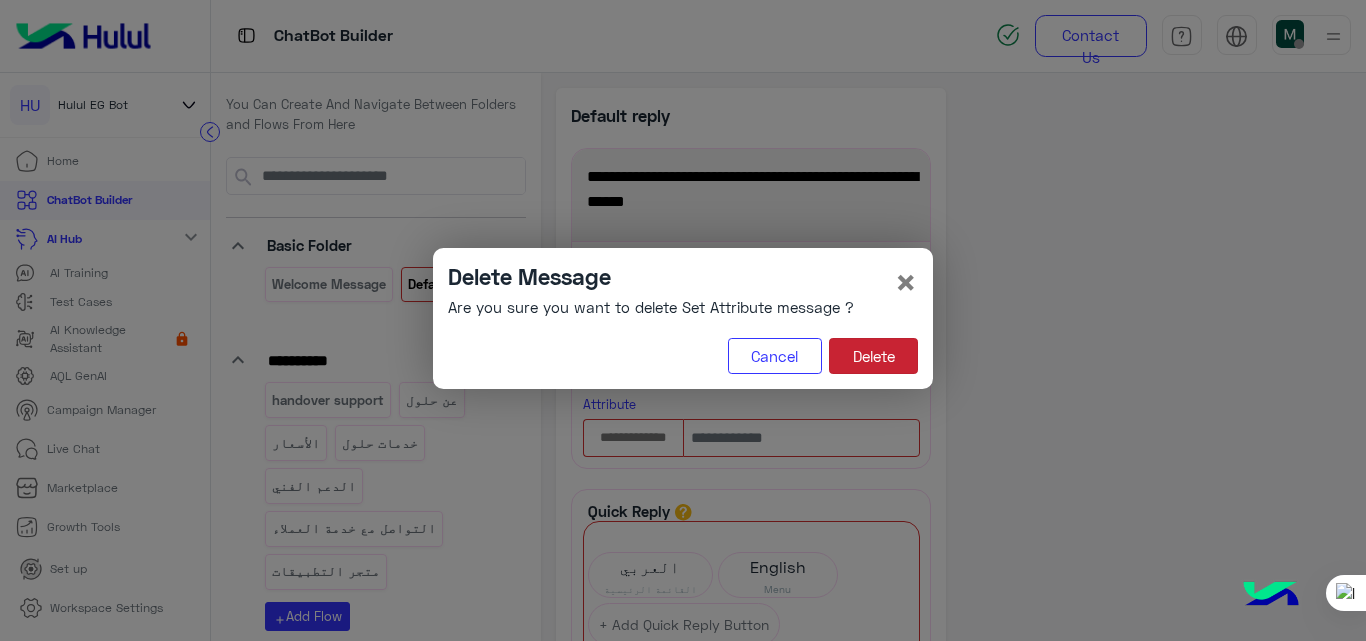 click on "Delete" 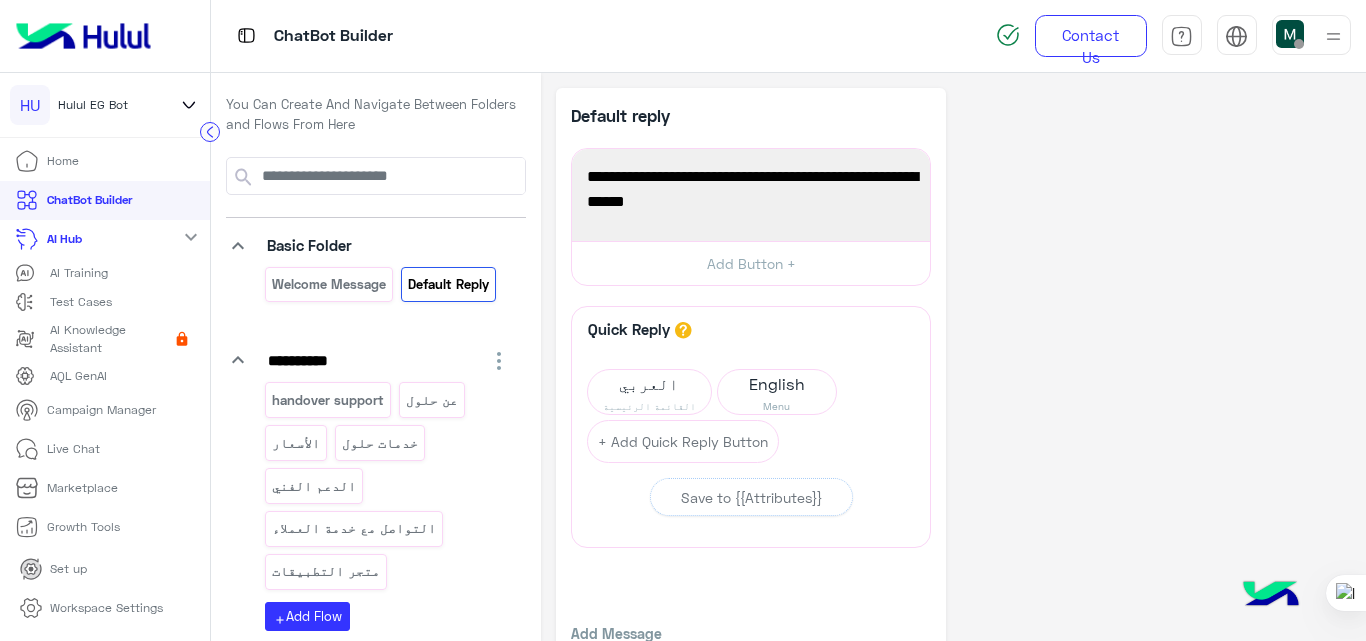 click on "**********" 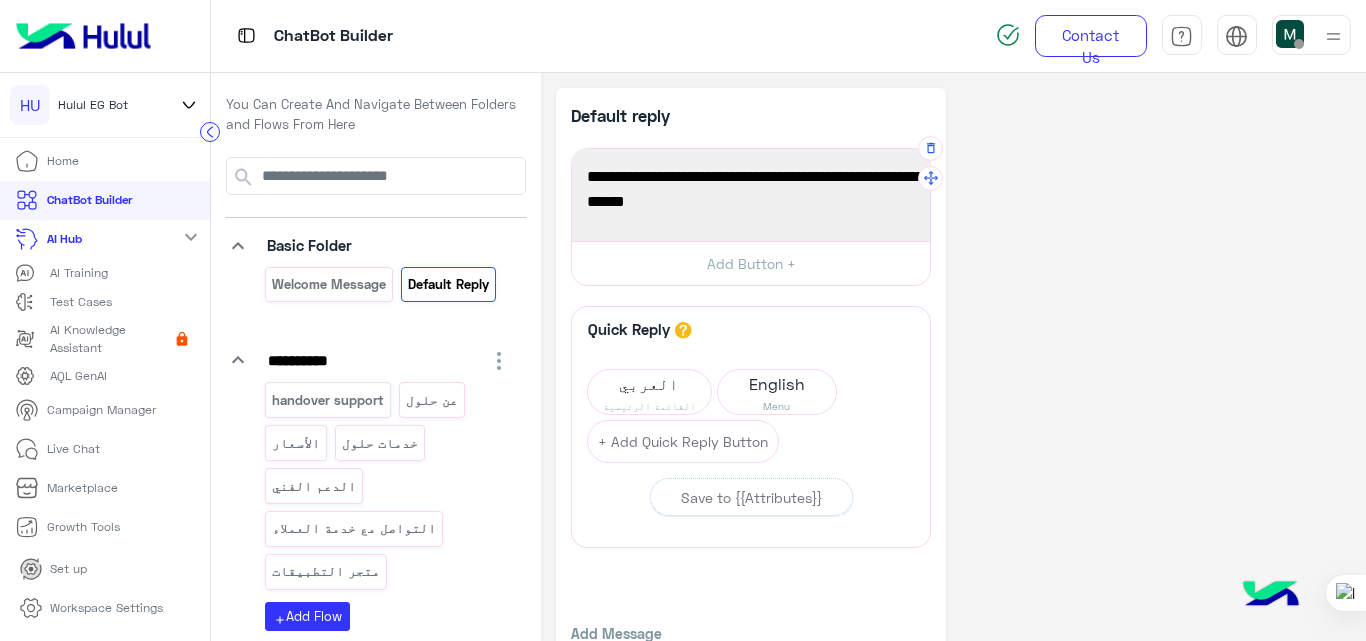 click on "شكرًا لتواصلك مع حلول، هنكلمك في أقرب وقت وبنتمنالك يوم سعيد✨" at bounding box center (751, 189) 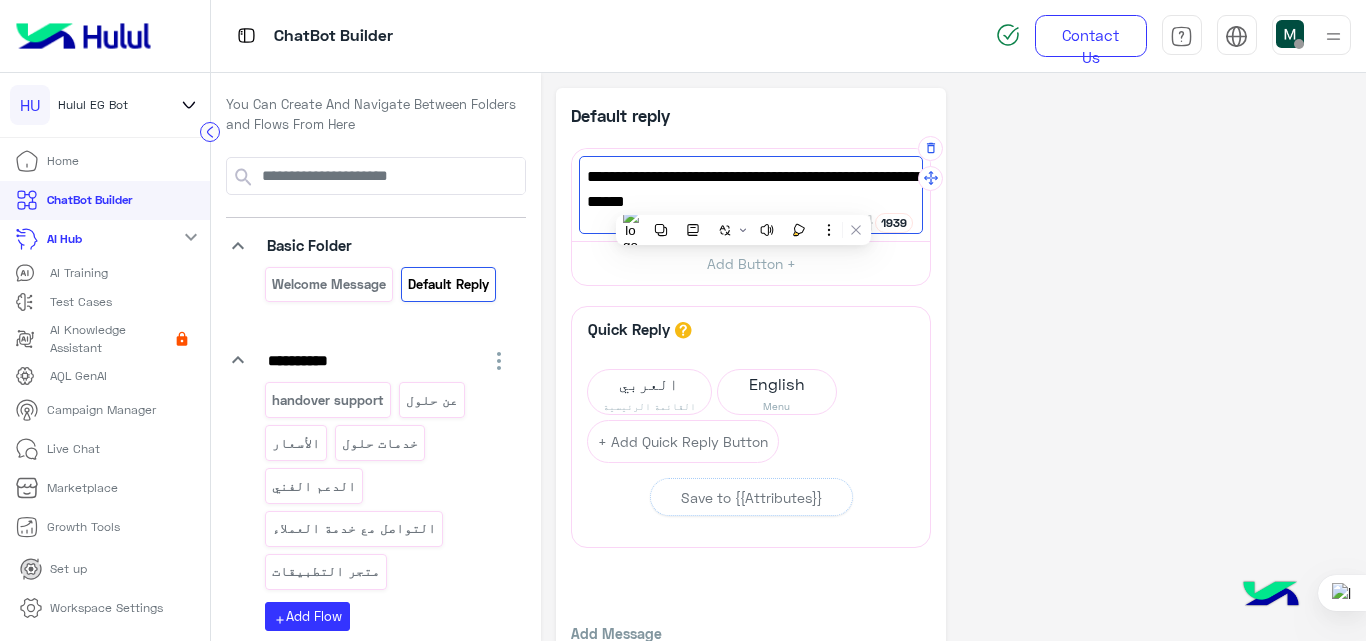 drag, startPoint x: 743, startPoint y: 200, endPoint x: 916, endPoint y: 168, distance: 175.93465 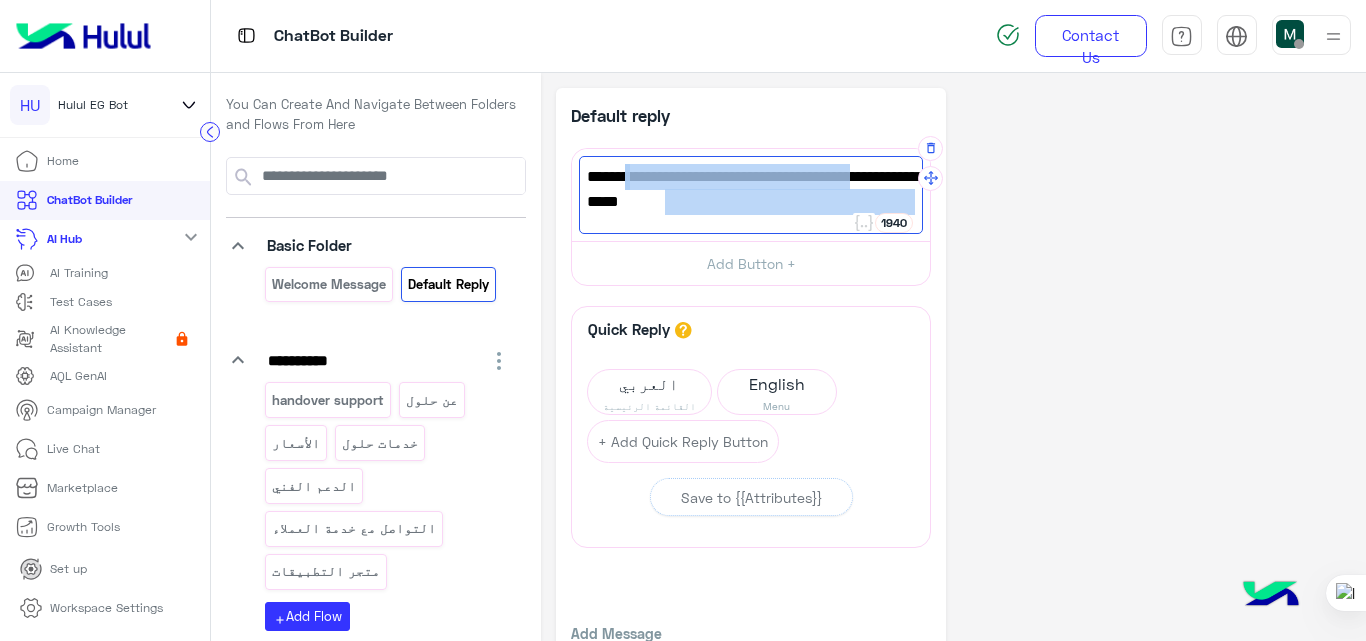 drag, startPoint x: 779, startPoint y: 208, endPoint x: 866, endPoint y: 178, distance: 92.02717 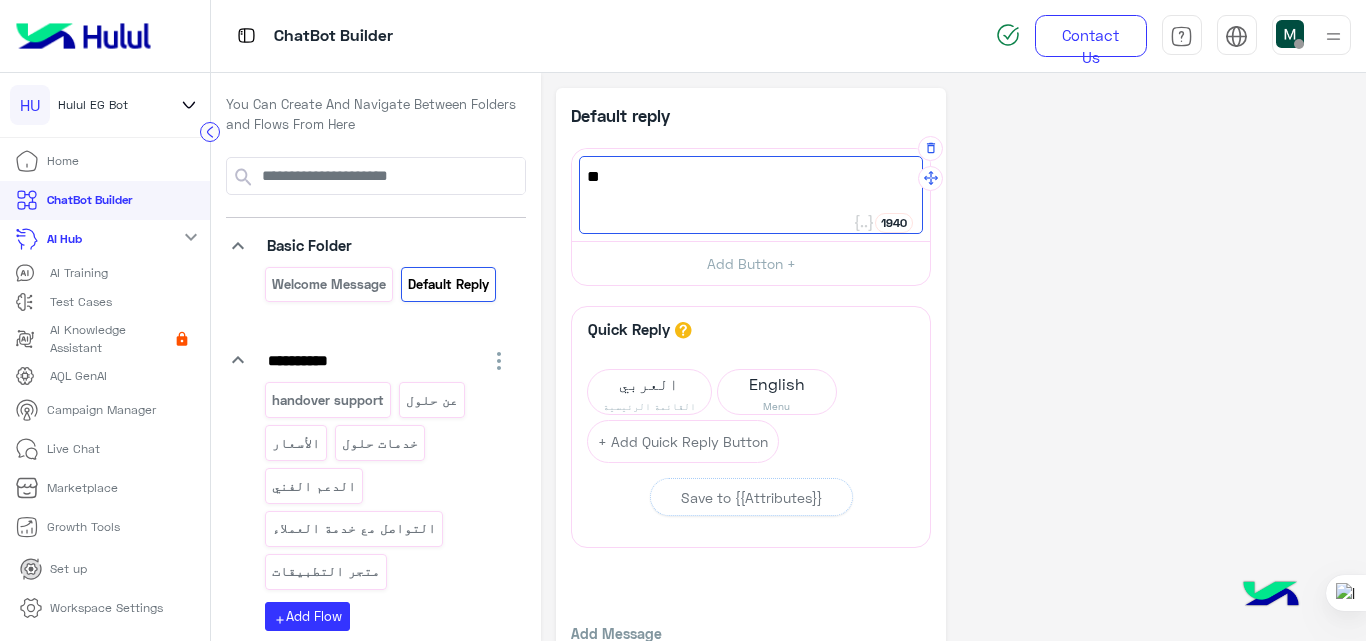 type on "*" 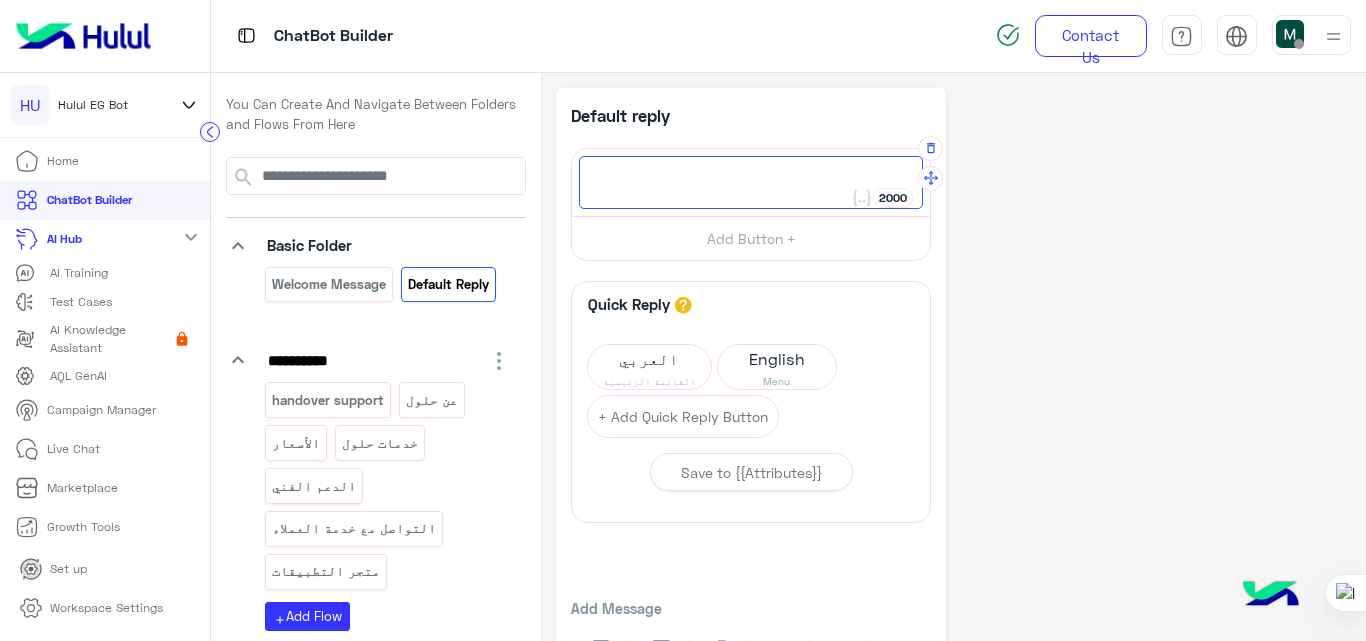 paste on "**********" 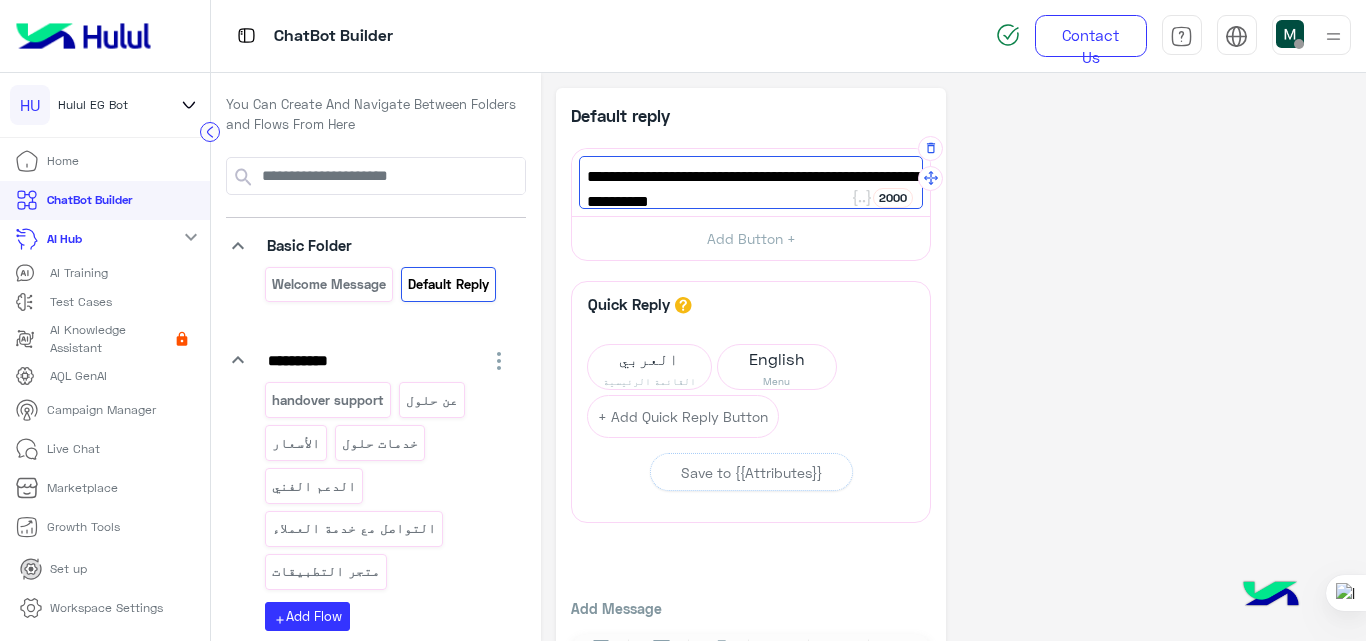 scroll, scrollTop: 0, scrollLeft: 0, axis: both 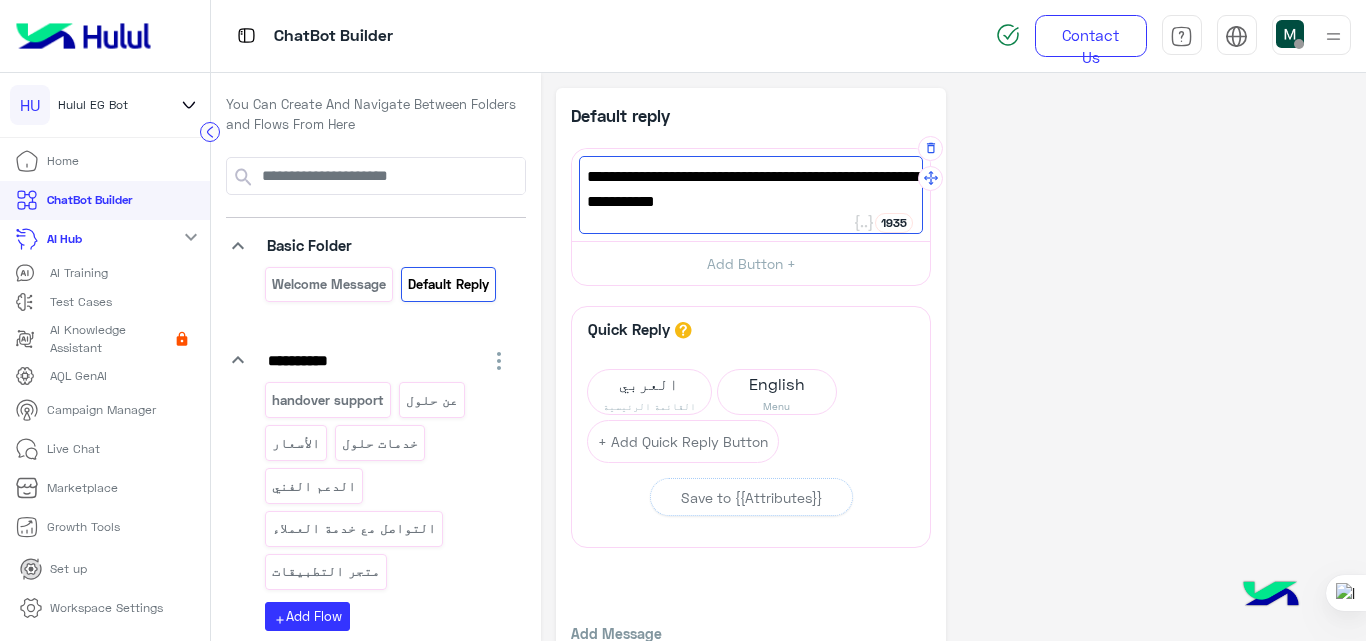 type on "**********" 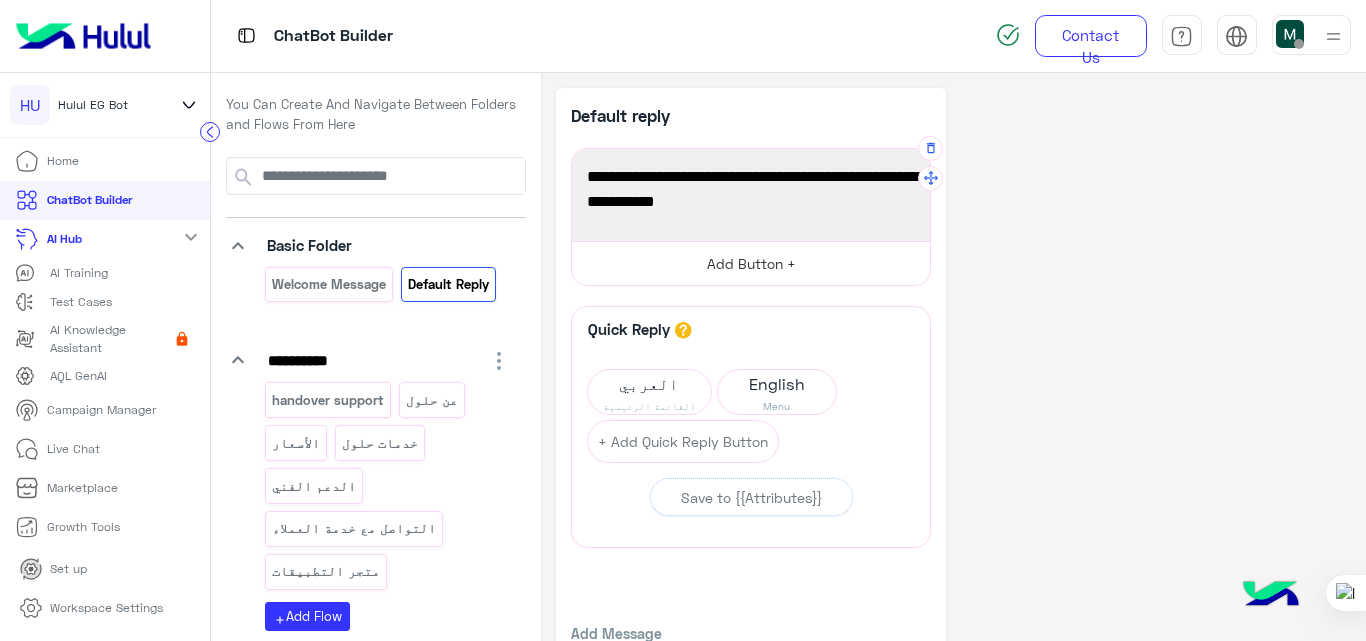 click on "Add Button +" at bounding box center (751, 263) 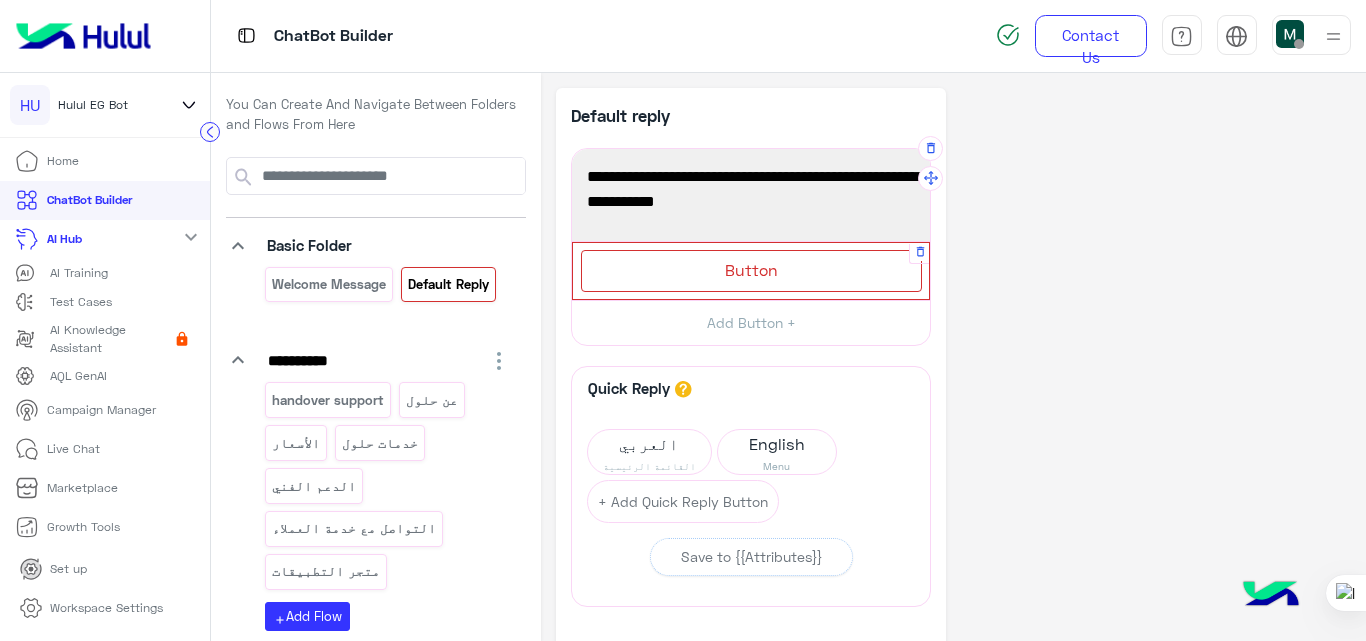 click on "Button" at bounding box center [751, 269] 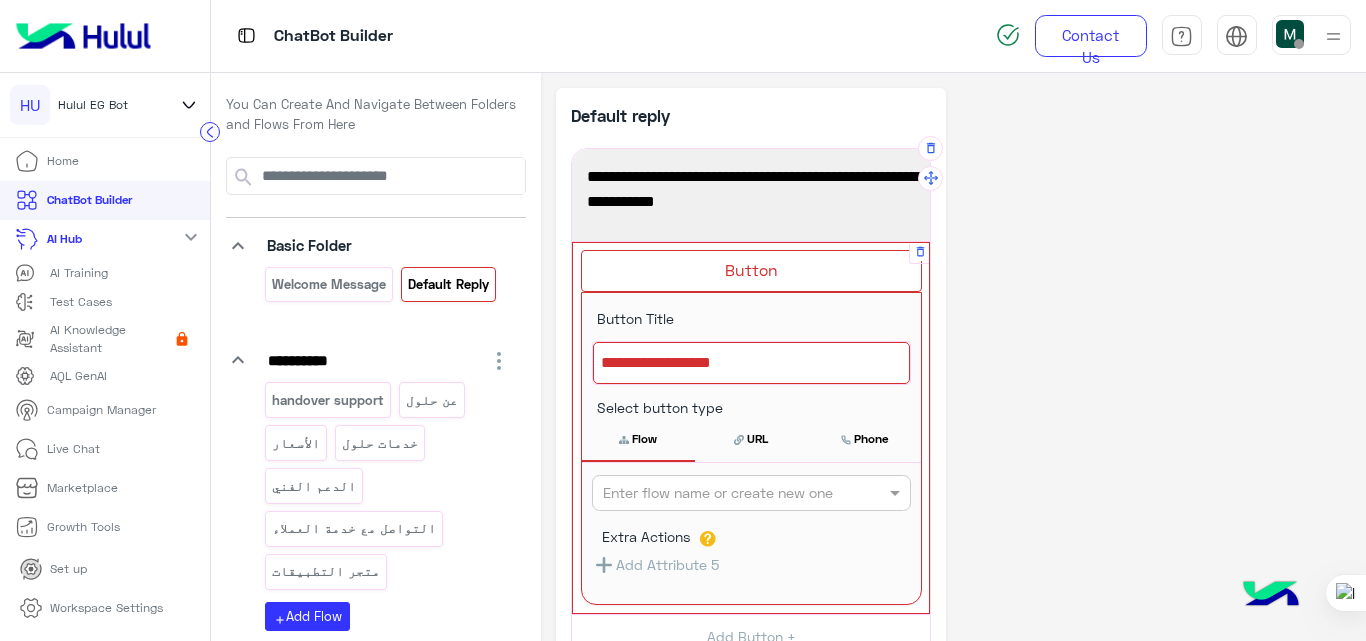 click at bounding box center [751, 363] 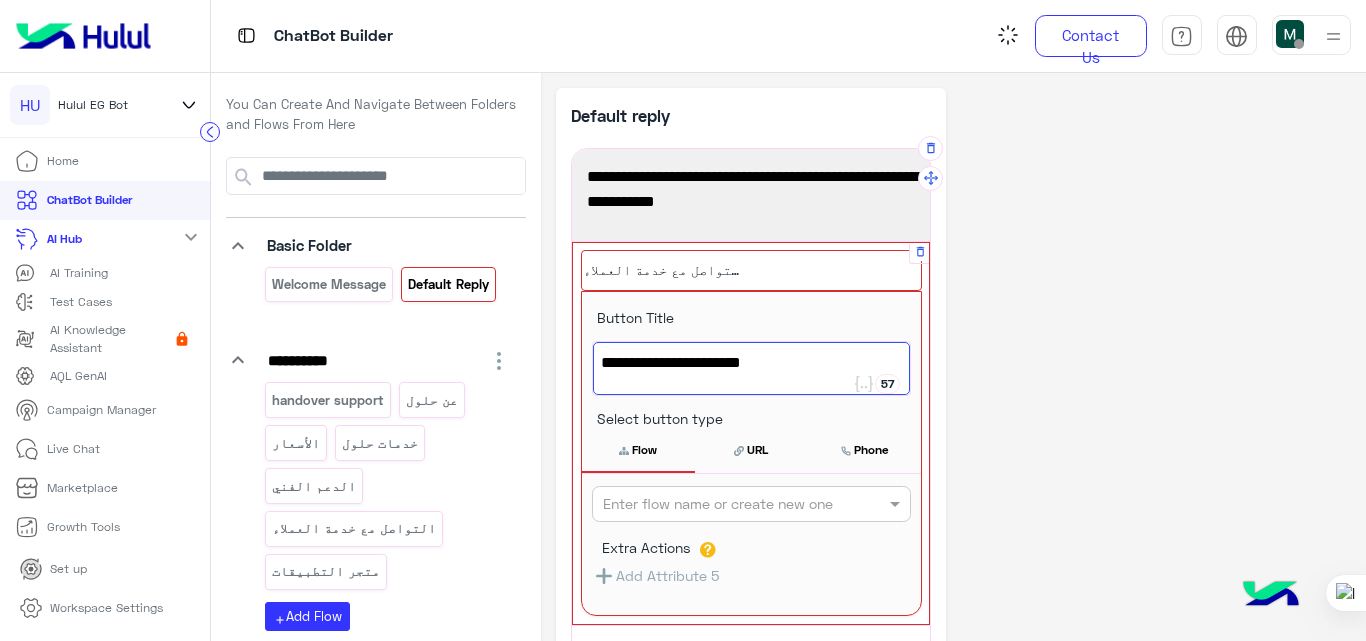 type on "**********" 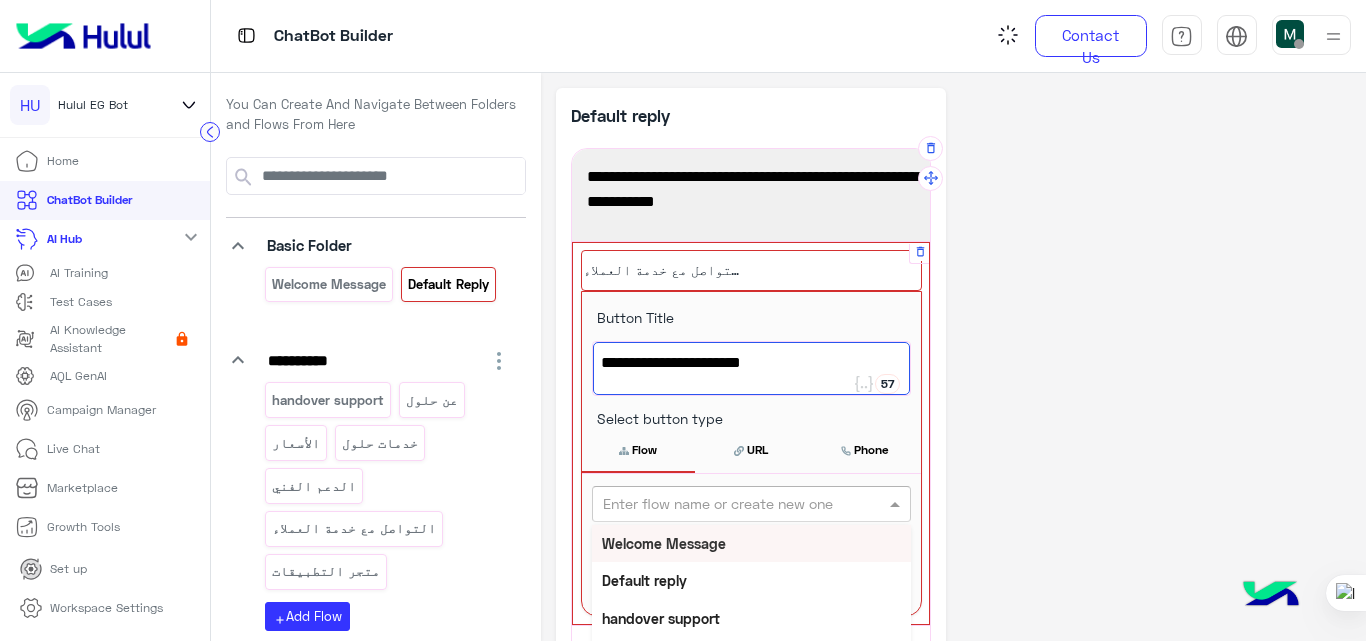 click at bounding box center (751, 503) 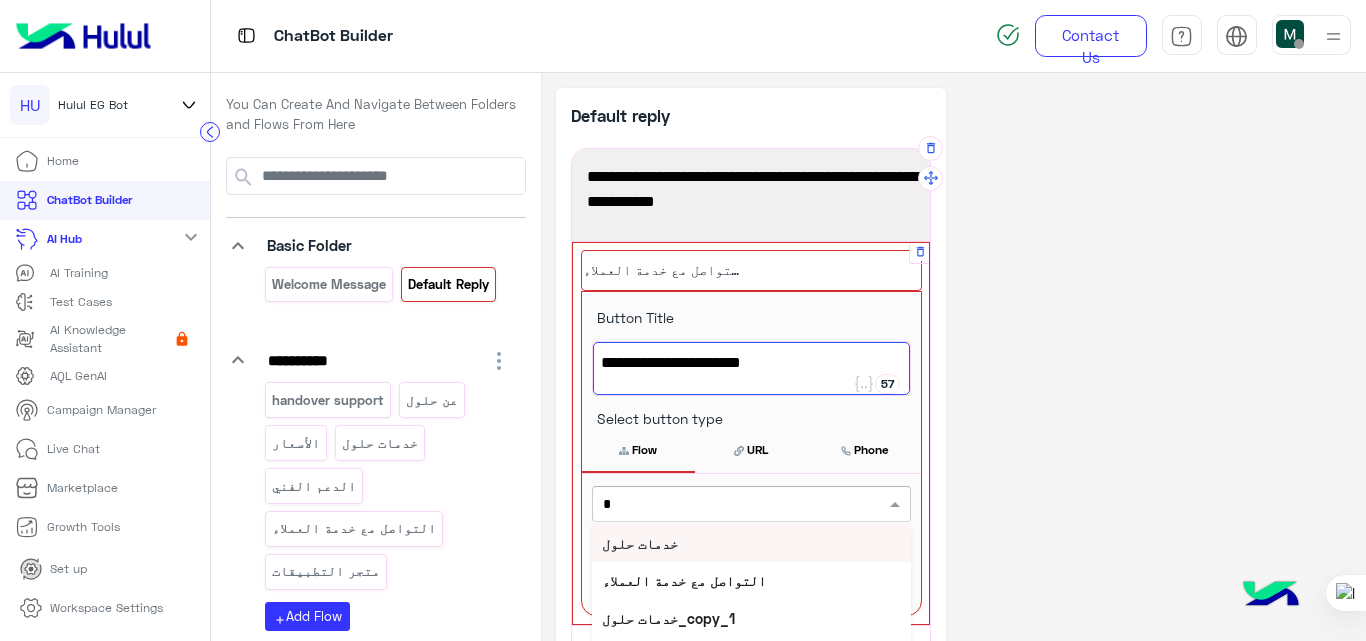 type on "**" 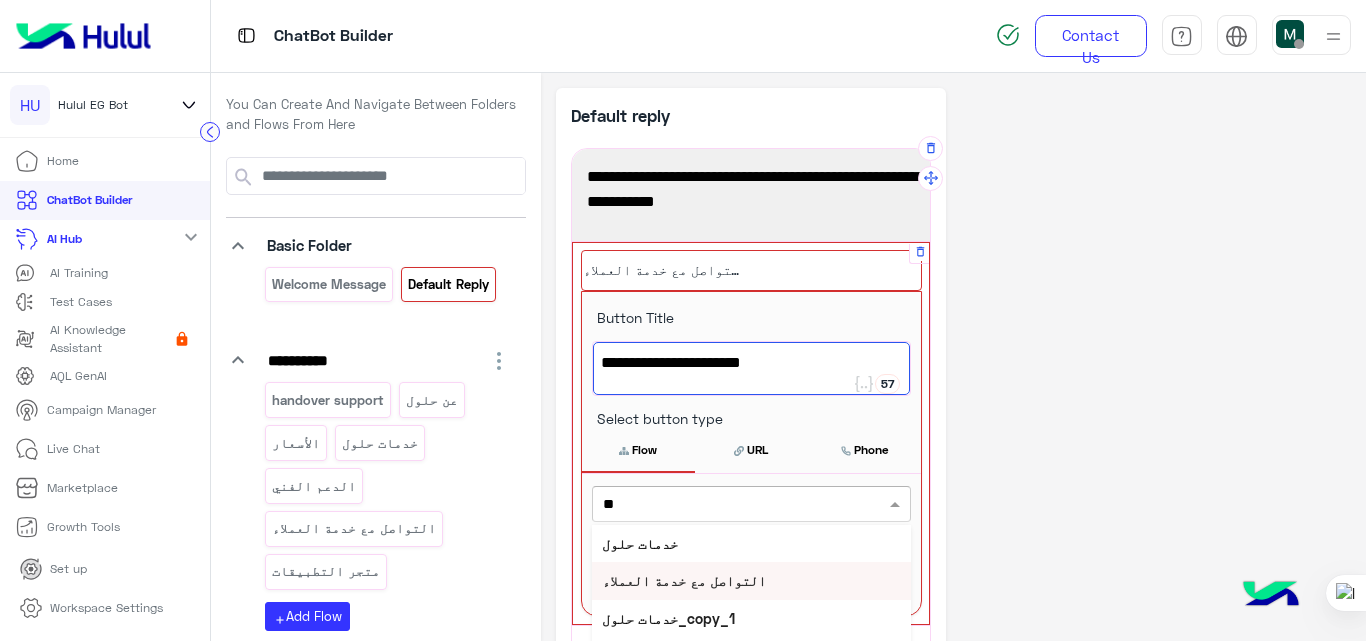 click on "التواصل مع خدمة العملاء" at bounding box center [751, 580] 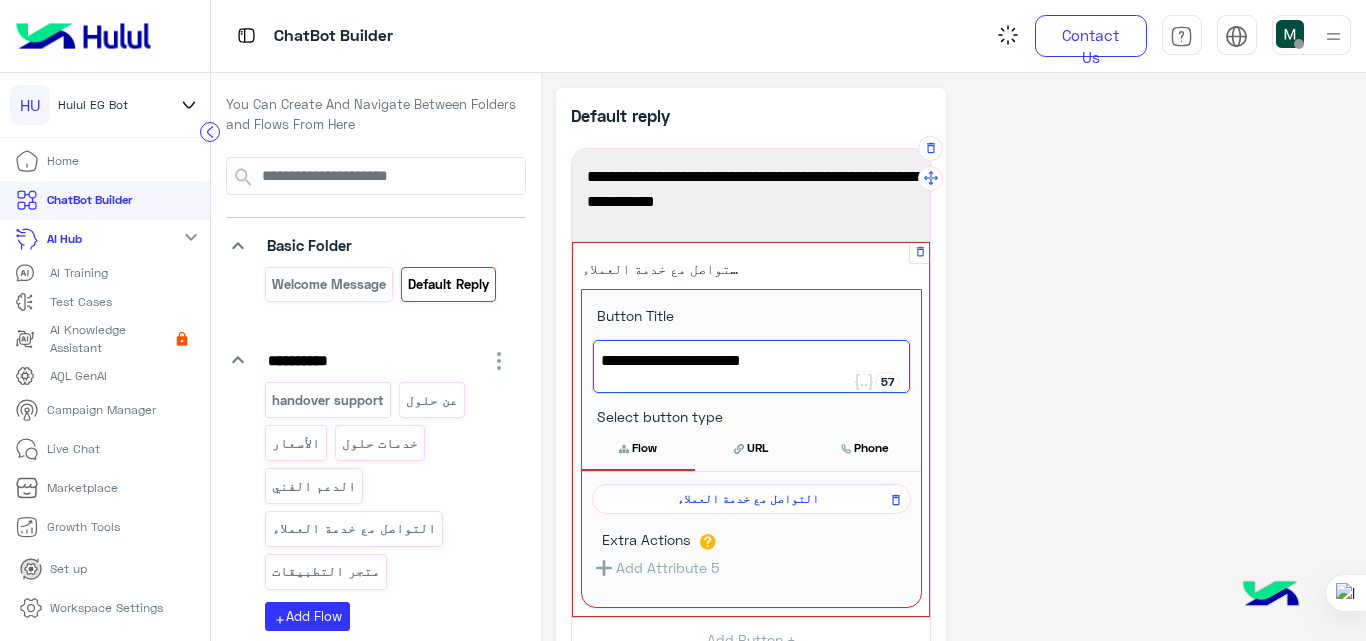 click on "**********" 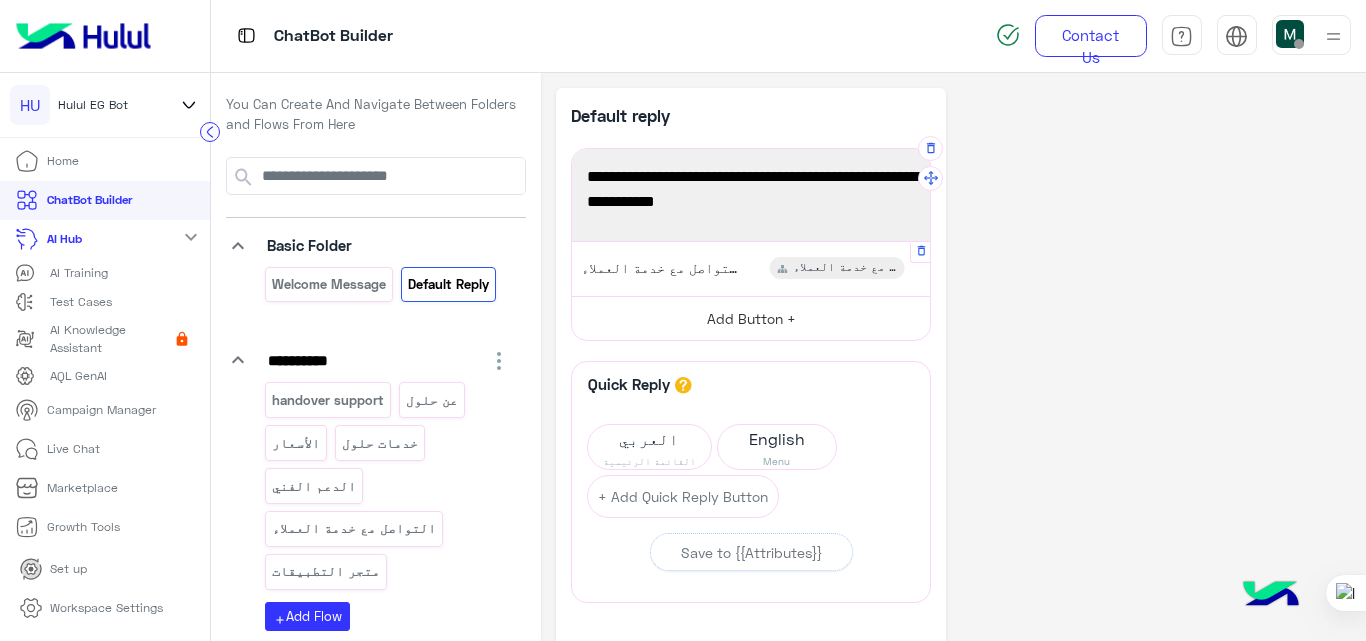 click on "Add Button +" at bounding box center (751, 318) 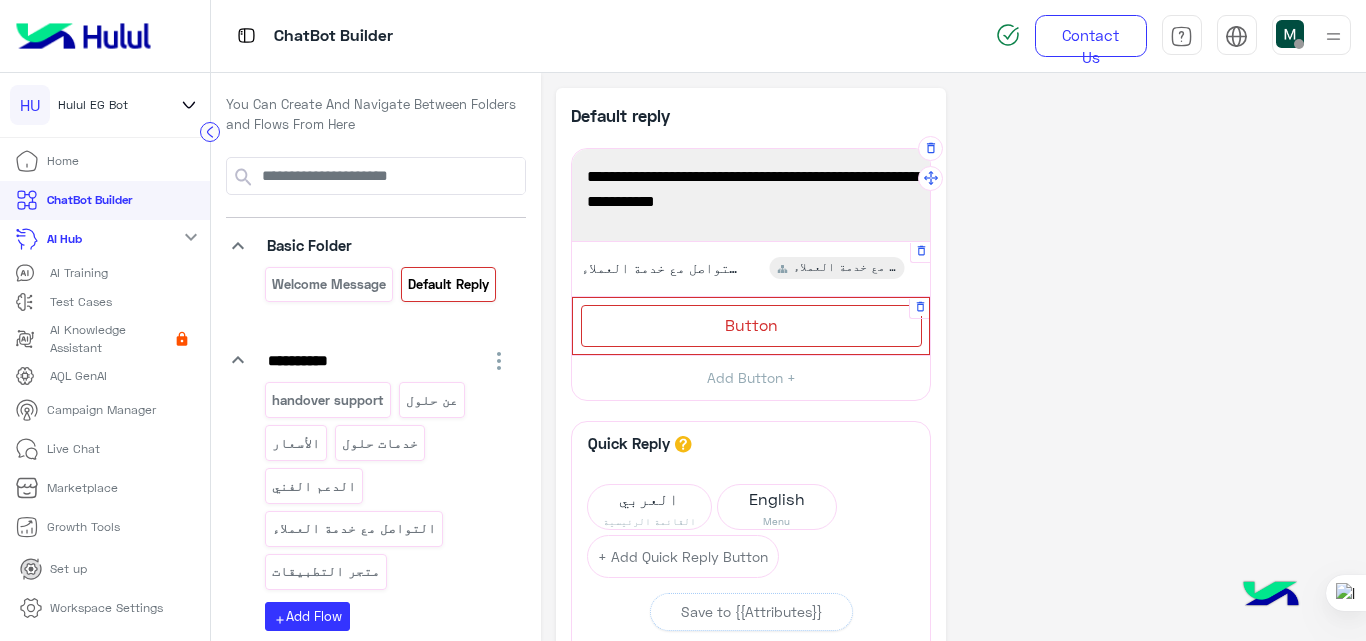 click on "Button" at bounding box center [751, 325] 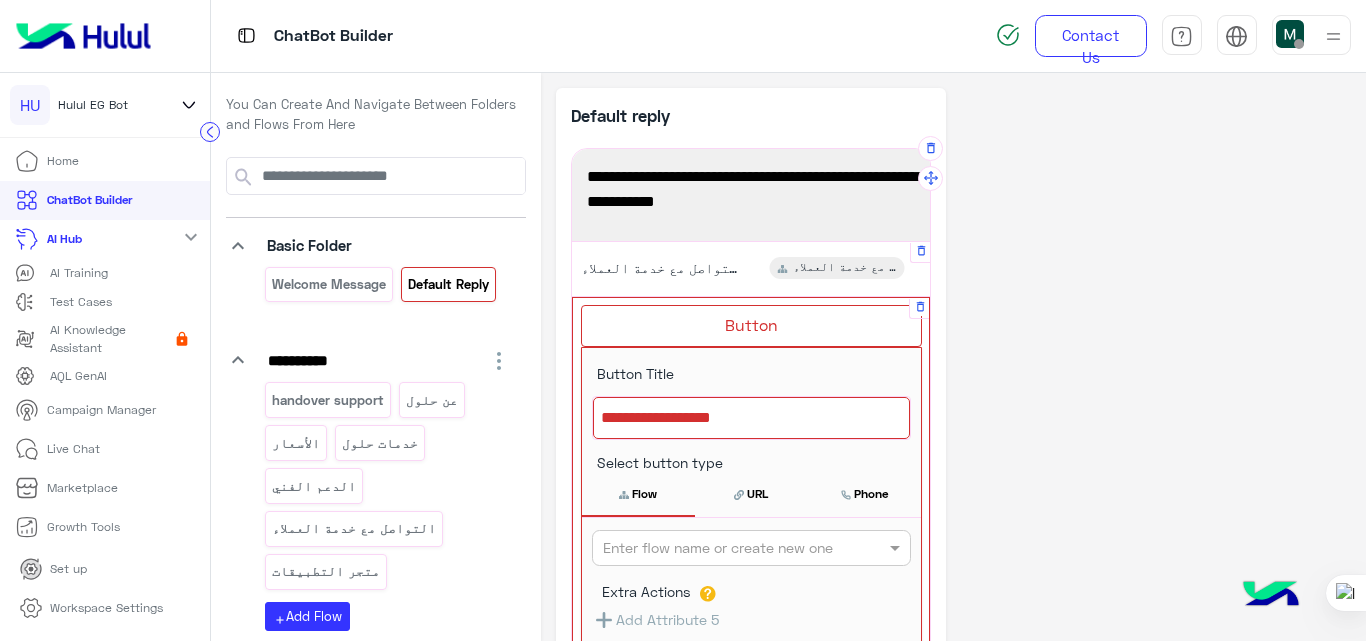 click at bounding box center [751, 418] 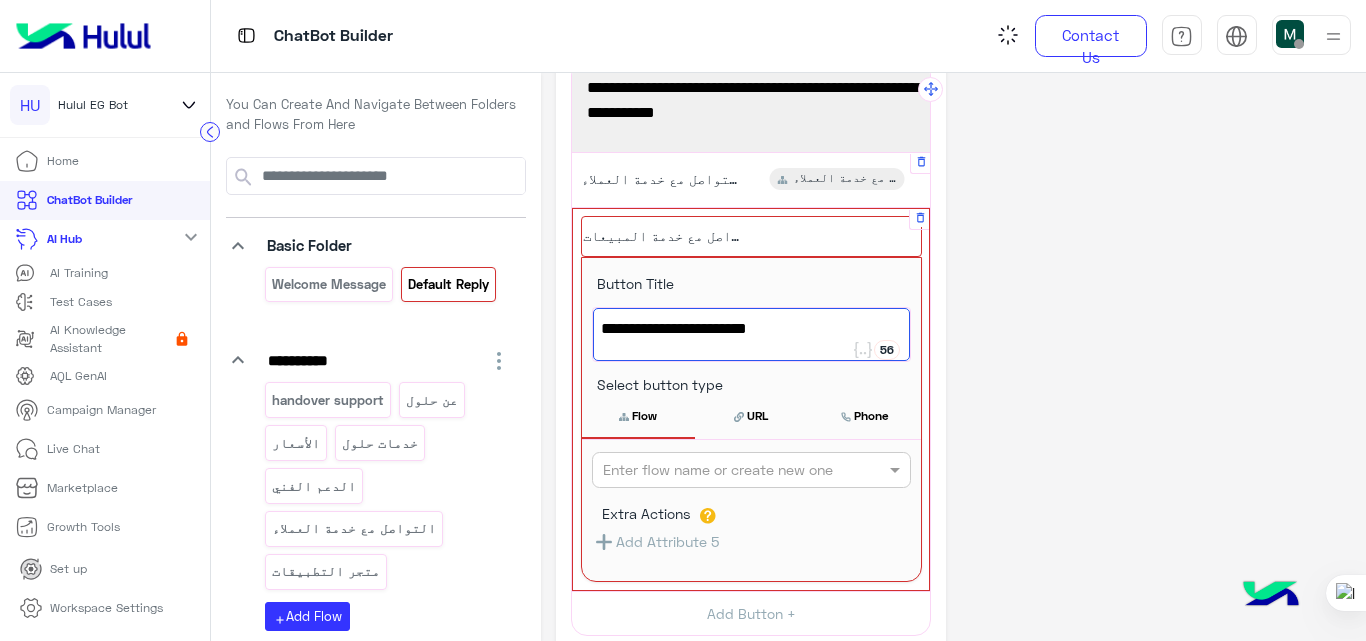 scroll, scrollTop: 90, scrollLeft: 0, axis: vertical 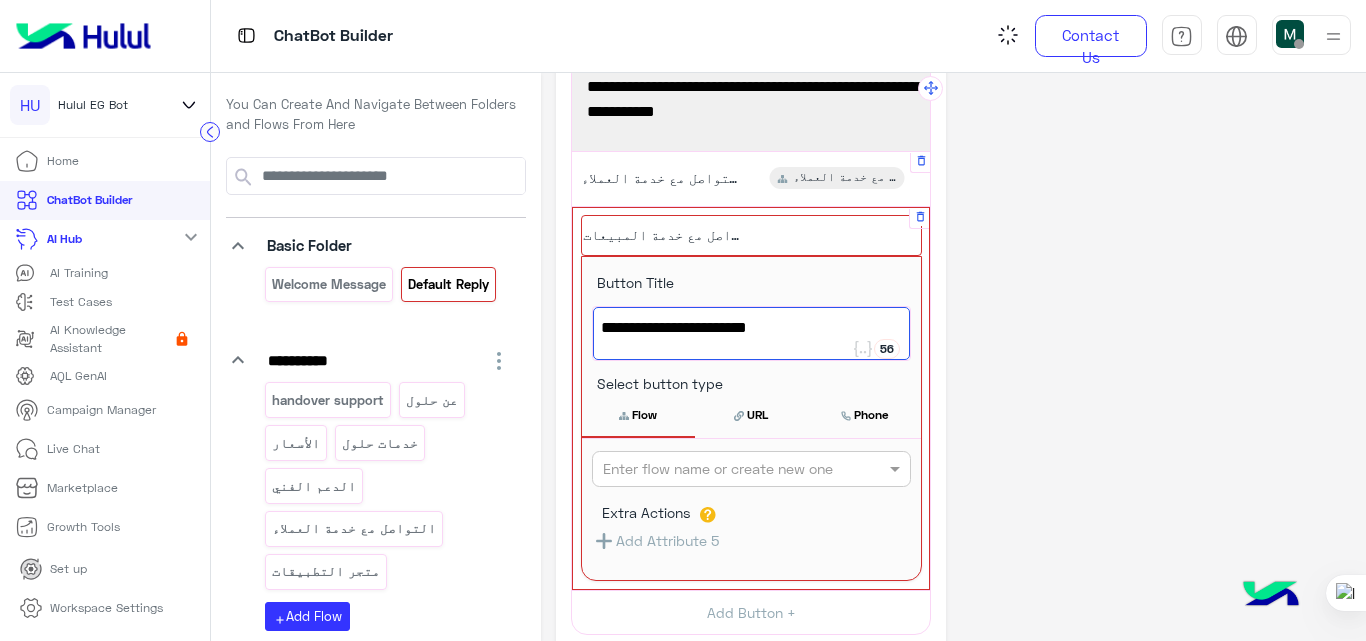 type on "**********" 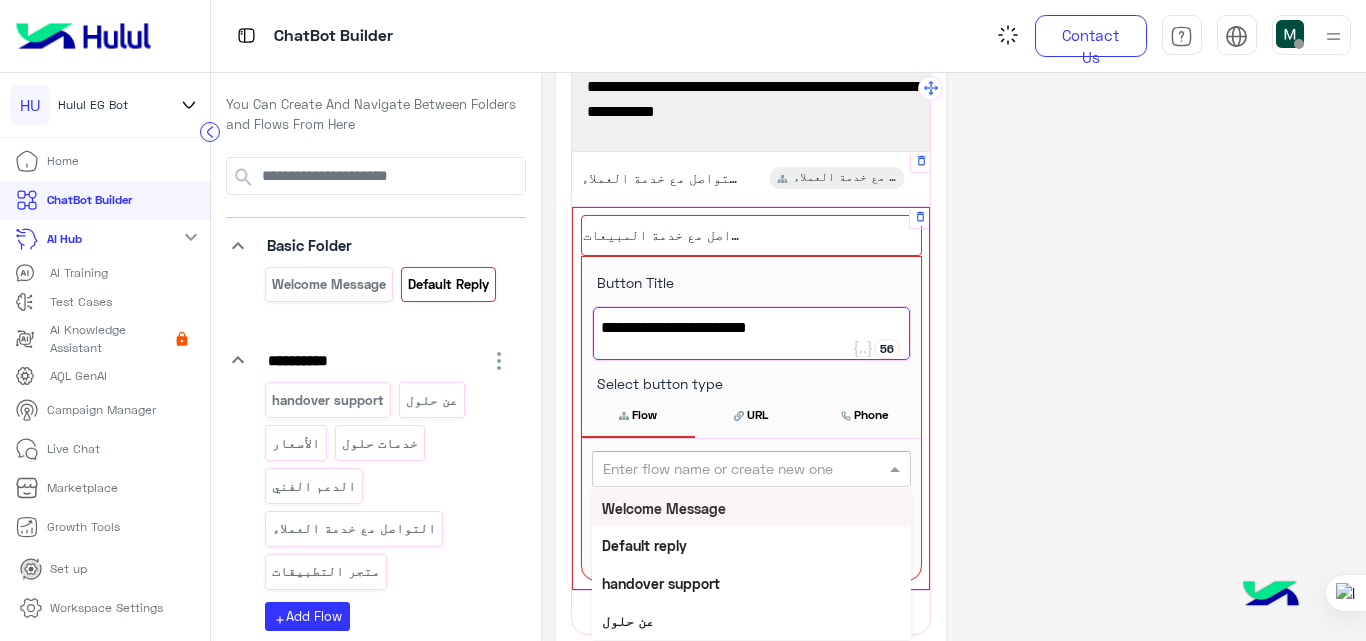 click at bounding box center (718, 469) 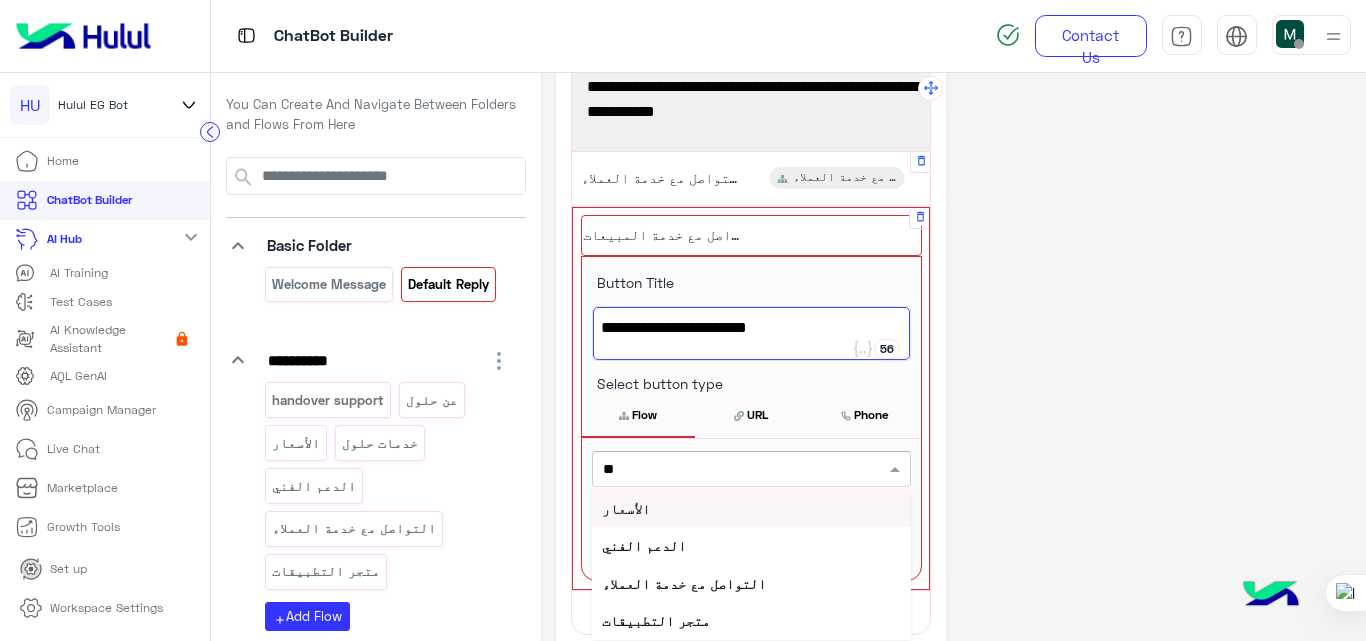 type on "*" 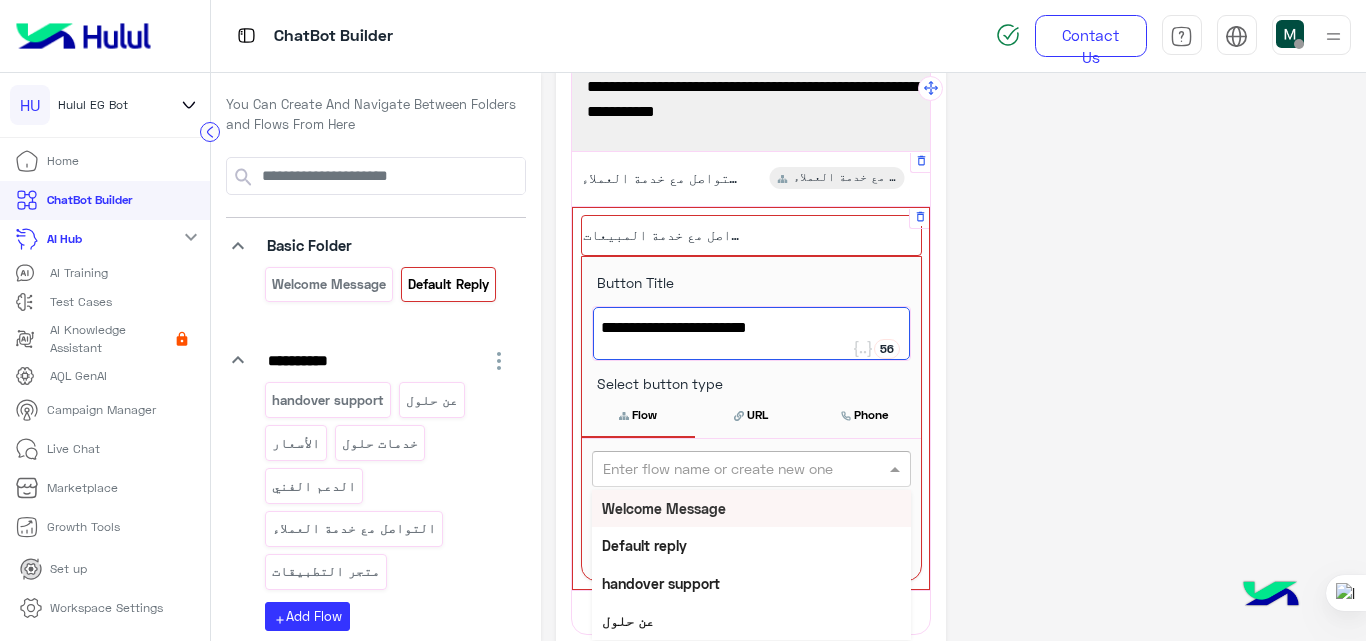 type on "*" 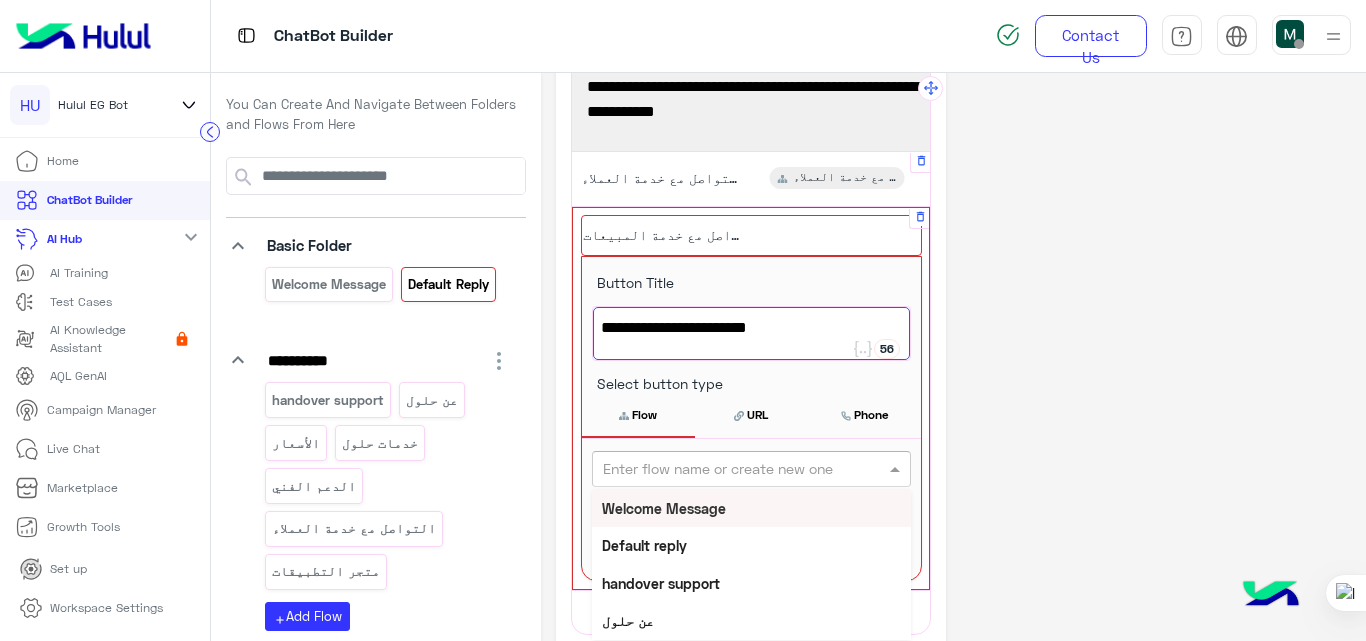 type on "*" 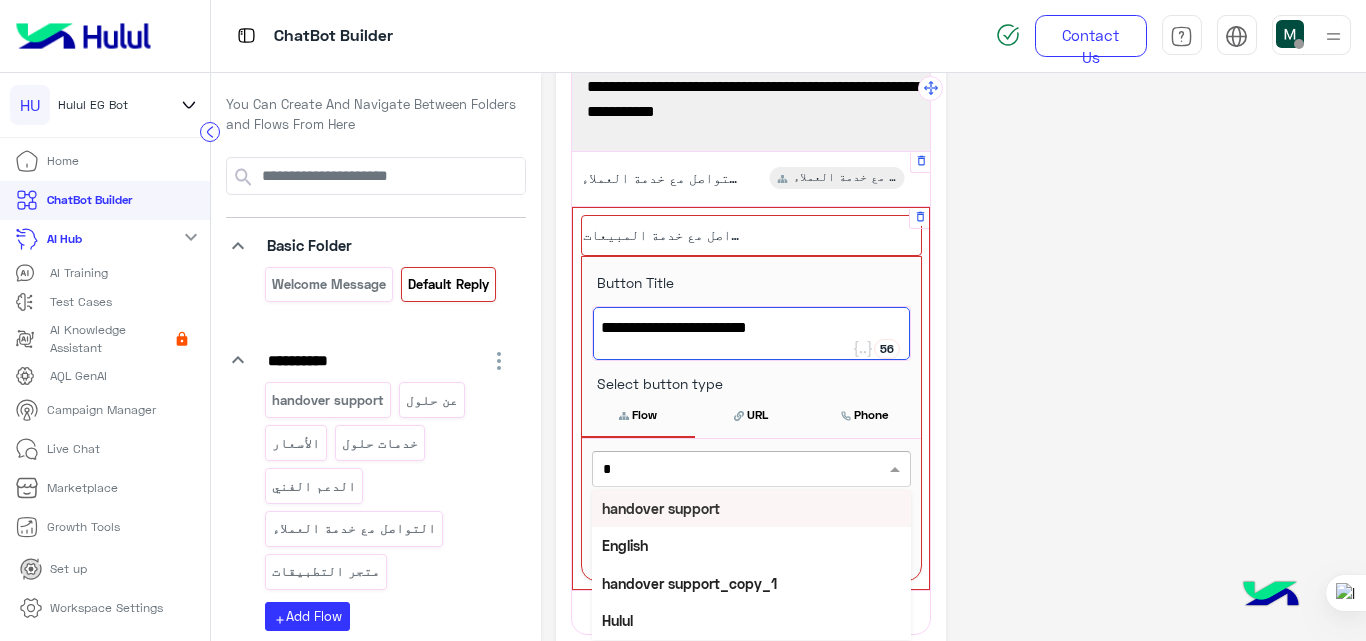 click on "handover support" at bounding box center (661, 508) 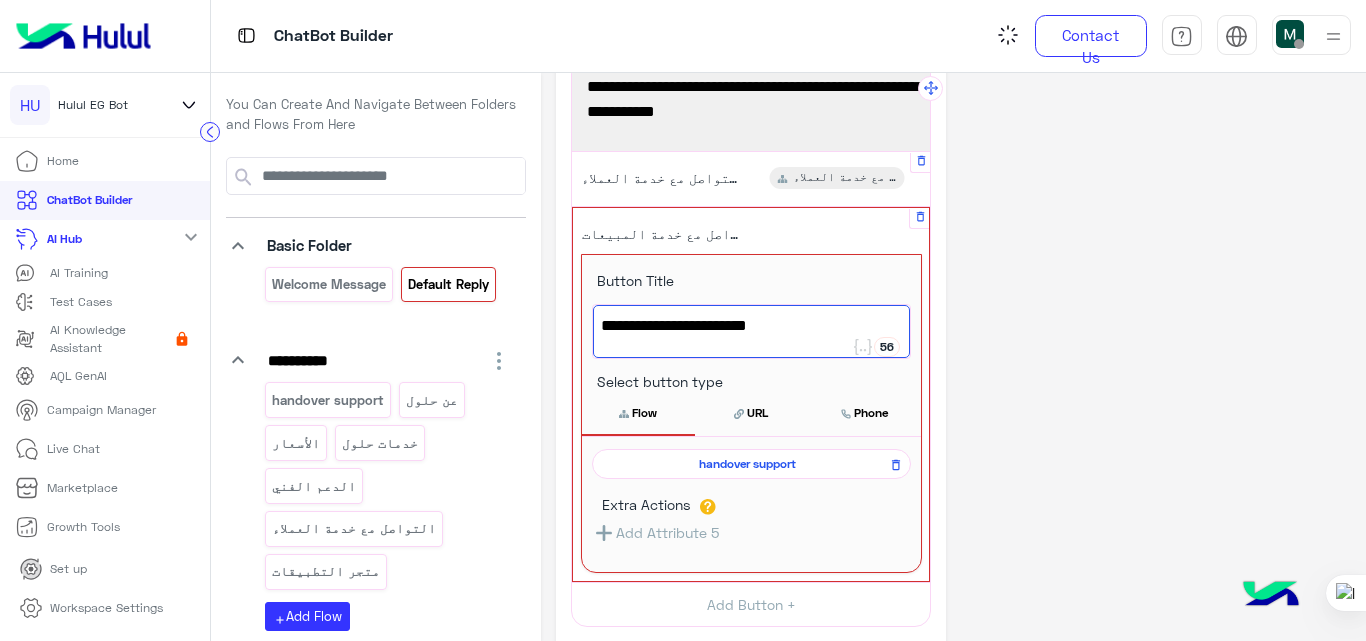 click on "**********" 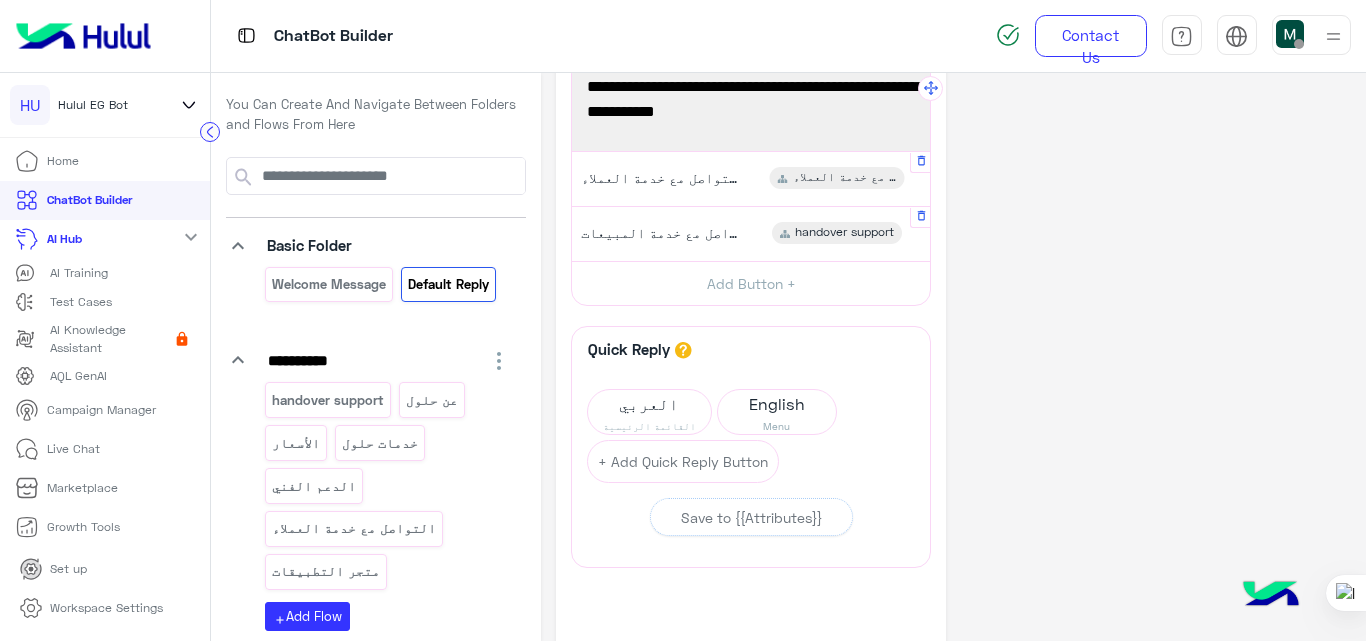 click on "التواصل مع خدمة المبيعات" at bounding box center (658, 233) 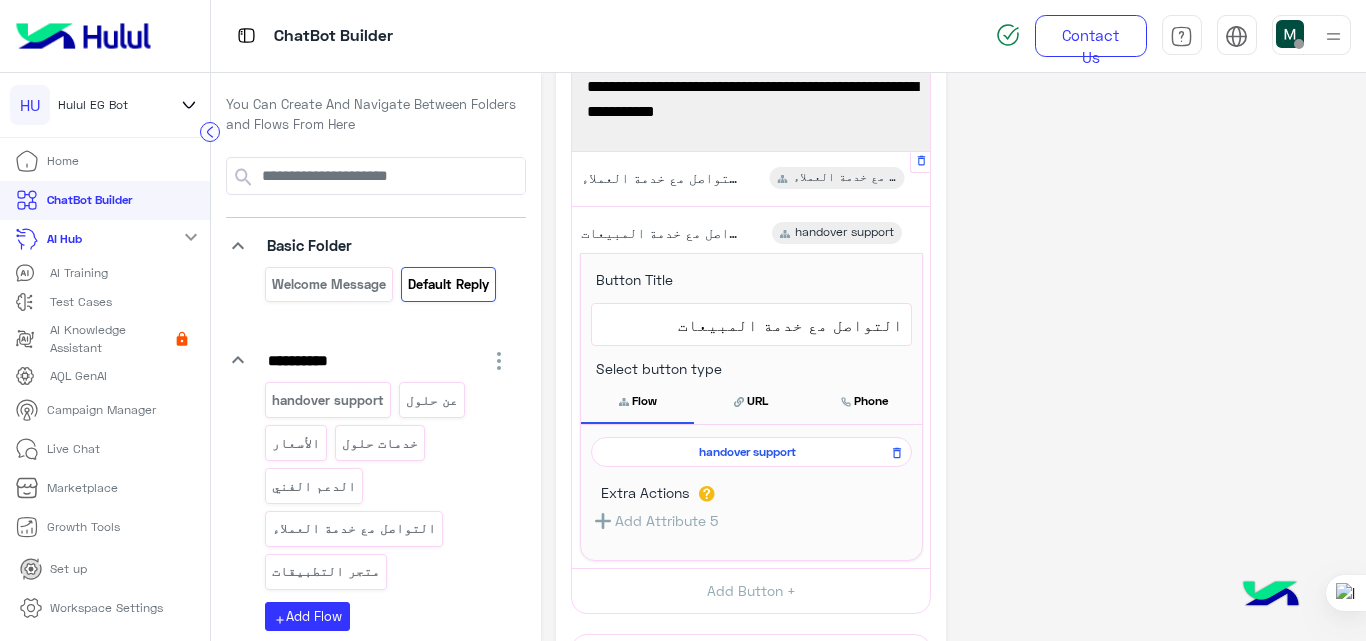 click on "handover support" at bounding box center [748, 452] 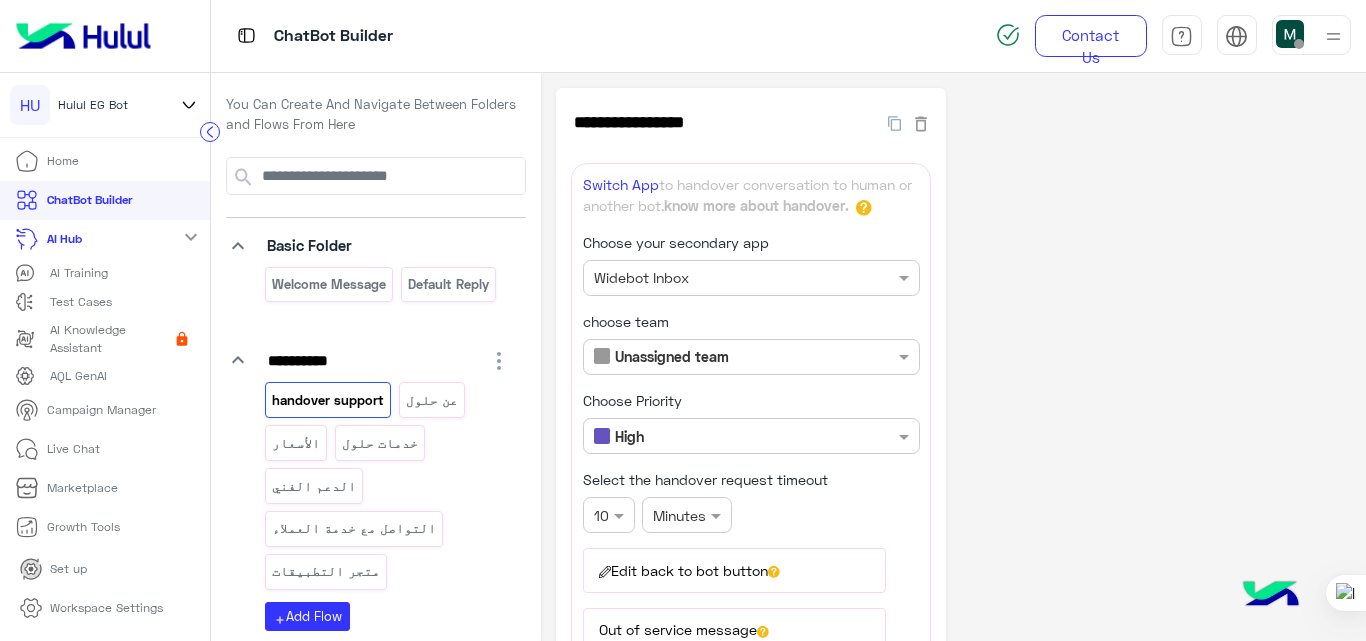 click on "**********" 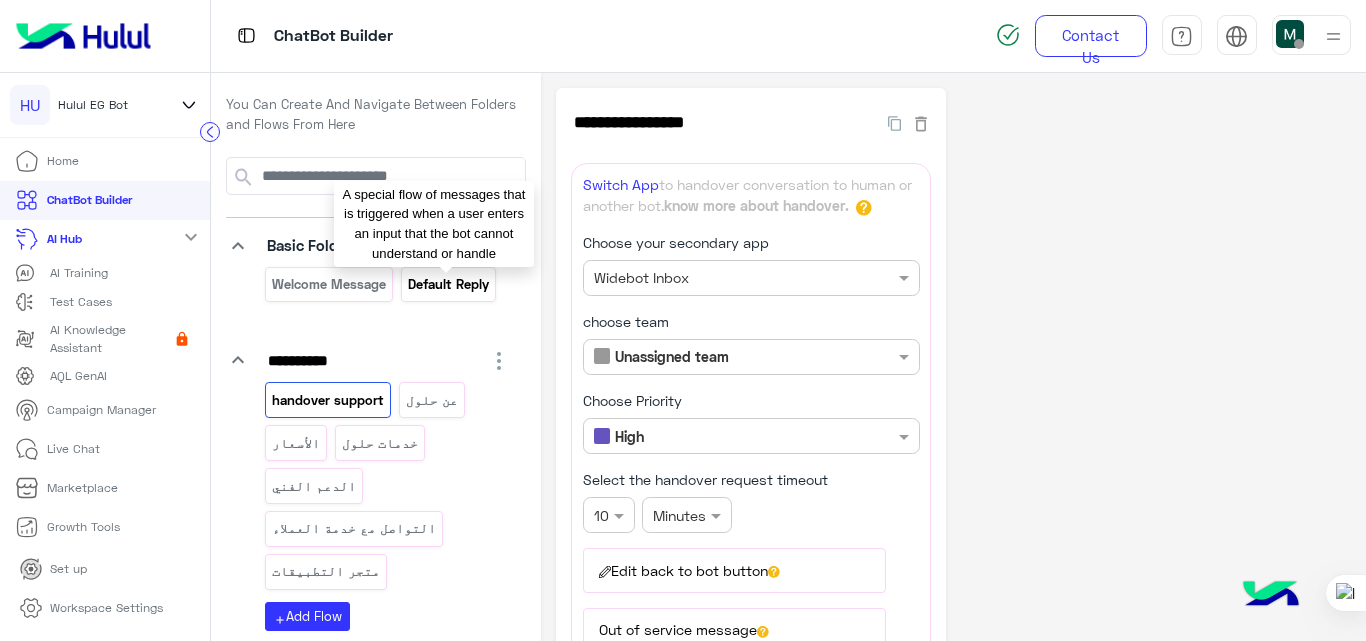 click on "Default reply" at bounding box center [448, 284] 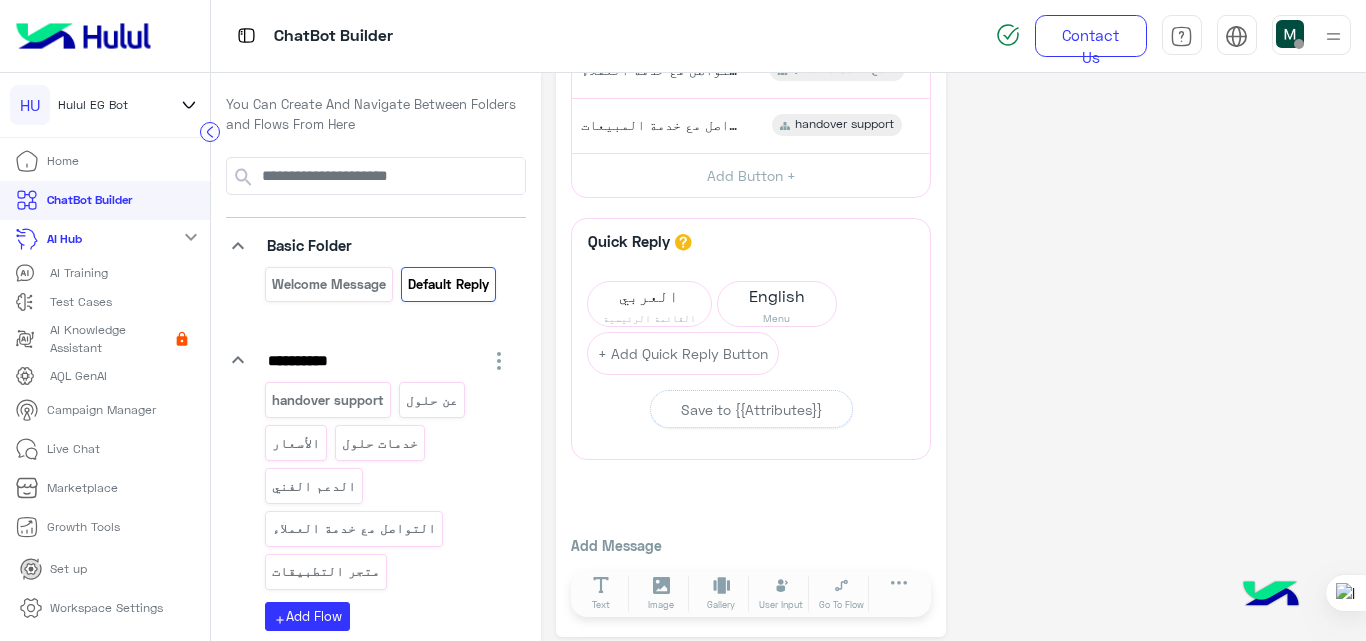 scroll, scrollTop: 211, scrollLeft: 0, axis: vertical 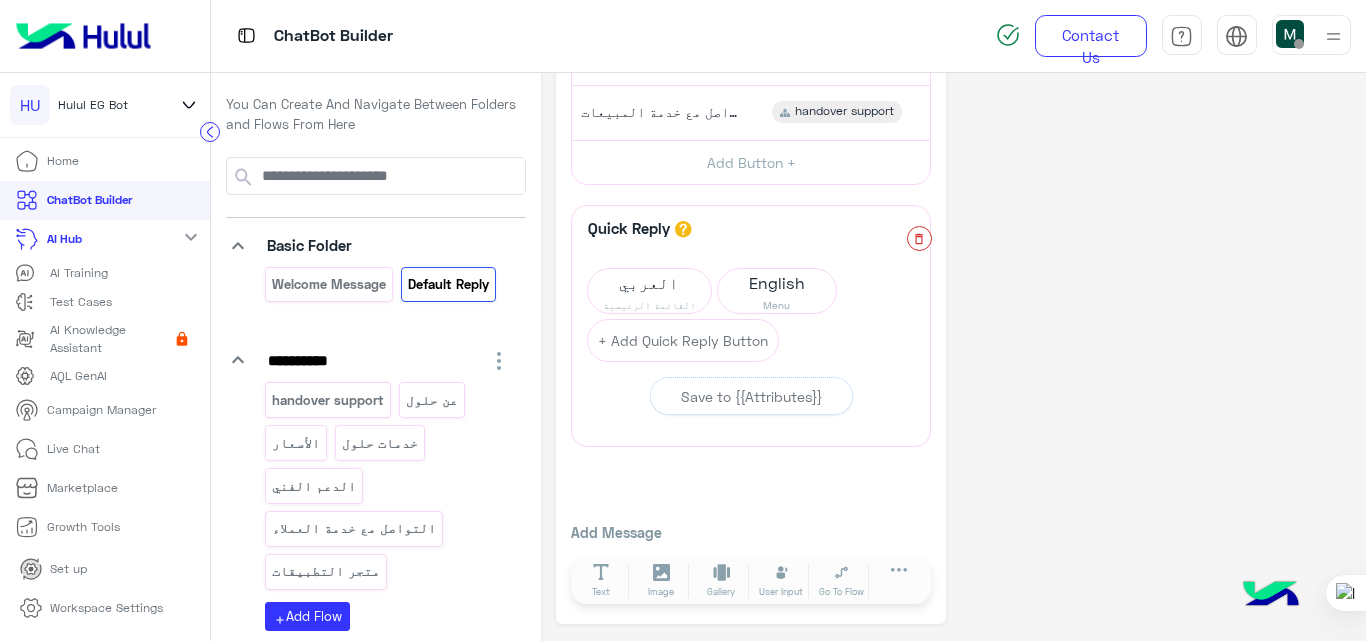 click 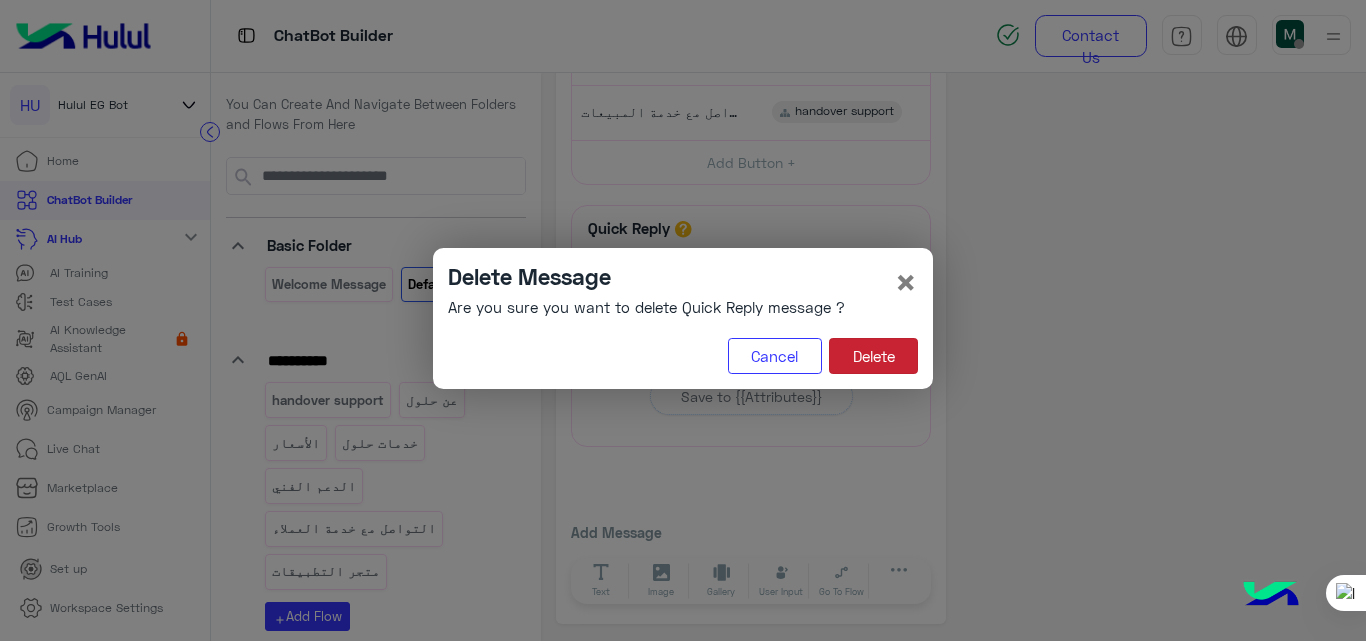 click on "Delete" 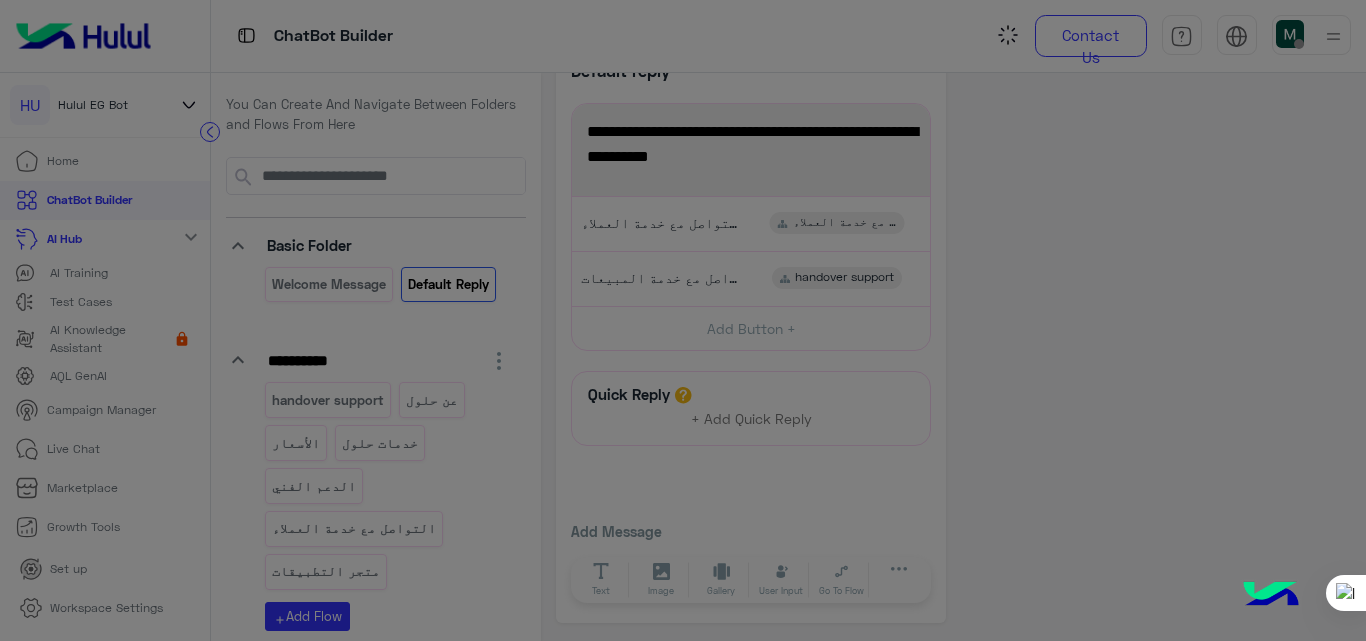 scroll, scrollTop: 45, scrollLeft: 0, axis: vertical 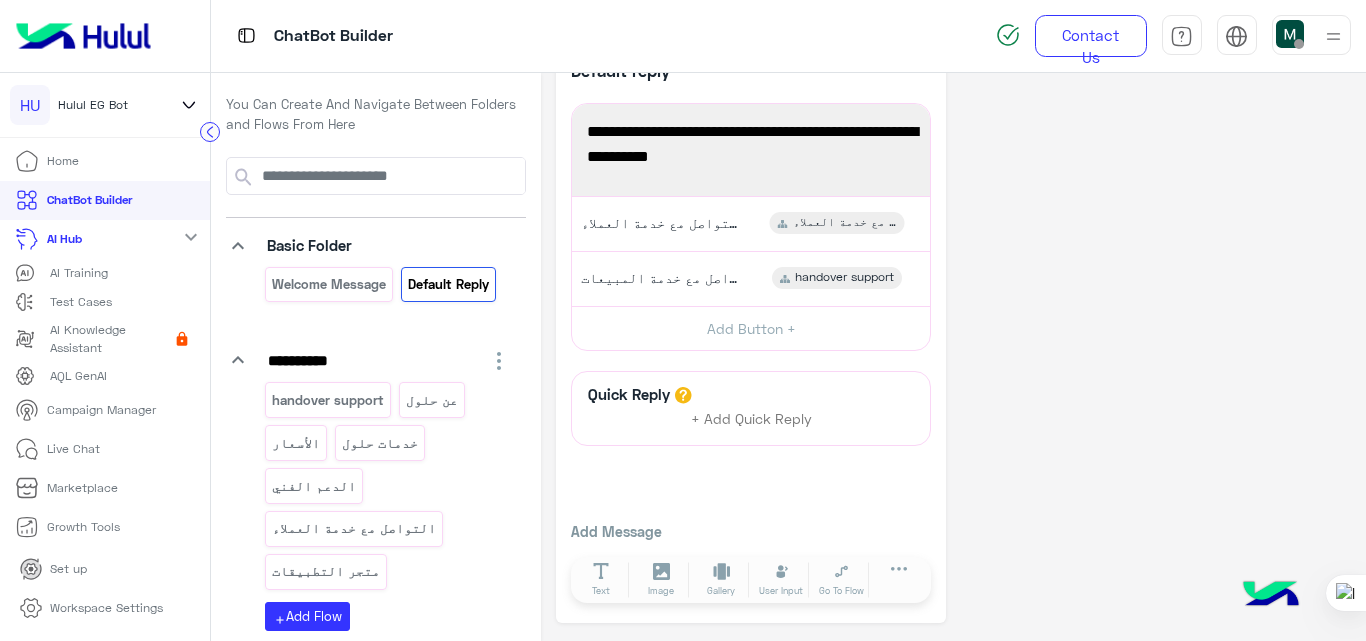 click on "**********" 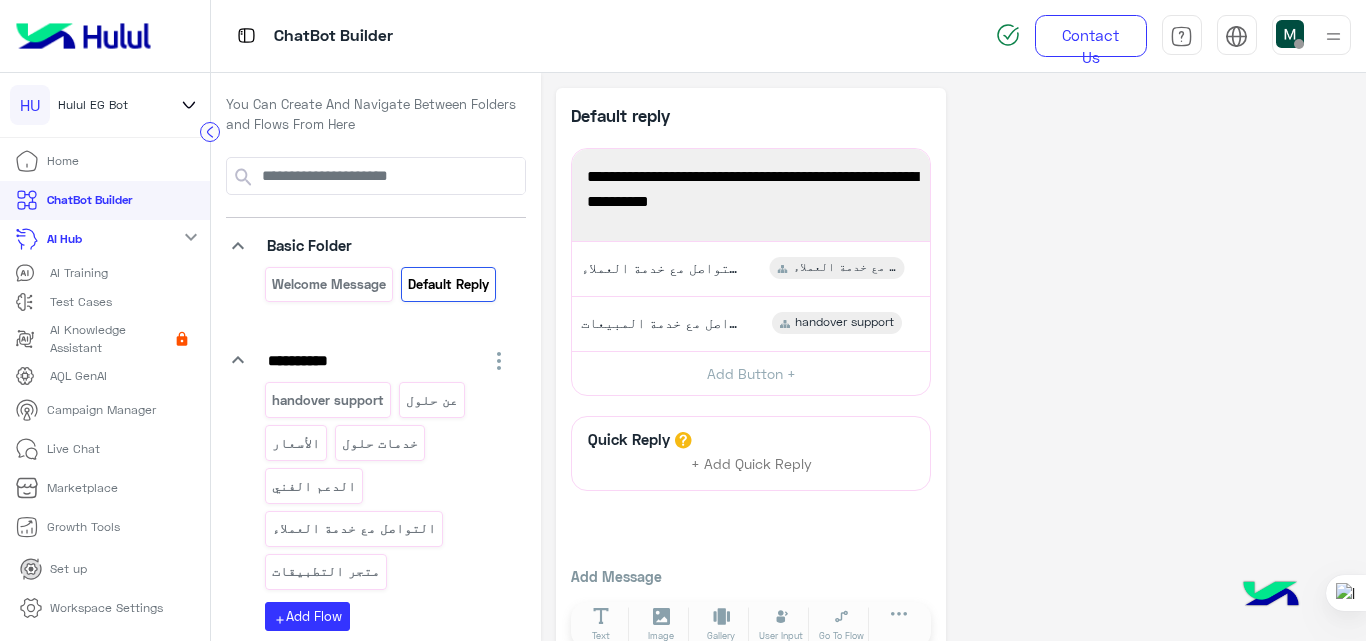 scroll, scrollTop: 44, scrollLeft: 0, axis: vertical 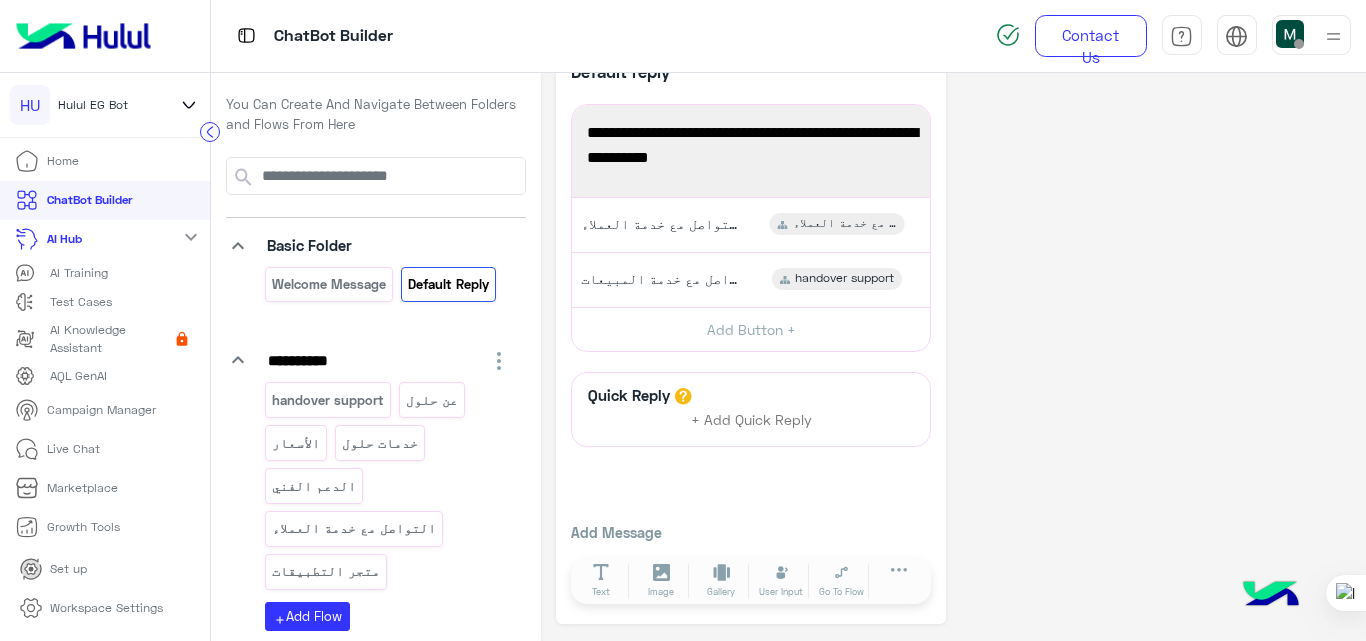 click on "**********" 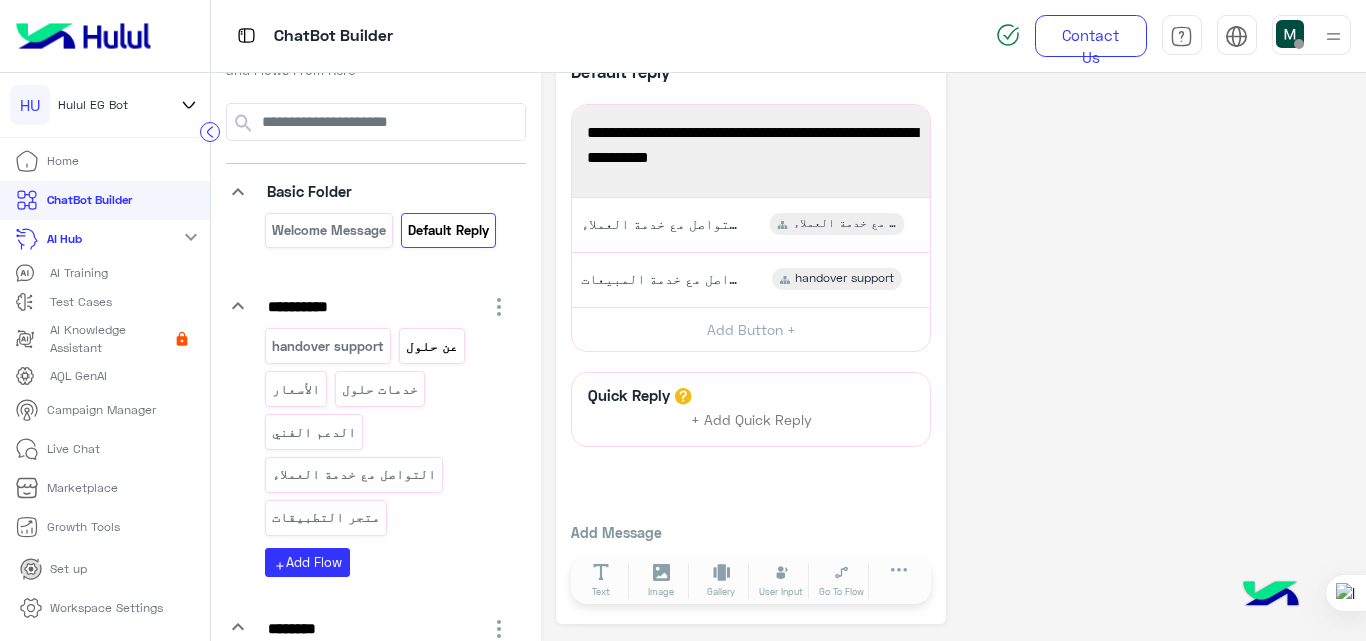 scroll, scrollTop: 0, scrollLeft: 0, axis: both 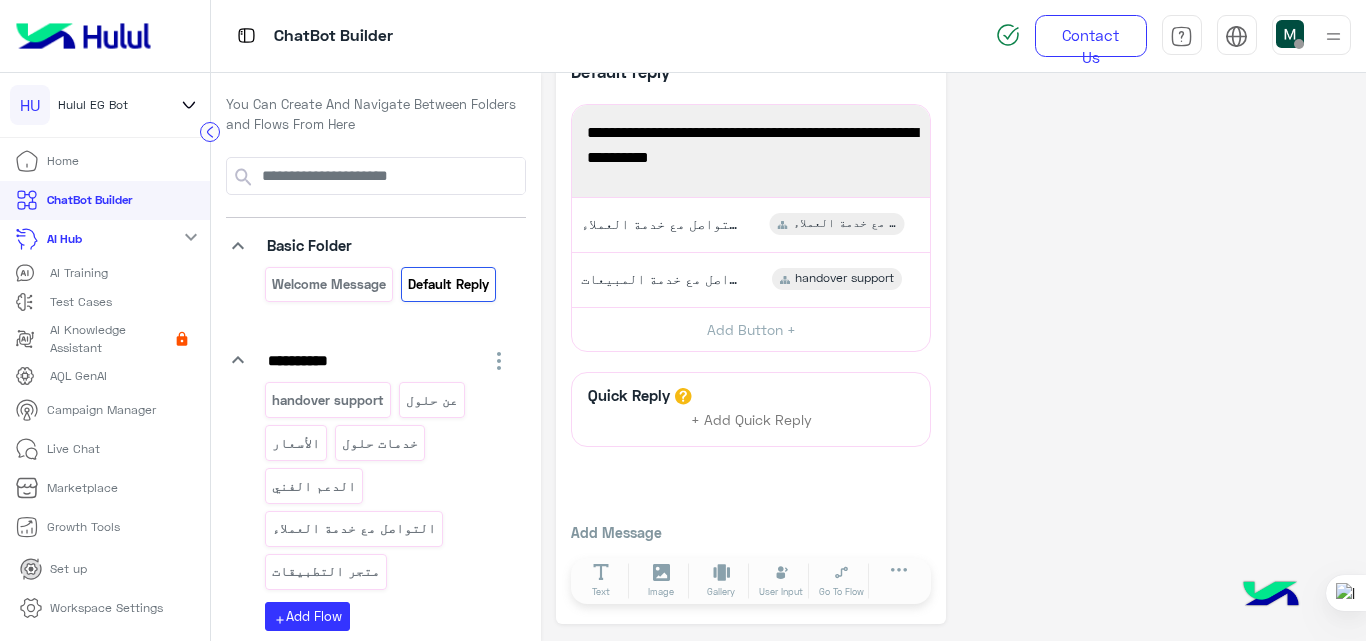 click on "**********" 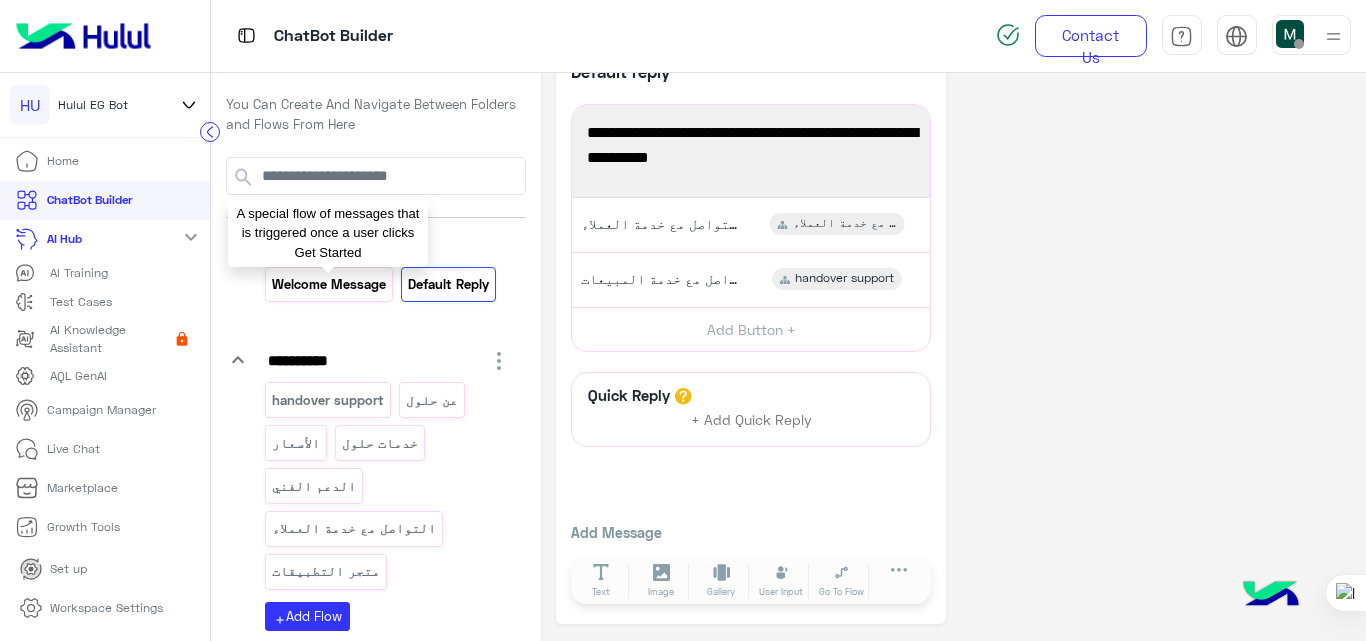 click on "Welcome Message" at bounding box center (329, 284) 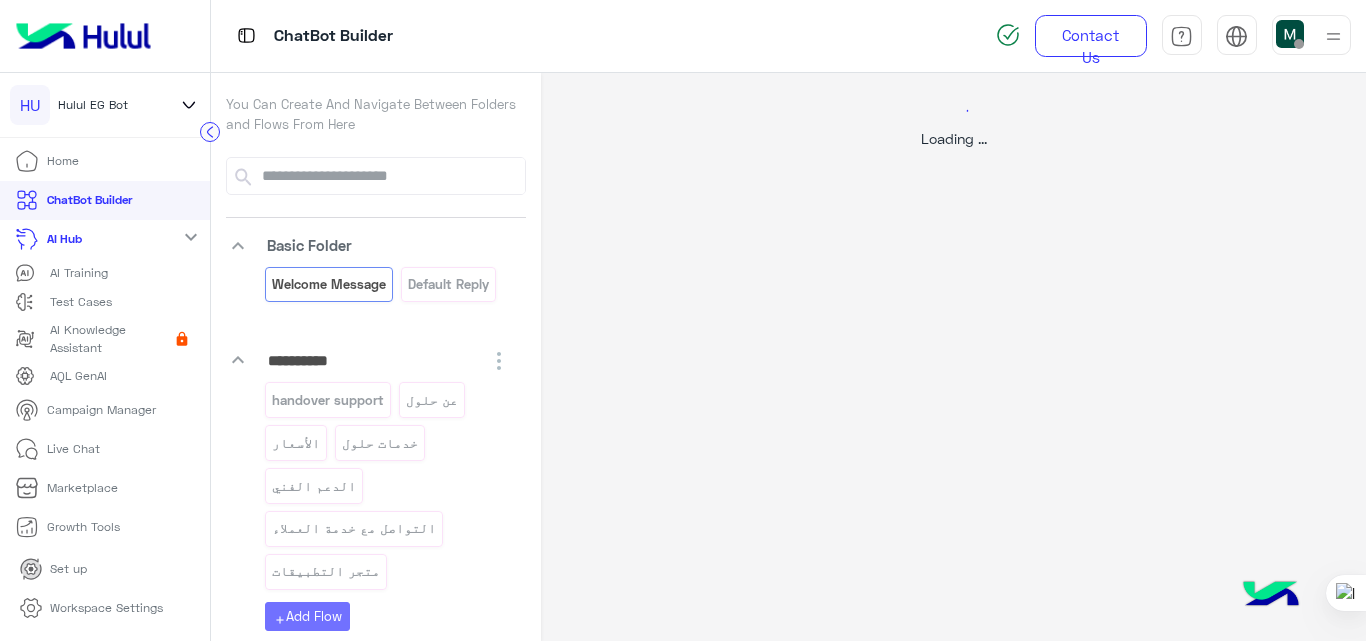 scroll, scrollTop: 0, scrollLeft: 0, axis: both 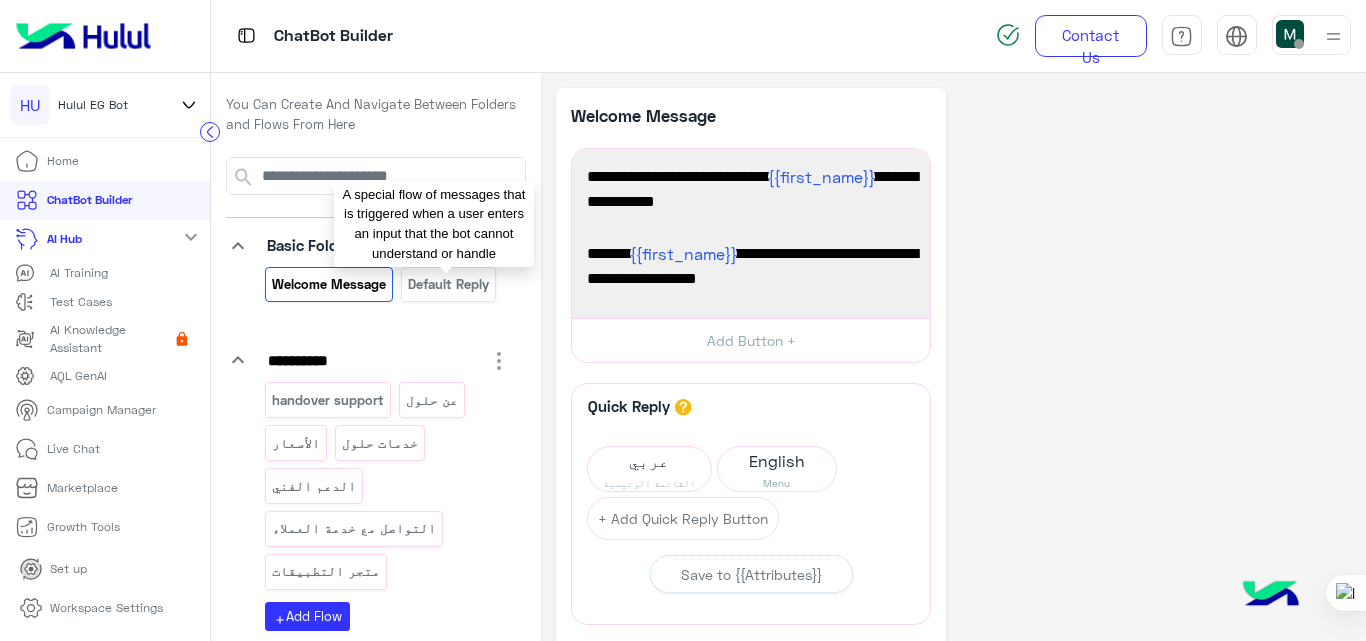 click on "Default reply" at bounding box center [448, 284] 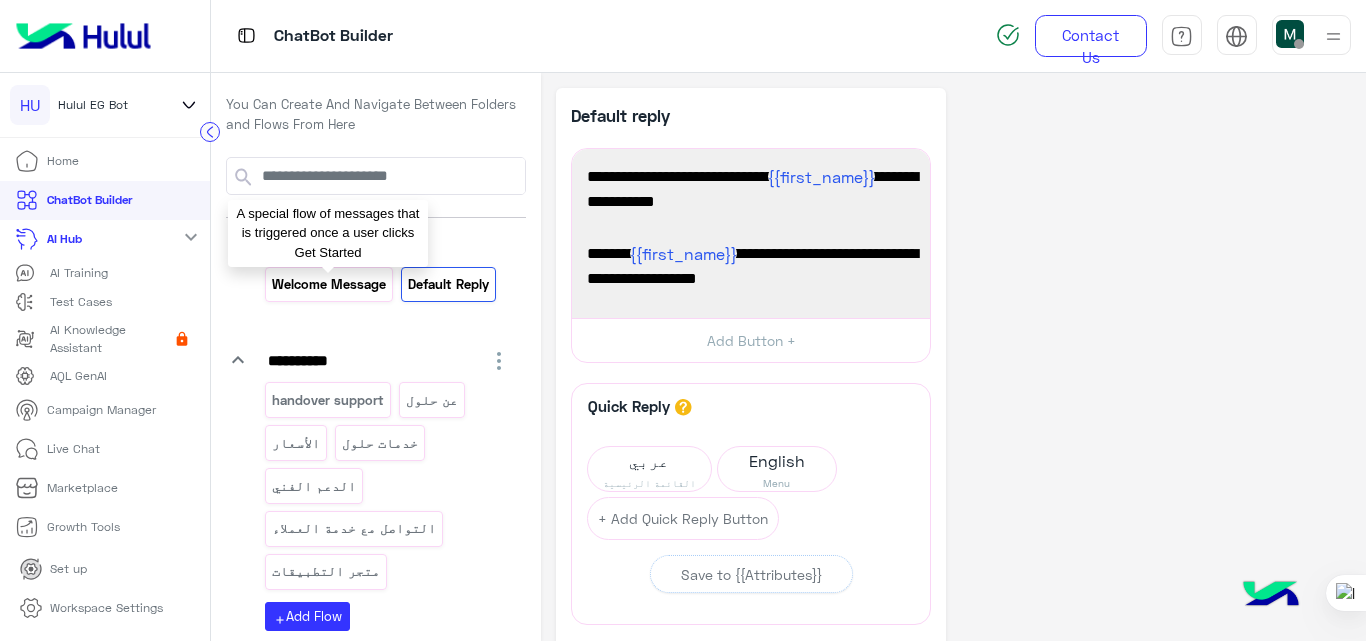 click on "Welcome Message" at bounding box center (329, 284) 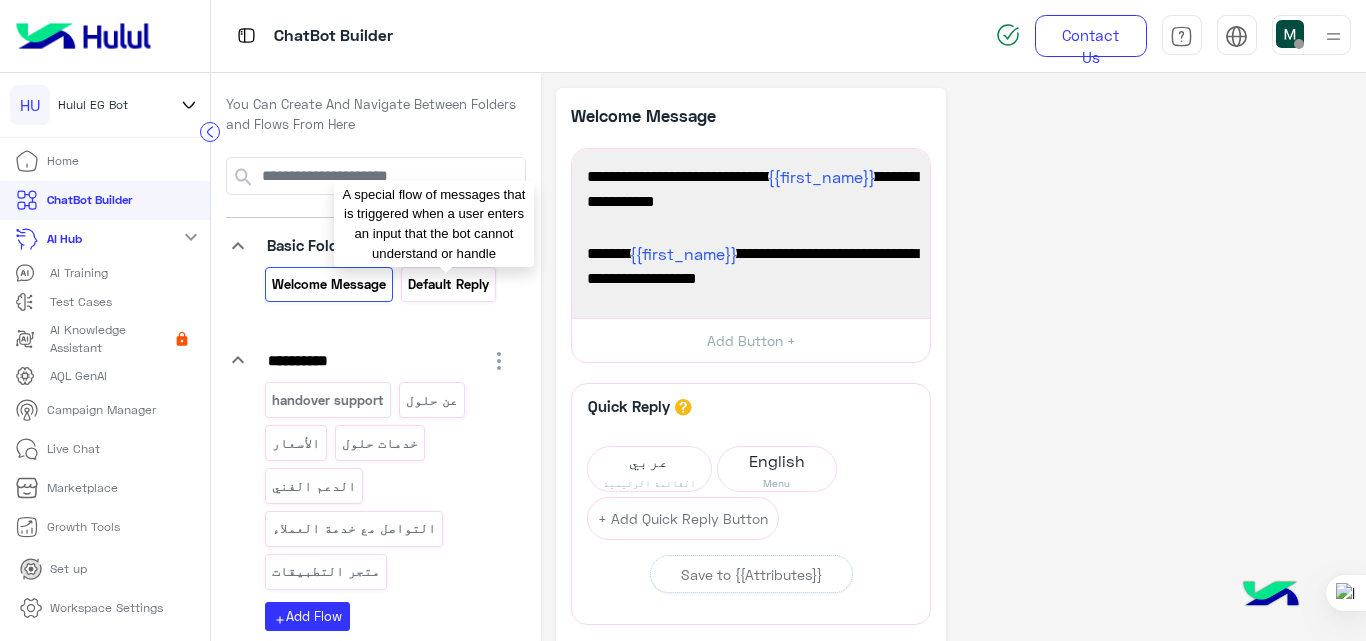 click on "Default reply" at bounding box center [448, 284] 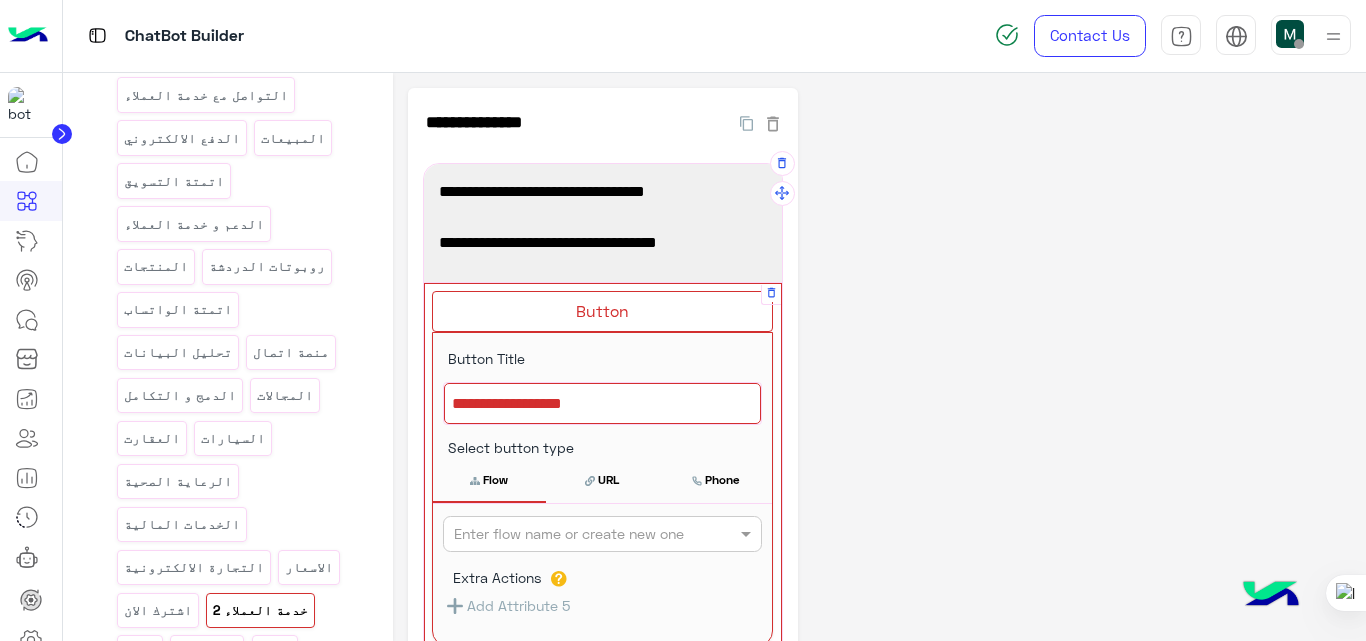 click at bounding box center [602, 404] 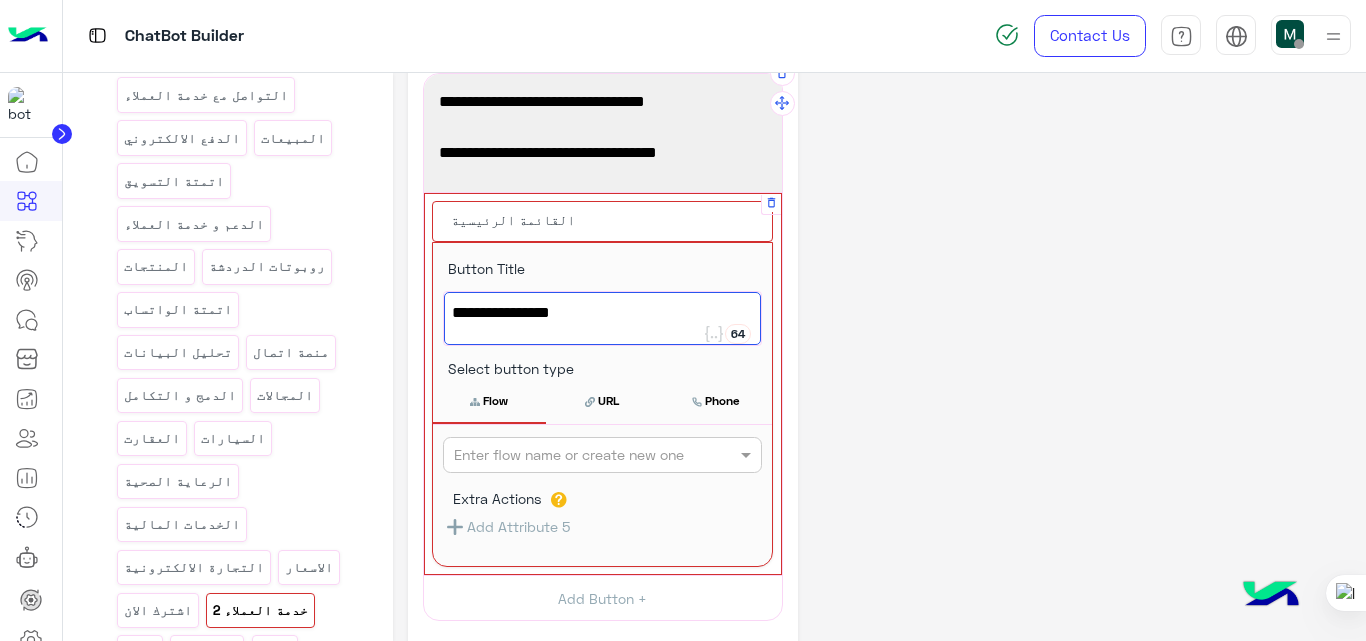 scroll, scrollTop: 91, scrollLeft: 0, axis: vertical 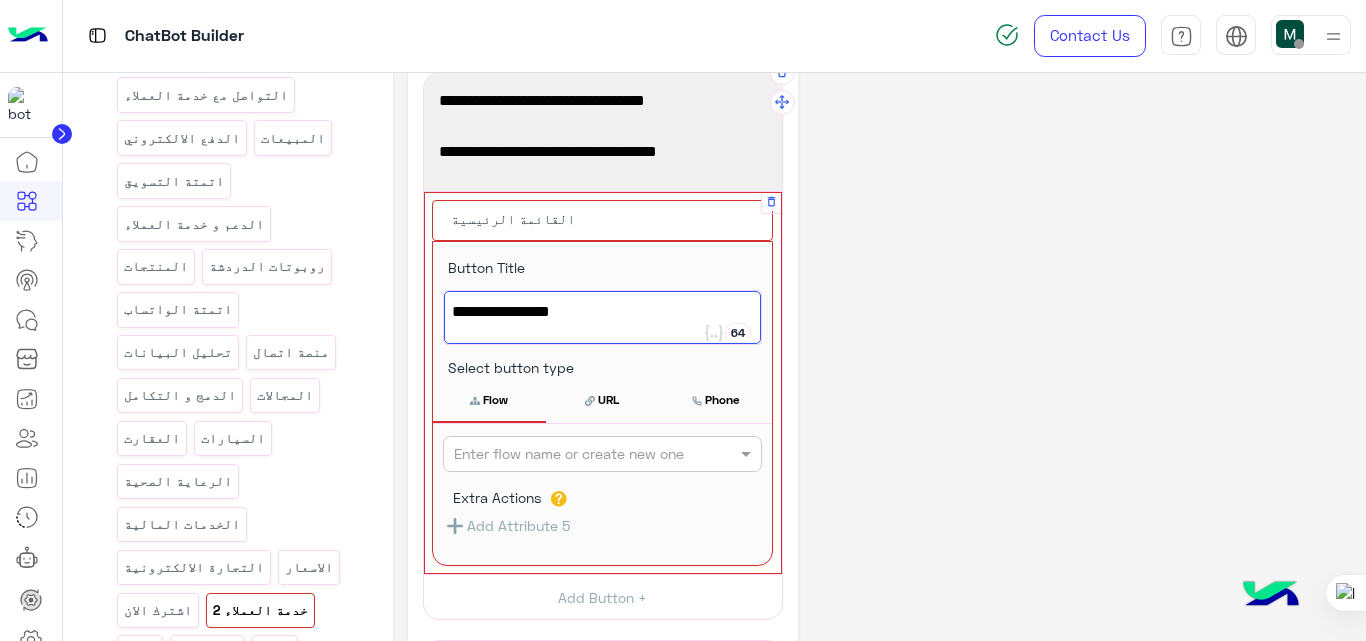 type on "**********" 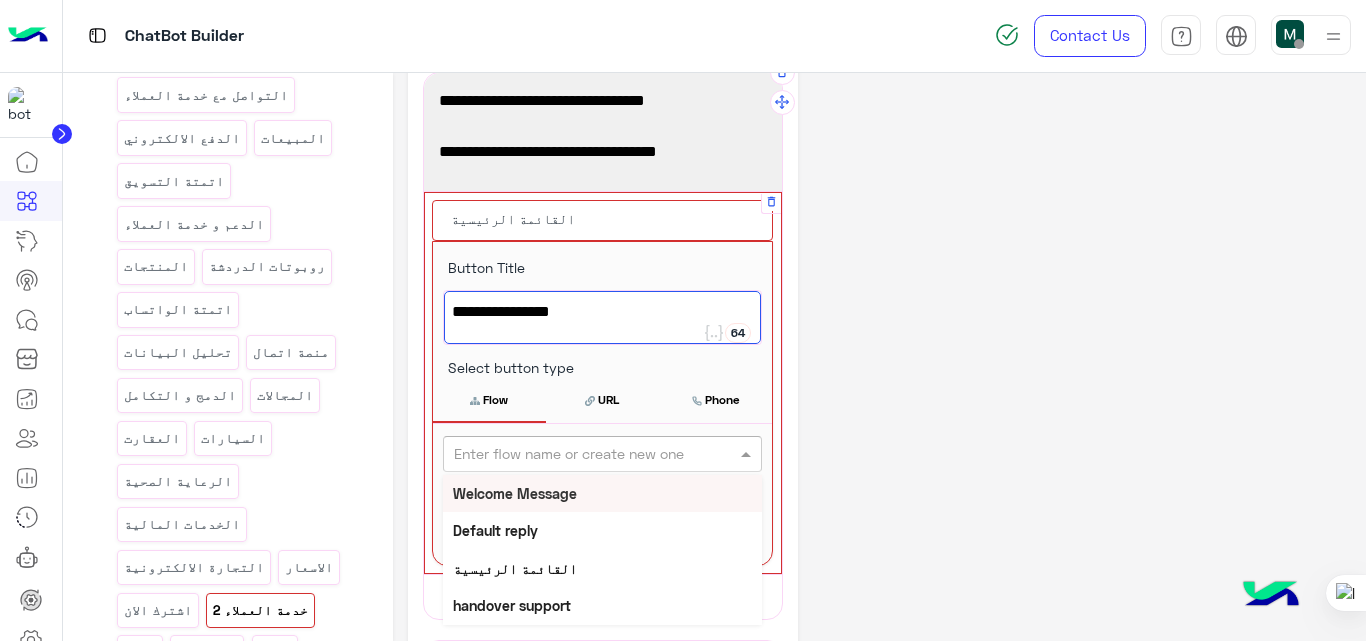 click at bounding box center [569, 454] 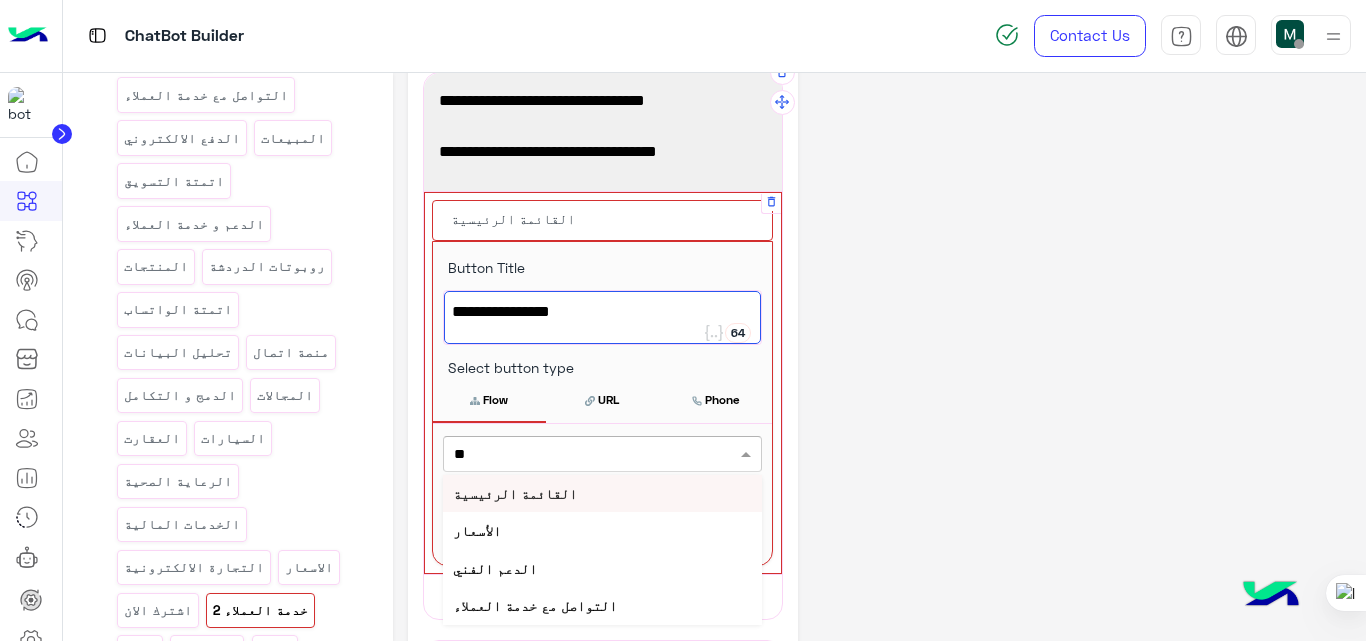 type on "***" 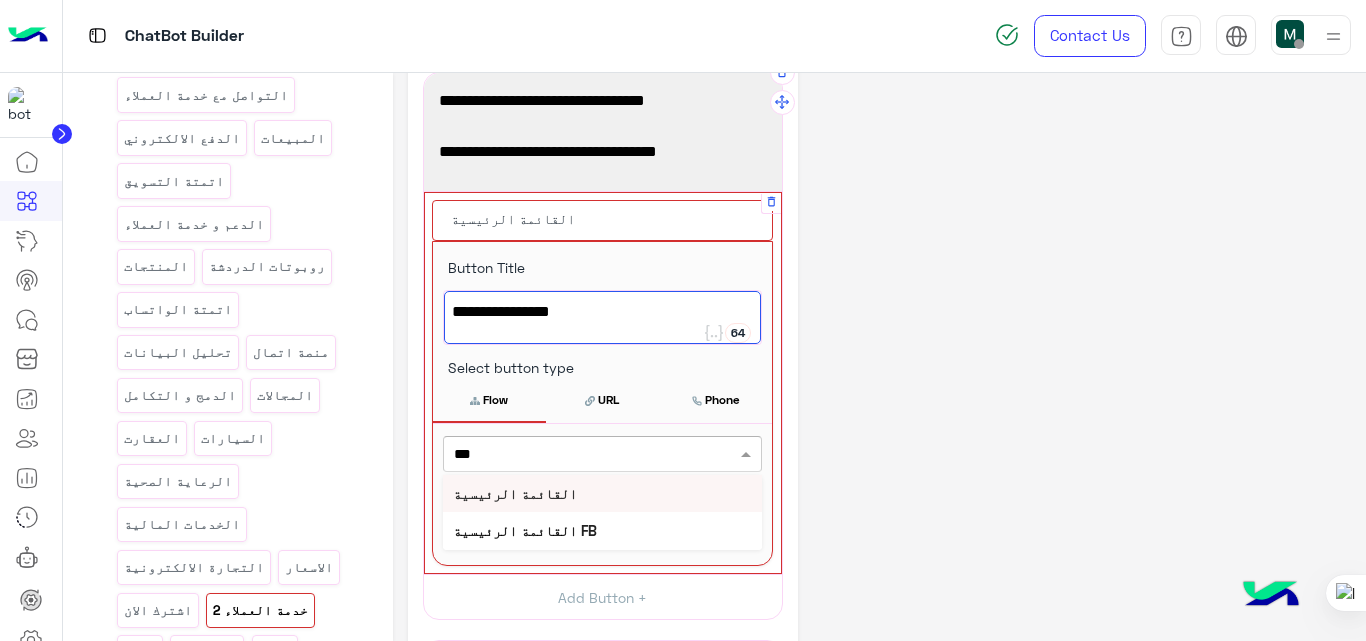 click on "القائمة الرئيسية" at bounding box center (515, 493) 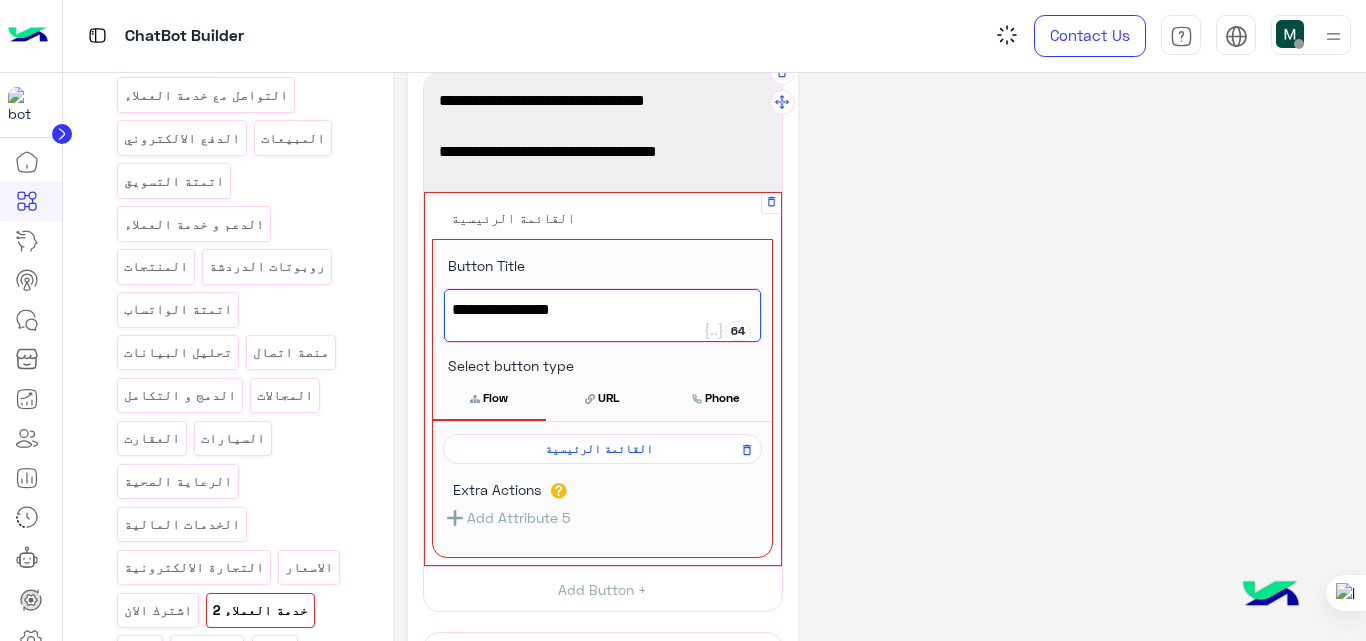 click on "Extra Actions" at bounding box center (497, 490) 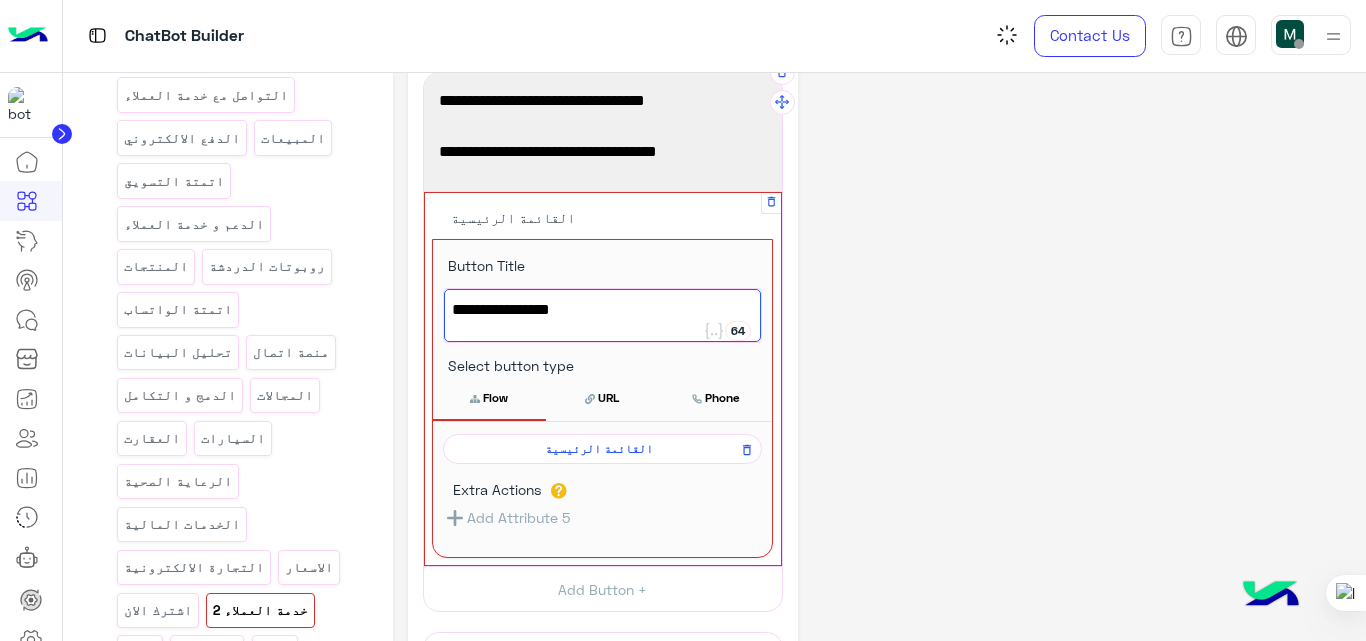 click on "**********" 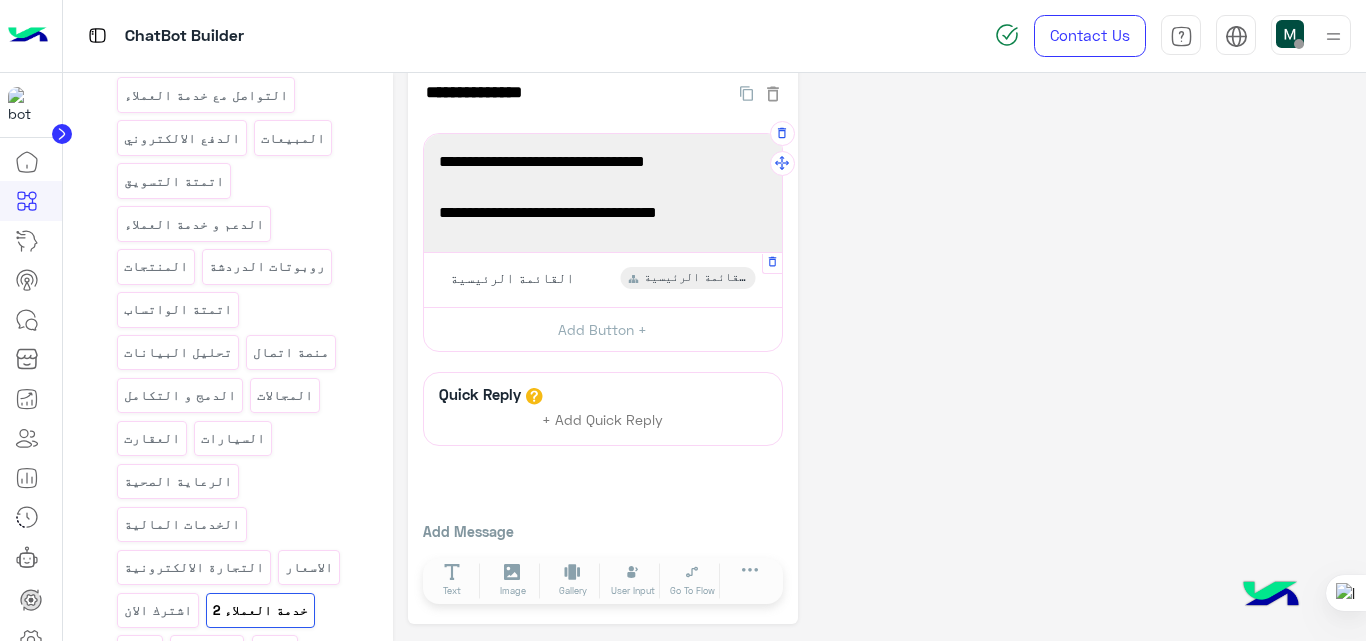 scroll, scrollTop: 0, scrollLeft: 0, axis: both 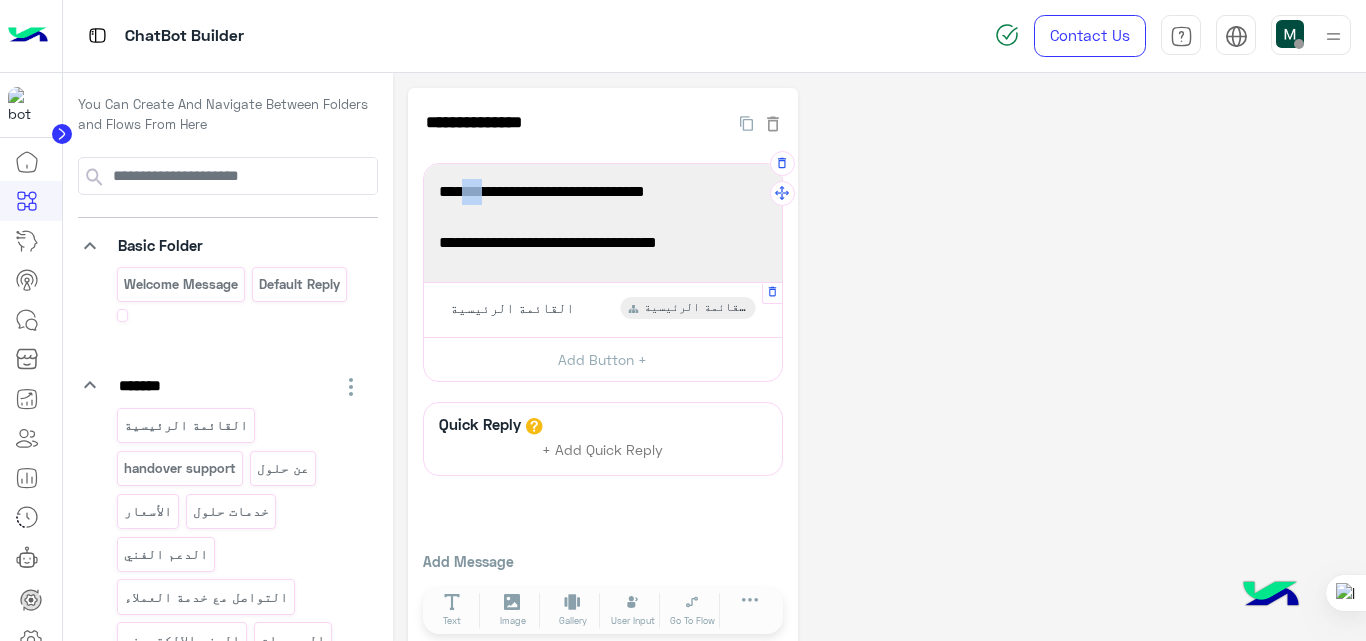 drag, startPoint x: 472, startPoint y: 195, endPoint x: 507, endPoint y: 188, distance: 35.69314 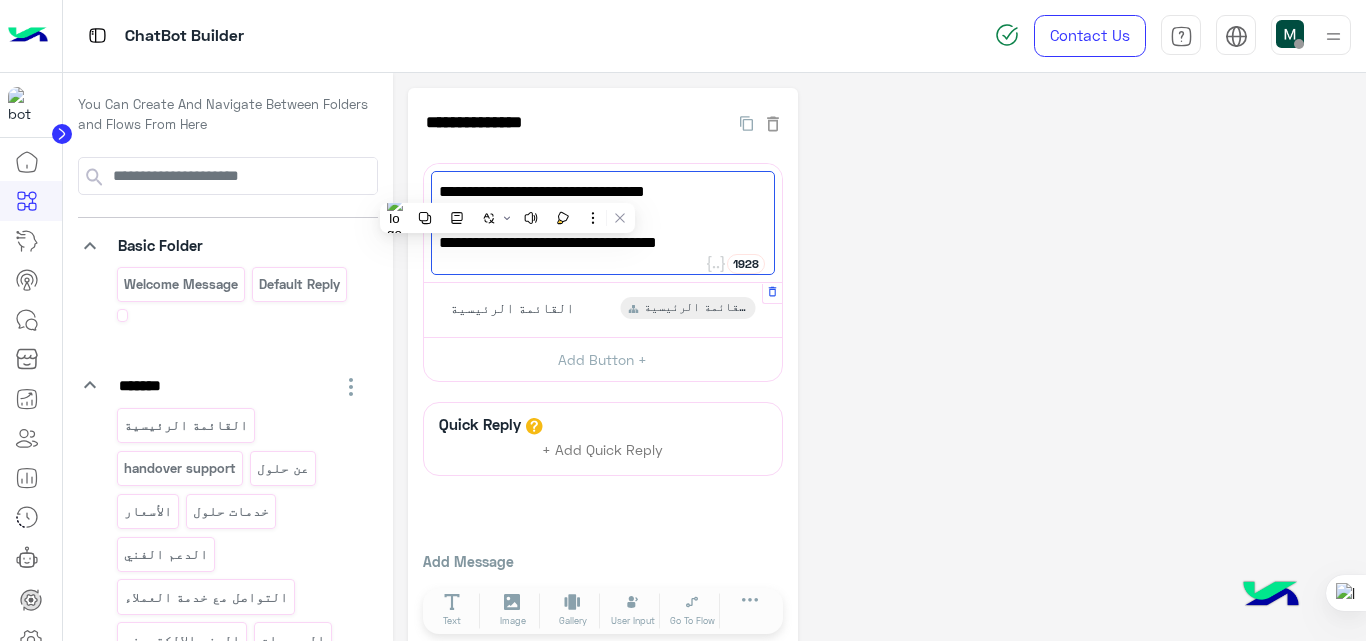 click on "**********" 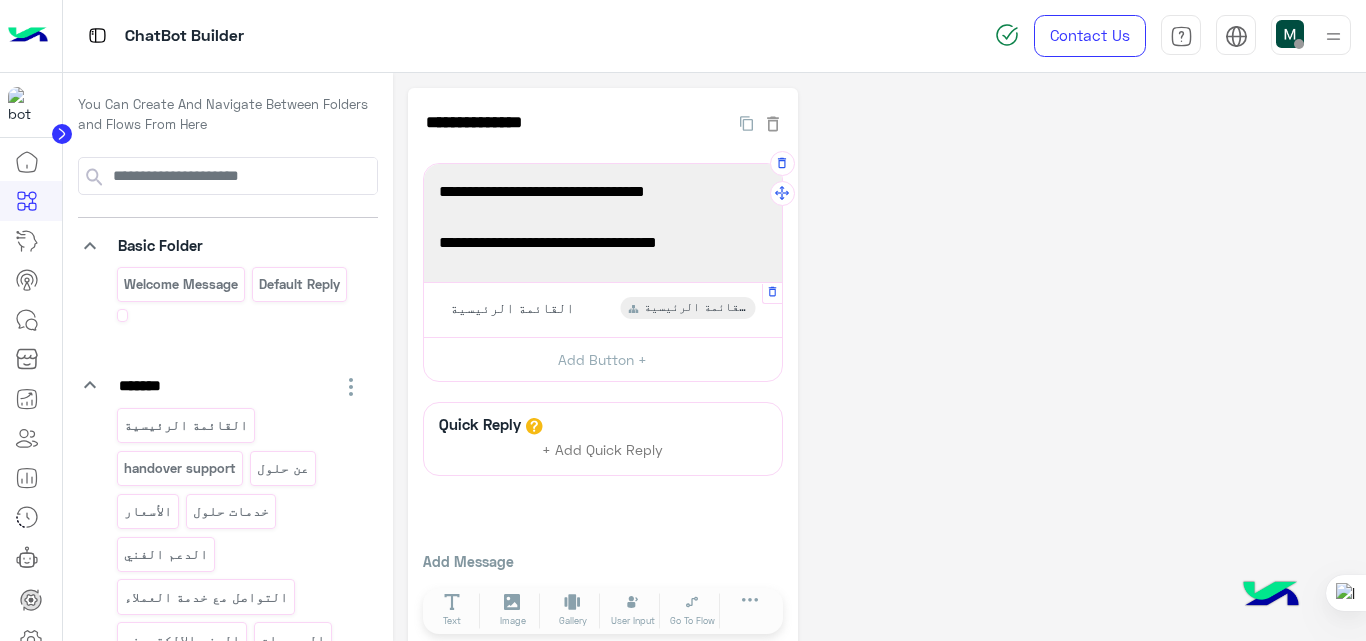 click on "مواعيد العمل من 10 صباحا الي 6 مساءا" at bounding box center [603, 243] 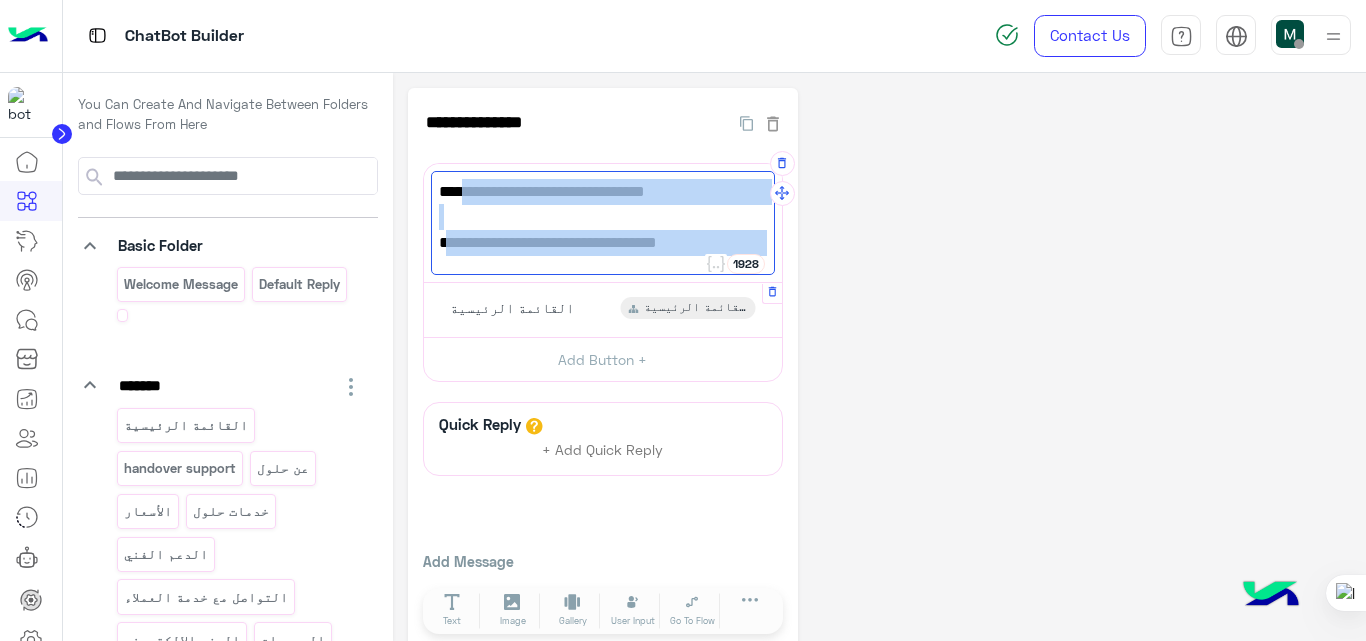 drag, startPoint x: 473, startPoint y: 241, endPoint x: 761, endPoint y: 201, distance: 290.7645 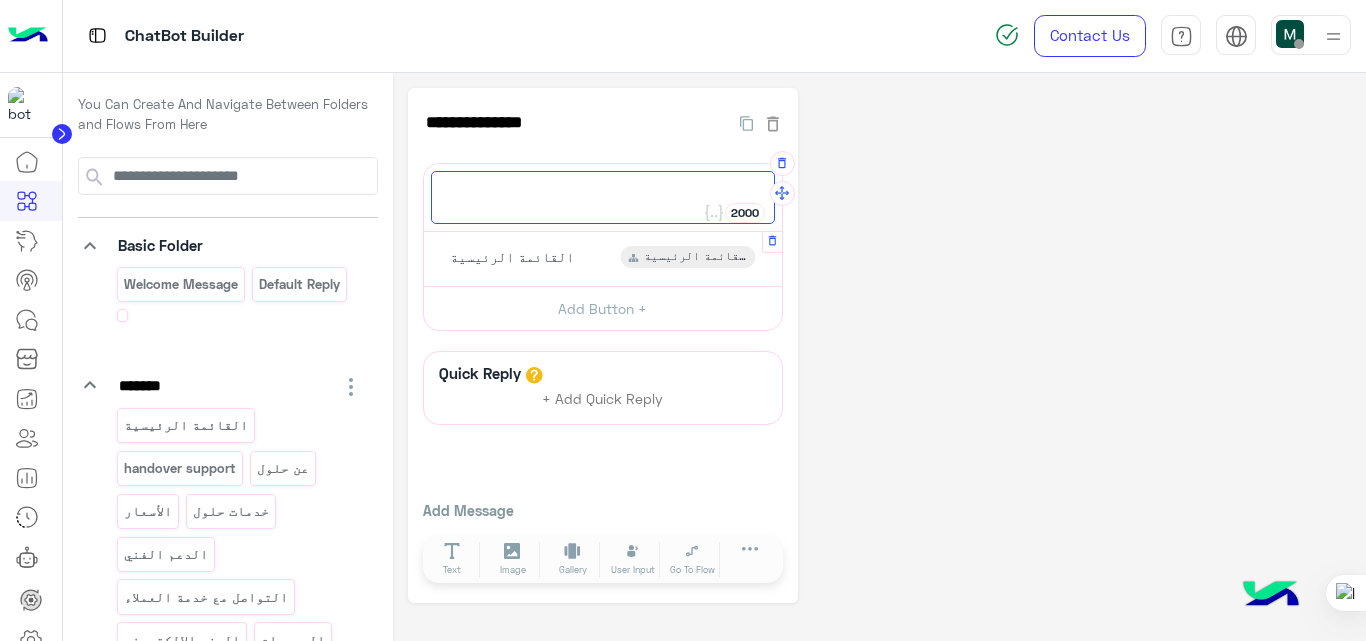 paste on "**********" 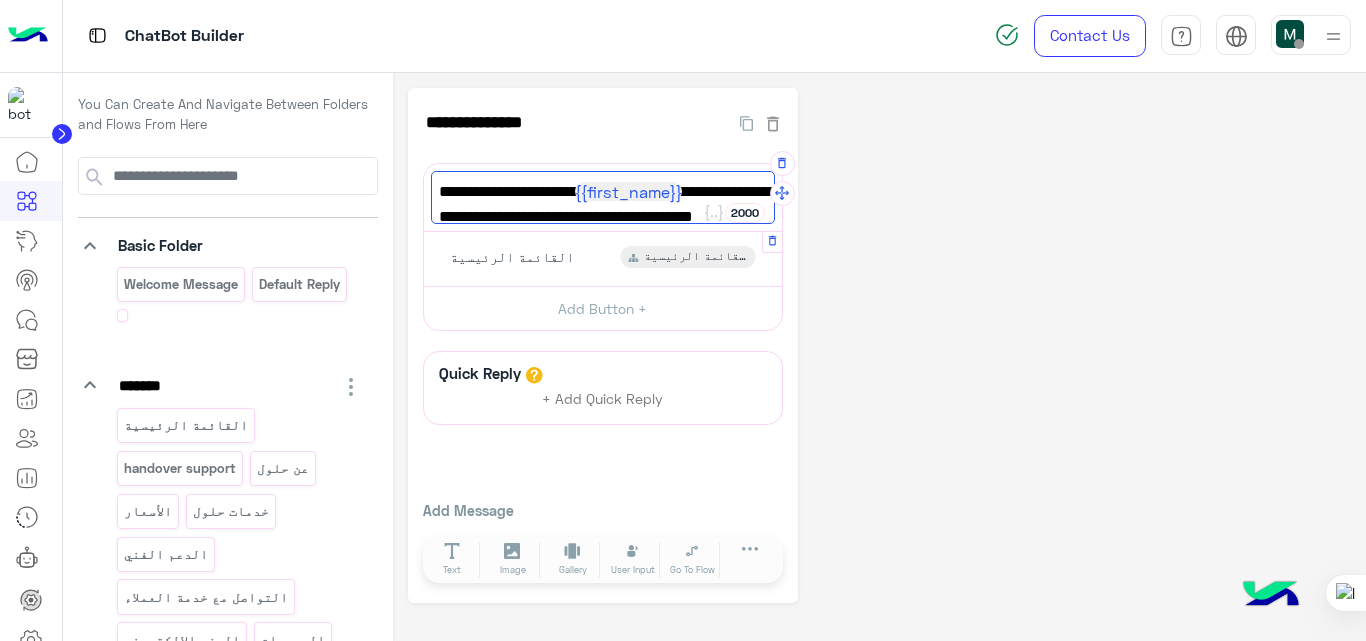 scroll, scrollTop: 0, scrollLeft: 0, axis: both 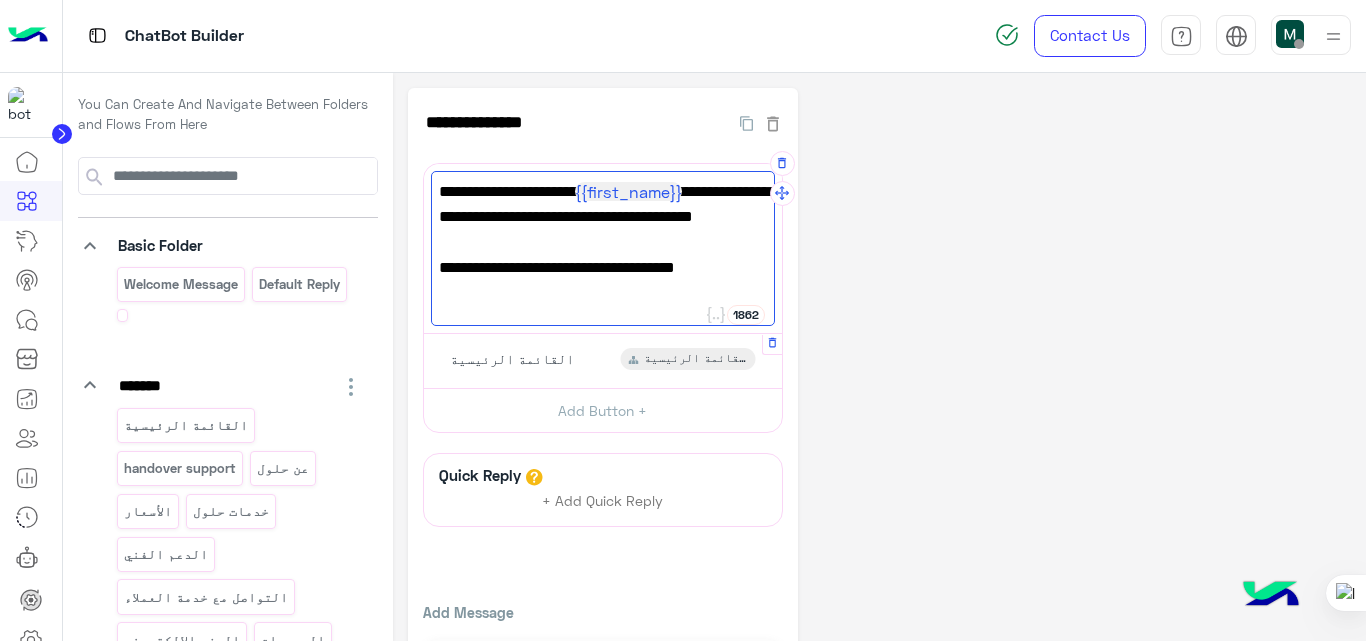 type on "**********" 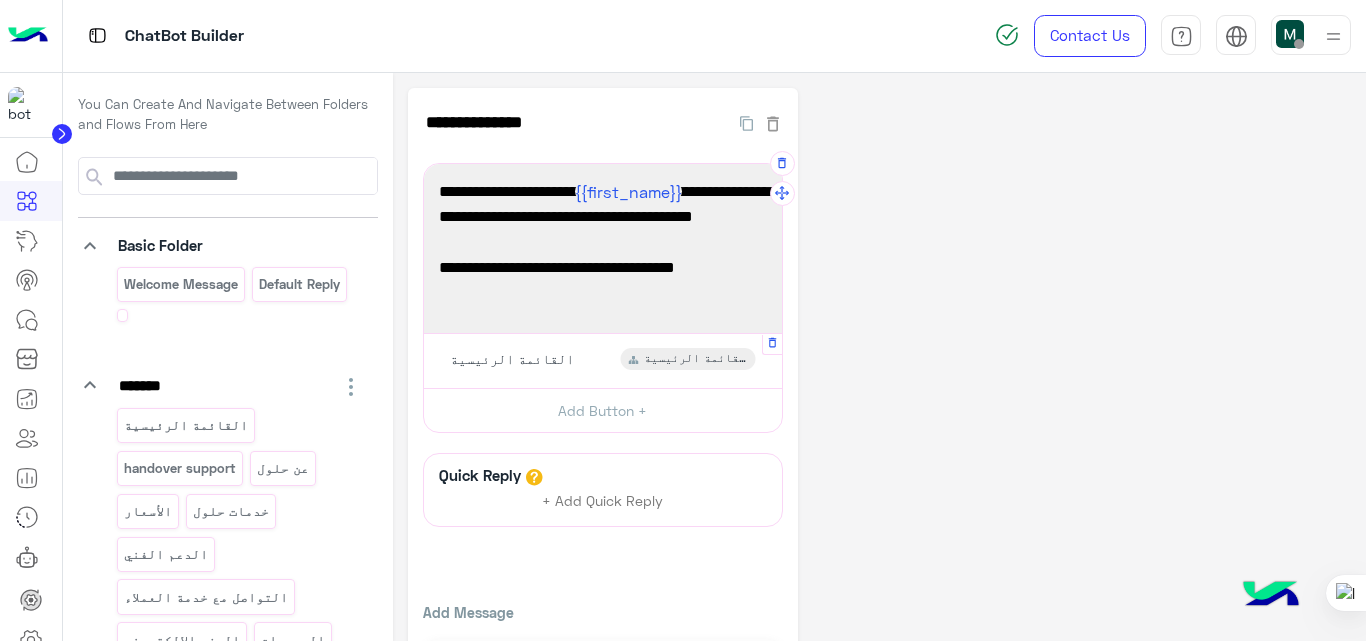 click on "**********" 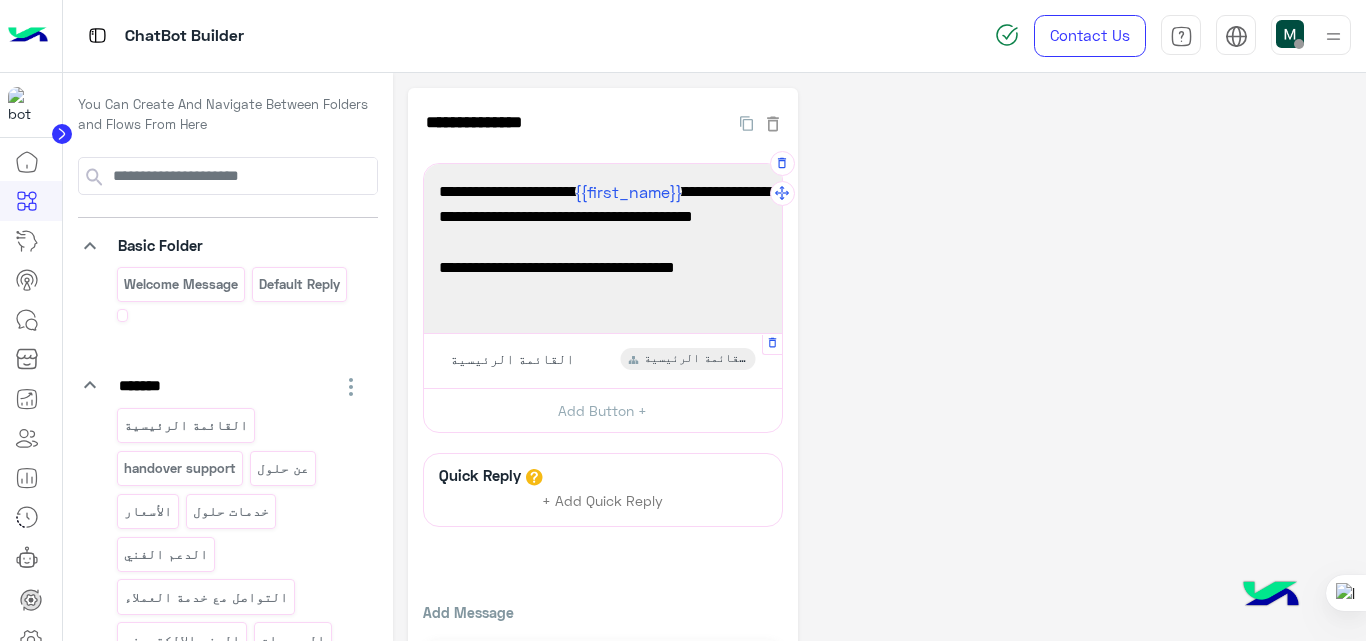 click on "**********" 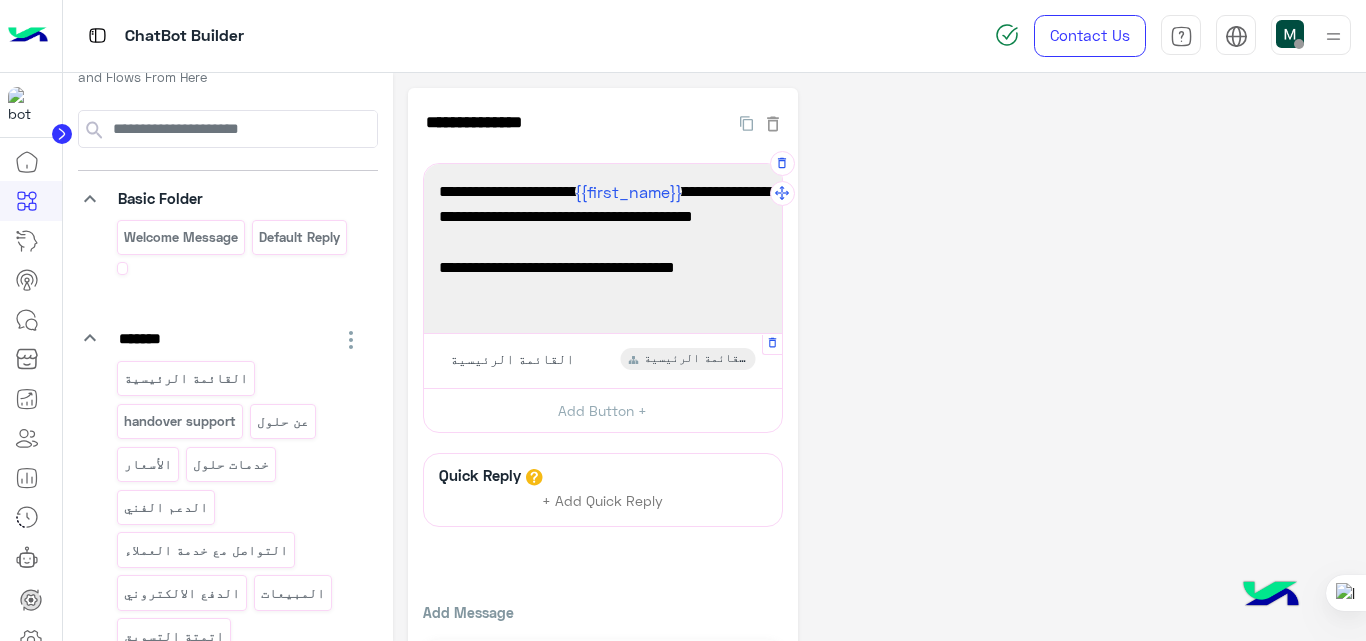 scroll, scrollTop: 46, scrollLeft: 0, axis: vertical 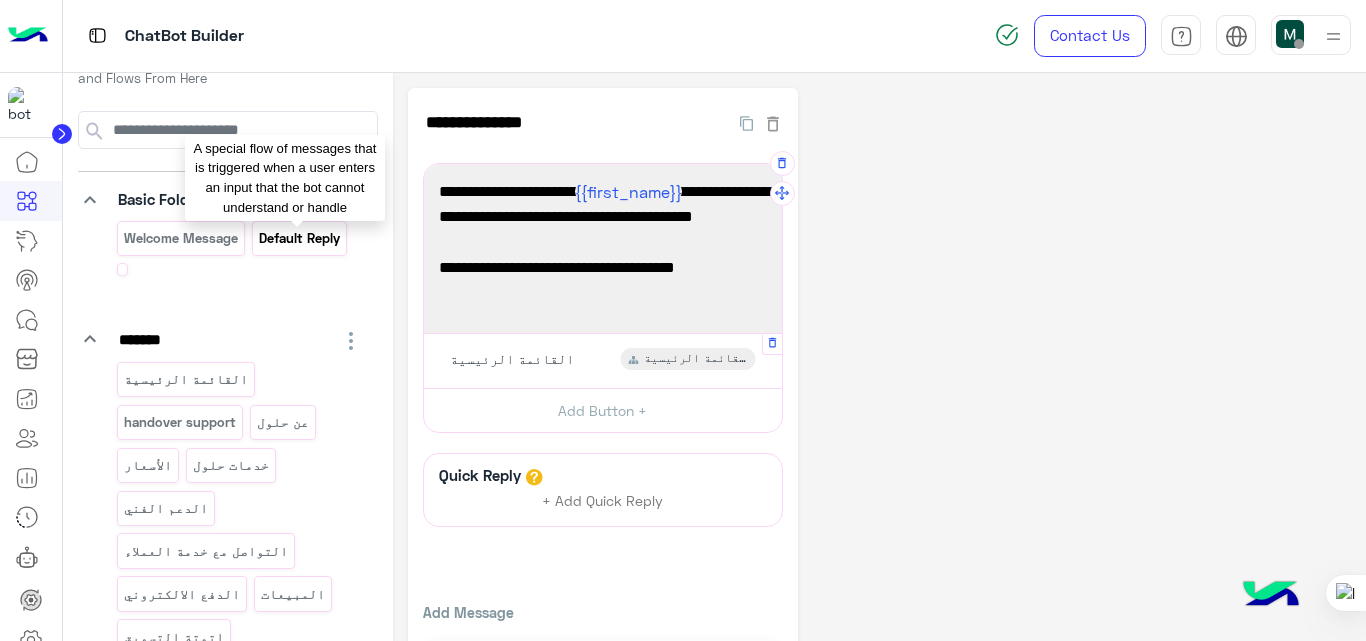 click on "Default reply" at bounding box center (300, 238) 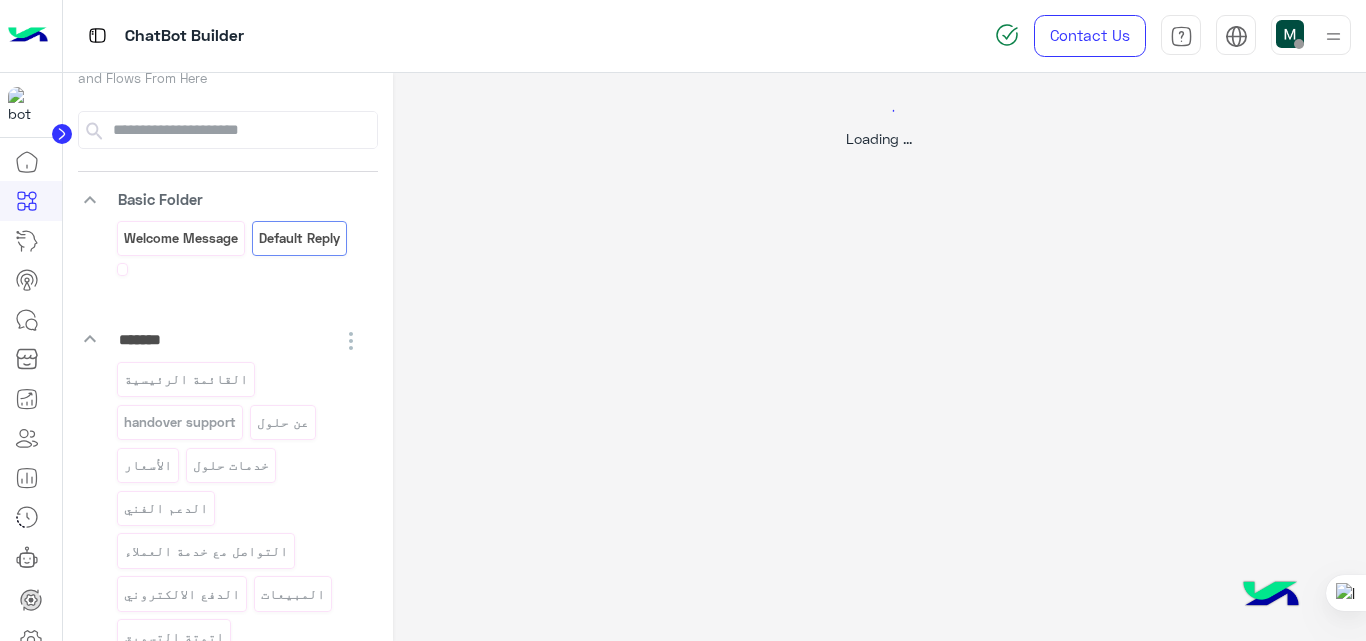 select on "*" 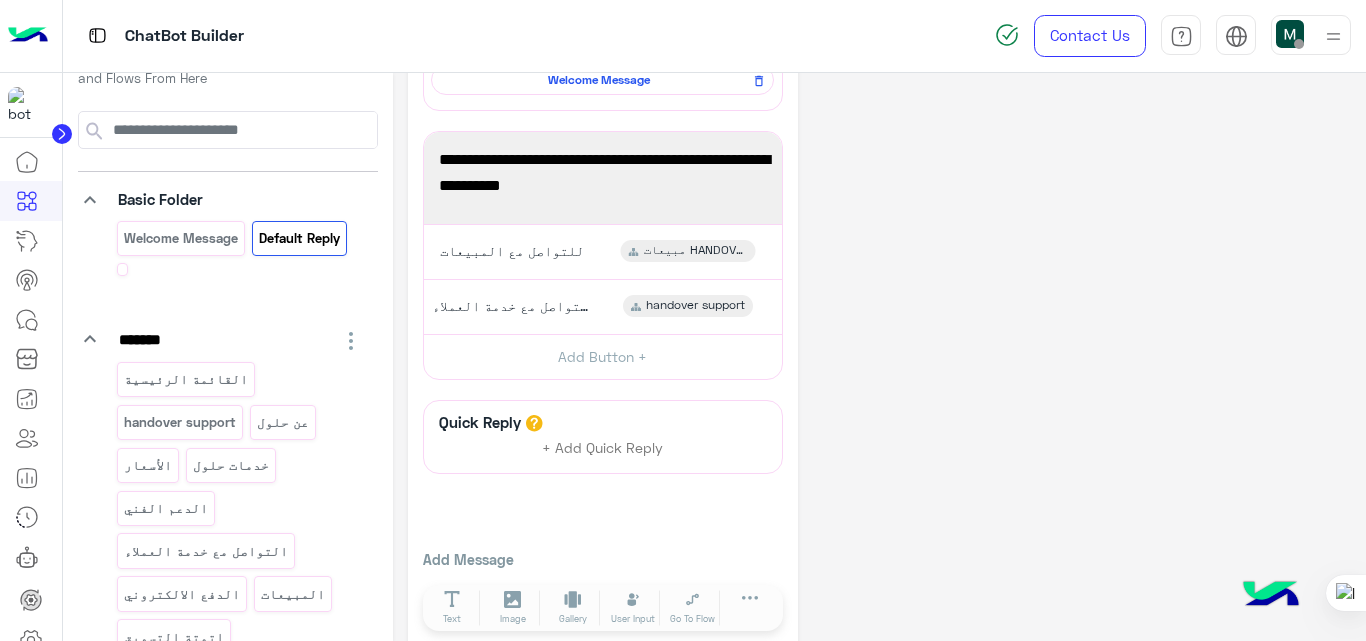scroll, scrollTop: 322, scrollLeft: 0, axis: vertical 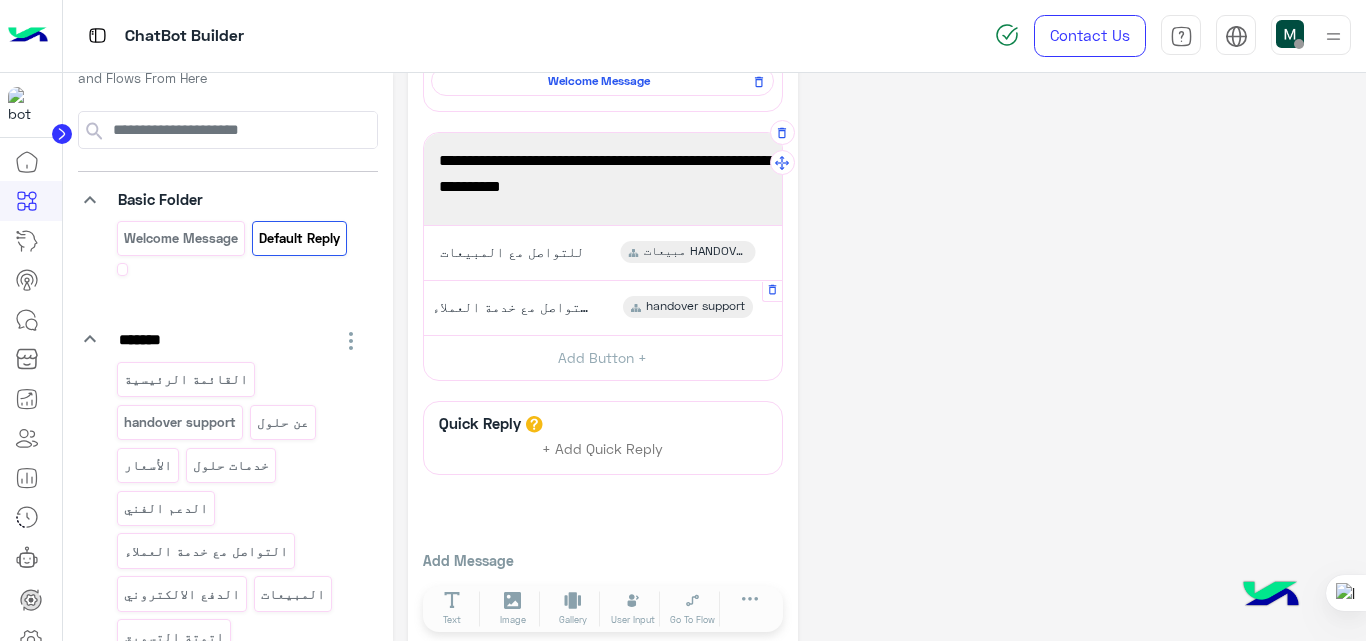 click on "للتواصل مع خدمة العملاء" at bounding box center (512, 307) 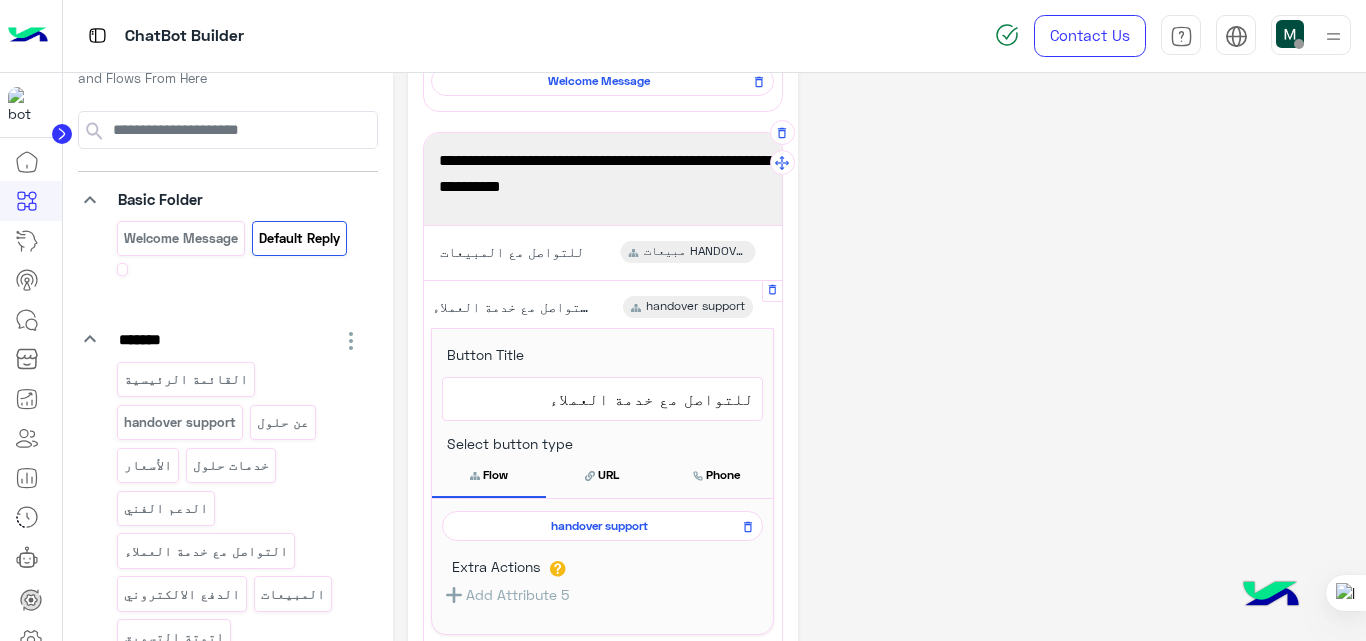 click on "handover support" at bounding box center [599, 526] 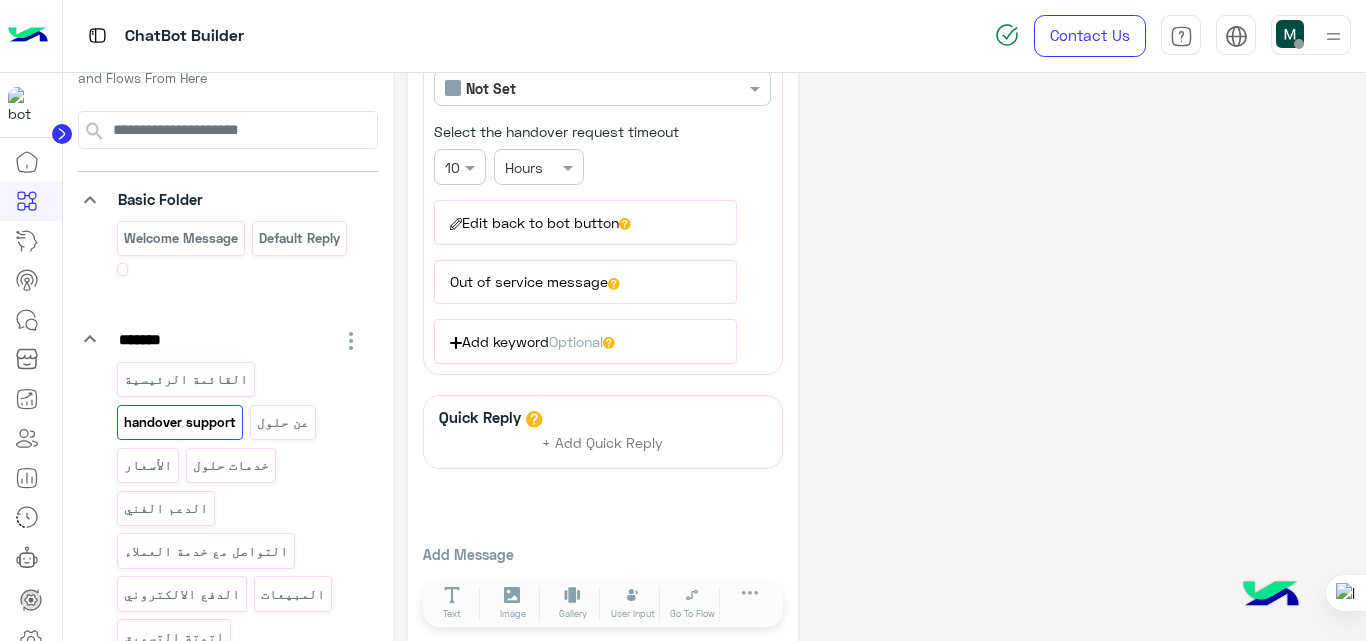 scroll, scrollTop: 371, scrollLeft: 0, axis: vertical 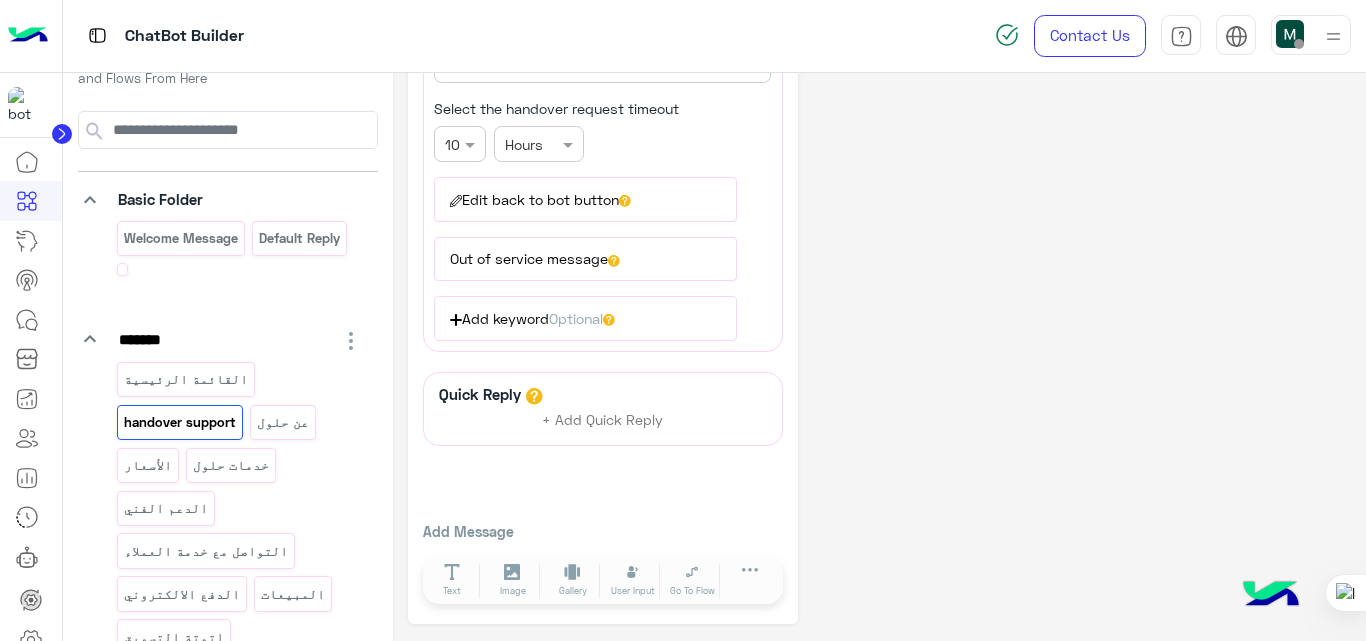 click on "Edit back to bot button" at bounding box center (585, 199) 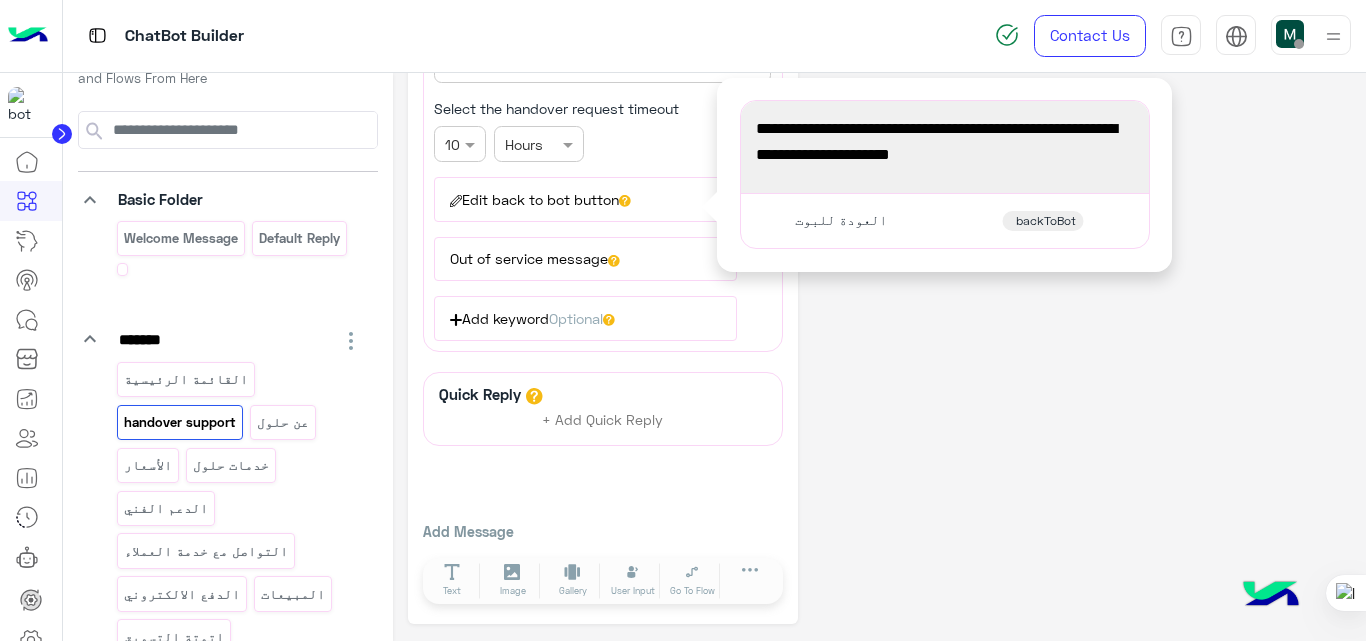 click on "Edit back to bot button" at bounding box center [585, 199] 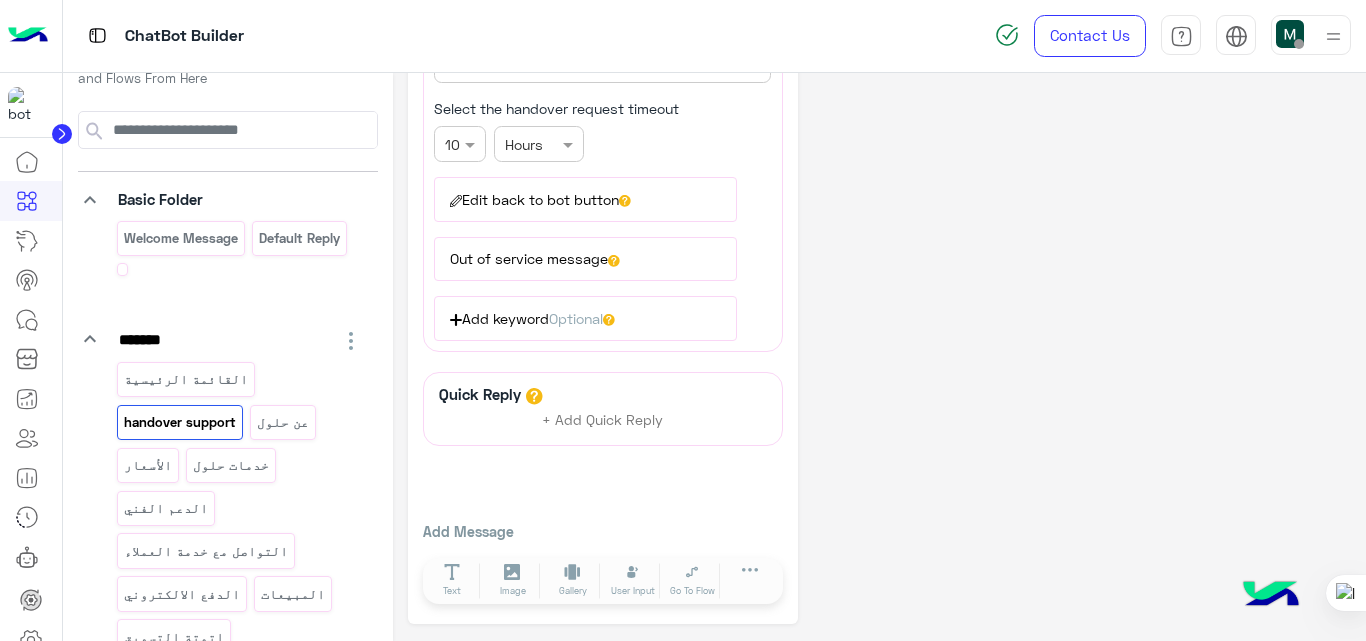 click on "Out of service message" at bounding box center [585, 259] 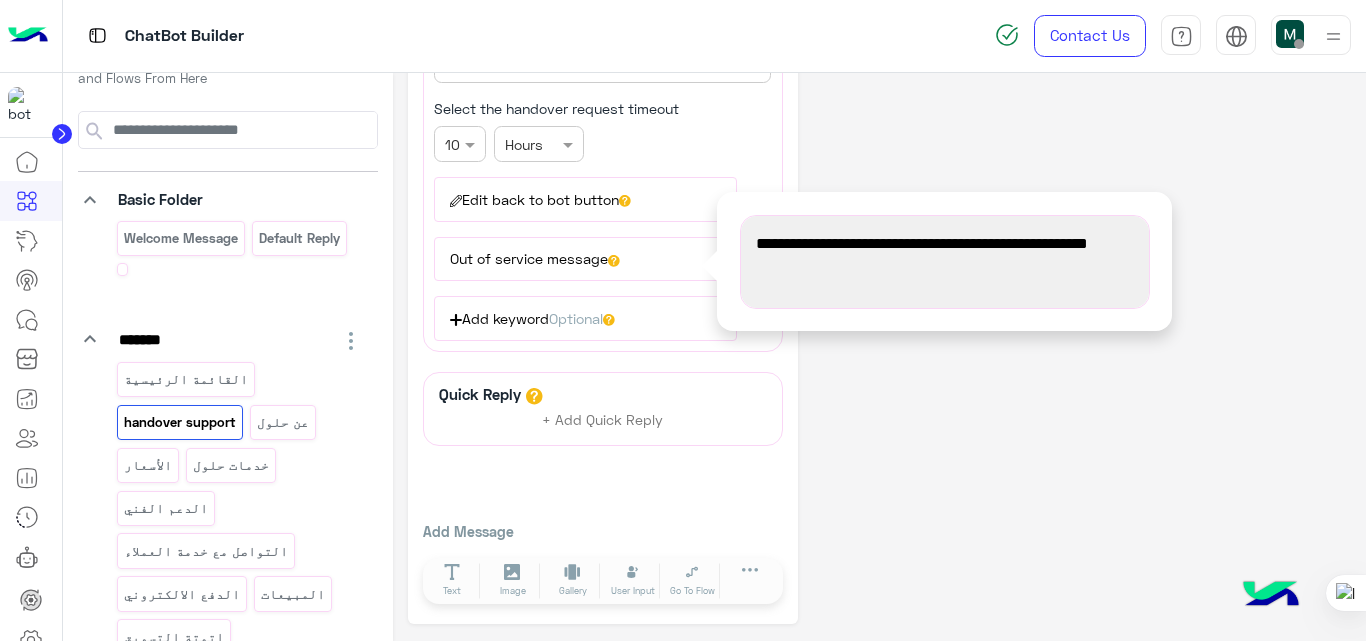 click on "Out of service message" at bounding box center [585, 259] 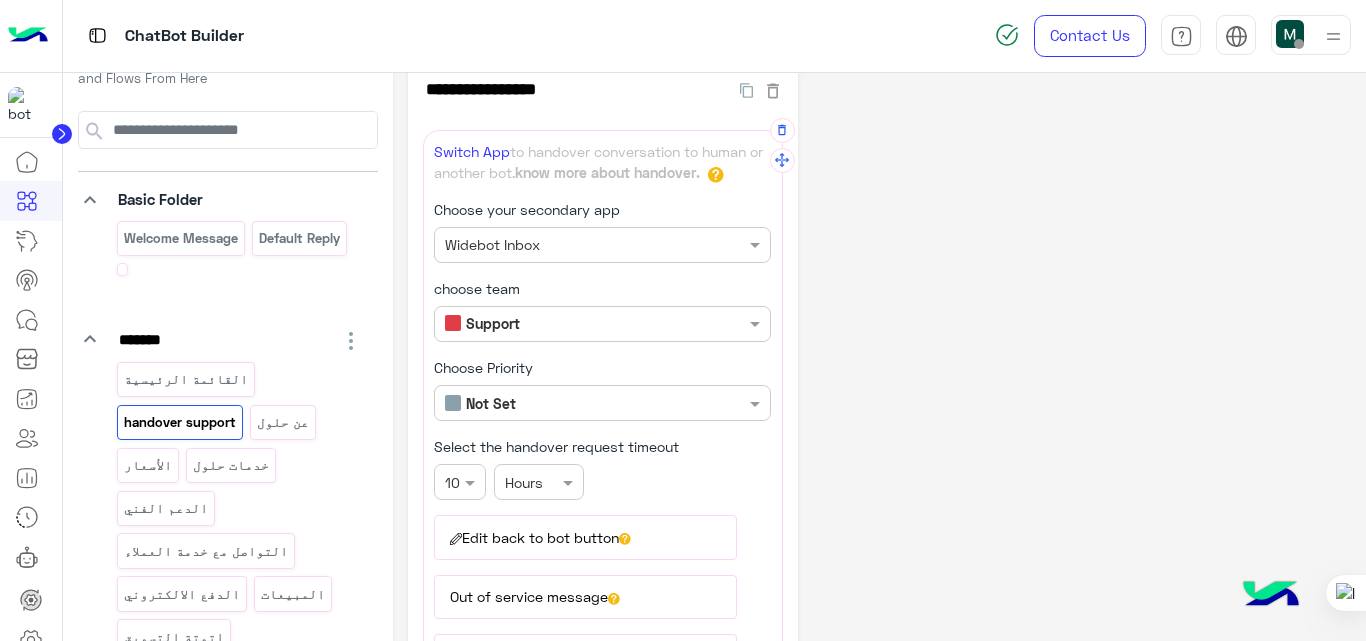 scroll, scrollTop: 0, scrollLeft: 0, axis: both 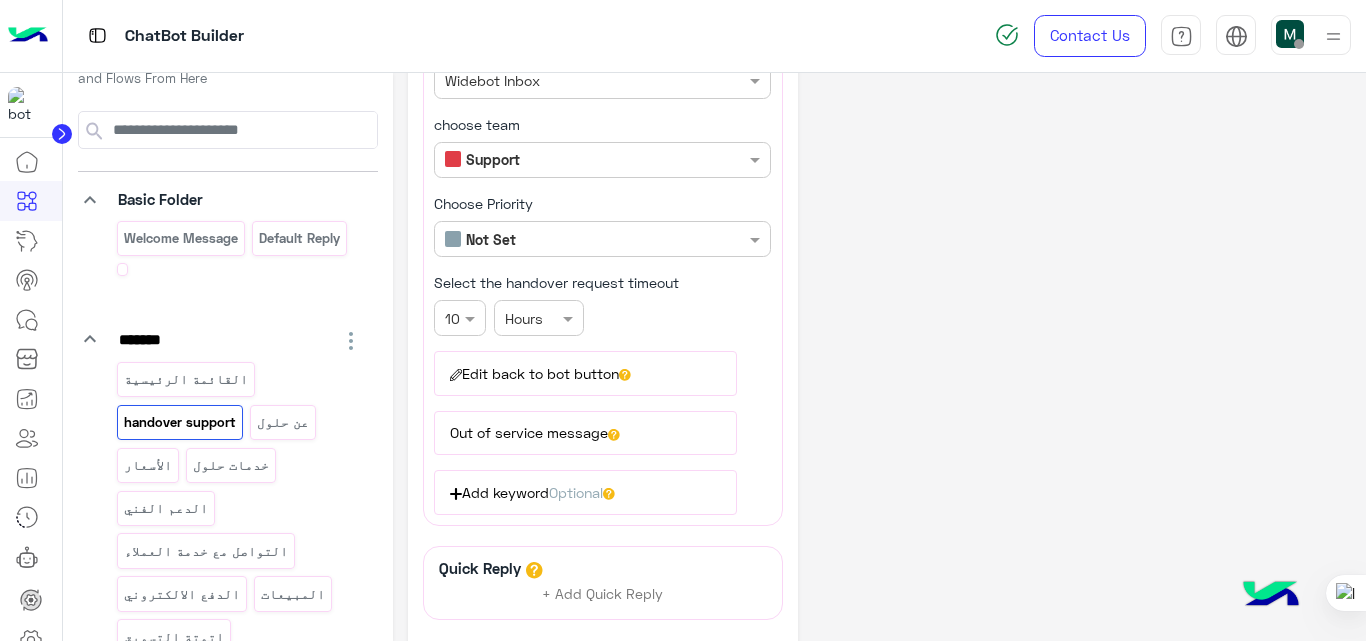click on "Edit back to bot button" at bounding box center [585, 373] 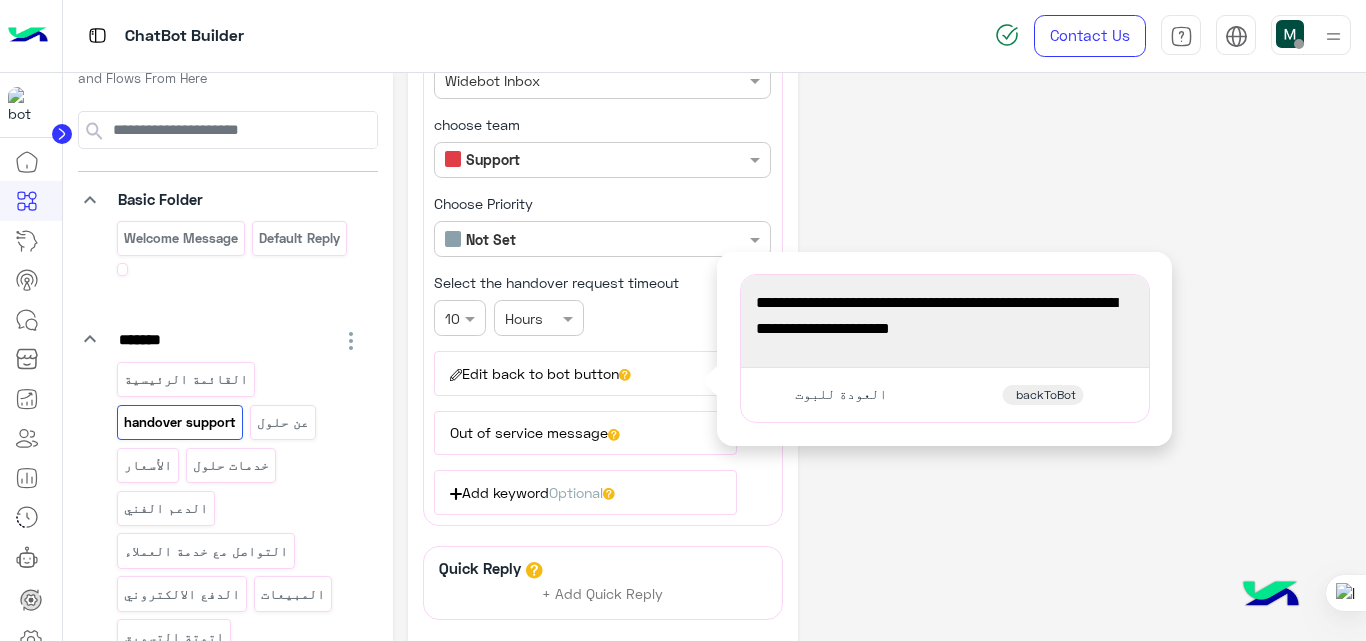 drag, startPoint x: 941, startPoint y: 329, endPoint x: 1134, endPoint y: 301, distance: 195.02051 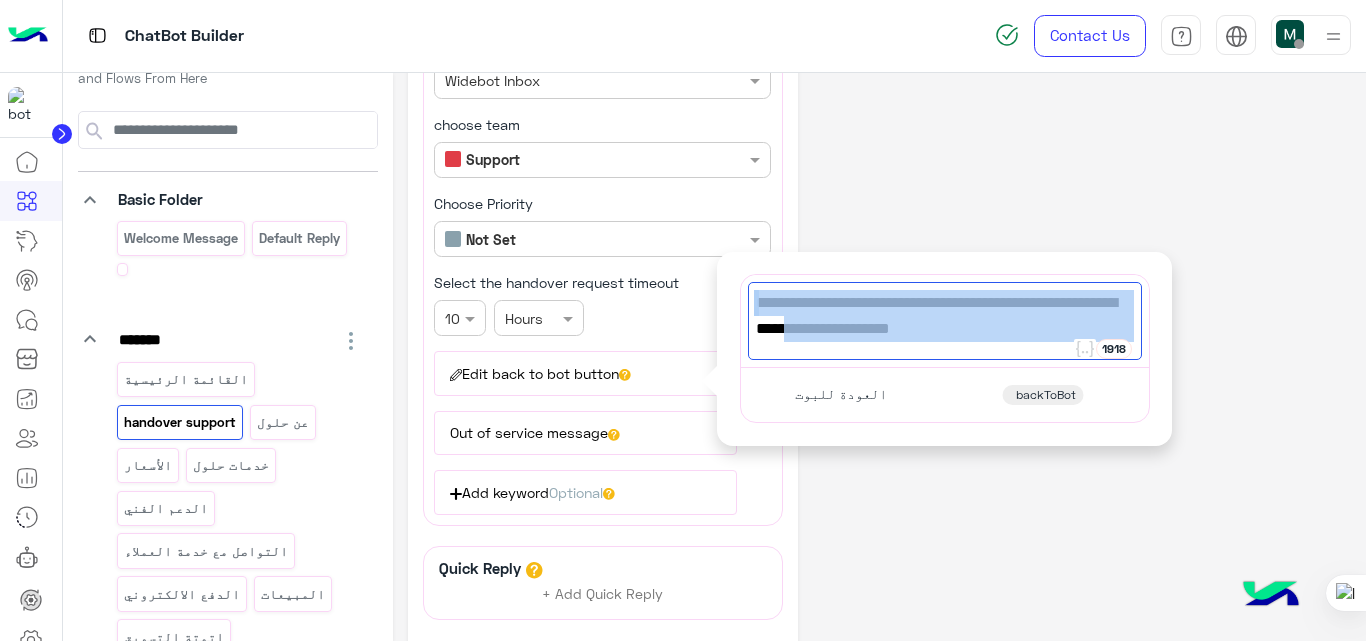 drag, startPoint x: 950, startPoint y: 327, endPoint x: 1132, endPoint y: 300, distance: 183.99185 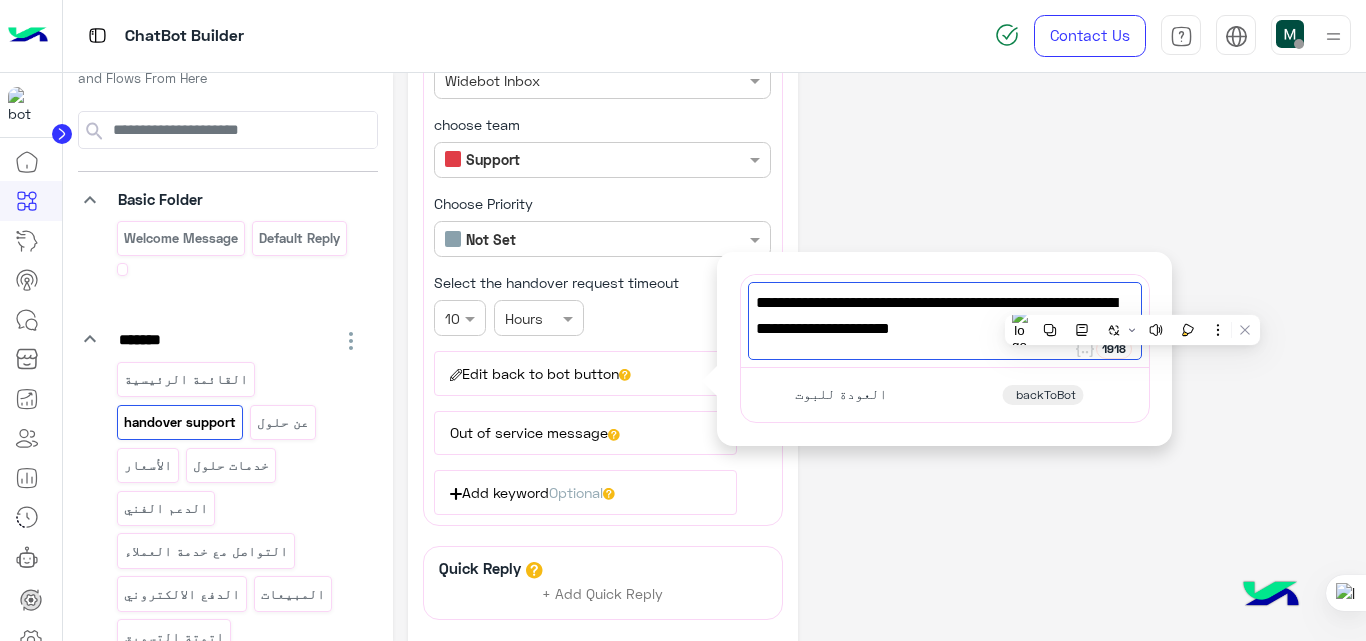 click on "**********" 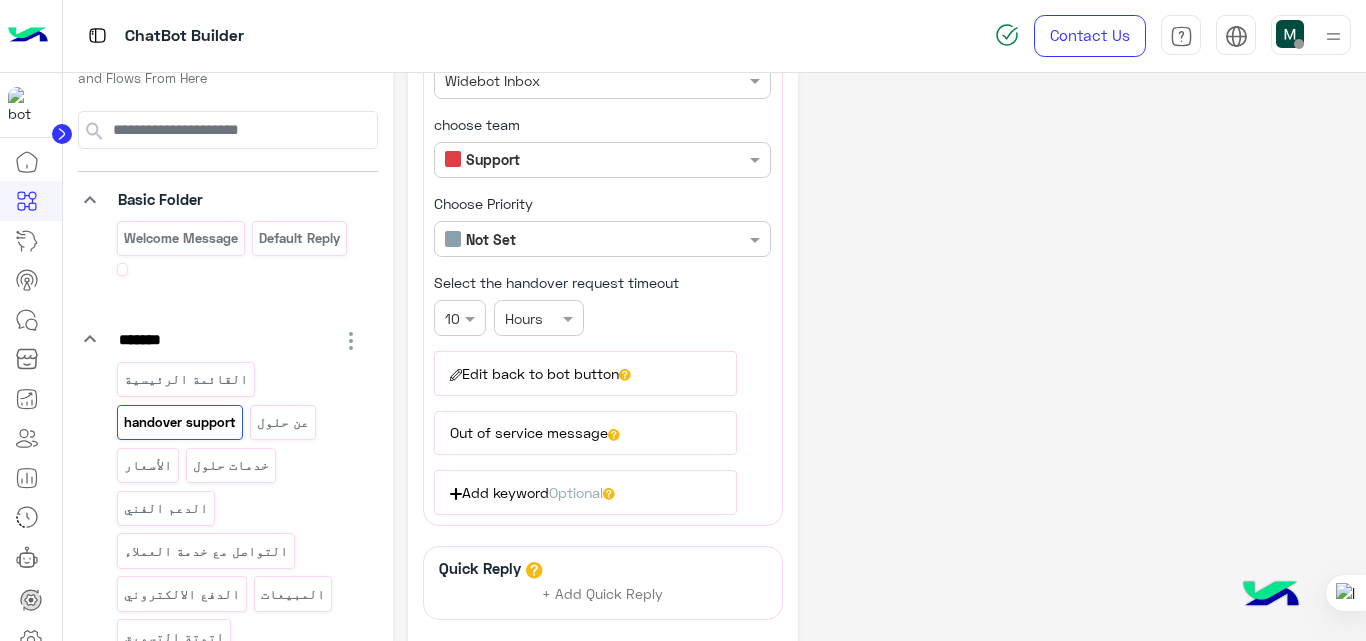 click on "Out of service message" at bounding box center [585, 433] 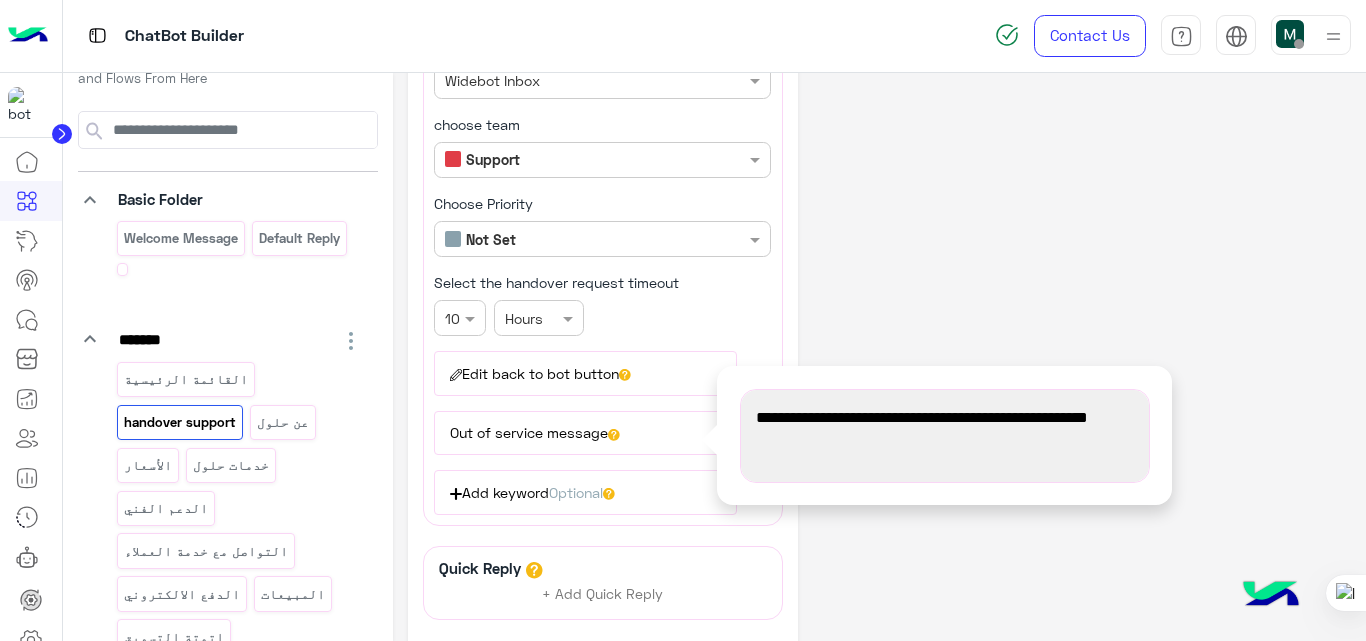 click on "نحن حاليًا خارج ساعات العمل، وسنعود في يوم العمل التالي" at bounding box center (945, 430) 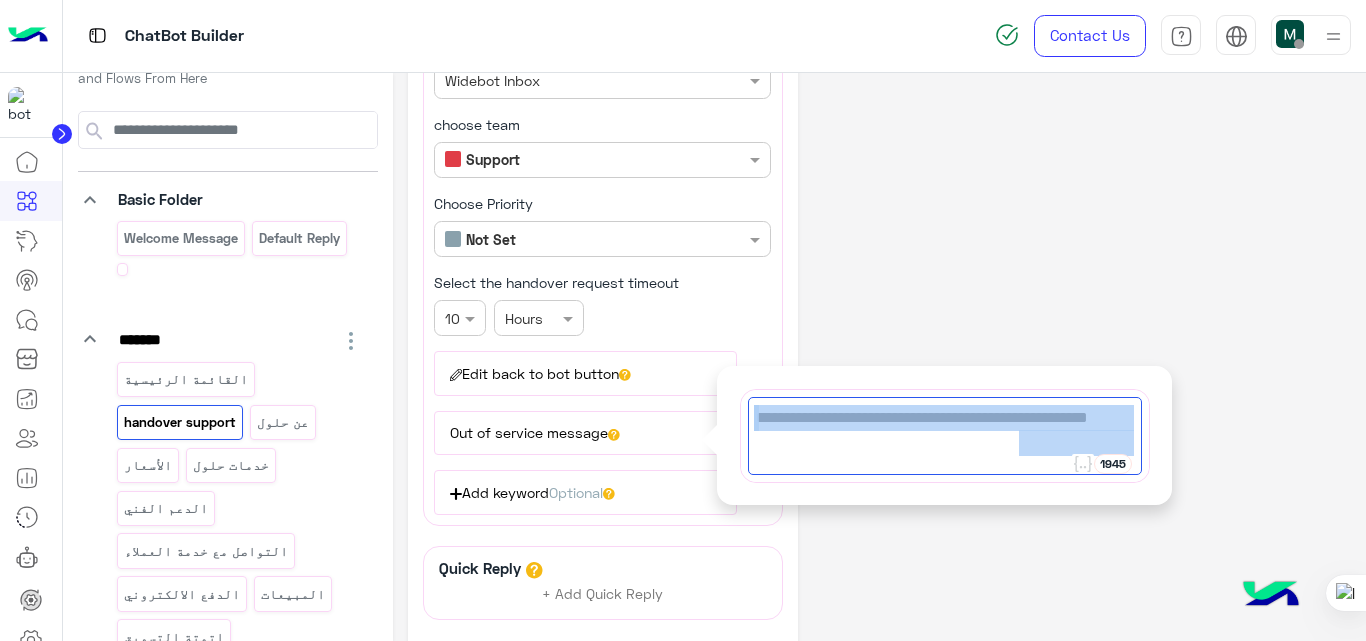 drag, startPoint x: 1098, startPoint y: 440, endPoint x: 1132, endPoint y: 419, distance: 39.962482 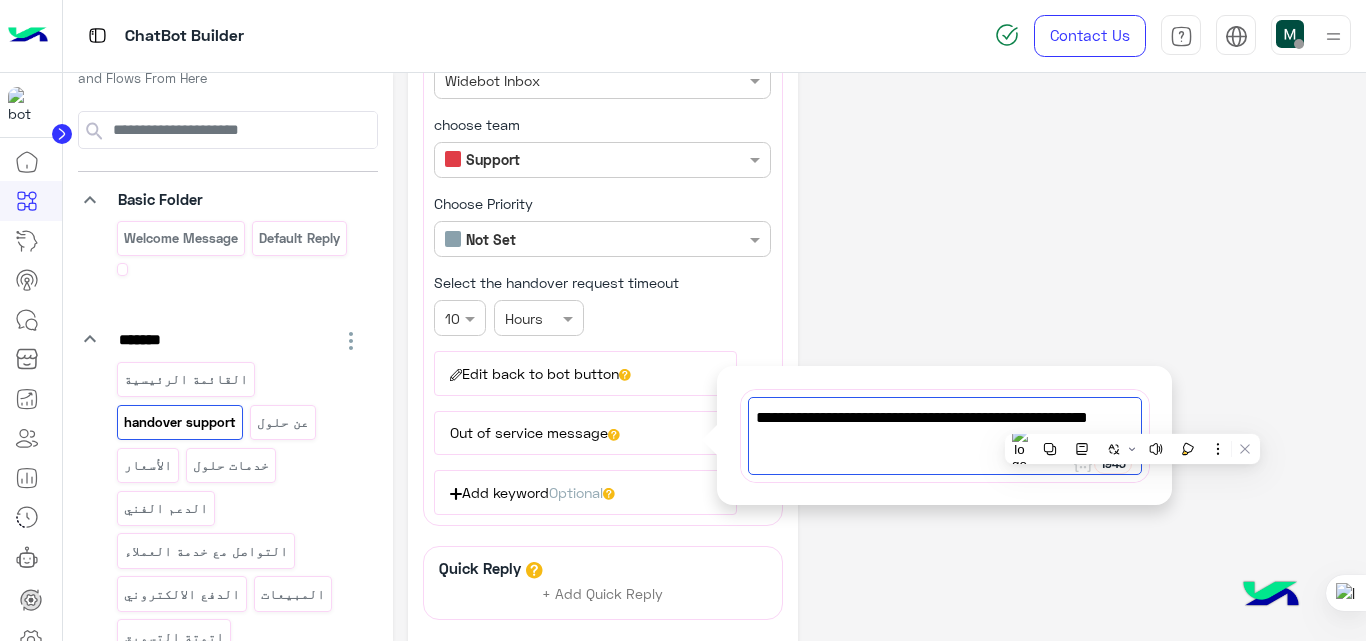 click on "**********" 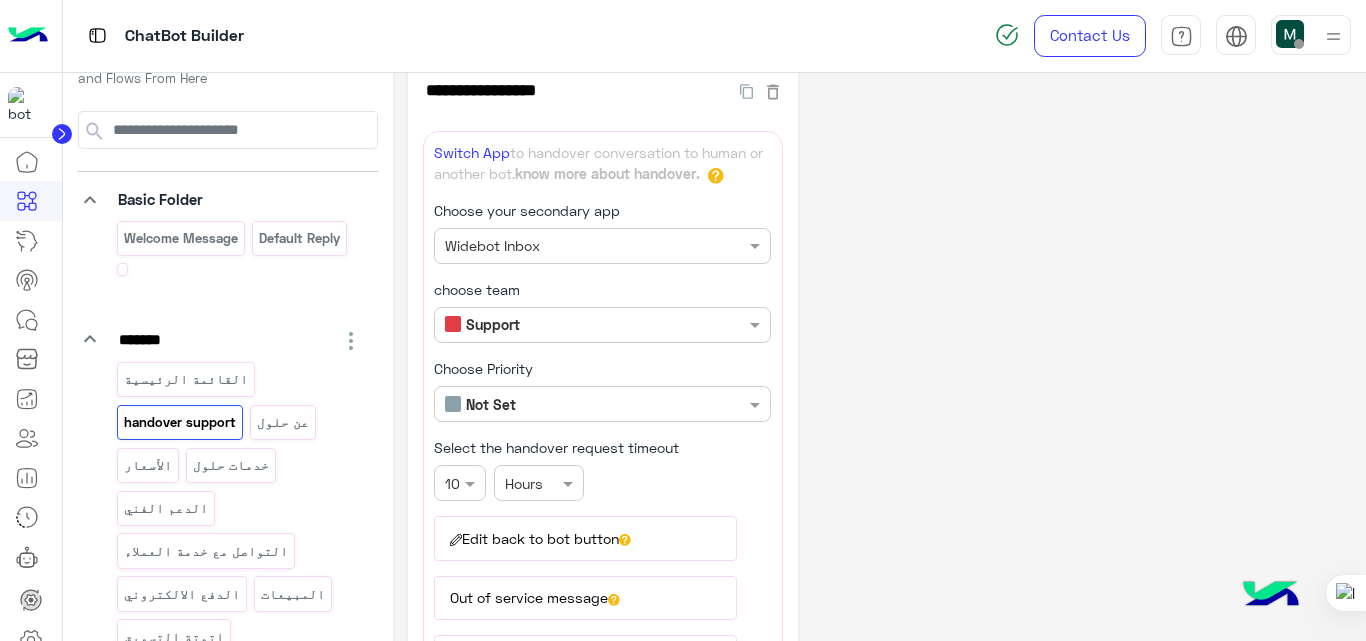 scroll, scrollTop: 30, scrollLeft: 0, axis: vertical 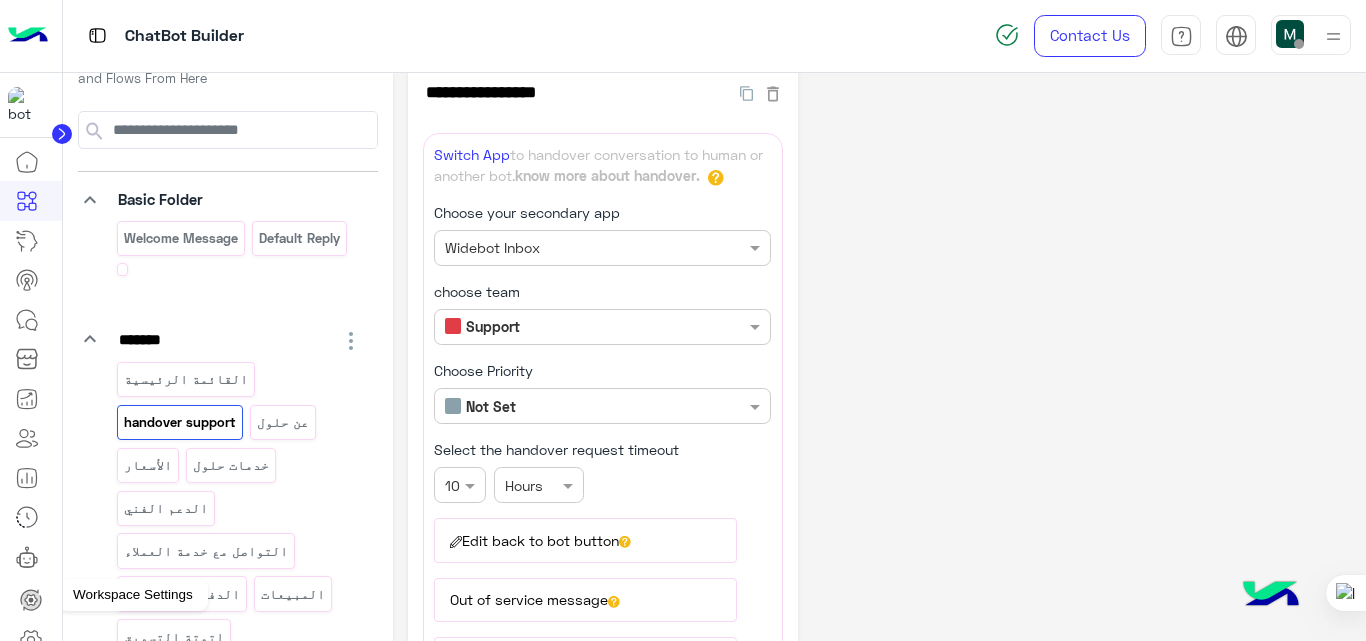 click 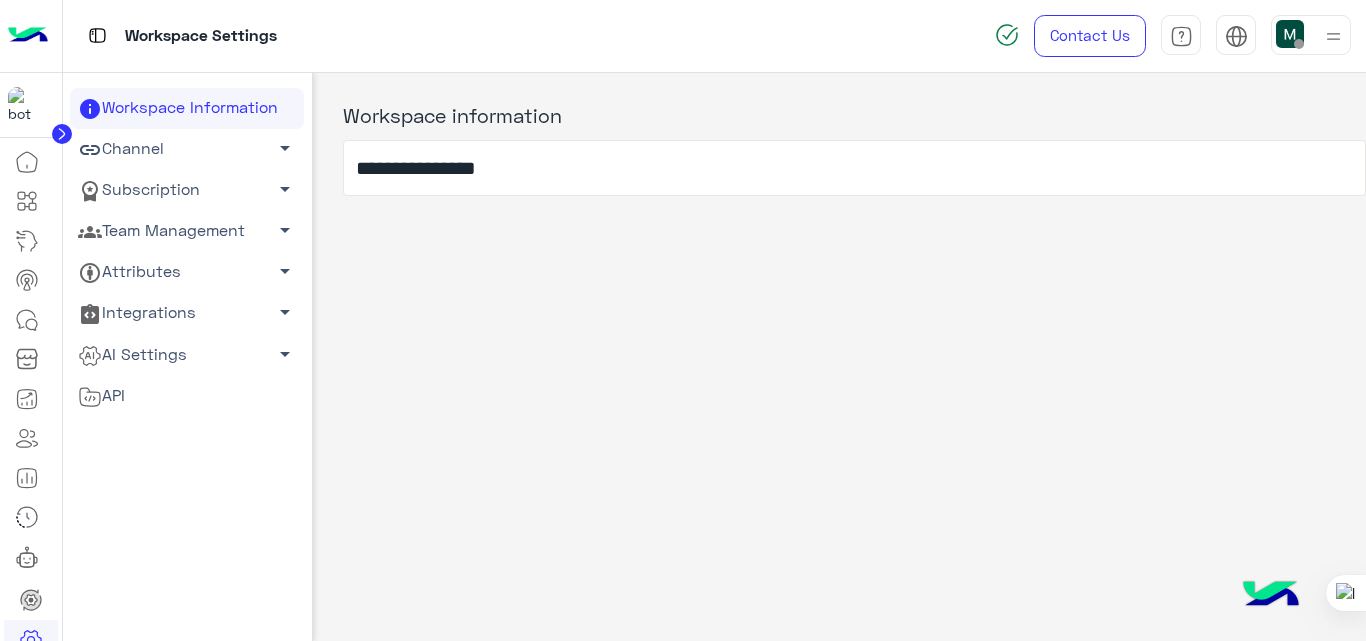 click on "AI Settings   arrow_drop_down" 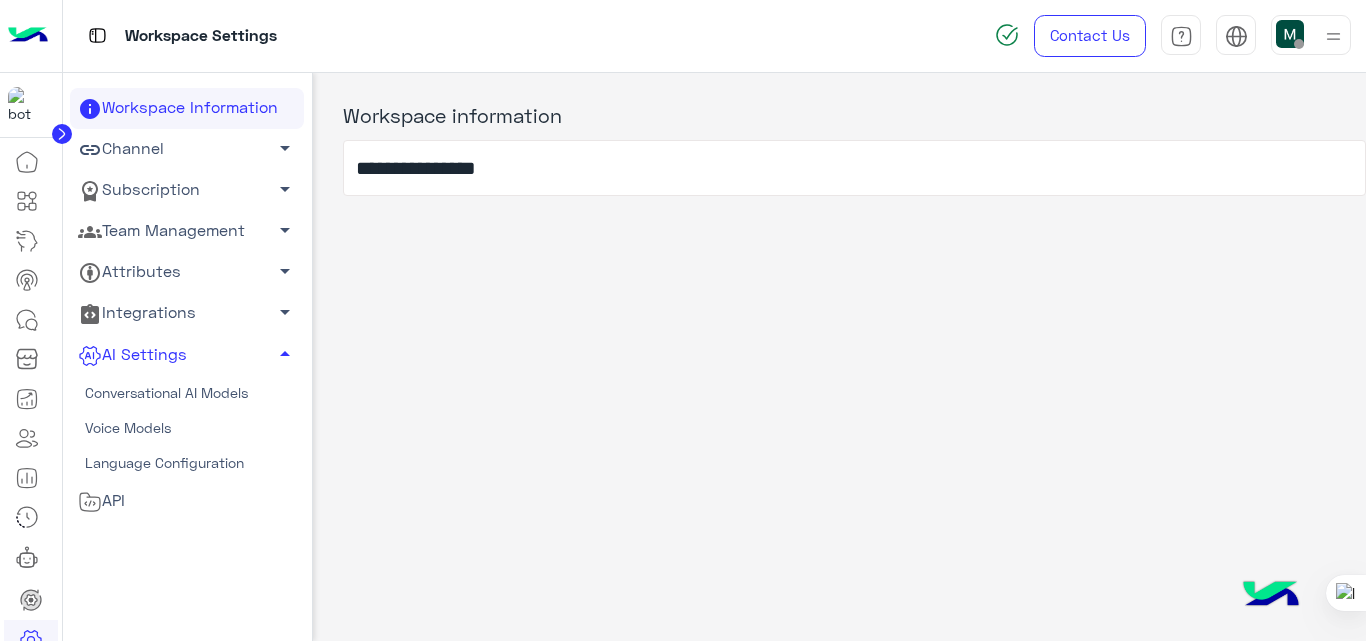 click on "Conversational AI Models" 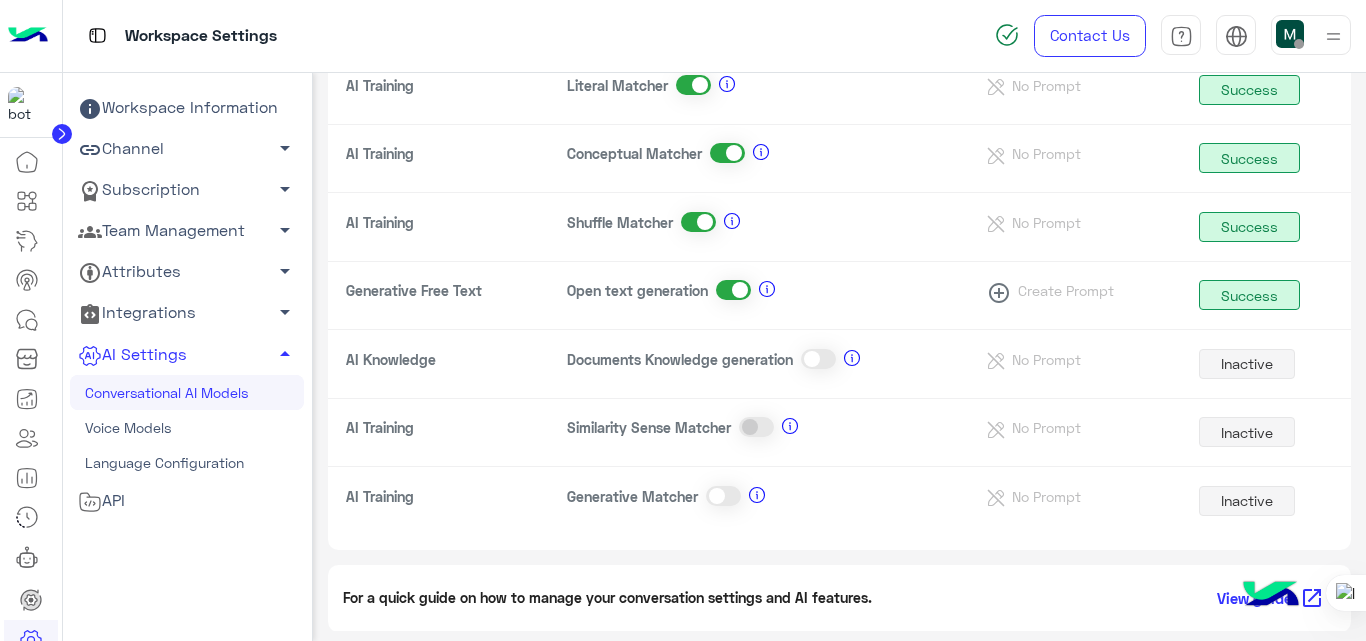 scroll, scrollTop: 0, scrollLeft: 0, axis: both 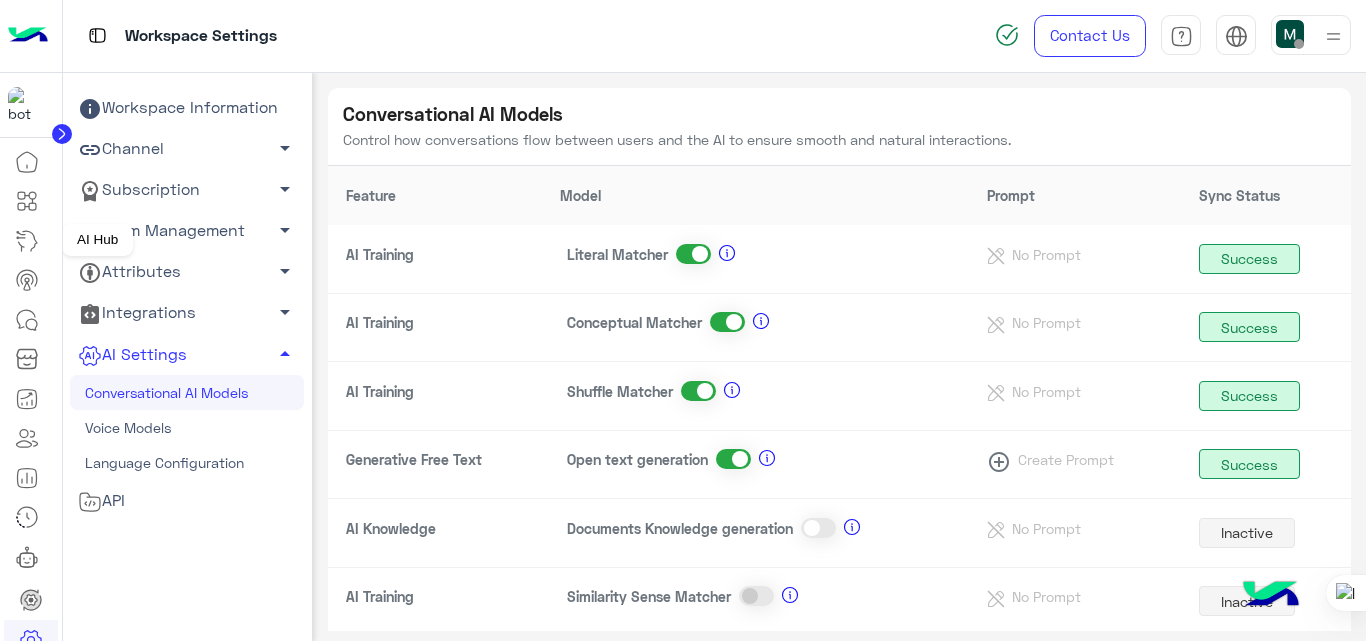 click 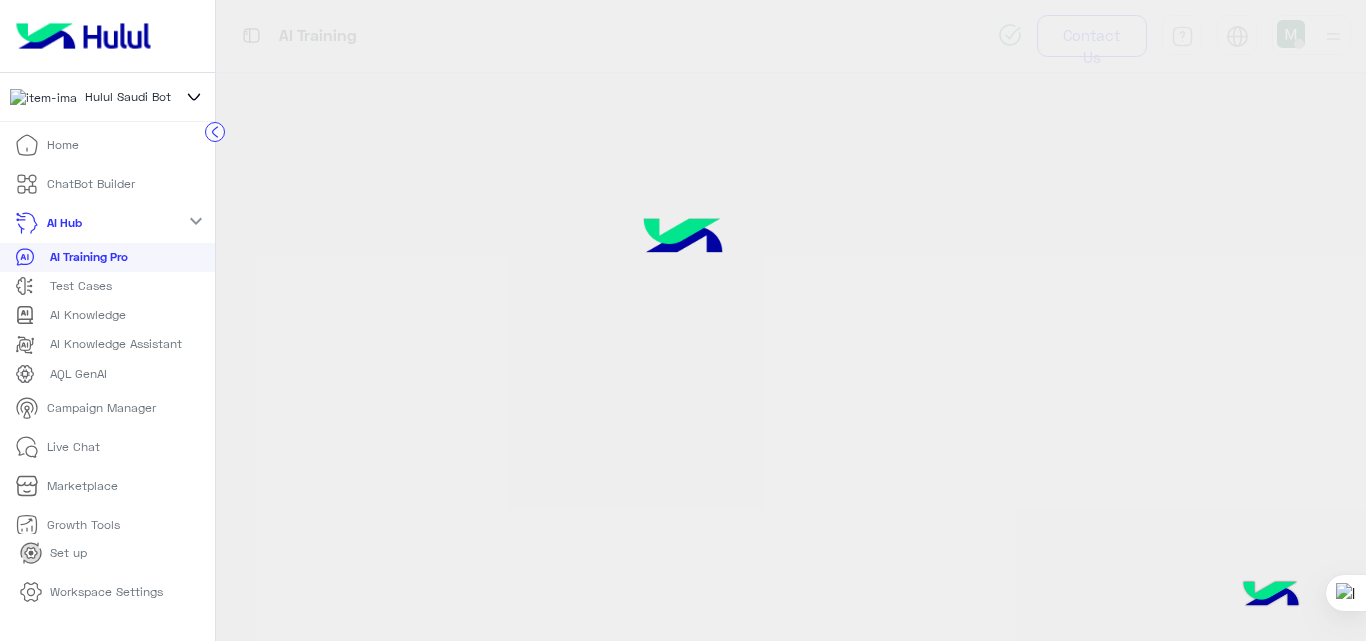 click on "AI Training Pro" 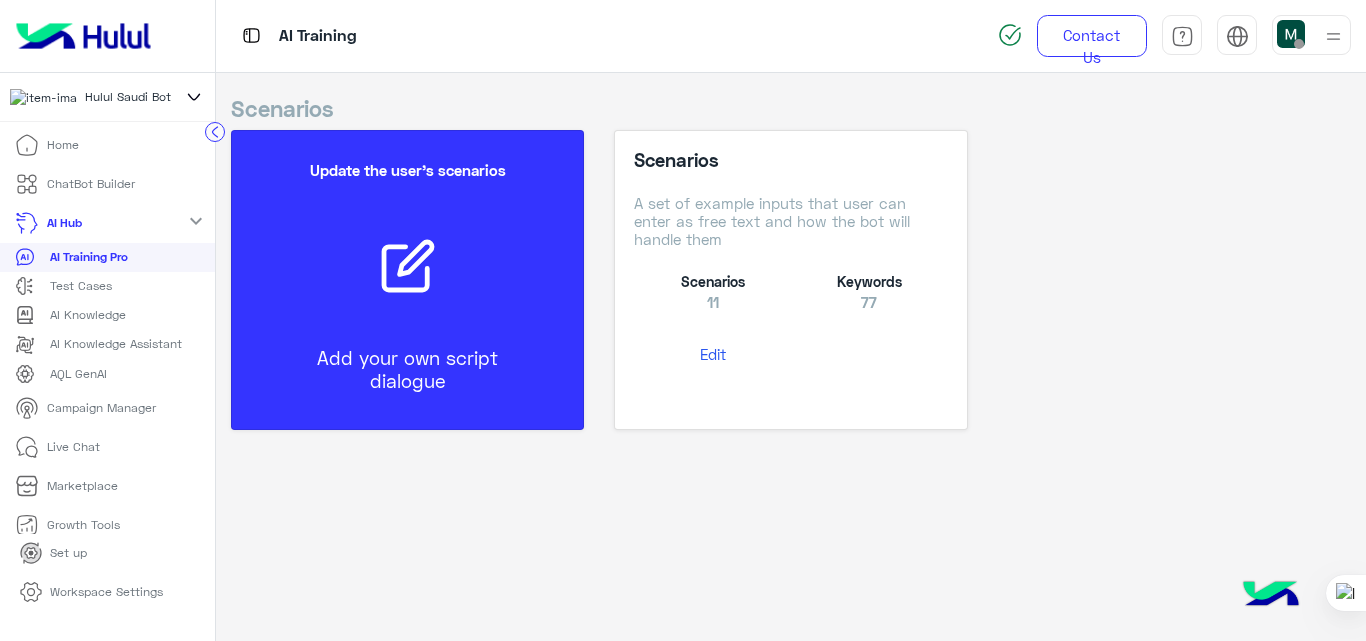 click on "Update the user’s scenarios  Add your own script dialogue" at bounding box center [407, 280] 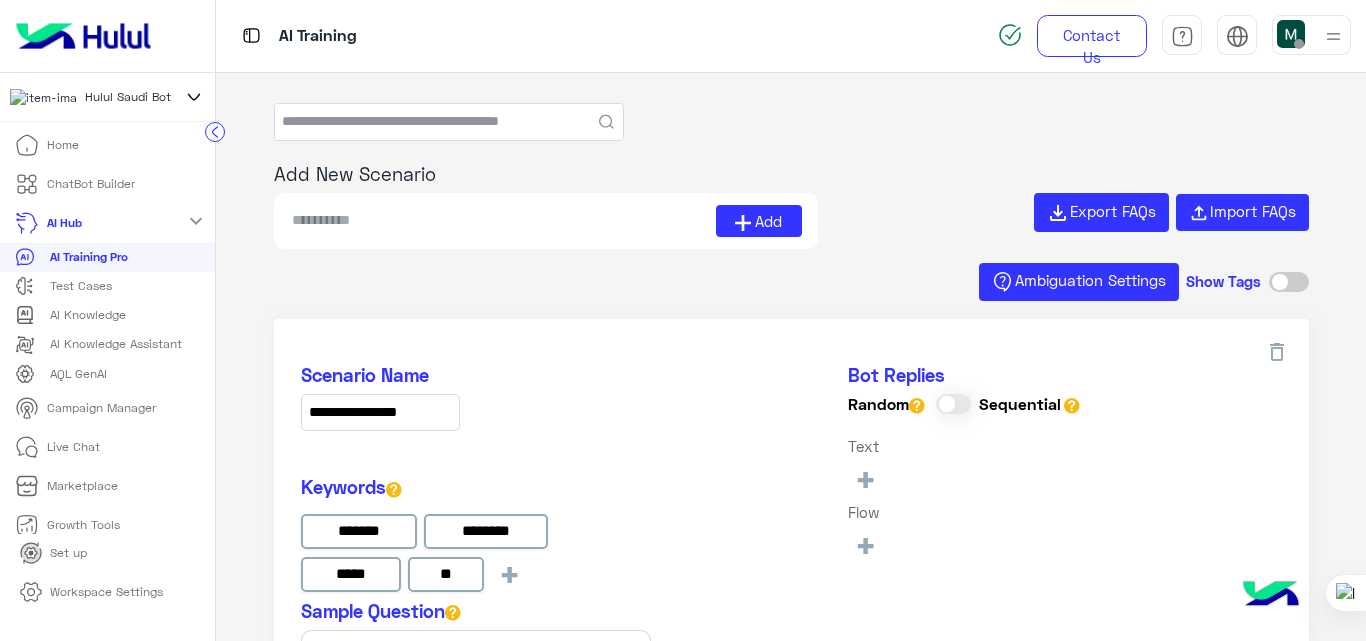 type on "******" 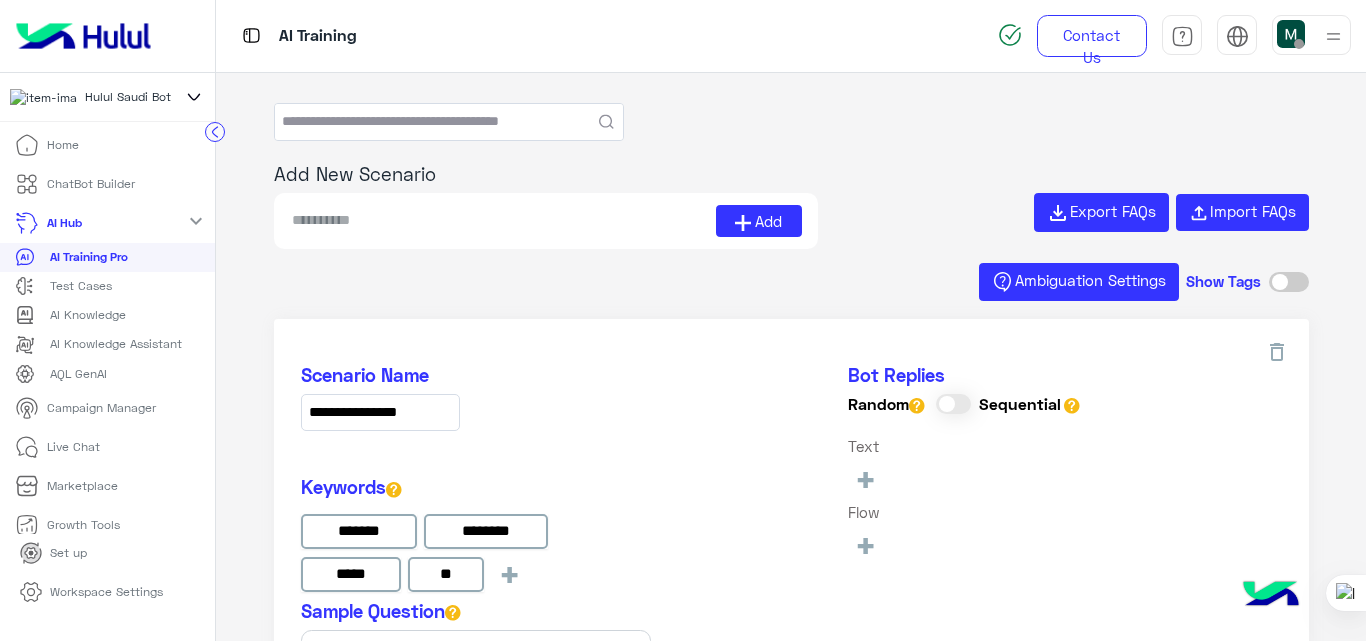 type on "**********" 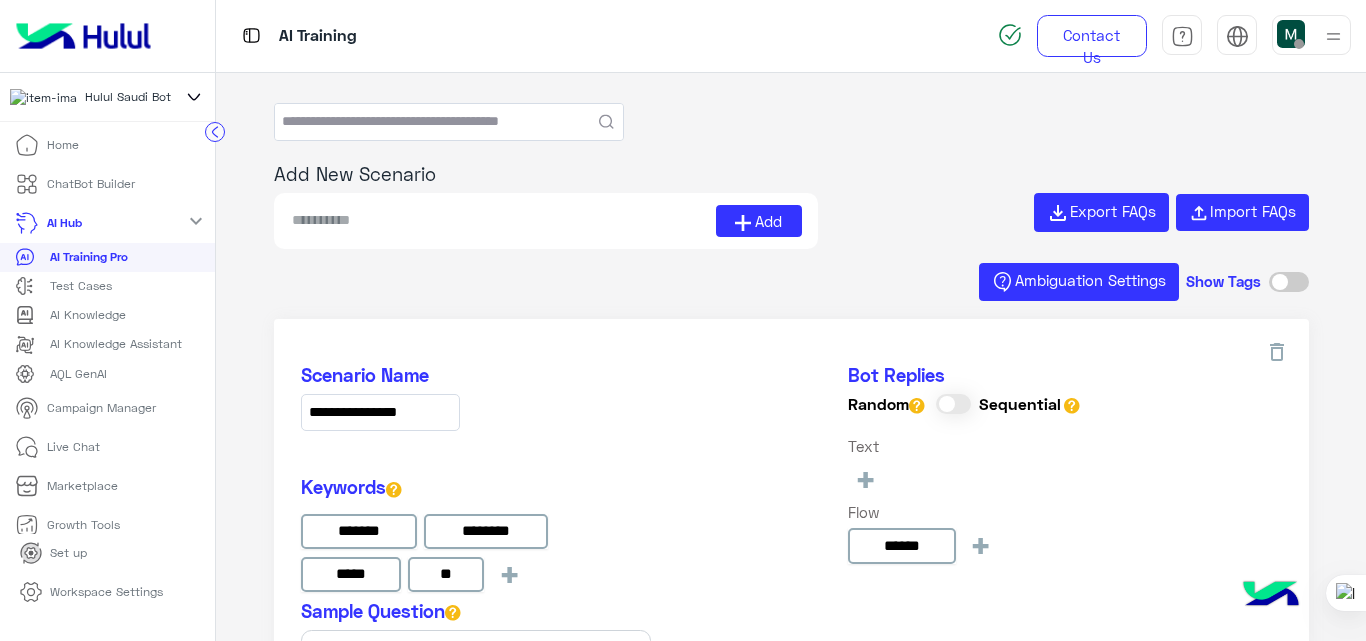 type on "**********" 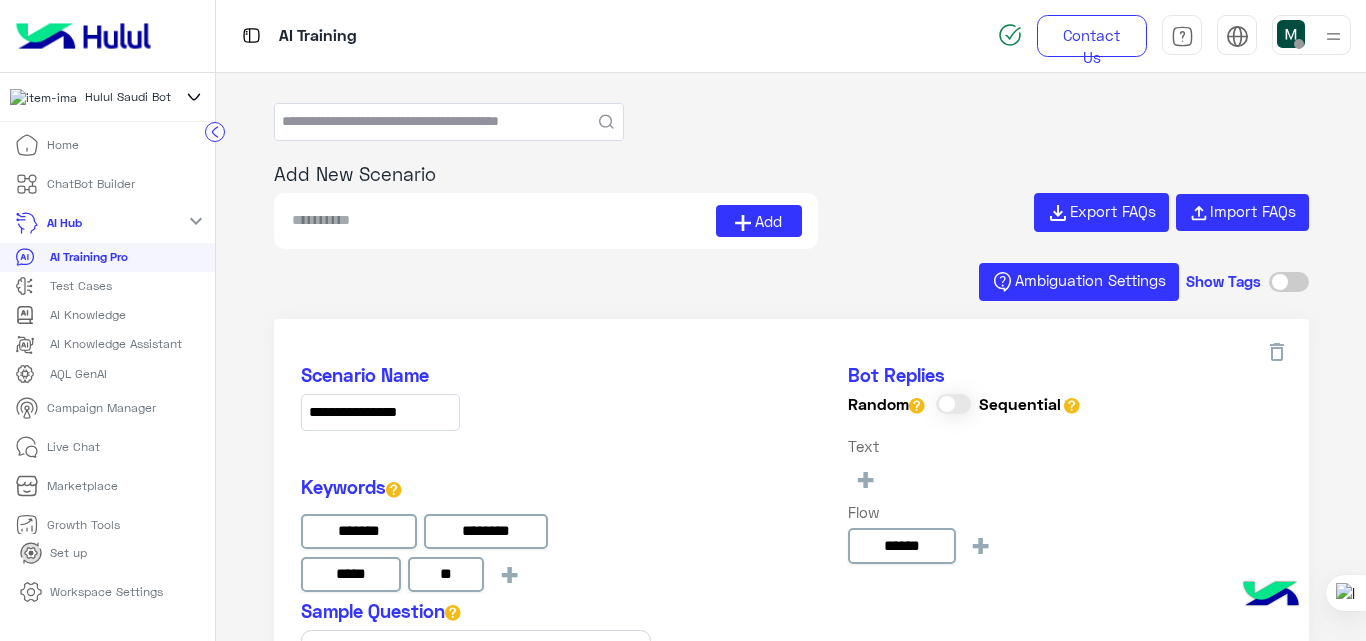 type on "*********" 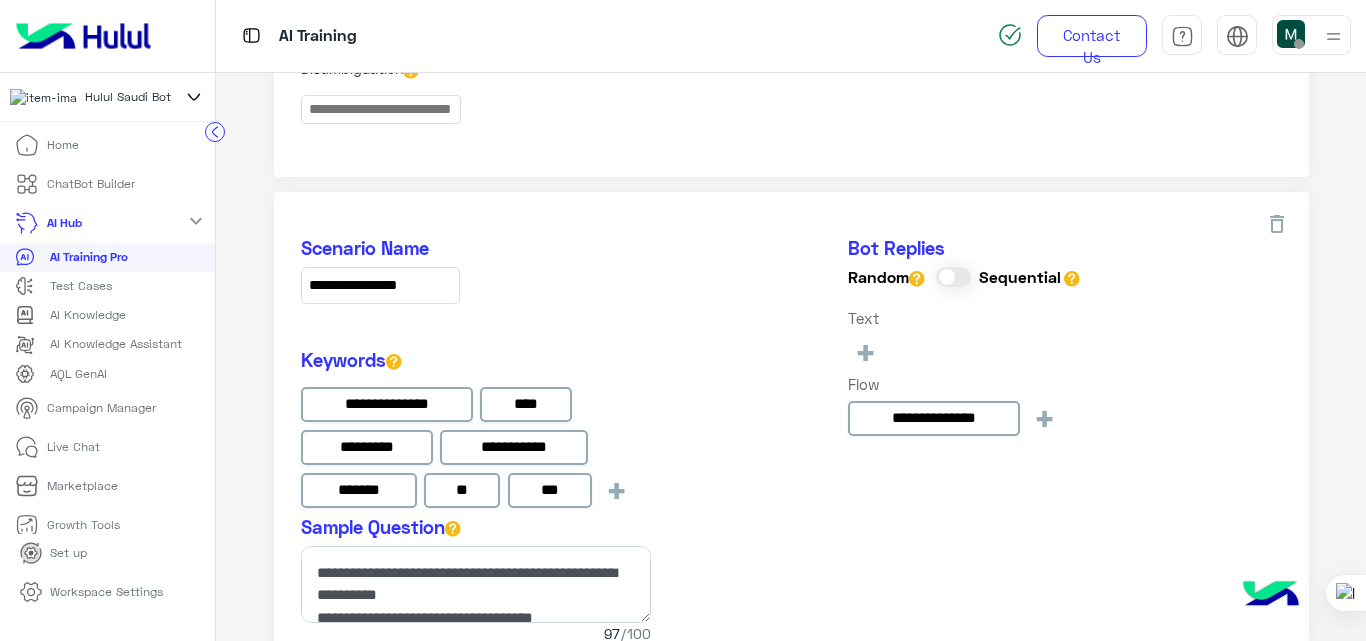 scroll, scrollTop: 2996, scrollLeft: 0, axis: vertical 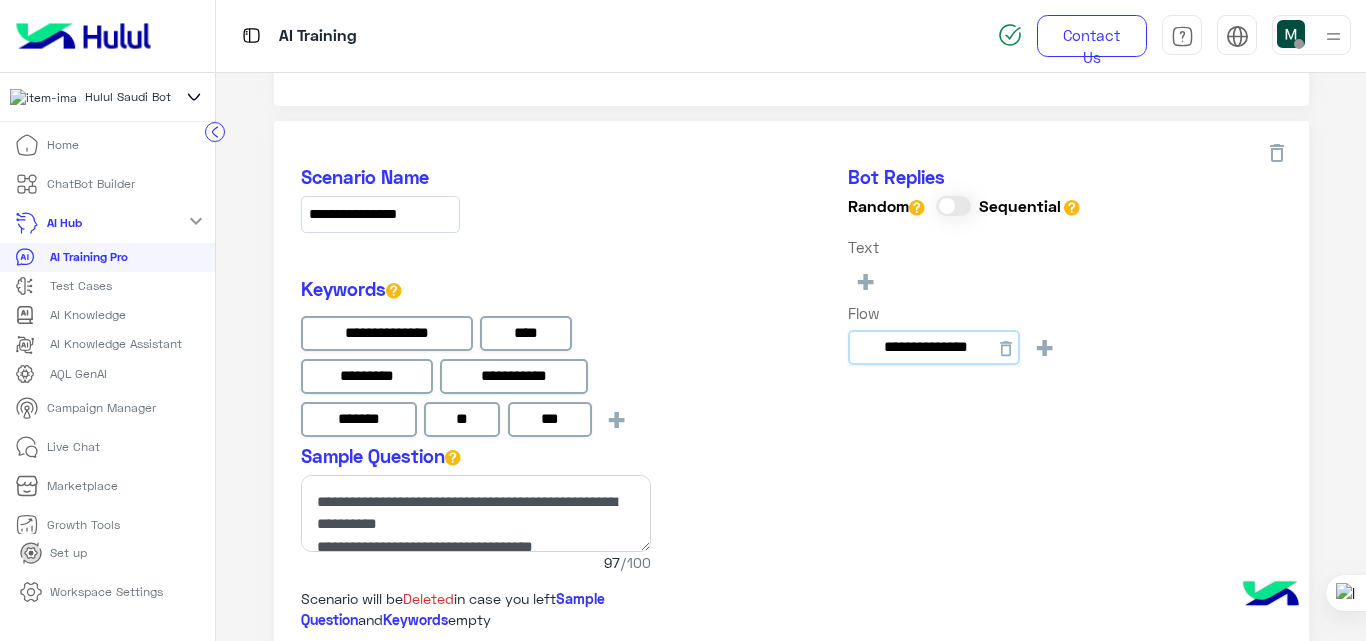 click on "**********" at bounding box center (902, -2450) 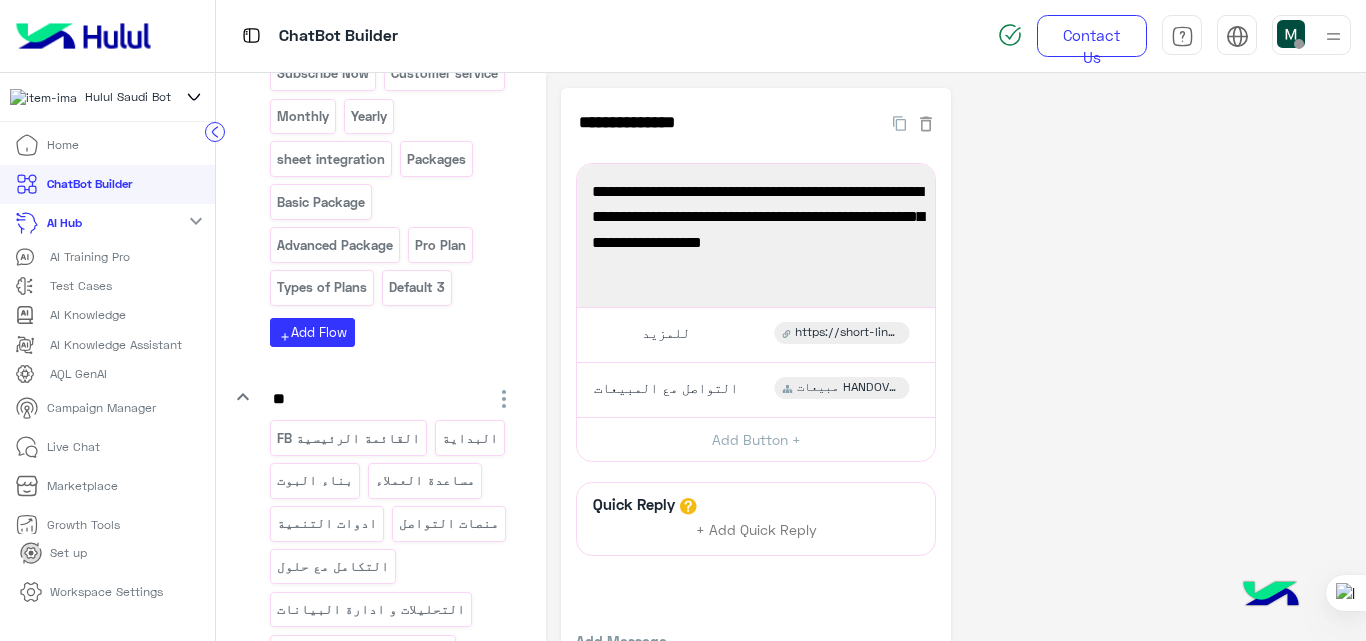 scroll, scrollTop: 1898, scrollLeft: 0, axis: vertical 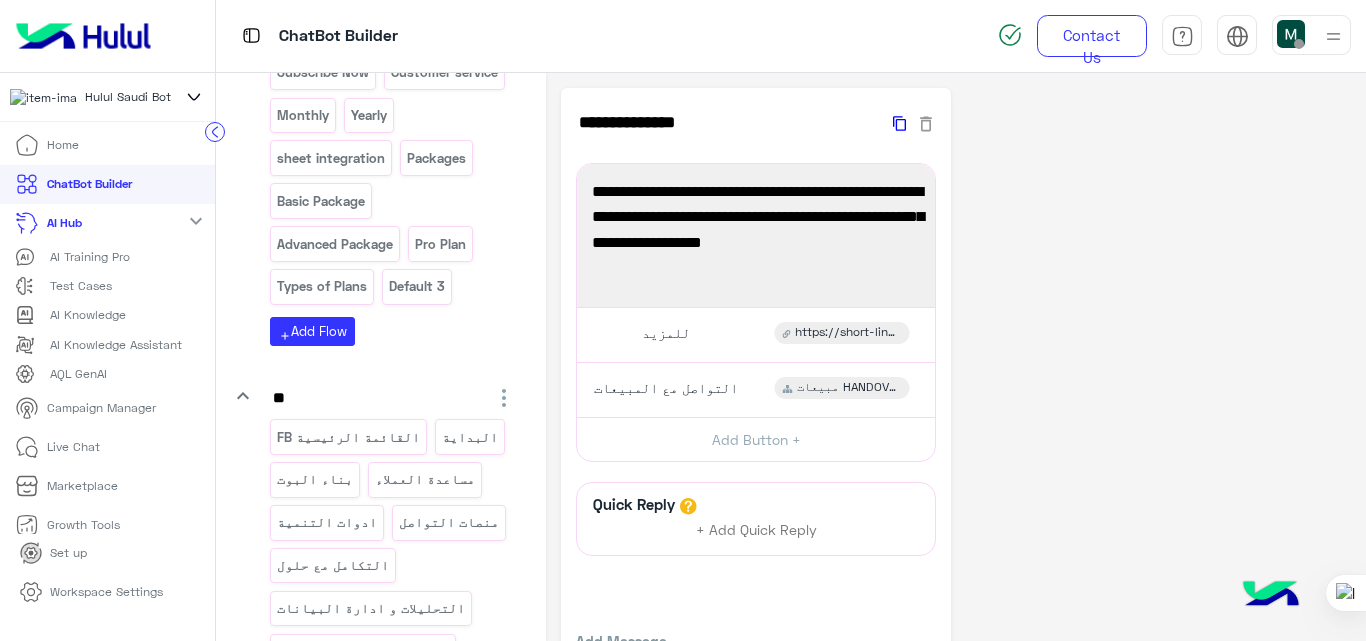 click 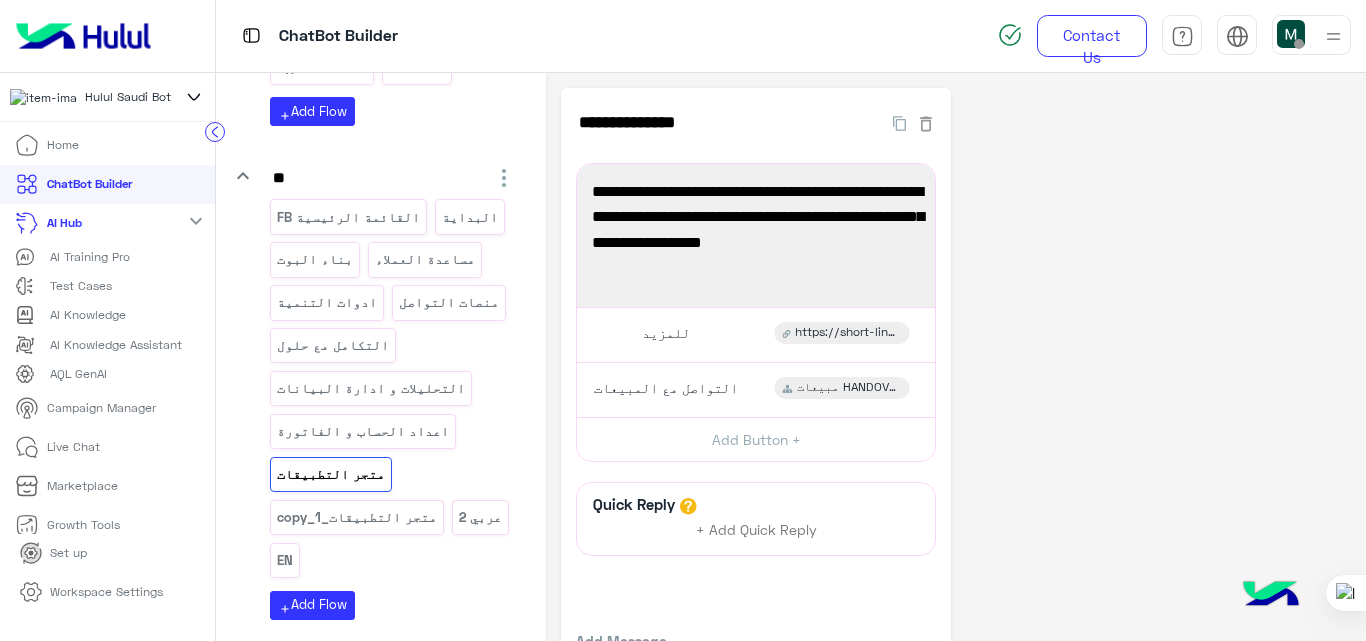 scroll, scrollTop: 2119, scrollLeft: 0, axis: vertical 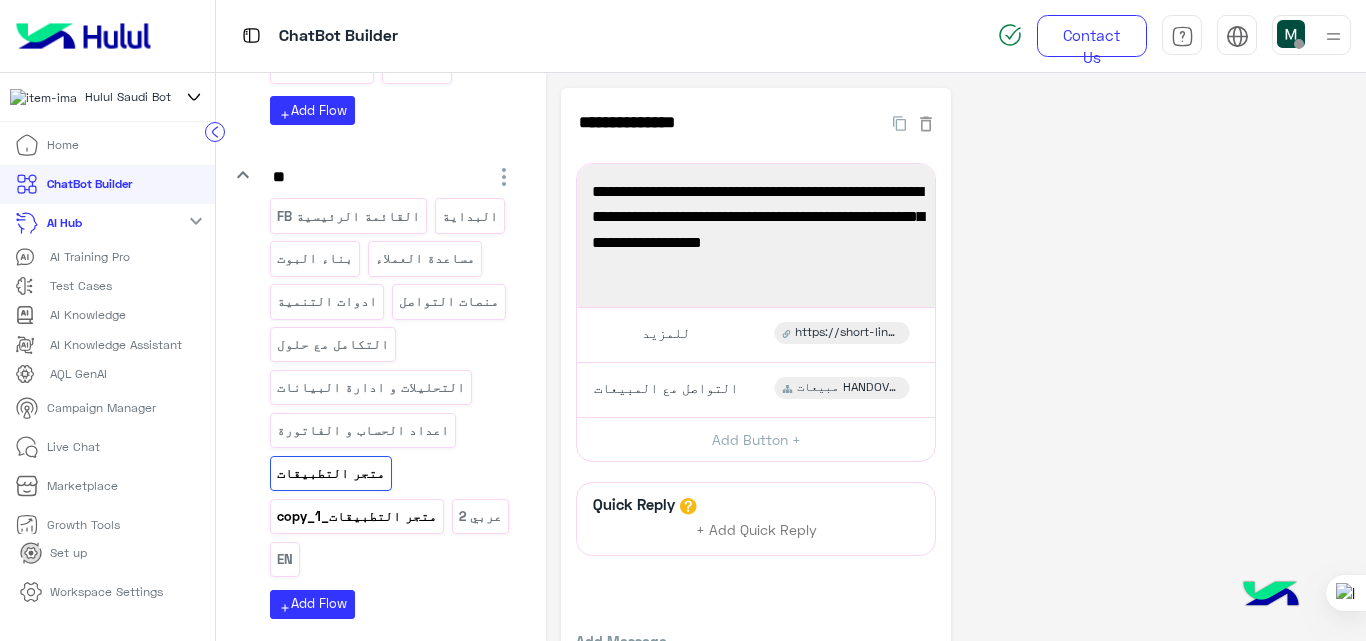 click on "متجر التطبيقات_copy_1" at bounding box center (357, 516) 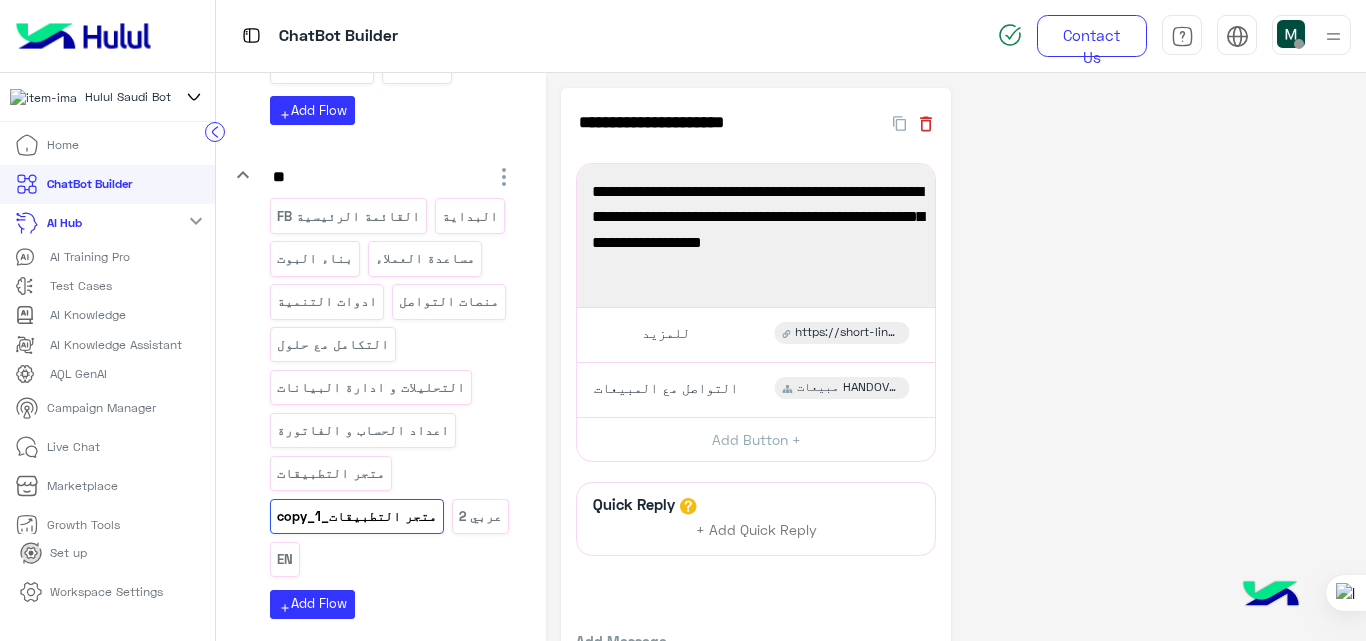 click 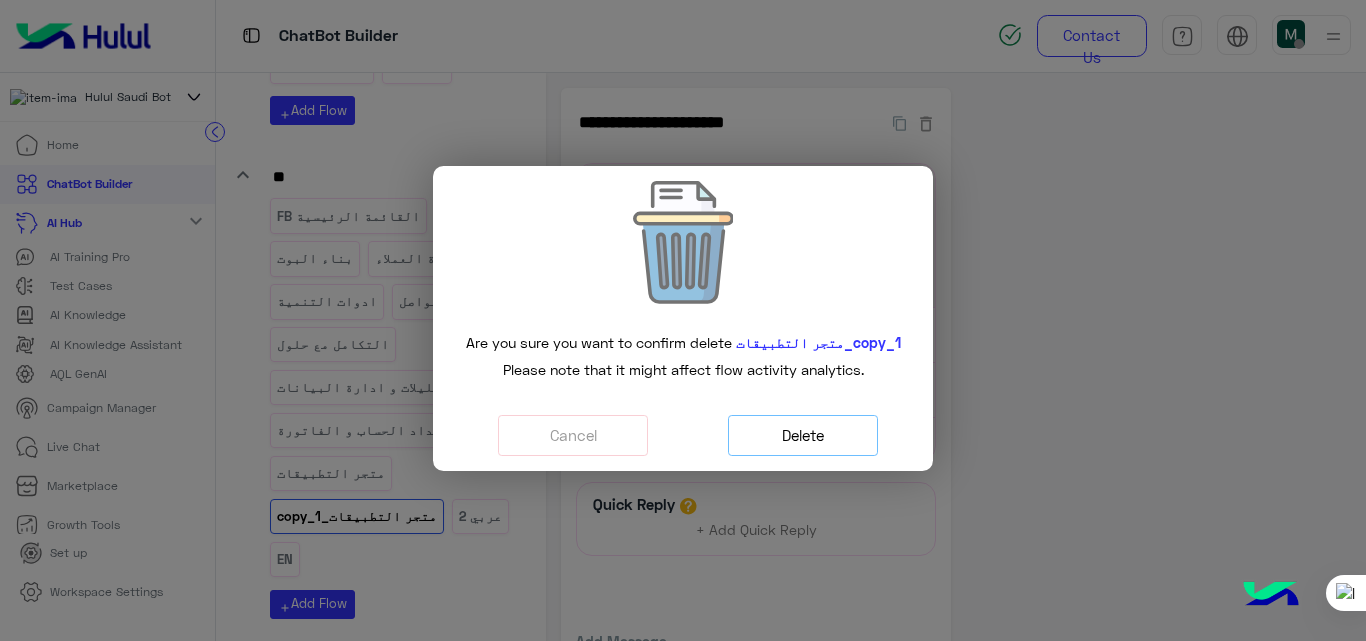 click on "Delete" 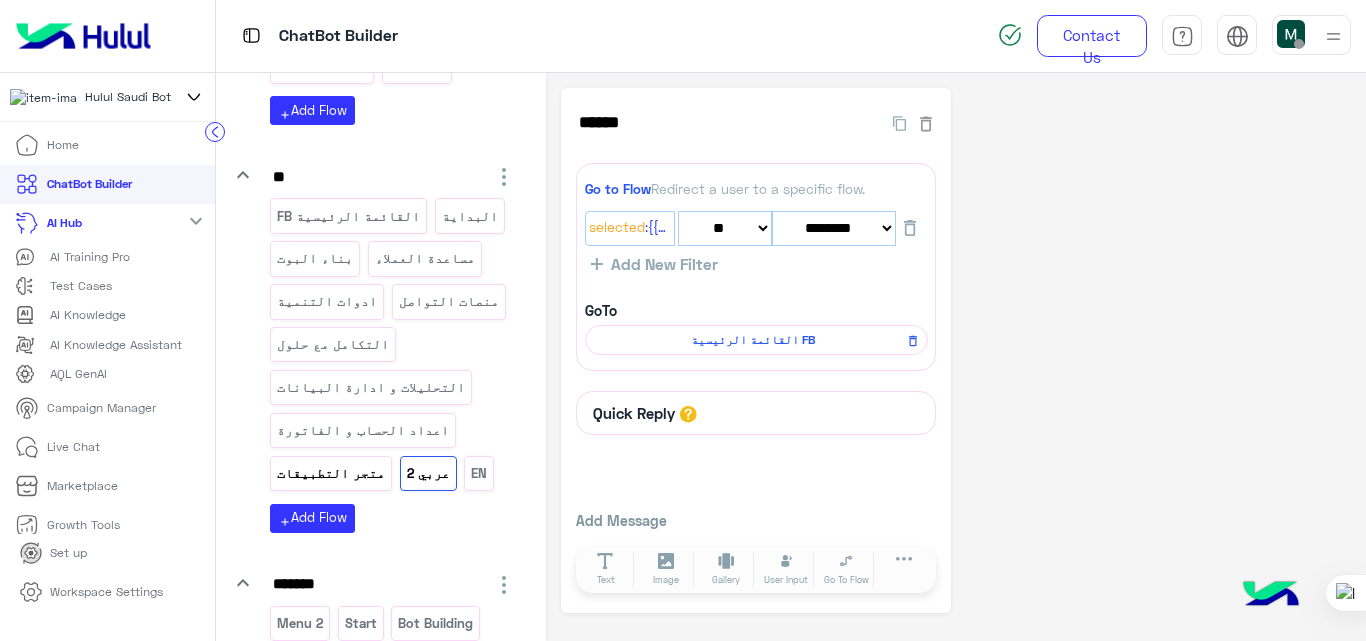 click on "متجر التطبيقات" at bounding box center [331, 473] 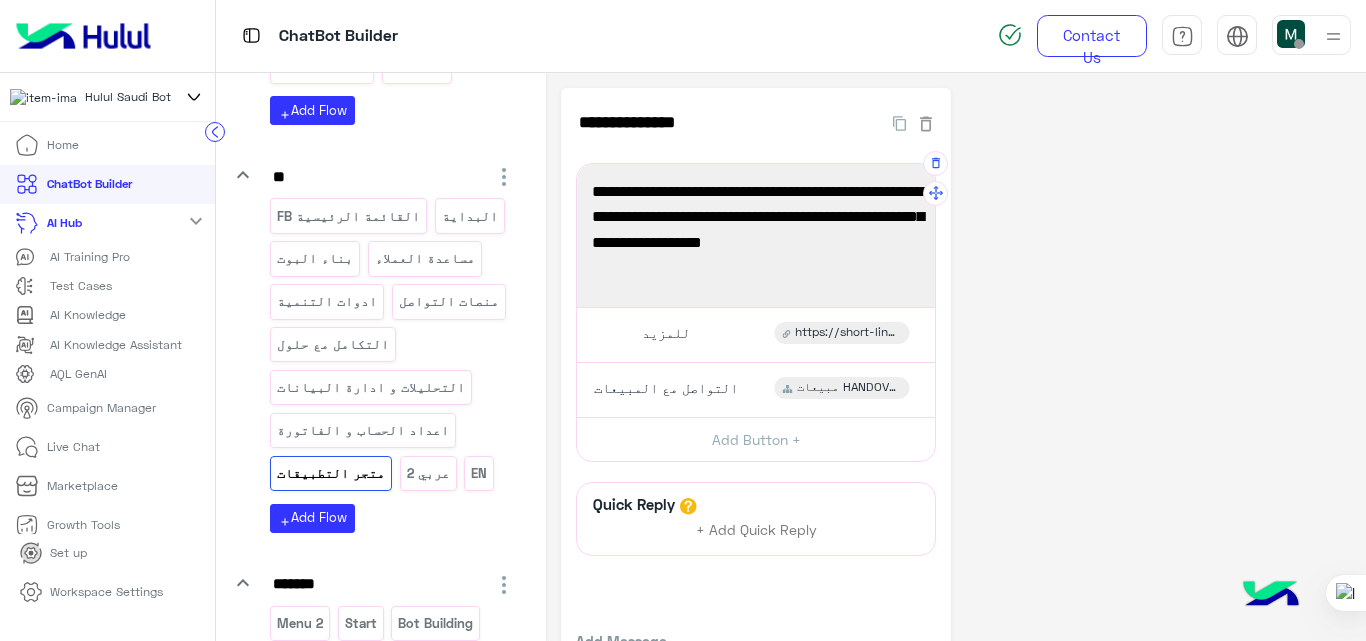 click on "يمكنك التعرف علي جميع التطبيقات و الخدمات التي تقدمها حلول مثل فوري او سلة او زد او شوبيفاي لمعرفة التفاصيل اضغط على المزيد ☺️👇" at bounding box center (756, 235) 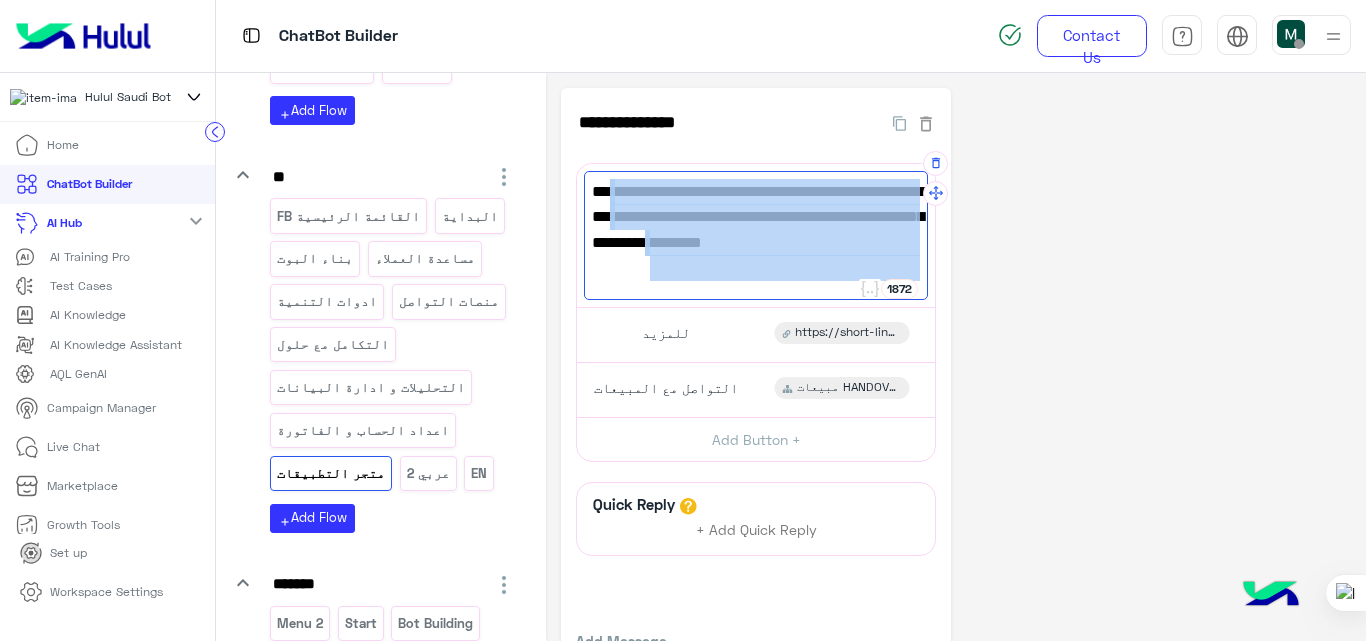 drag, startPoint x: 897, startPoint y: 260, endPoint x: 911, endPoint y: 178, distance: 83.18654 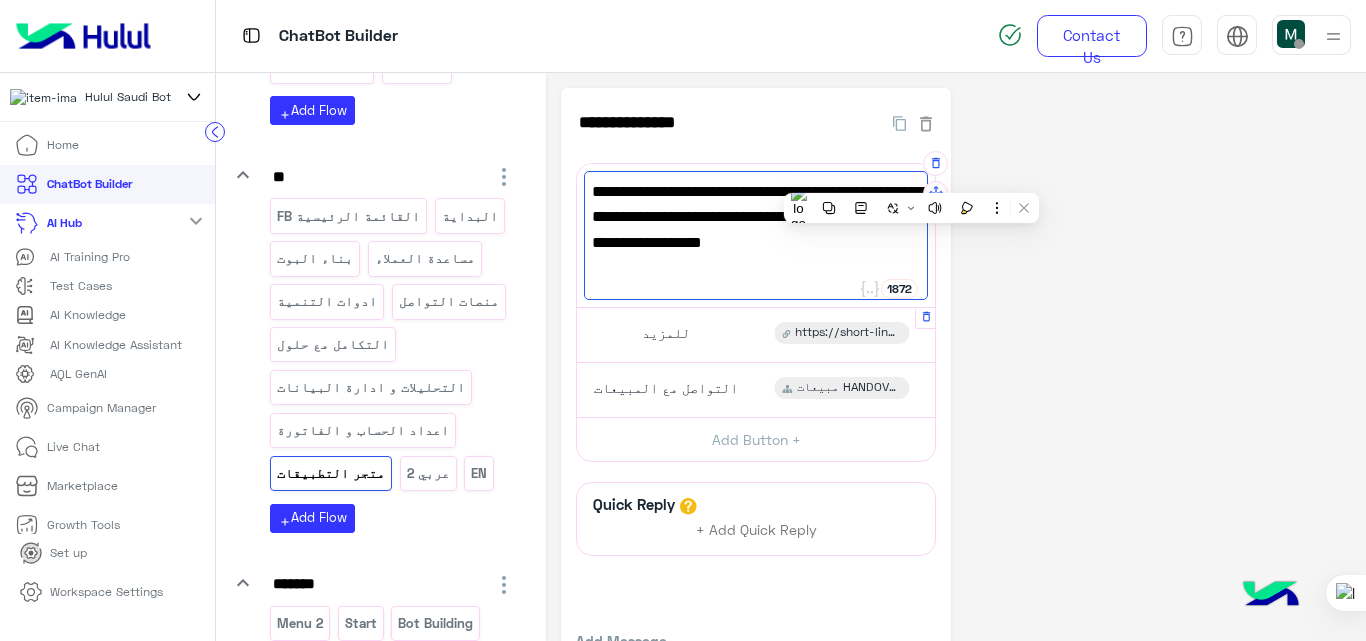 click on "للمزيد  https://short-link.me/15Fco" at bounding box center [756, 334] 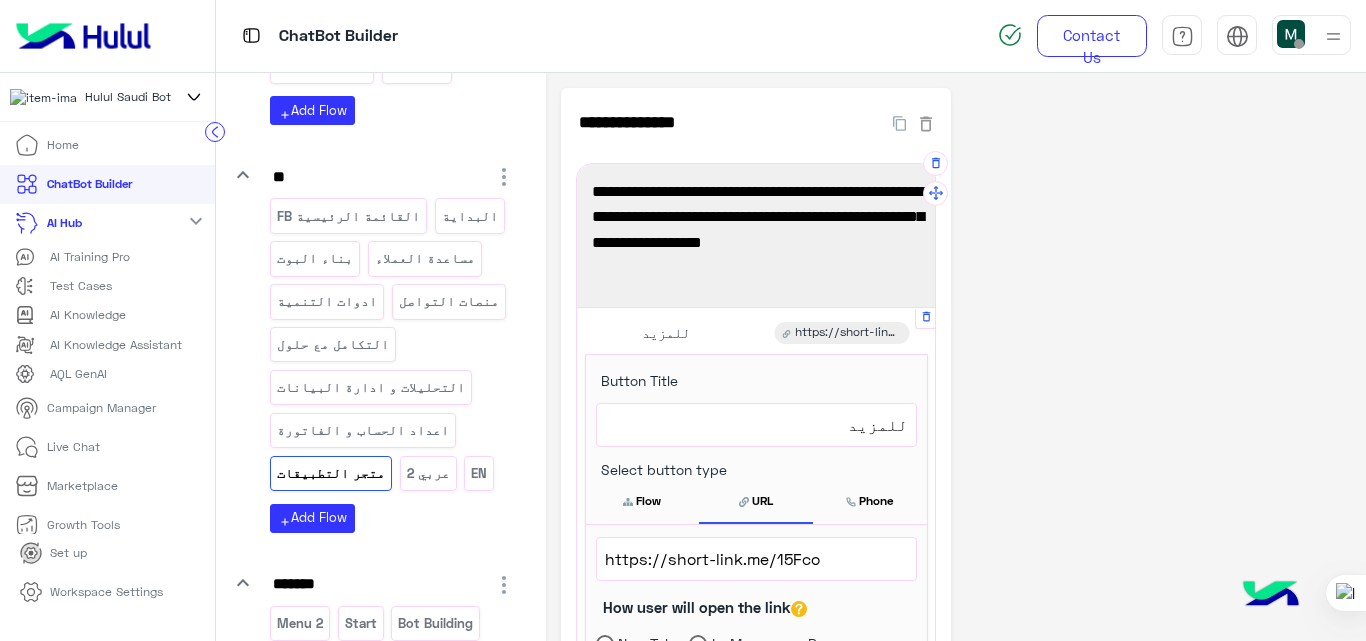 click on "https://short-link.me/15Fco" at bounding box center (756, 559) 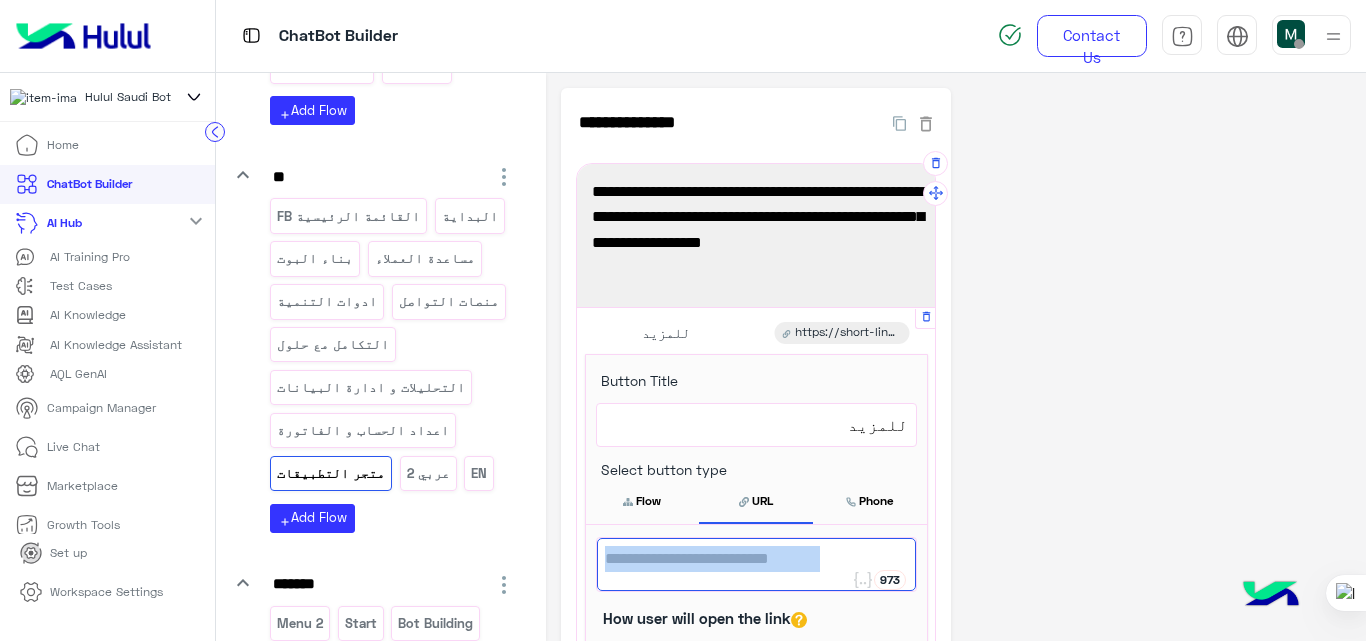 drag, startPoint x: 814, startPoint y: 560, endPoint x: 640, endPoint y: 540, distance: 175.14566 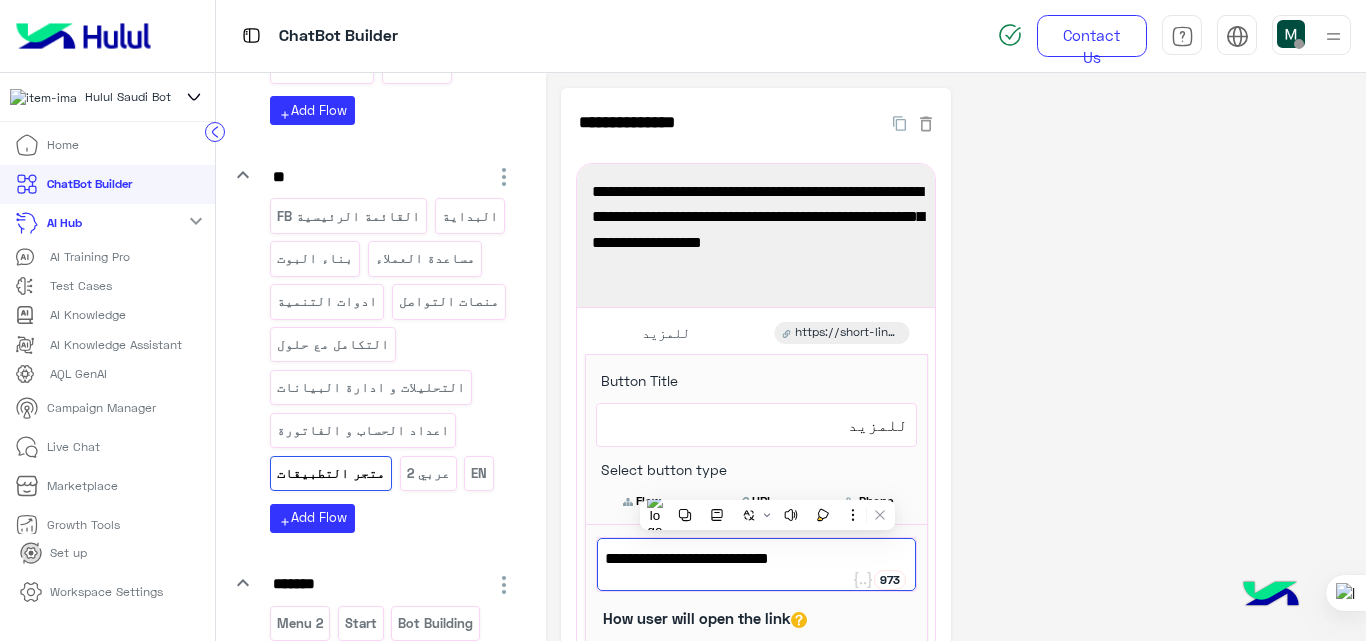click on "**********" 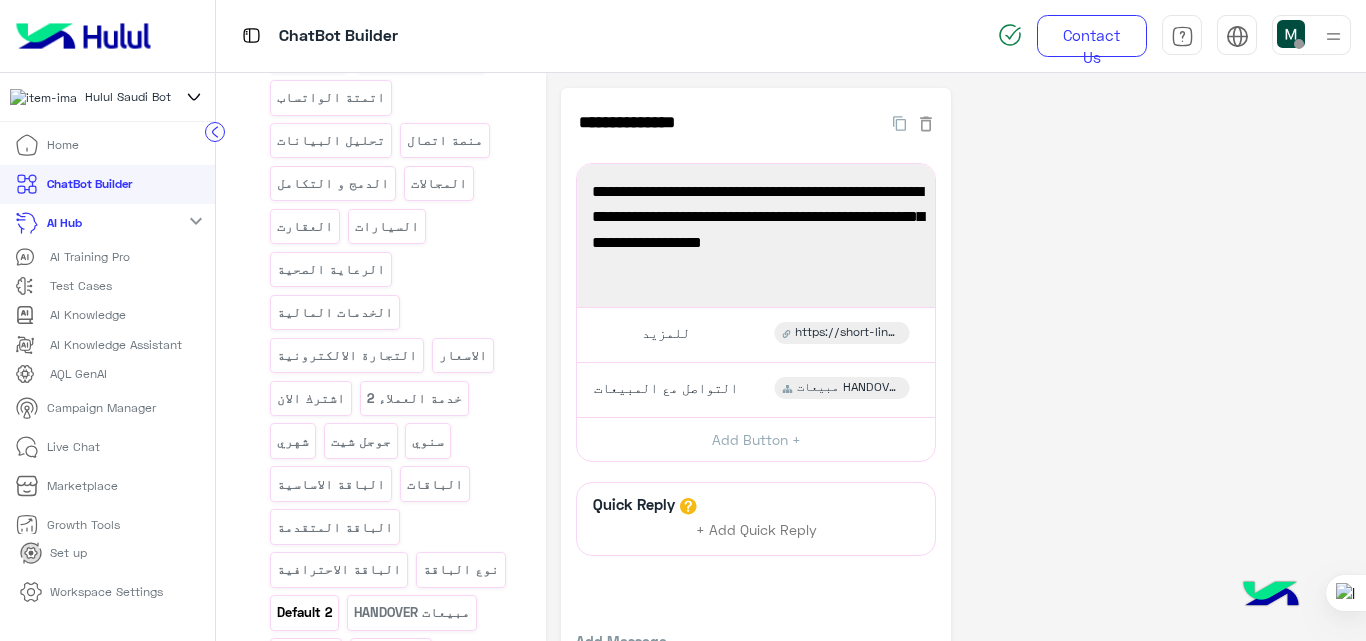 scroll, scrollTop: 713, scrollLeft: 0, axis: vertical 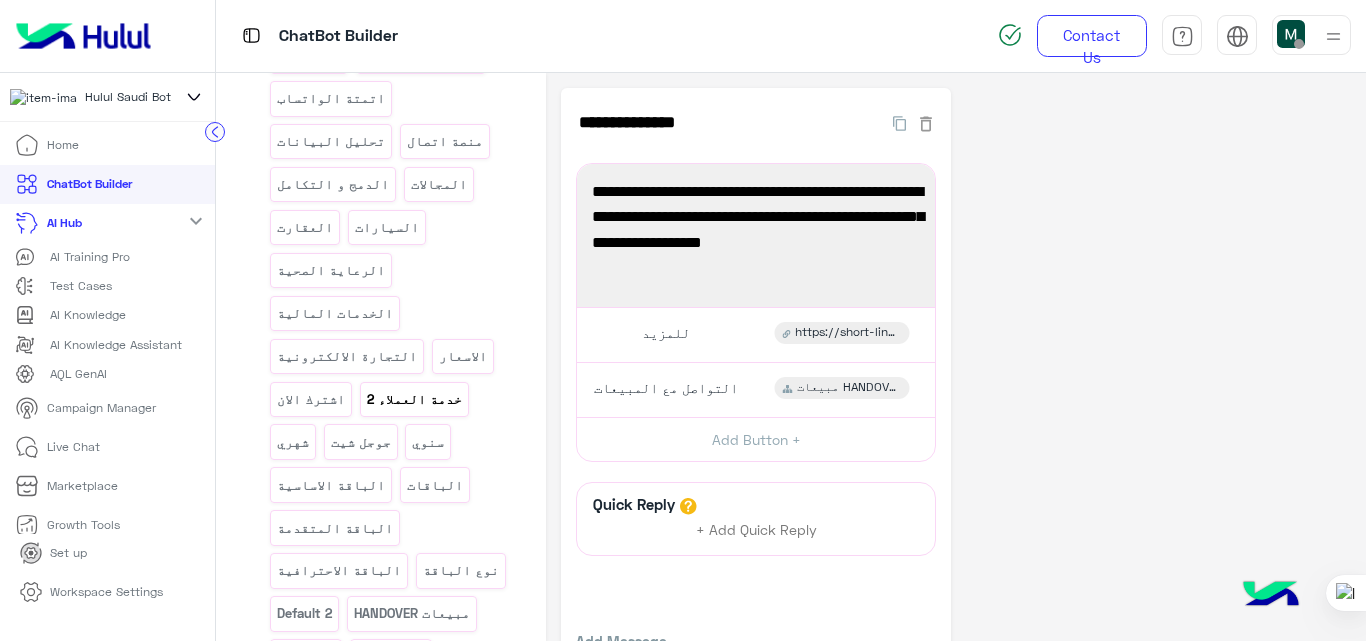 click on "خدمة العملاء 2" at bounding box center (414, 399) 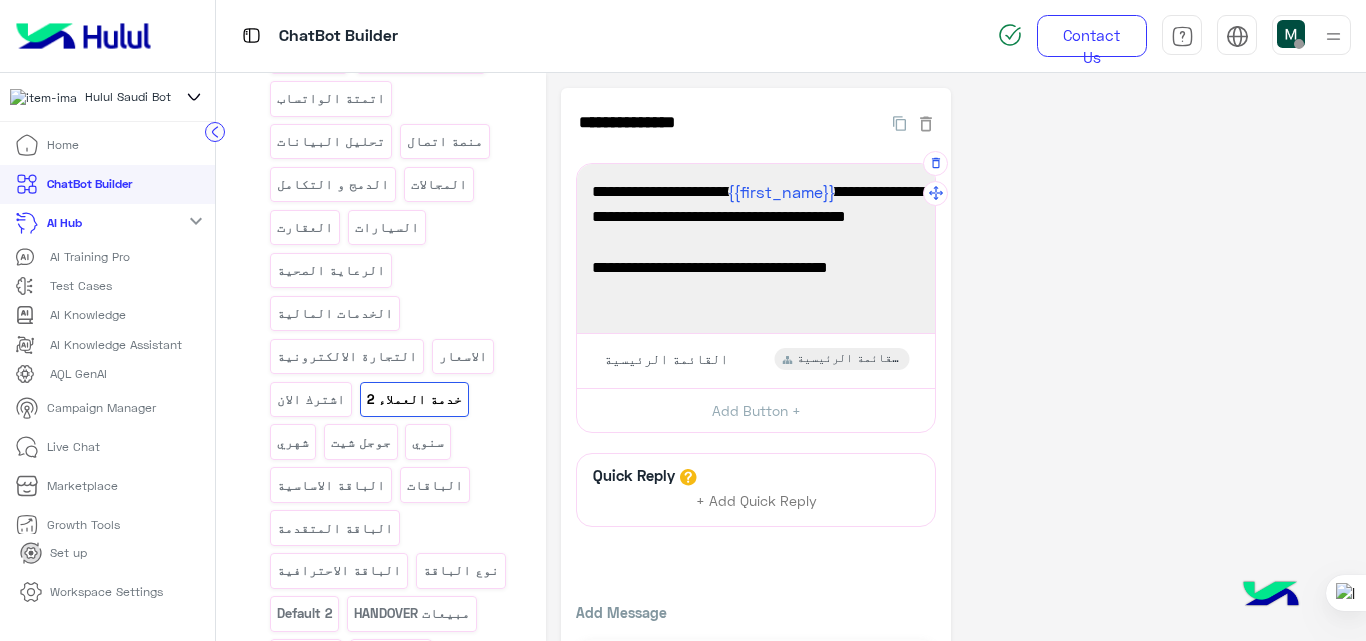 click on "مواعيد العمل من 10 صباحا الي 6 مساءا ☺️" at bounding box center [756, 306] 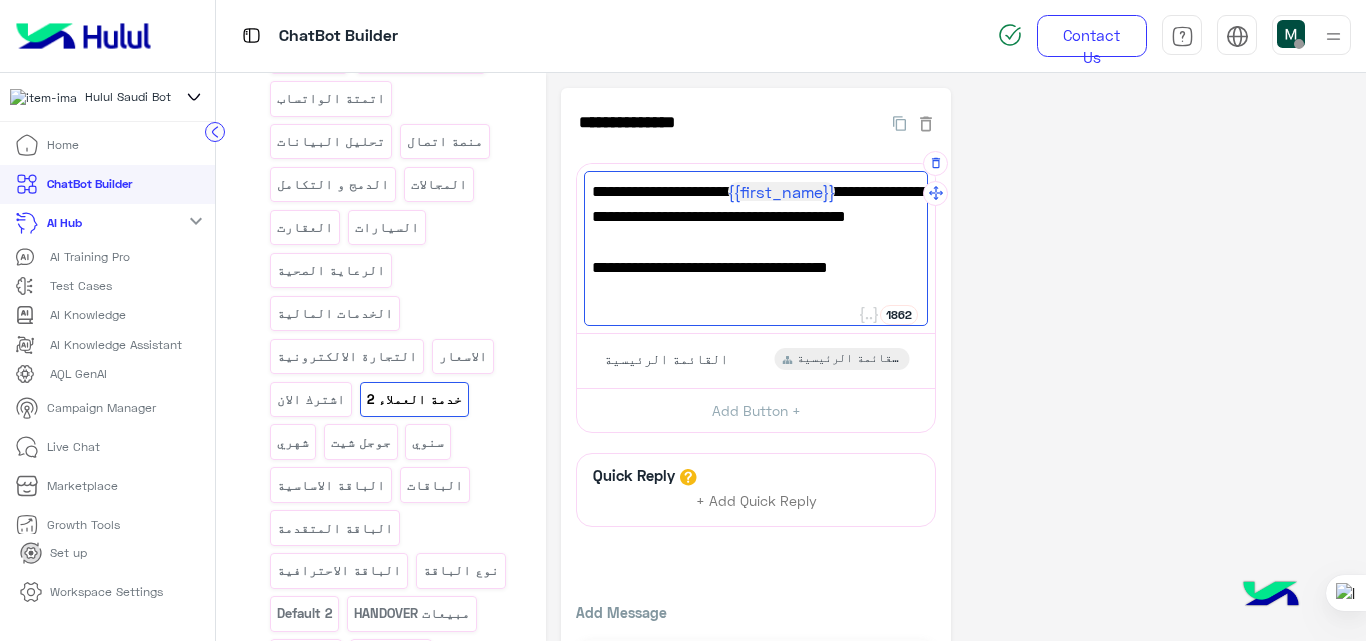 click on "مواعيد العمل من 10 صباحا الي 6 مساءا ☺️" at bounding box center [756, 306] 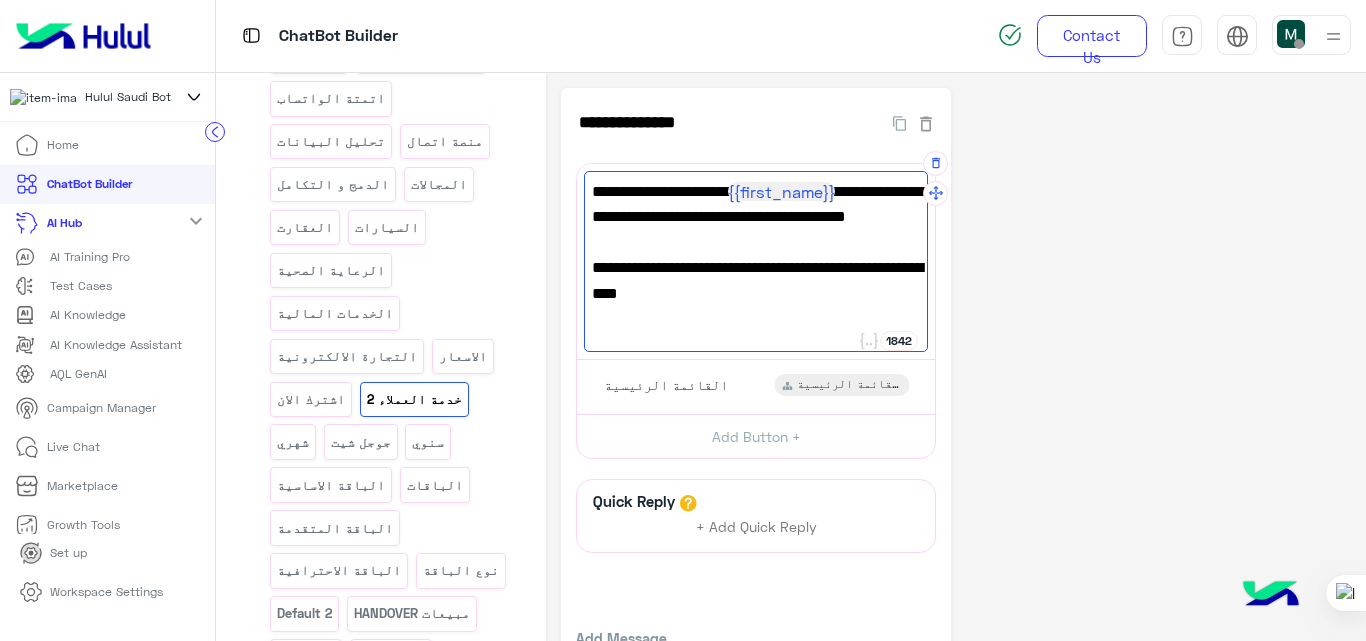 type on "**********" 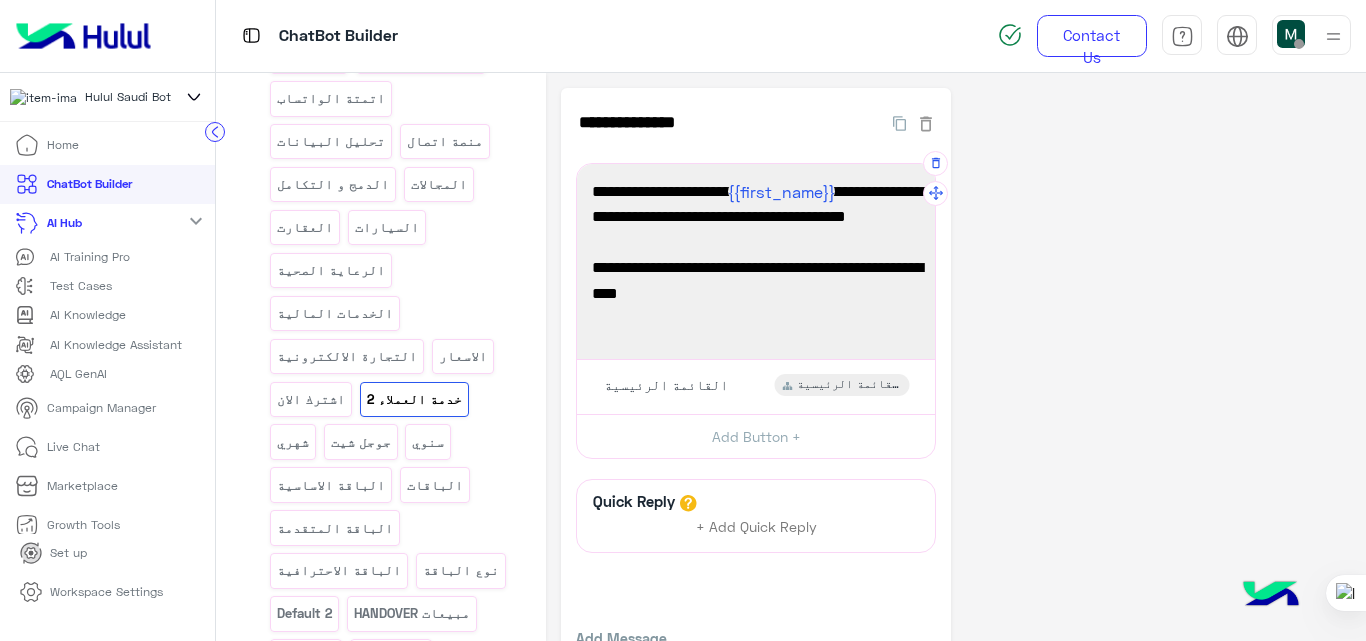 click on "**********" 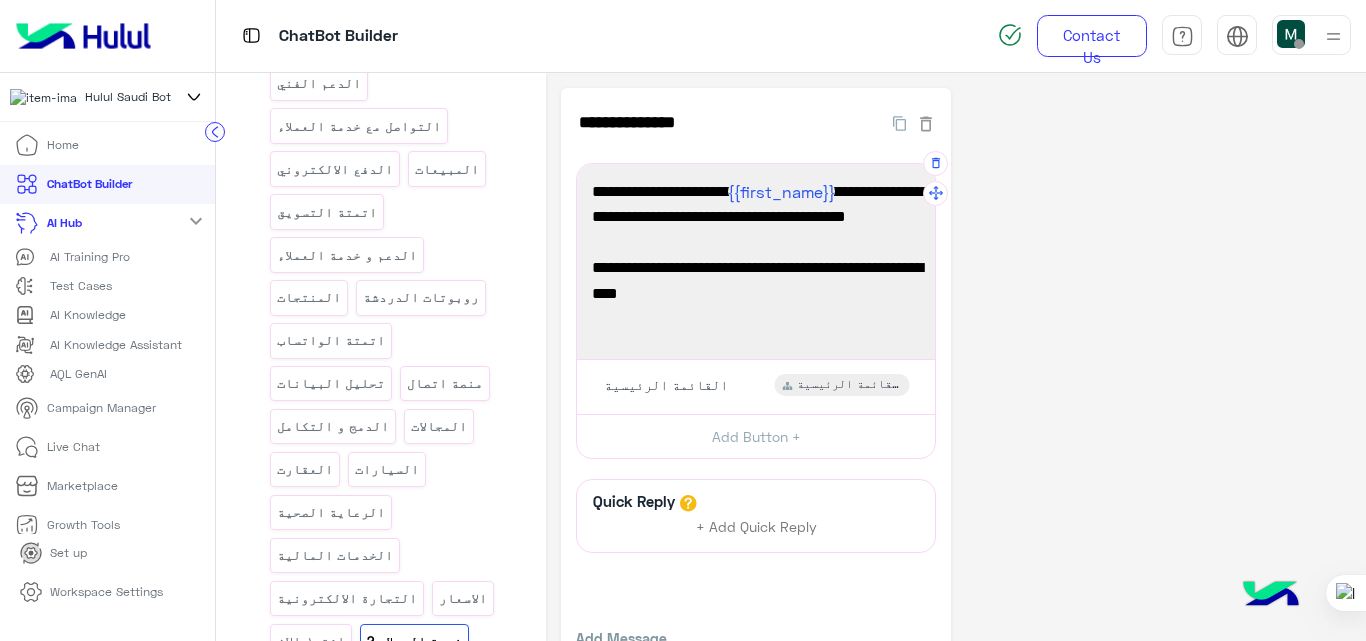 scroll, scrollTop: 469, scrollLeft: 0, axis: vertical 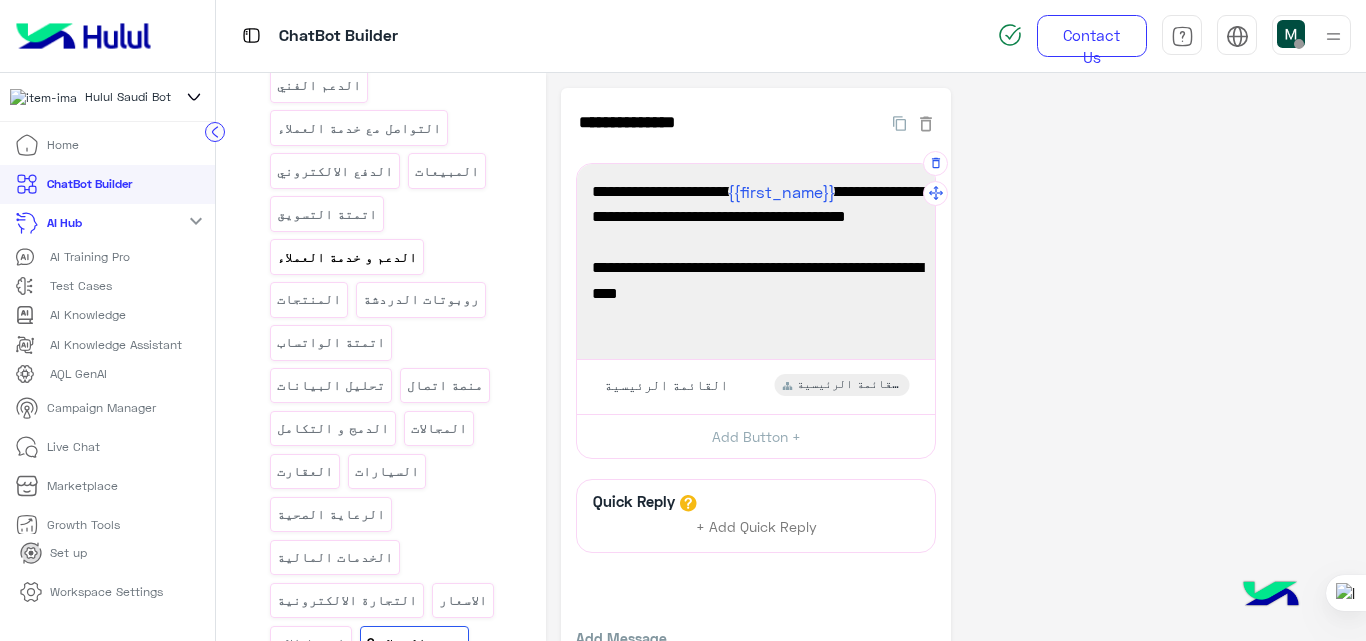 click on "الدعم و خدمة العملاء" at bounding box center [347, 257] 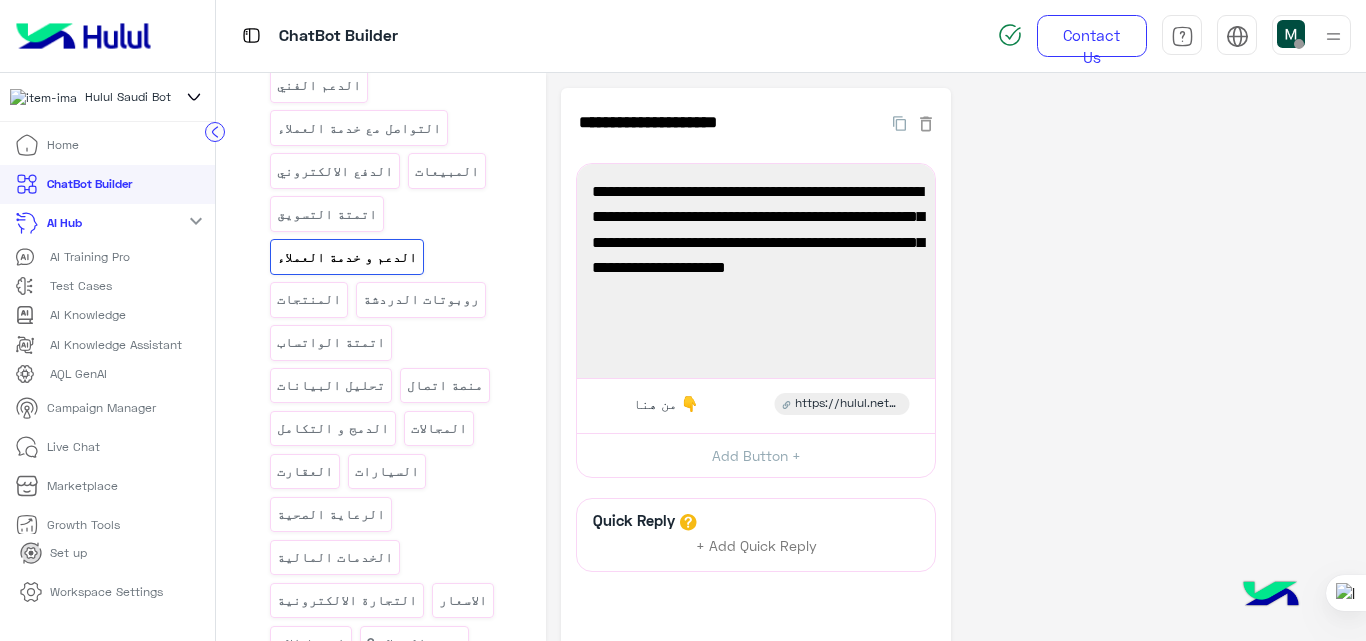 click on "**********" 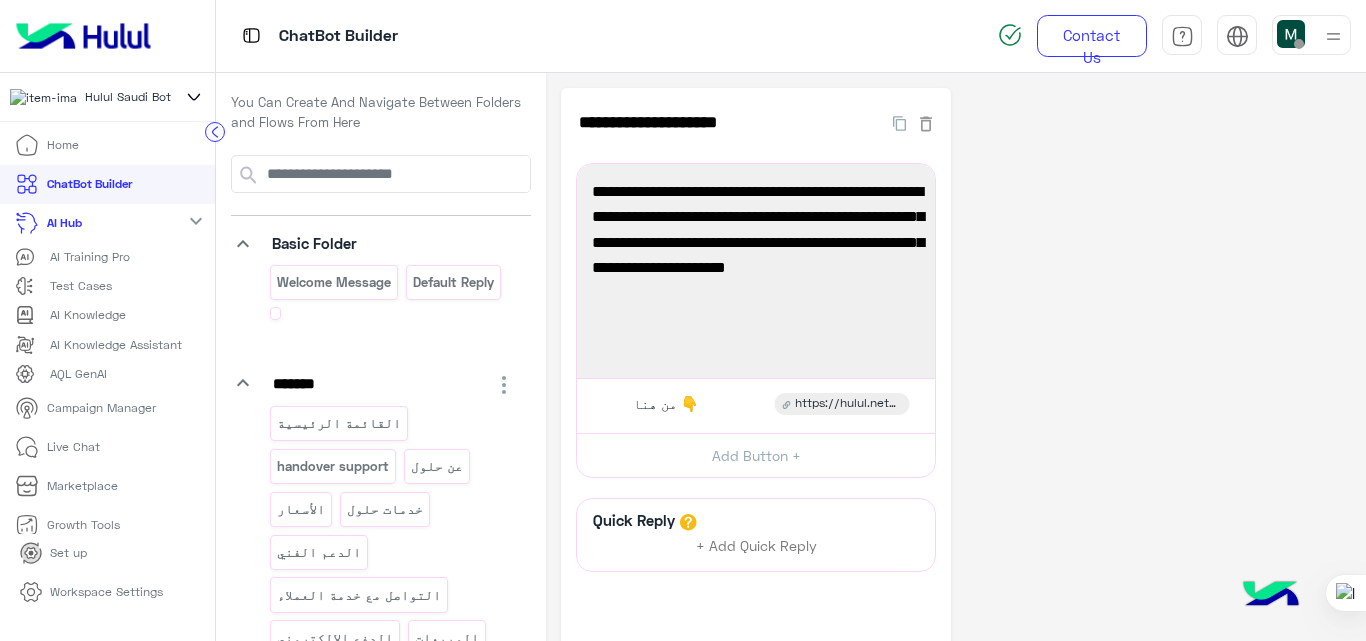 scroll, scrollTop: 0, scrollLeft: 0, axis: both 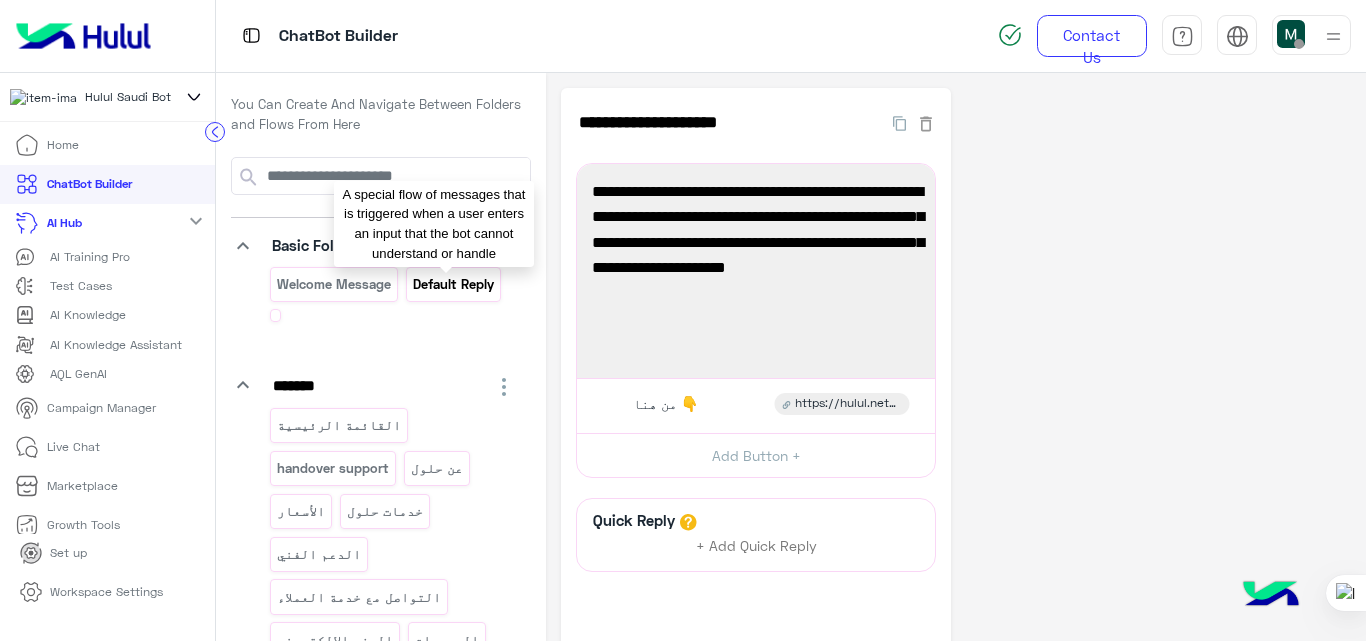 click on "Default reply" at bounding box center [453, 284] 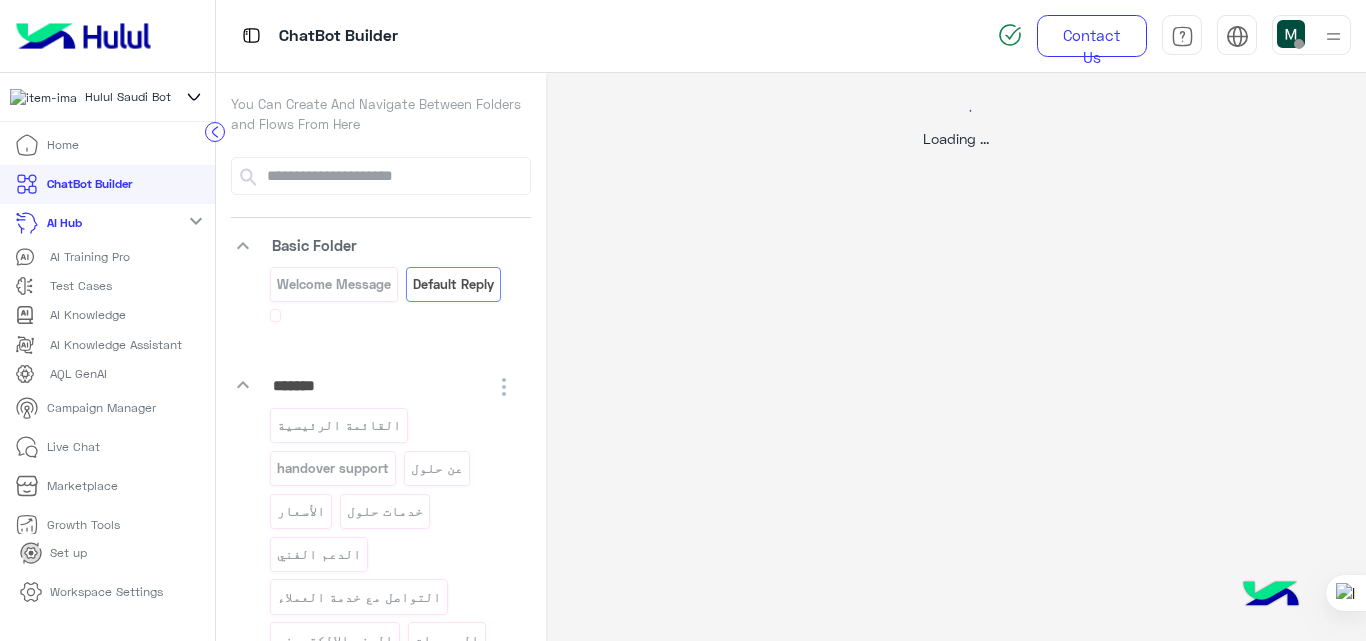 select on "*" 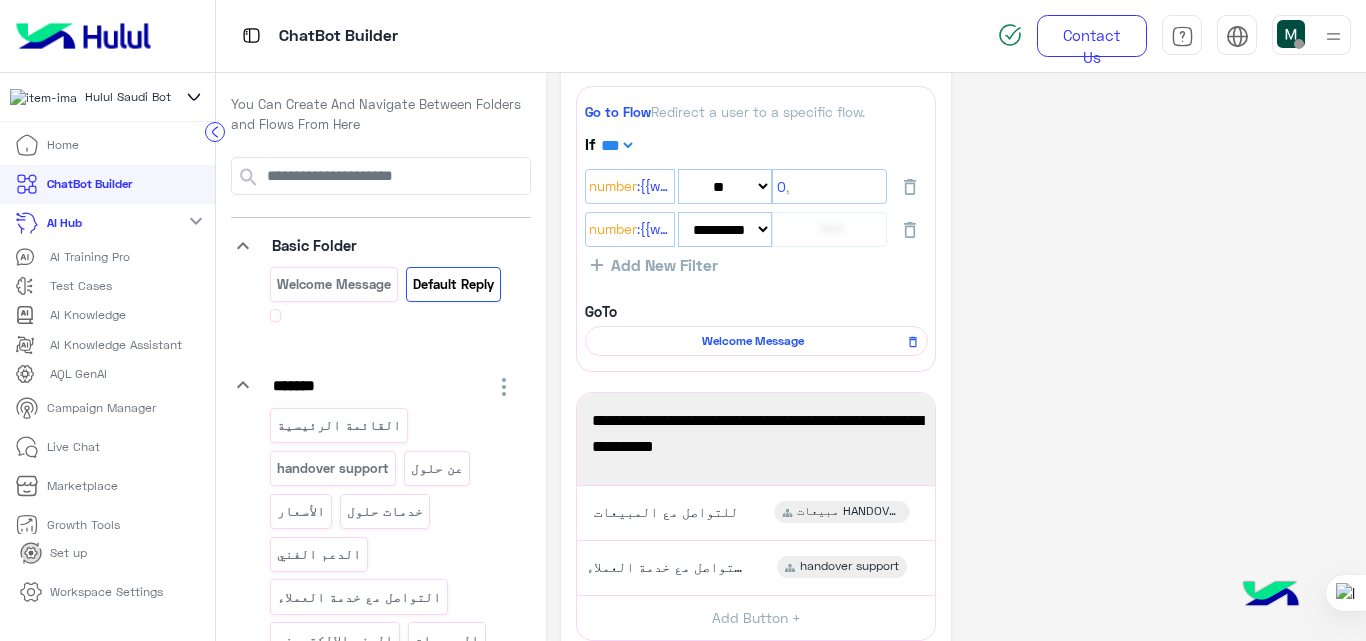 scroll, scrollTop: 63, scrollLeft: 0, axis: vertical 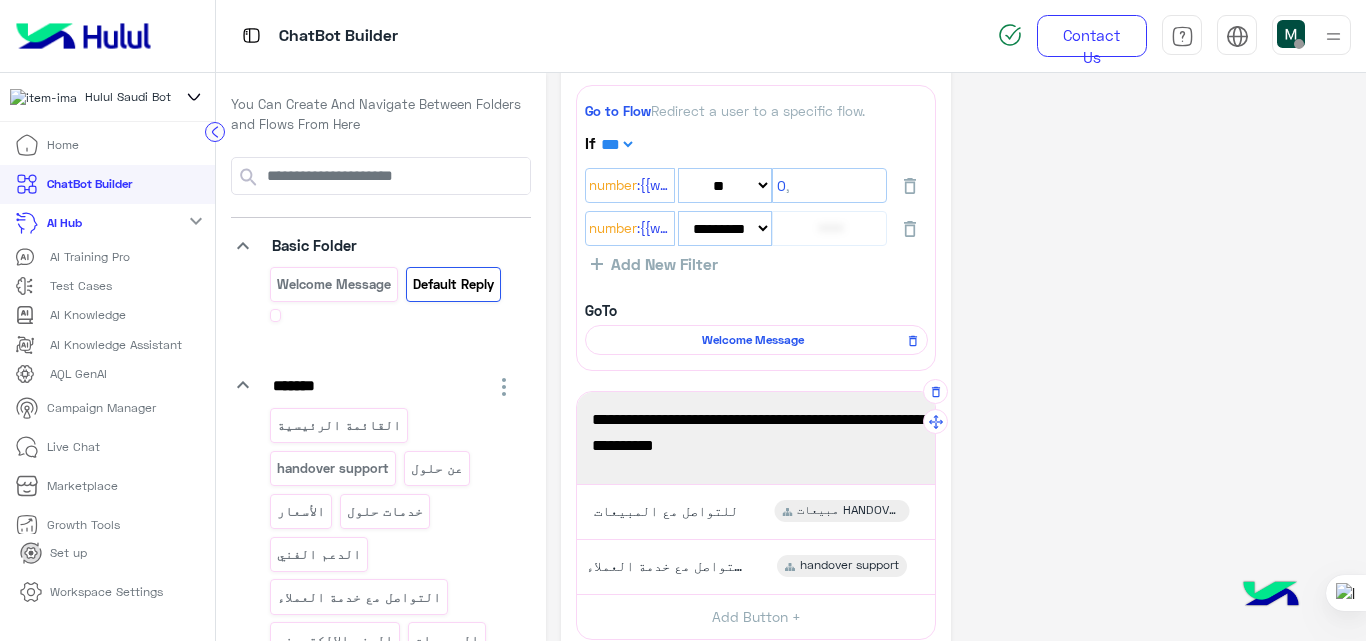 click on "إذا لم تجد إجابة لإستفساركم بعد برجاء الإختيار من القائمة التالية" at bounding box center (756, 432) 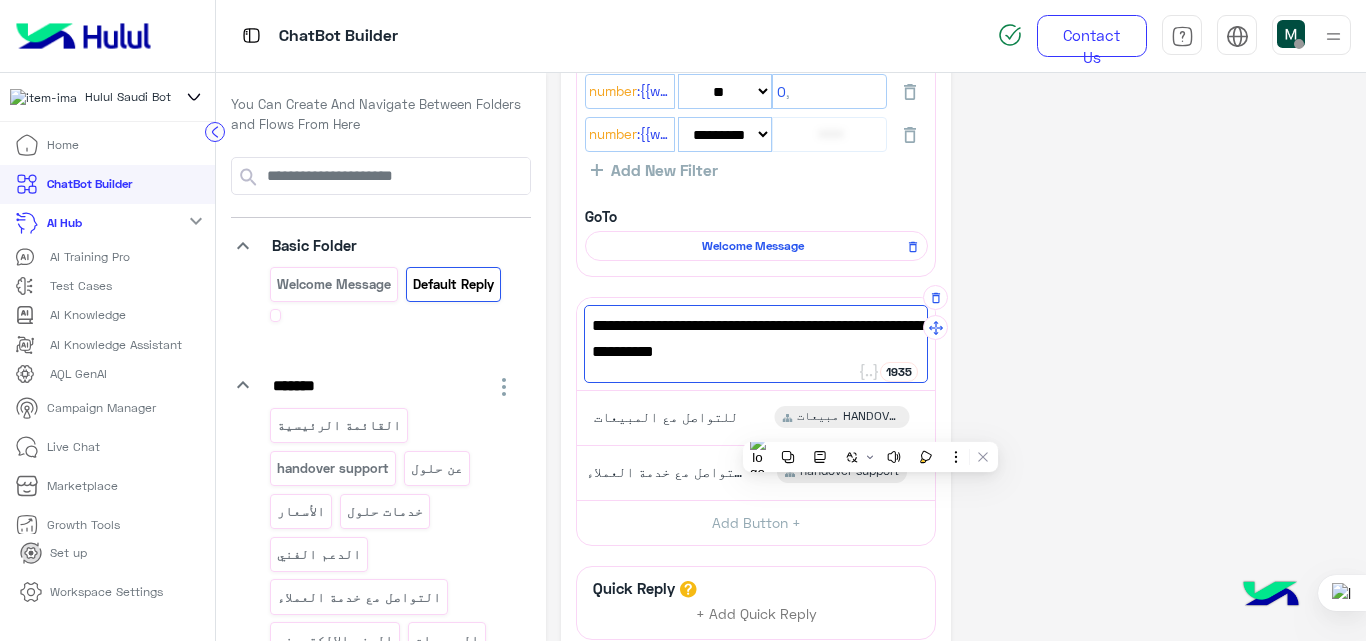 scroll, scrollTop: 156, scrollLeft: 0, axis: vertical 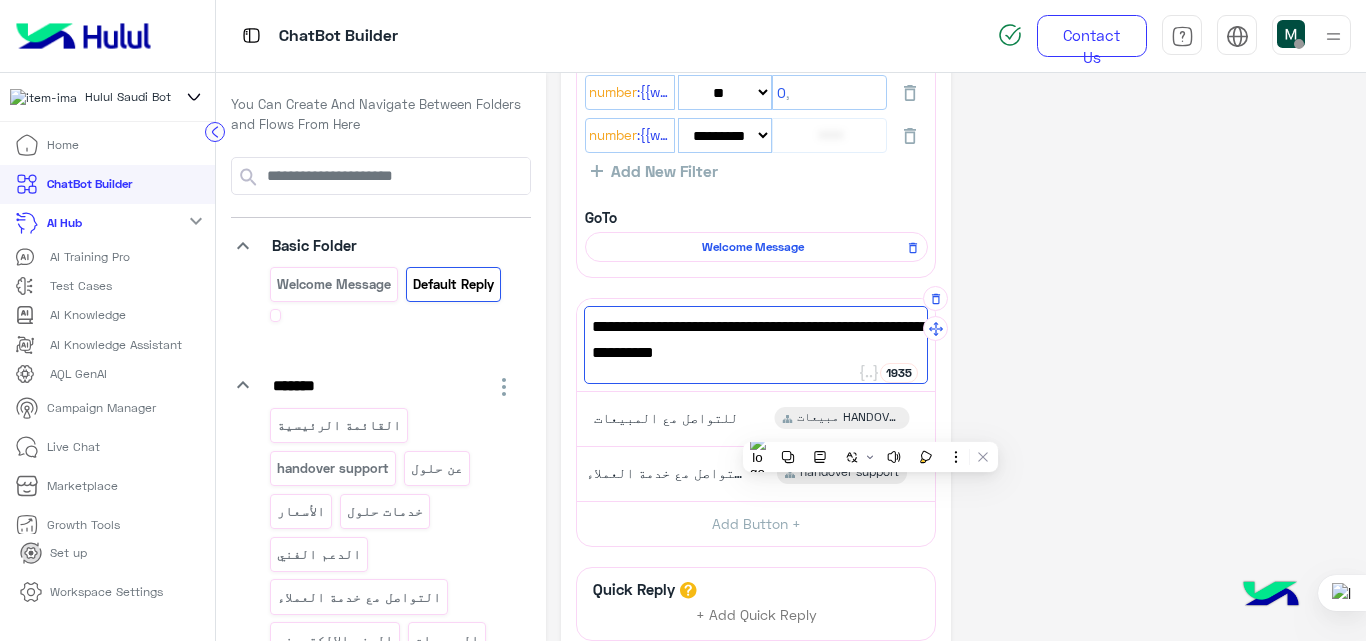 click on "إذا لم تجد إجابة لإستفساركم بعد برجاء الإختيار من القائمة التالية" at bounding box center (756, 339) 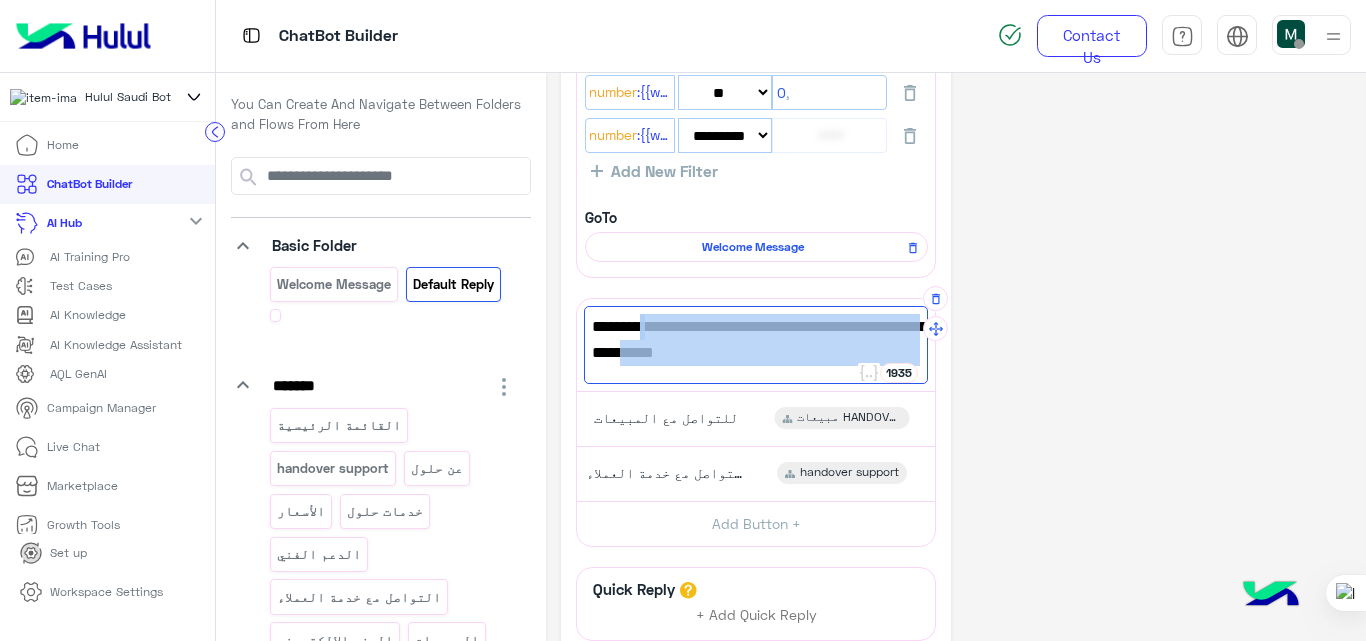 drag, startPoint x: 823, startPoint y: 357, endPoint x: 915, endPoint y: 323, distance: 98.0816 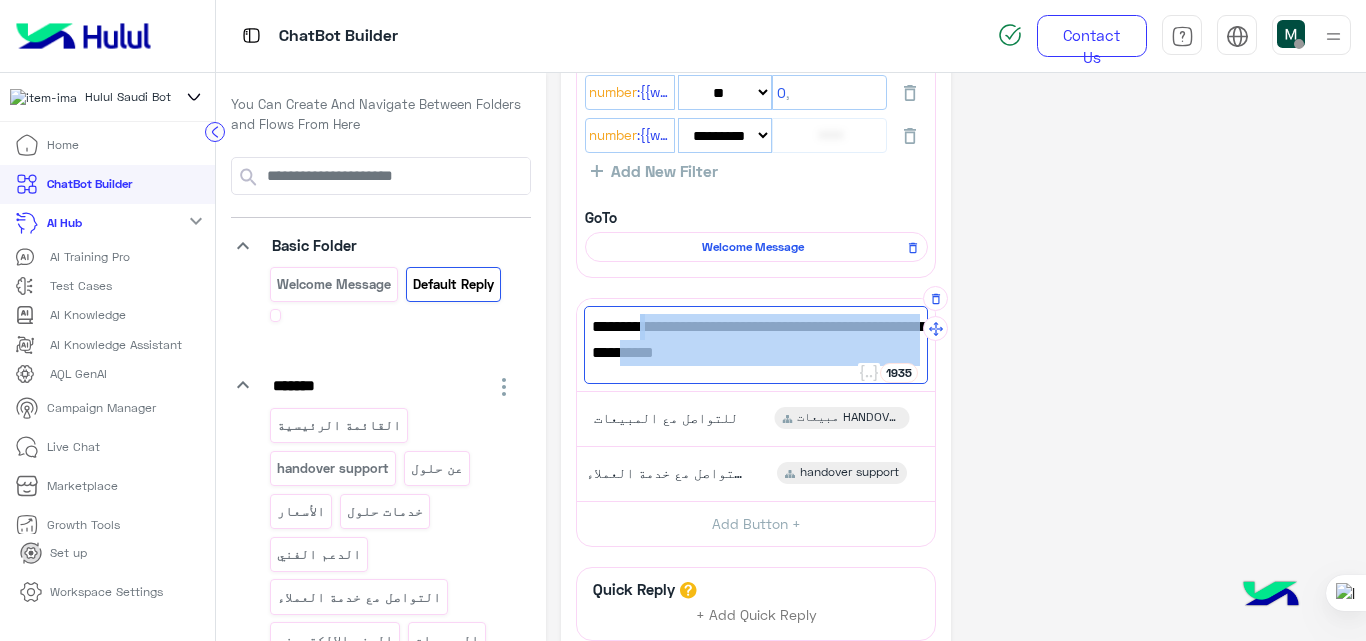 click on "إذا لم تجد إجابة لإستفساركم بعد برجاء الإختيار من القائمة التالية" at bounding box center (756, 339) 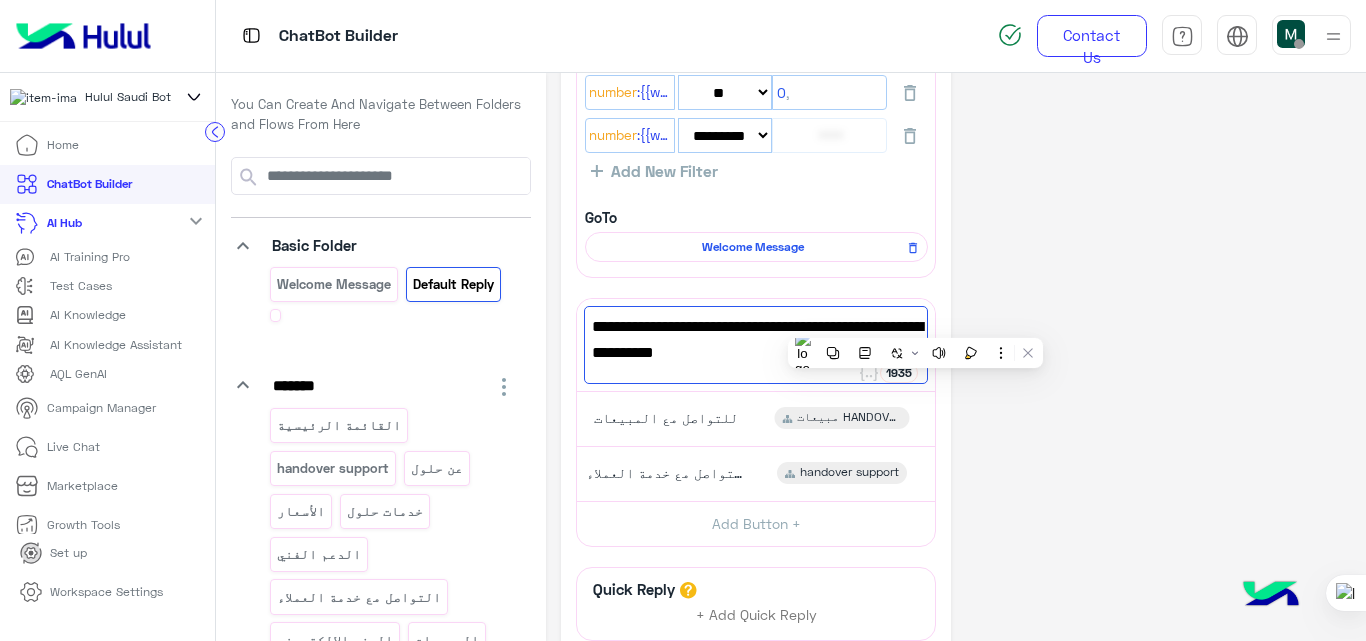 click on "**********" 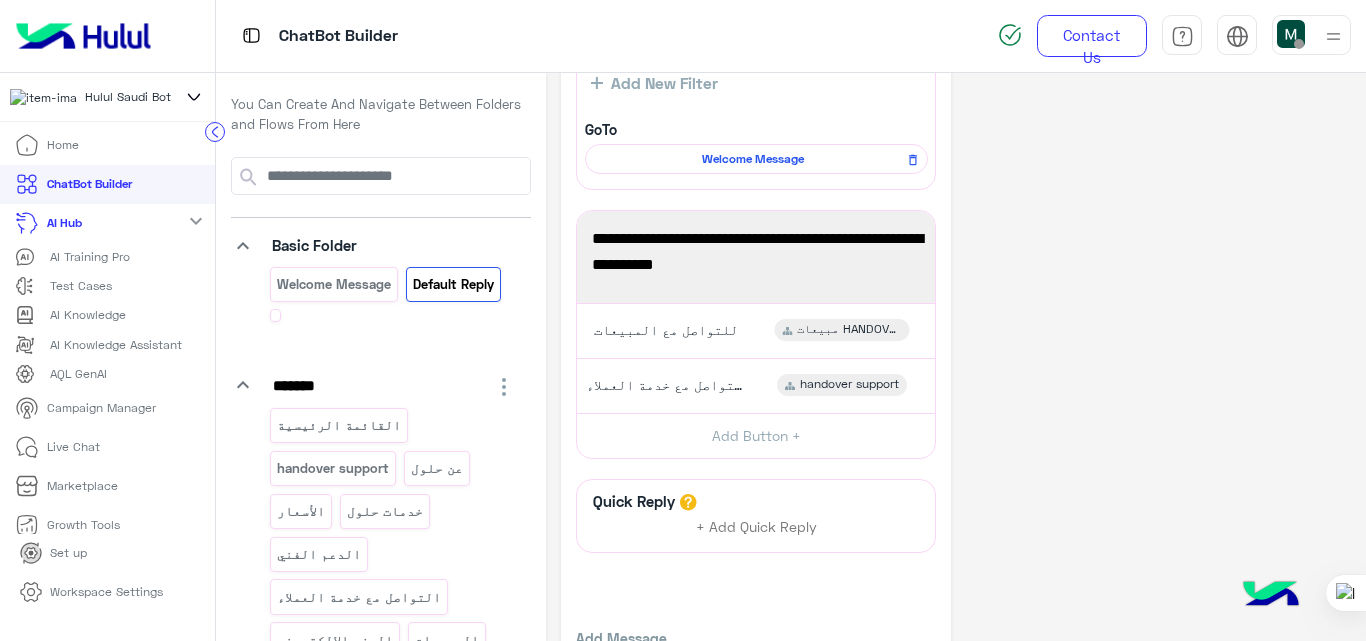scroll, scrollTop: 245, scrollLeft: 0, axis: vertical 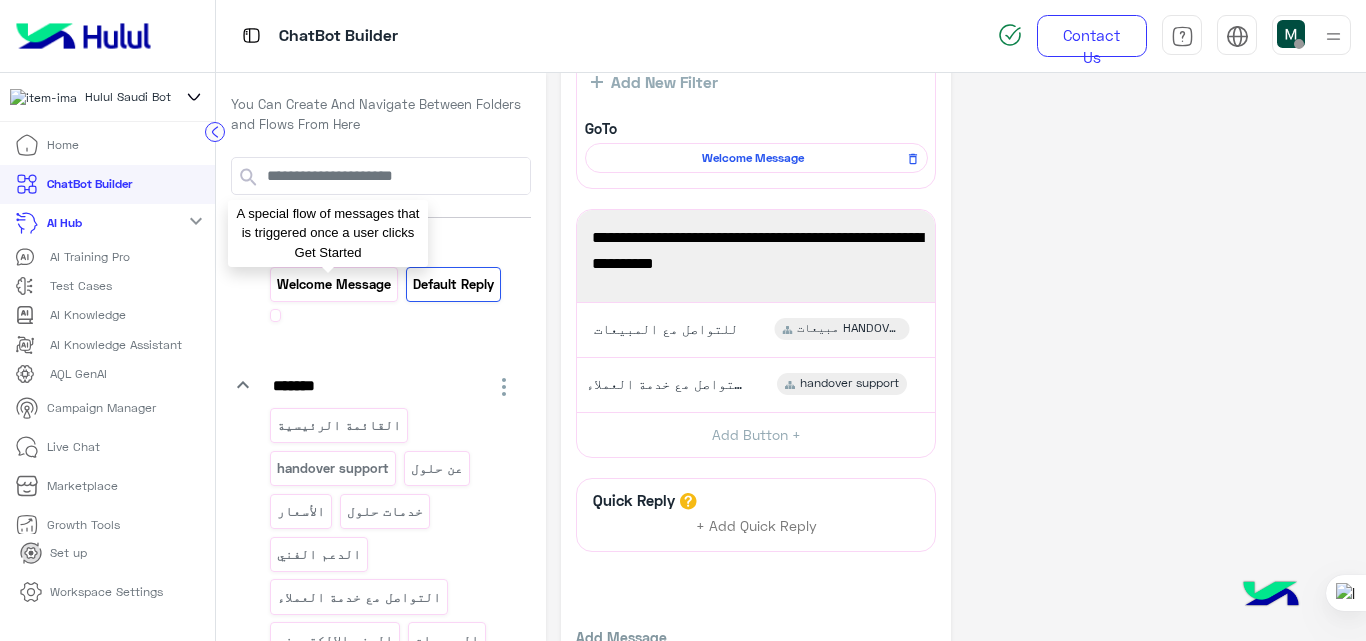 click on "Welcome Message" at bounding box center [334, 284] 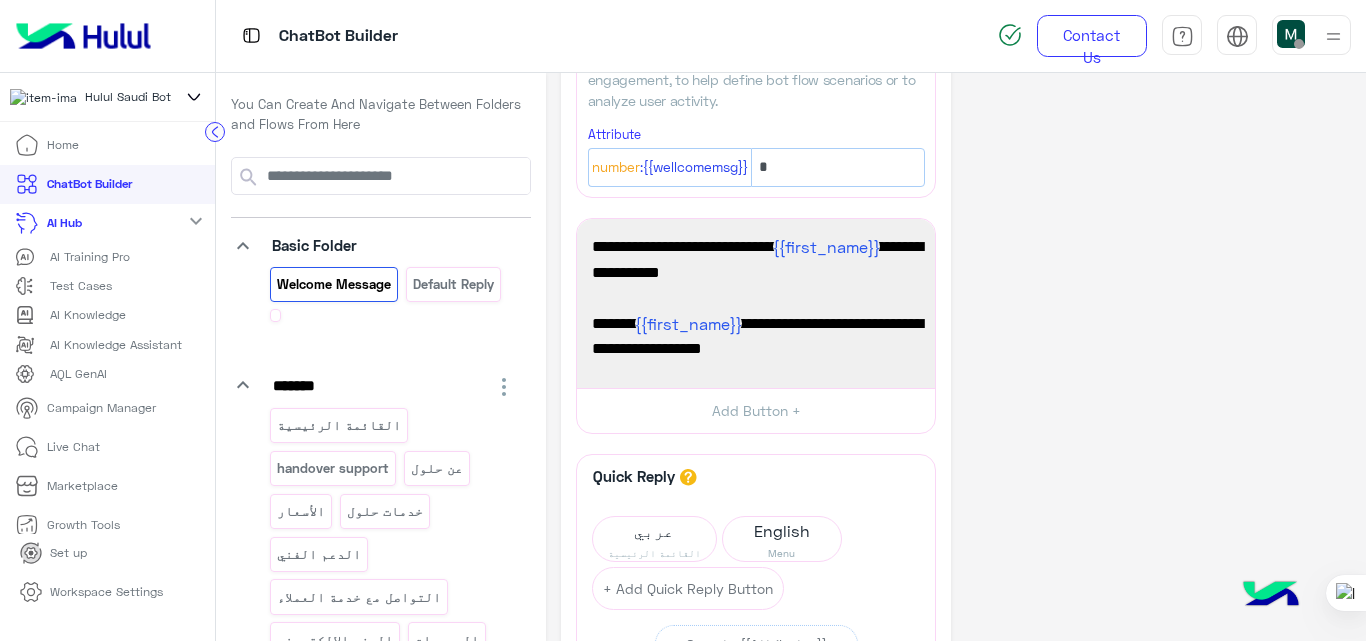 scroll, scrollTop: 111, scrollLeft: 0, axis: vertical 